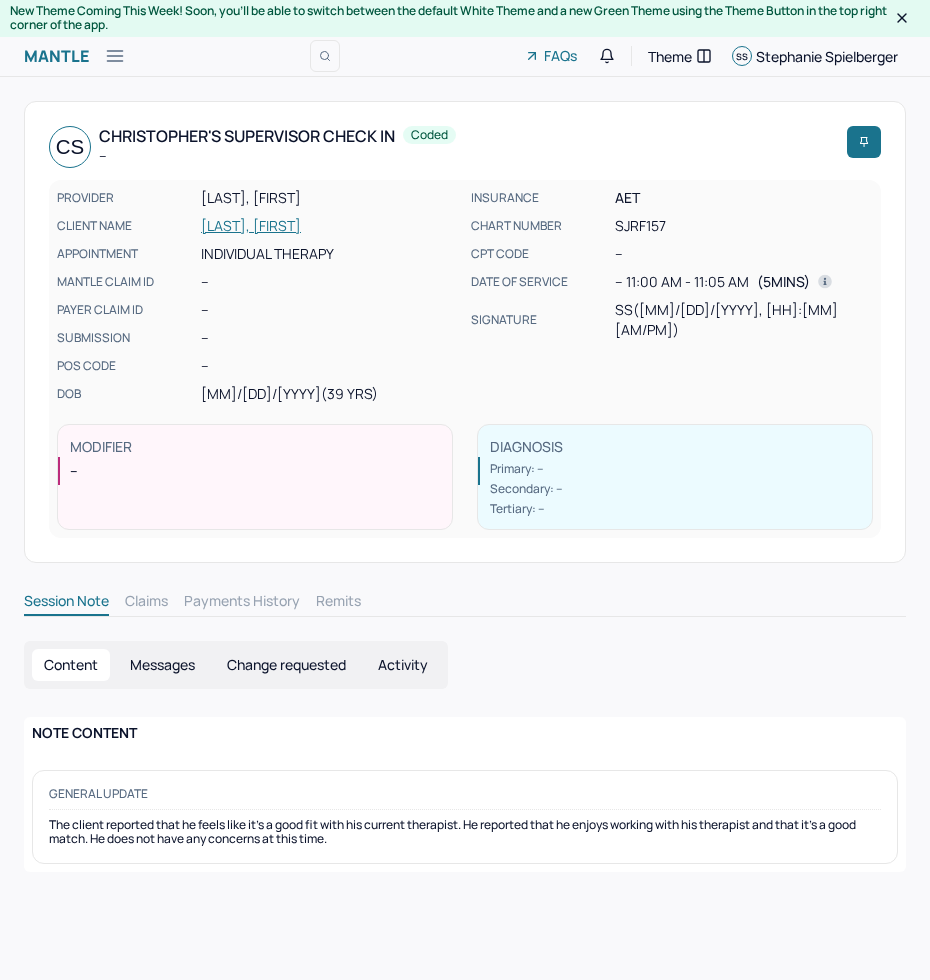 scroll, scrollTop: 0, scrollLeft: 0, axis: both 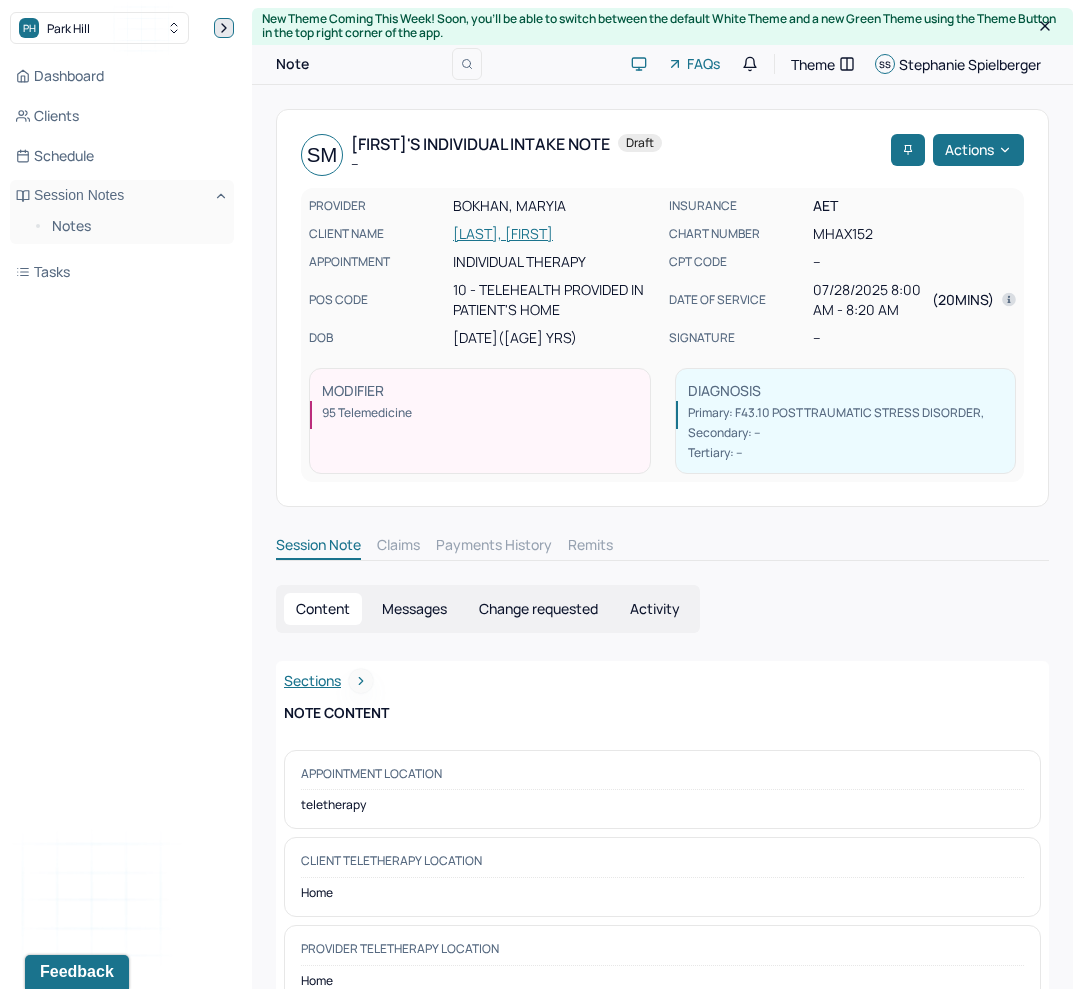 click 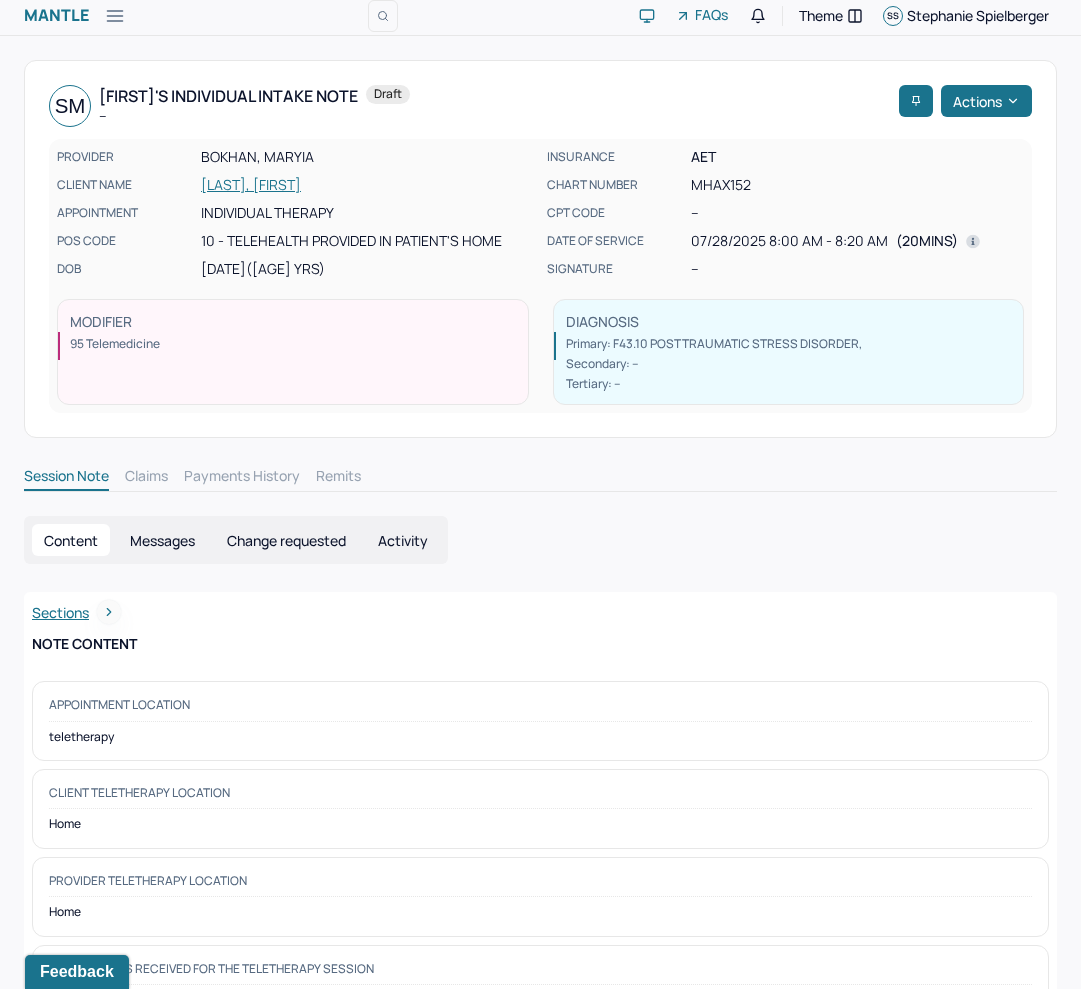 scroll, scrollTop: 0, scrollLeft: 0, axis: both 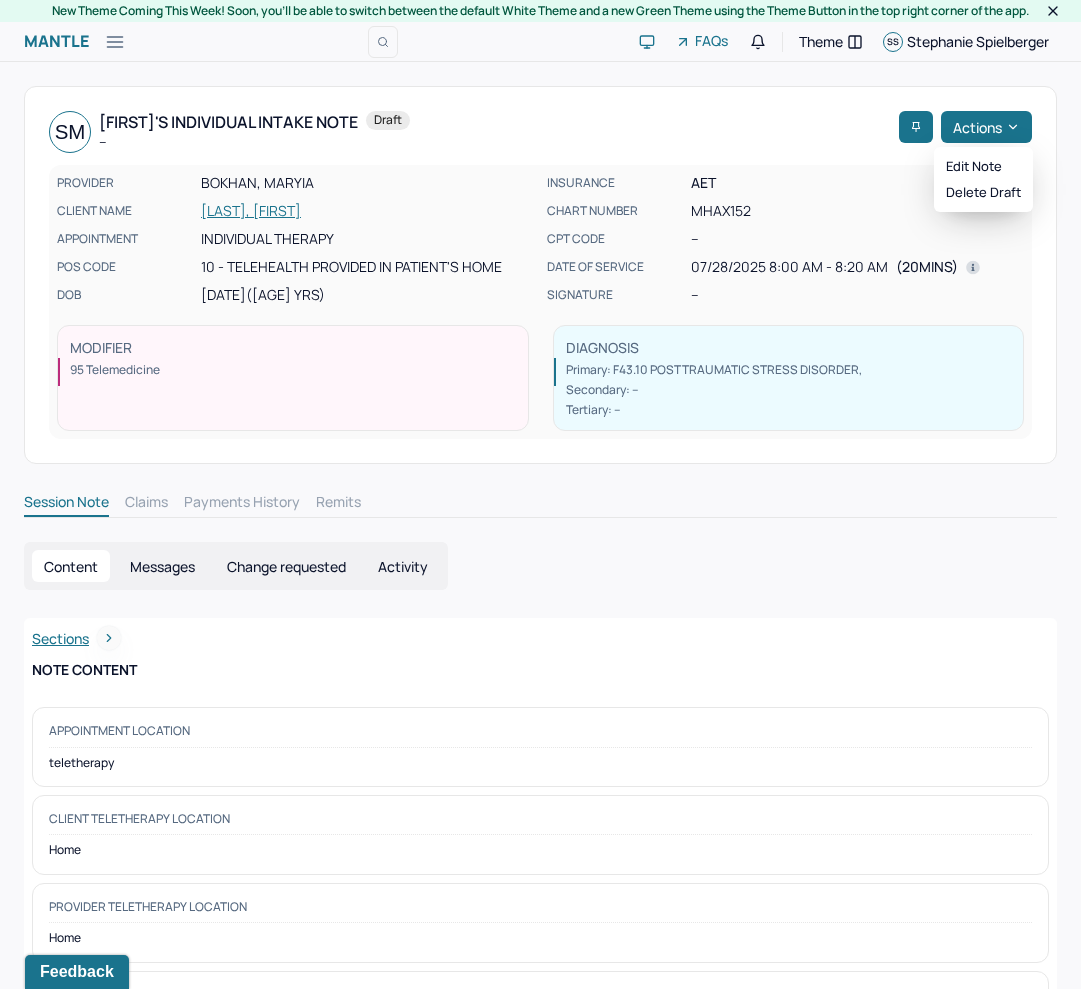 click on "Actions" at bounding box center (986, 127) 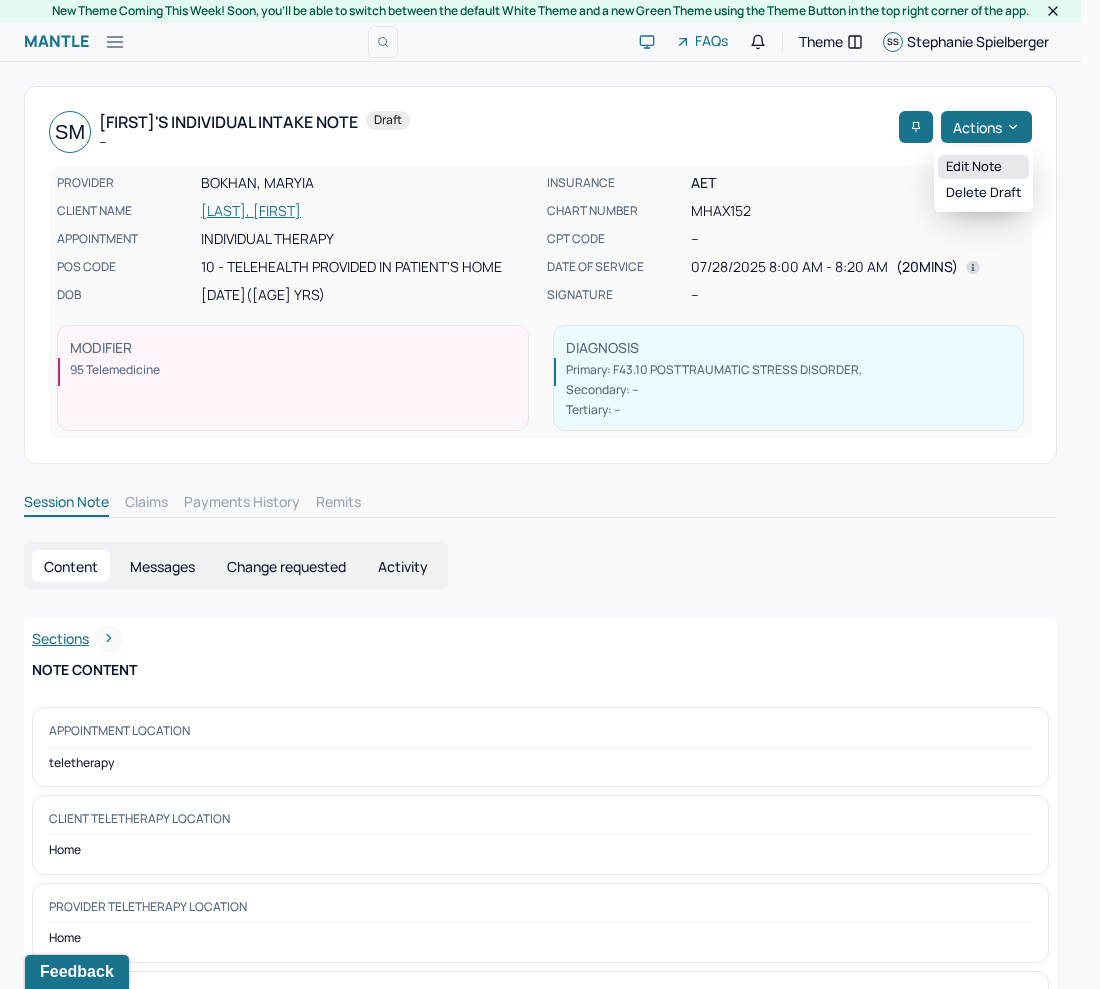 click on "Edit note" at bounding box center [983, 167] 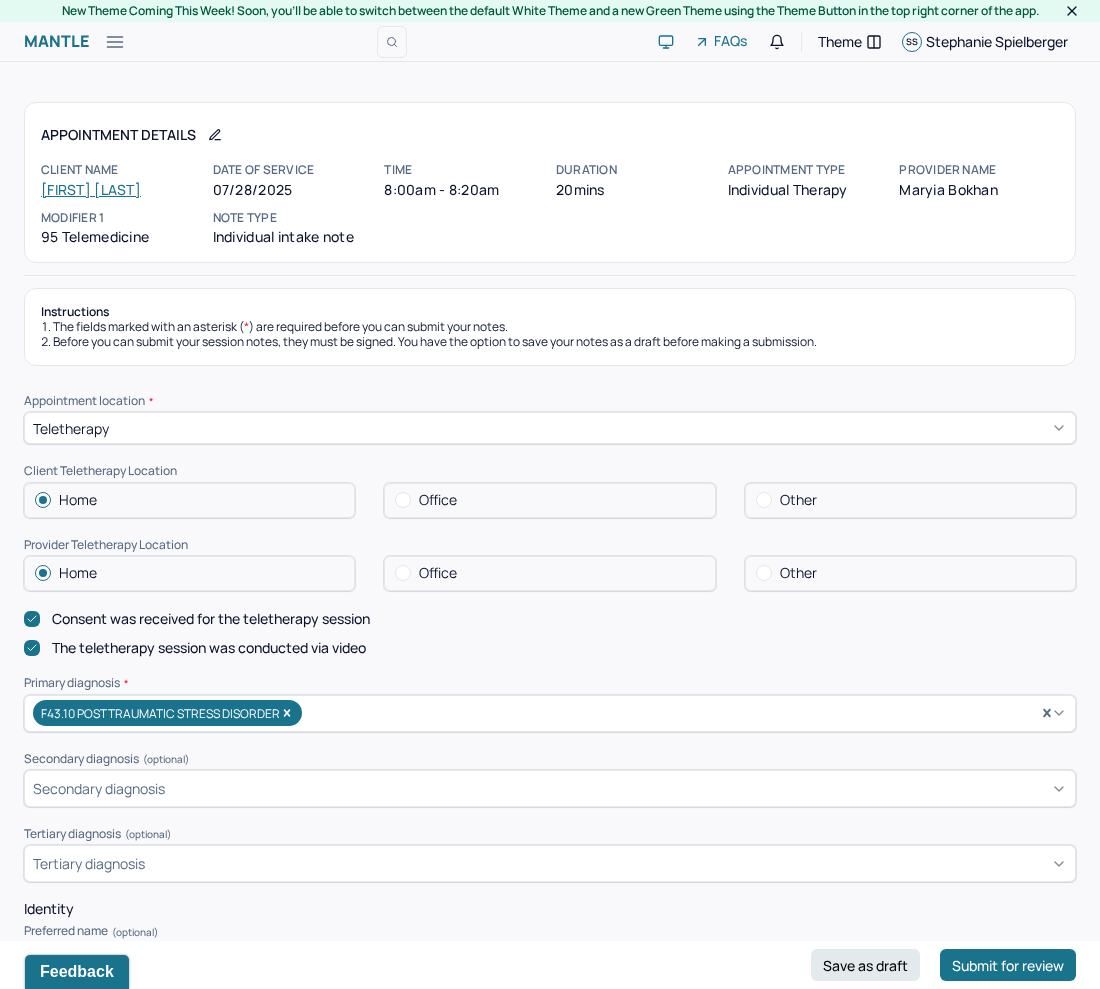 click on "Identity" at bounding box center [550, 909] 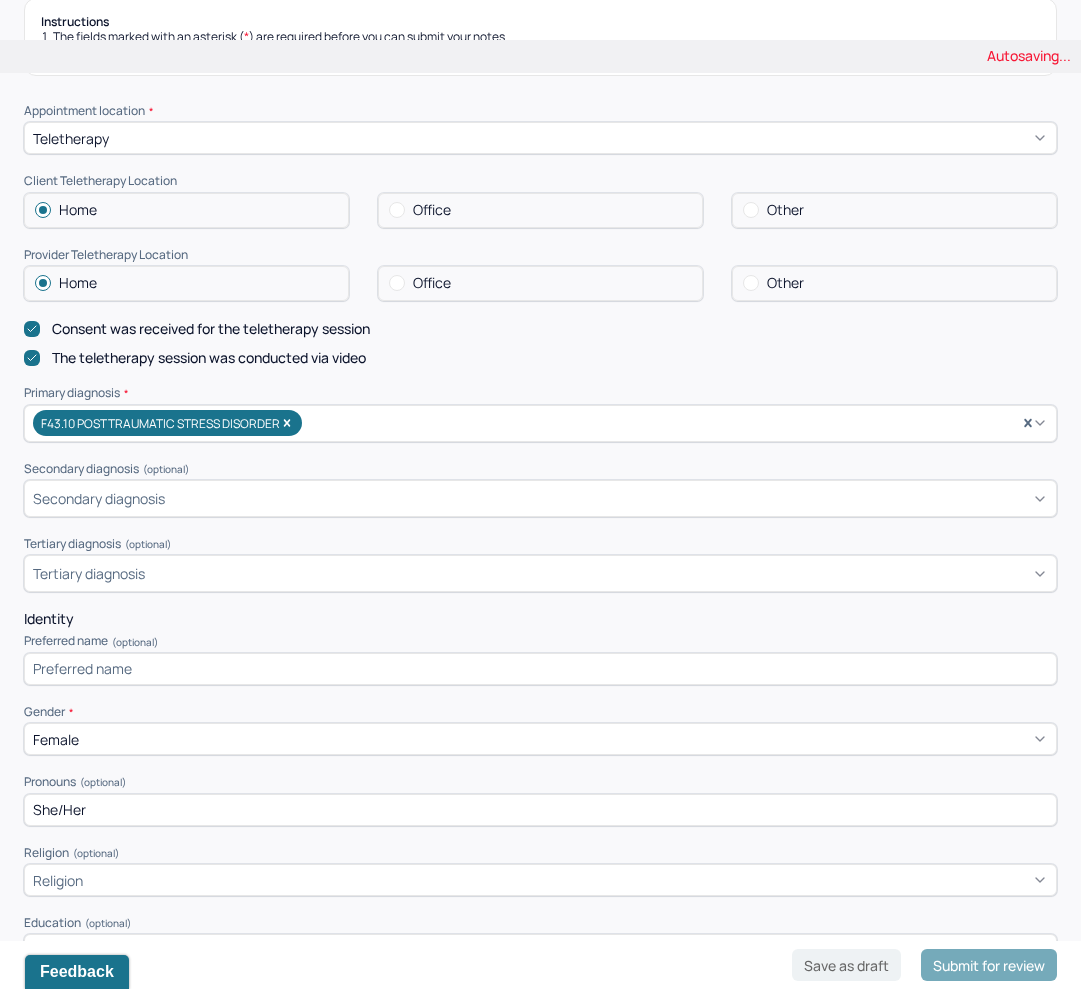 scroll, scrollTop: 400, scrollLeft: 0, axis: vertical 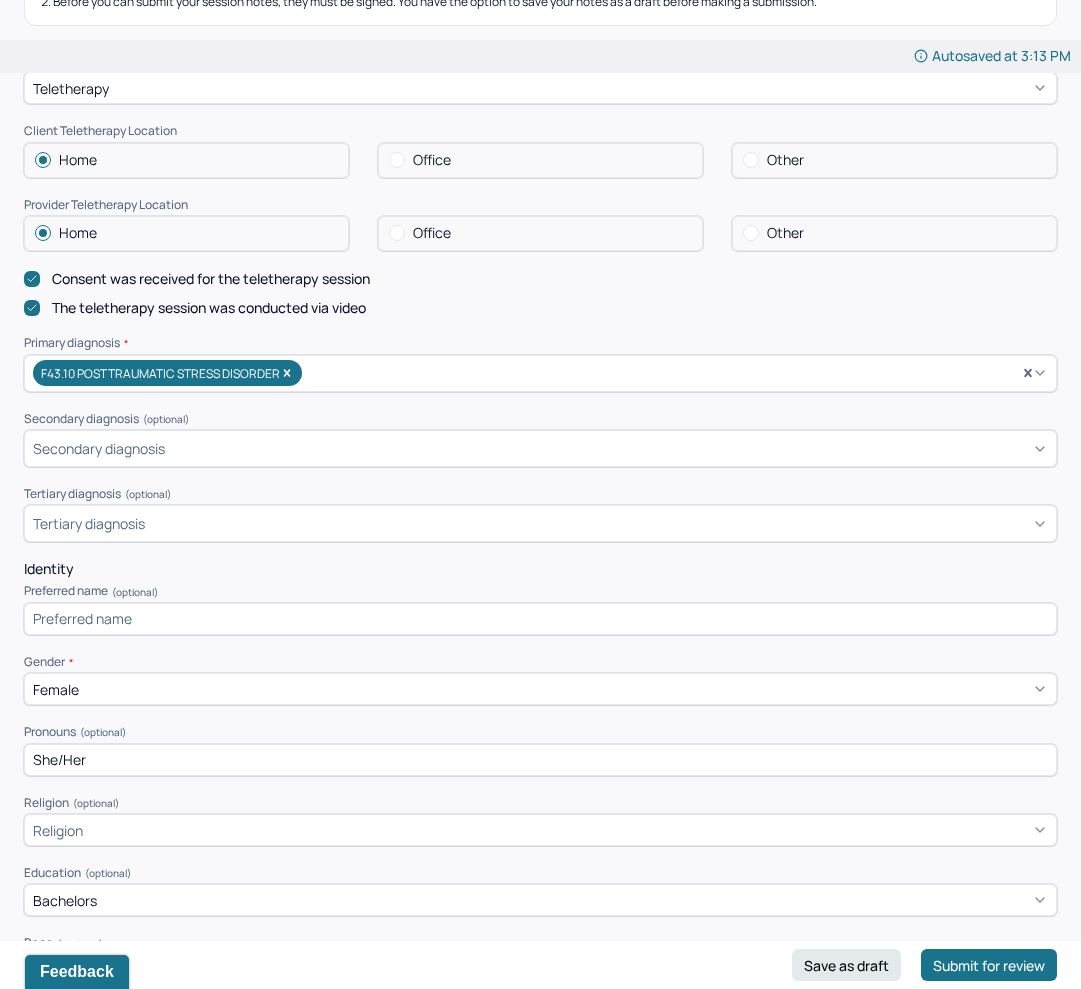 click on "Appointment location * Teletherapy Client Teletherapy Location Home Office Other Provider Teletherapy Location Home Office Other Consent was received for the teletherapy session The teletherapy session was conducted via video Primary diagnosis * F43.10 POSTTRAUMATIC STRESS DISORDER Secondary diagnosis (optional) Secondary diagnosis Tertiary diagnosis (optional) Tertiary diagnosis Identity Preferred name (optional) Gender * Female Pronouns (optional) She/Her Religion (optional) Religion Education (optional) Bachelors Race (optional) Race Ethnicity (optional) Sexual orientation (optional) Sexual orientation Current employment (optional) The patient reports she is a student at New York Film Academy Current employment details (optional) New York Film Academy  Relationship status (optional) Committed Name of partner (optional) Ernst (boyfriend) Emergency contact information (optional) Ernst (boyfriend): 201-925-2832 Legal problems (optional)" at bounding box center [540, 826] 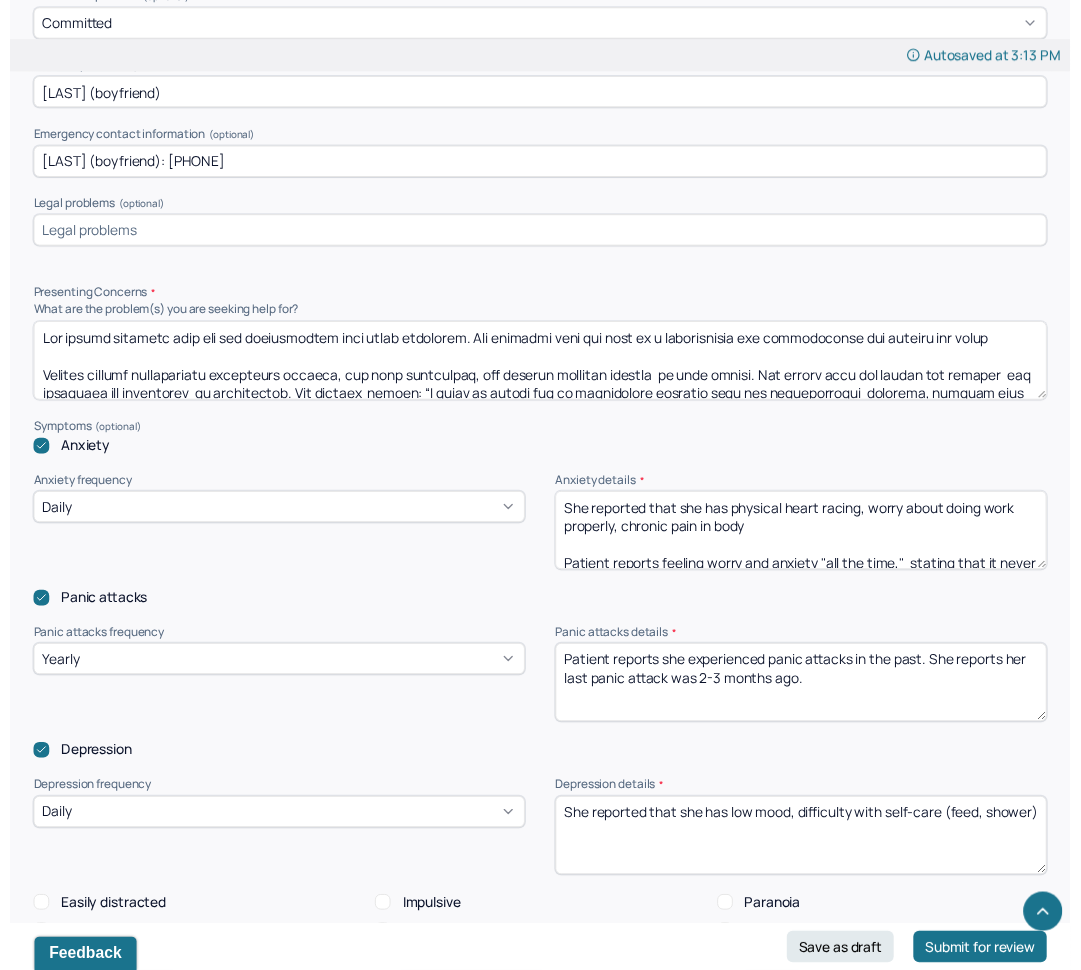 scroll, scrollTop: 1750, scrollLeft: 0, axis: vertical 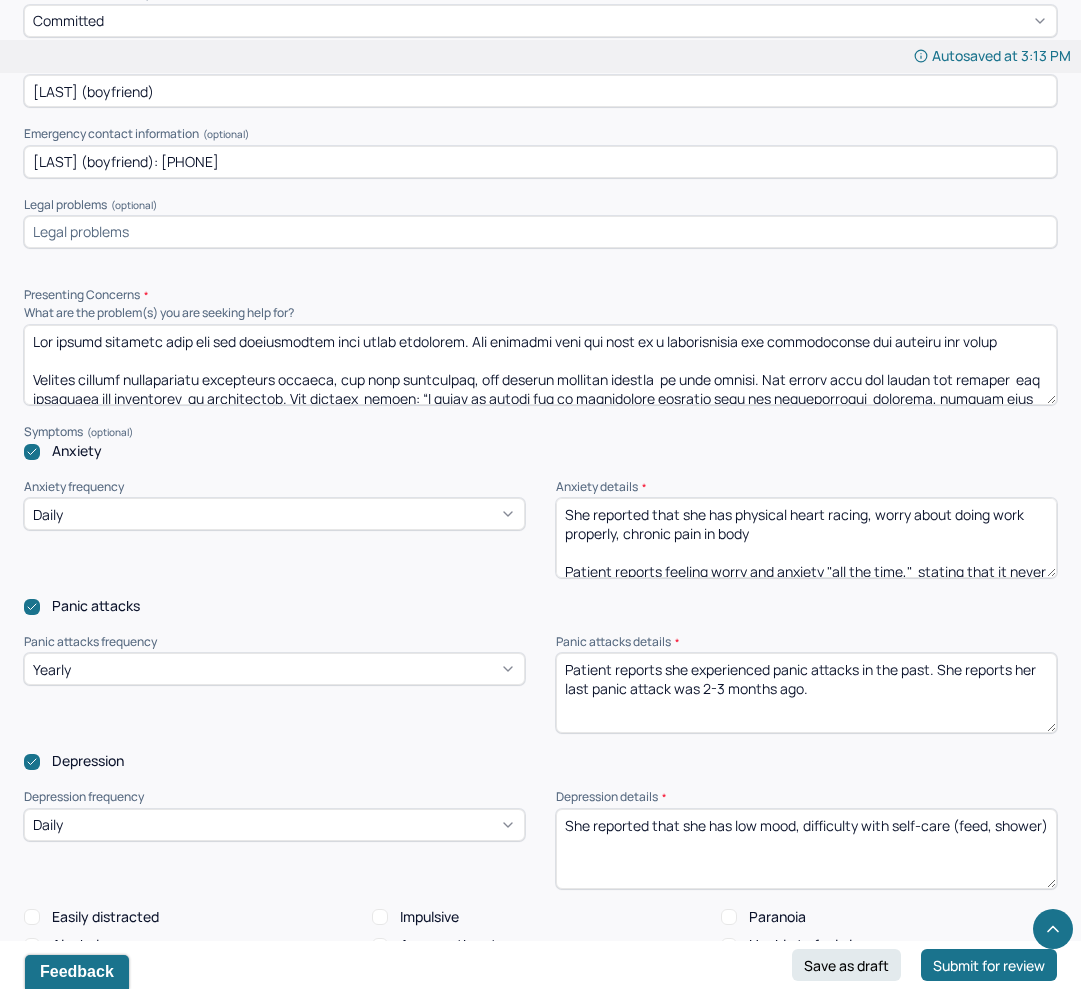 click at bounding box center (540, 365) 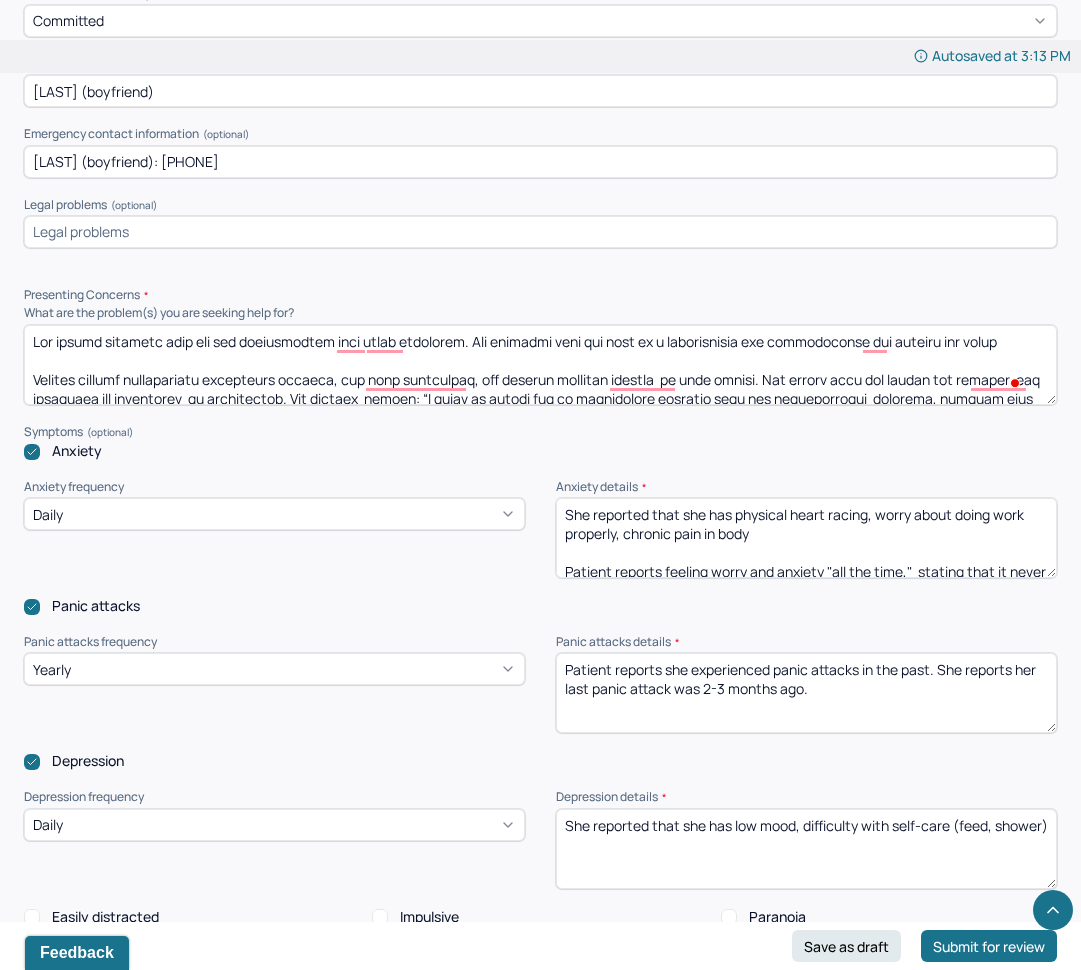 click at bounding box center (540, 365) 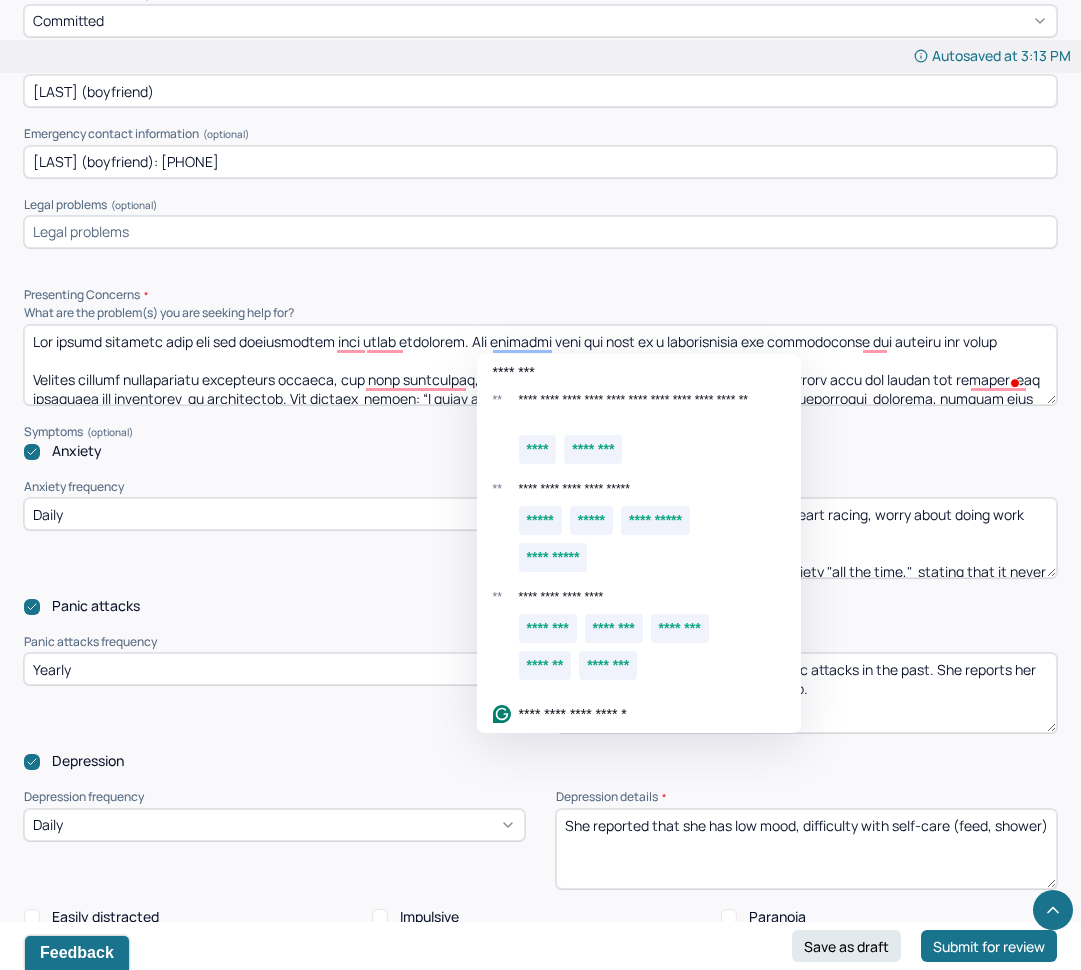click at bounding box center [540, 365] 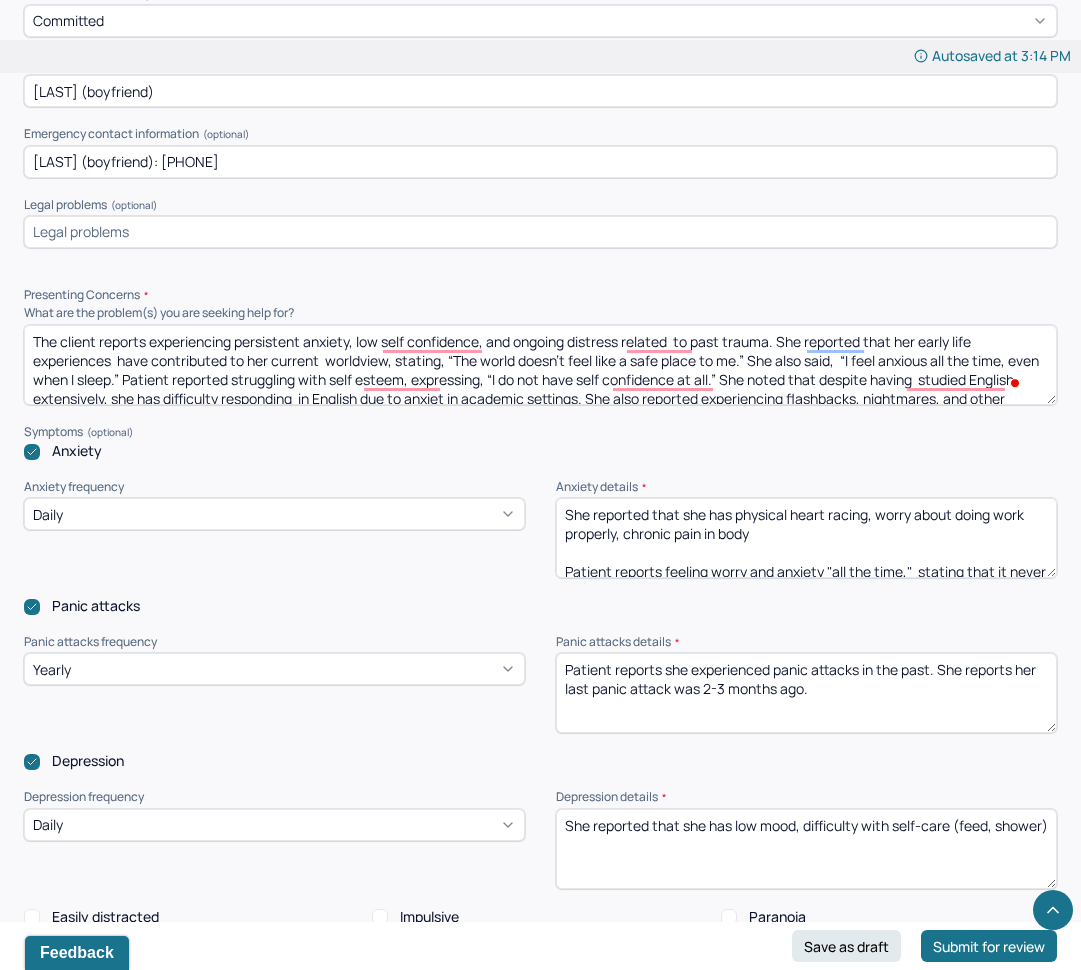 click on "What are the problem(s) you are seeking help for?" at bounding box center [540, 313] 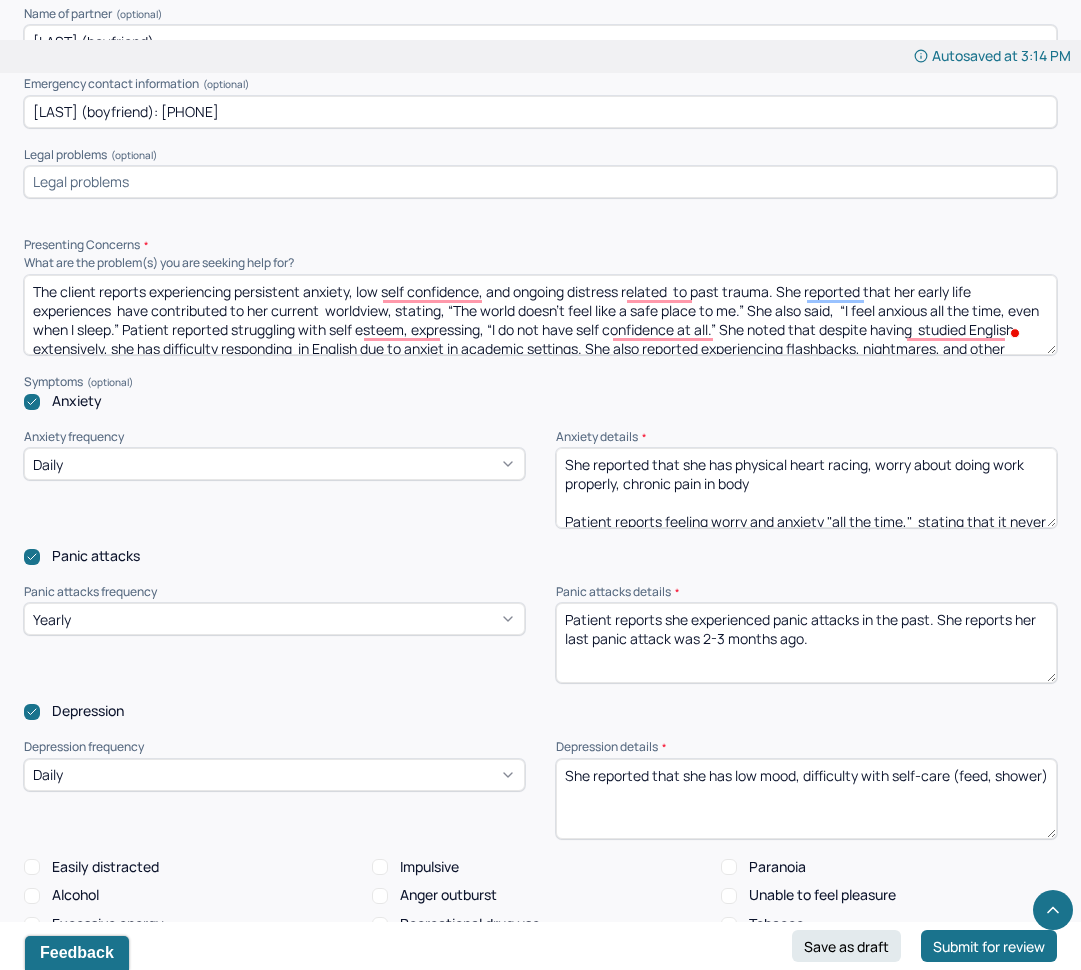 scroll, scrollTop: 1850, scrollLeft: 0, axis: vertical 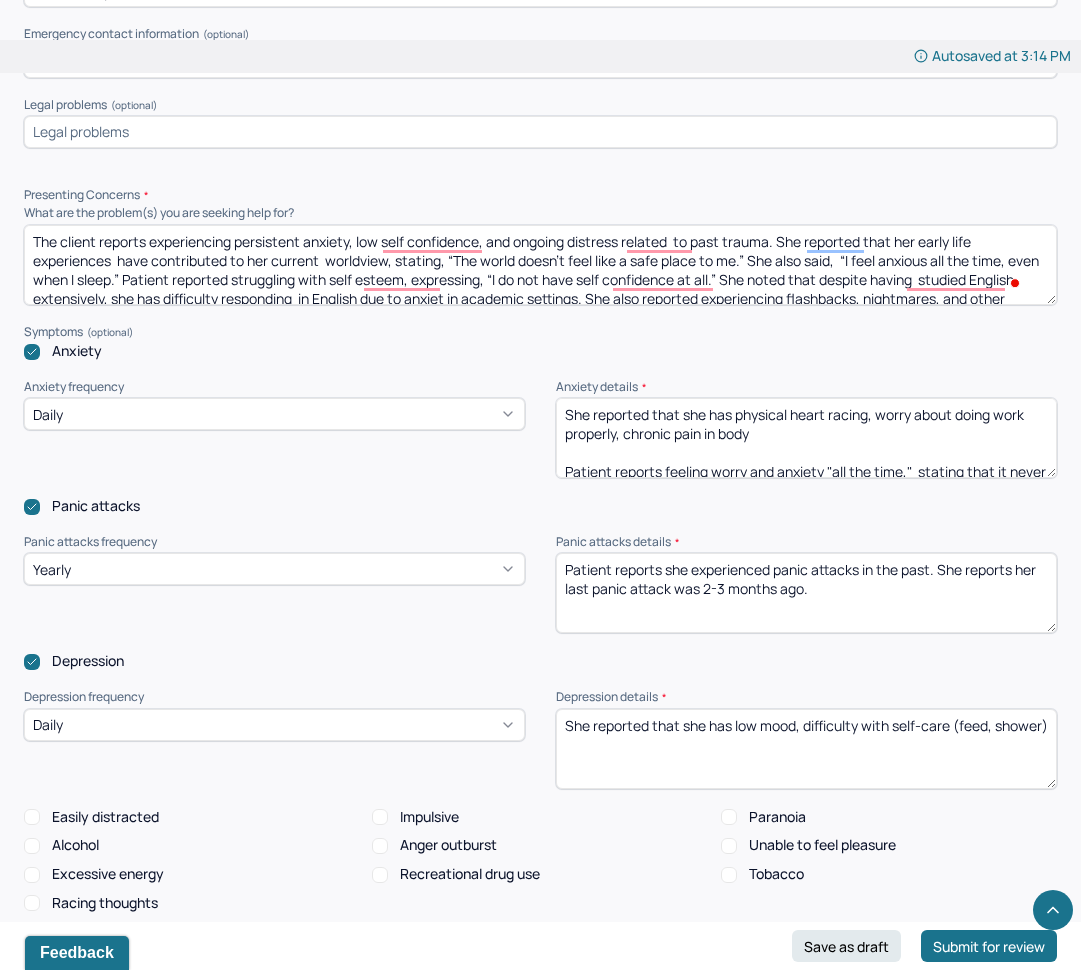 click on "The client reports experiencing persistent anxiety, low self confidence, and ongoing distress related  to past trauma. She reported that her early life experiences  have contributed to her current  worldview, stating, “The world doesn’t feel like a safe place to me.” She also said,  “I feel anxious all the time, even when I sleep.” Patient reported struggling with self esteem, expressing, “I do not have self confidence at all.” She noted that despite having  studied English extensively, she has difficulty responding  in English due to anxiet in academic settings. She also reported experiencing flashbacks, nightmares, and other trauma related symptoms triggered by reminders  of past abuse." at bounding box center (540, 265) 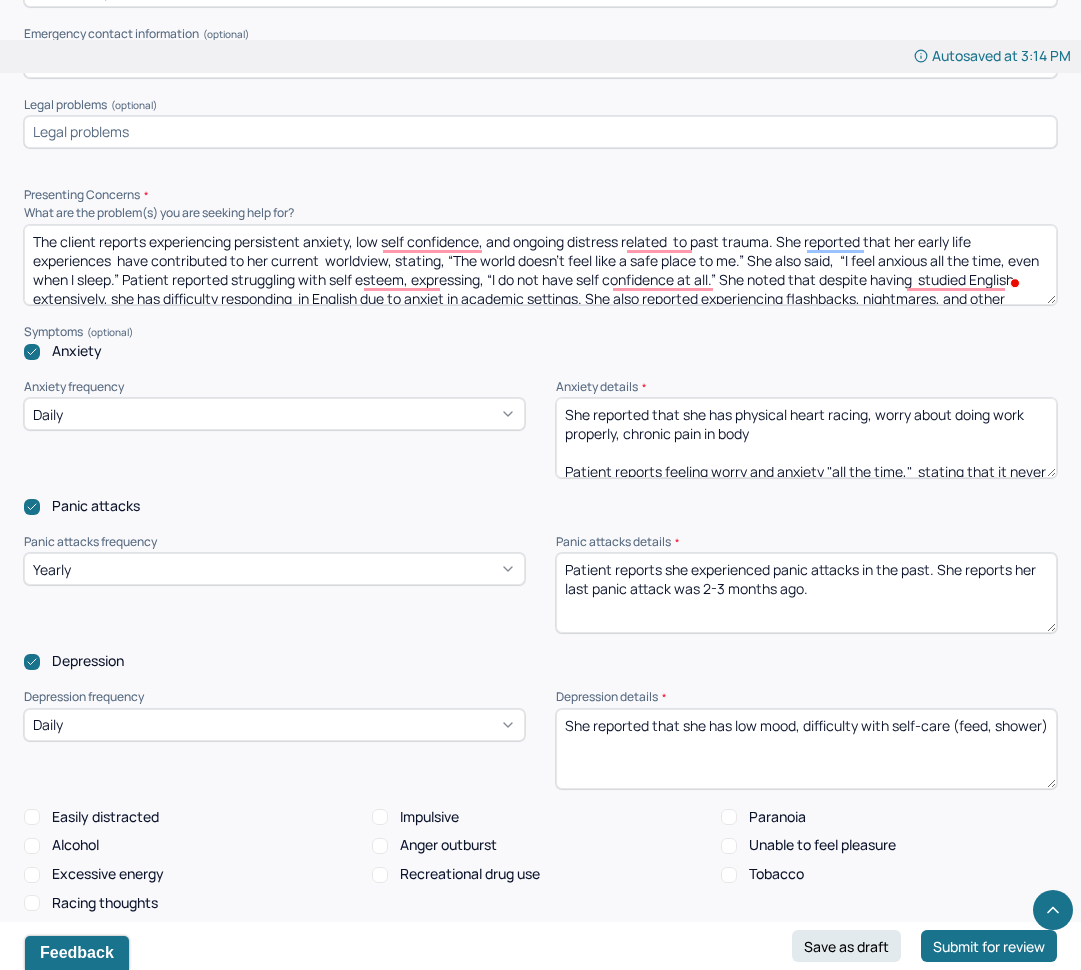 click on "The client reports experiencing persistent anxiety, low self confidence, and ongoing distress related  to past trauma. She reported that her early life experiences  have contributed to her current  worldview, stating, “The world doesn’t feel like a safe place to me.” She also said,  “I feel anxious all the time, even when I sleep.” Patient reported struggling with self esteem, expressing, “I do not have self confidence at all.” She noted that despite having  studied English extensively, she has difficulty responding  in English due to anxiet in academic settings. She also reported experiencing flashbacks, nightmares, and other trauma related symptoms triggered by reminders  of past abuse." at bounding box center [540, 265] 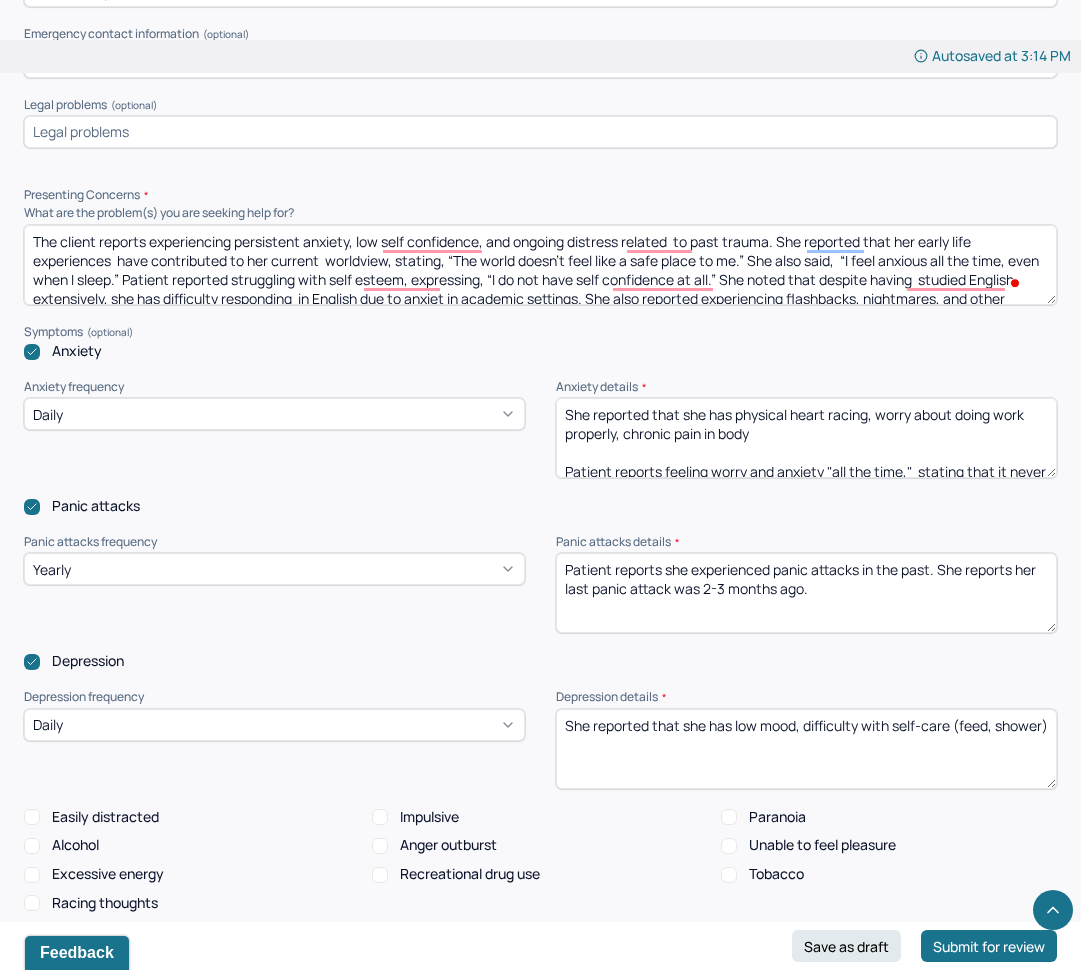 scroll, scrollTop: 4, scrollLeft: 0, axis: vertical 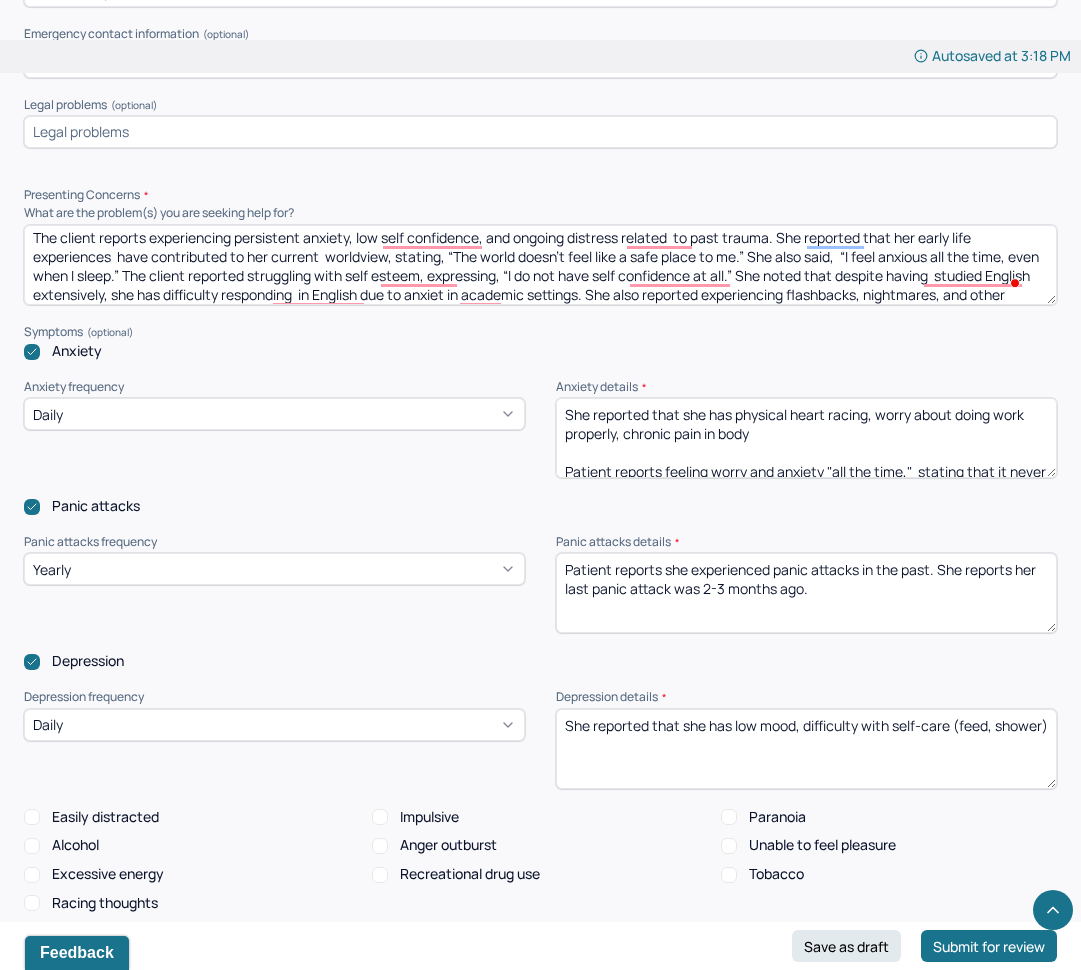 drag, startPoint x: 154, startPoint y: 275, endPoint x: 769, endPoint y: 278, distance: 615.0073 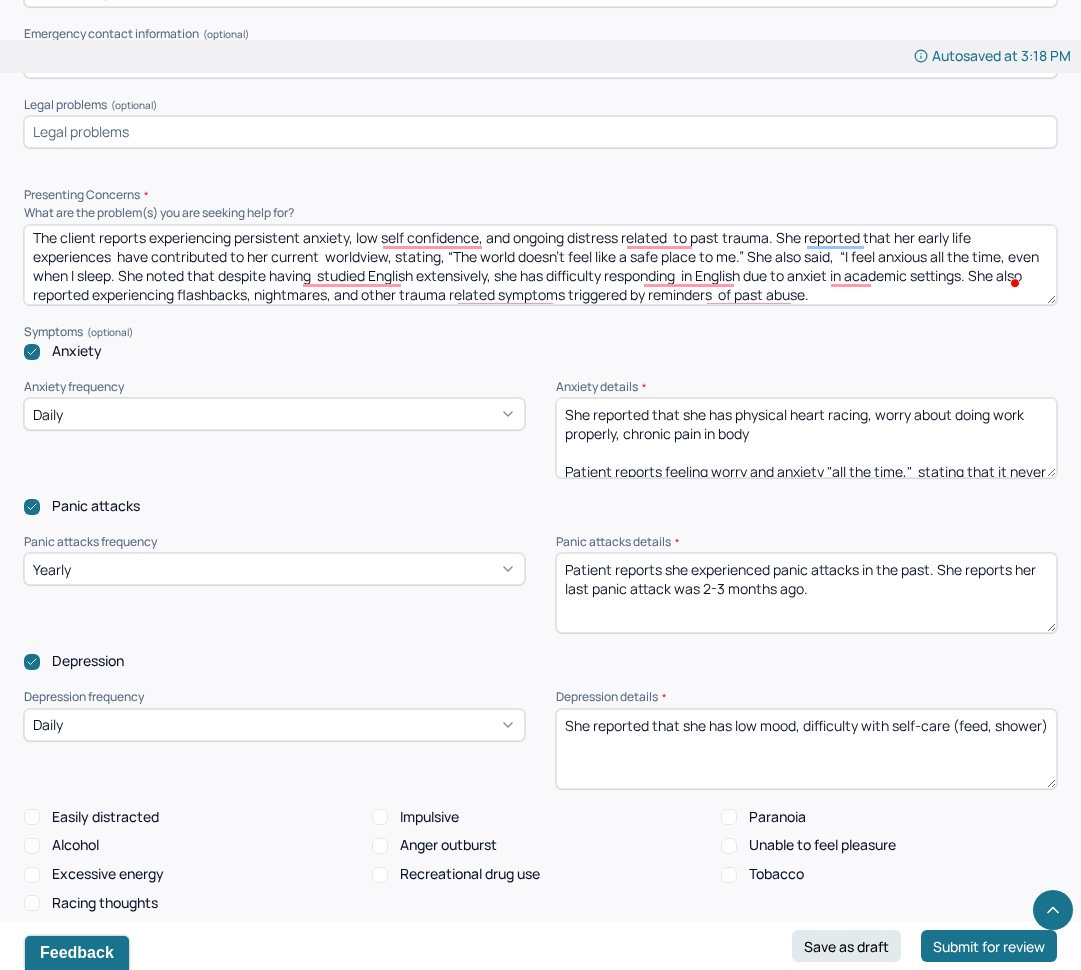 click on "The client reports experiencing persistent anxiety, low self confidence, and ongoing distress related  to past trauma. She reported that her early life experiences  have contributed to her current  worldview, stating, “The world doesn’t feel like a safe place to me.” She also said,  “I feel anxious all the time, even when I sleep.” The client reported struggling with self esteem, expressing, “I do not have self confidence at all.” She noted that despite having  studied English extensively, she has difficulty responding  in English due to anxiet in academic settings. She also reported experiencing flashbacks, nightmares, and other trauma related symptoms triggered by reminders  of past abuse." at bounding box center [540, 265] 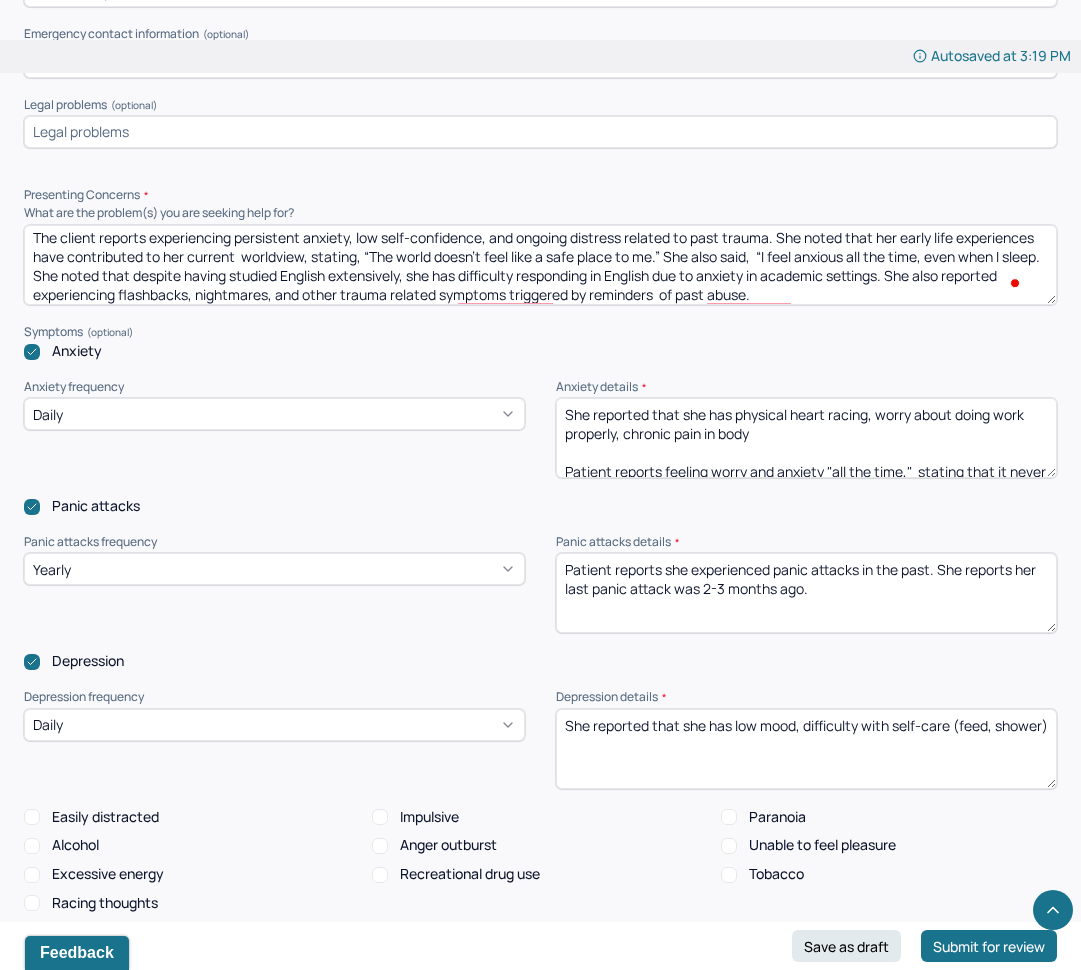 click on "The client reports experiencing persistent anxiety, low self confidence, and ongoing distress related to past trauma. She noted that her early life experiences  have contributed to her current  worldview, stating, “The world doesn’t feel like a safe place to me.” She also said,  “I feel anxious all the time, even when I sleep. She noted that despite having studied English extensively, she has difficulty responding in English due to anxiety in academic settings. She also reported experiencing flashbacks, nightmares, and other trauma related symptoms triggered by reminders  of past abuse." at bounding box center [540, 265] 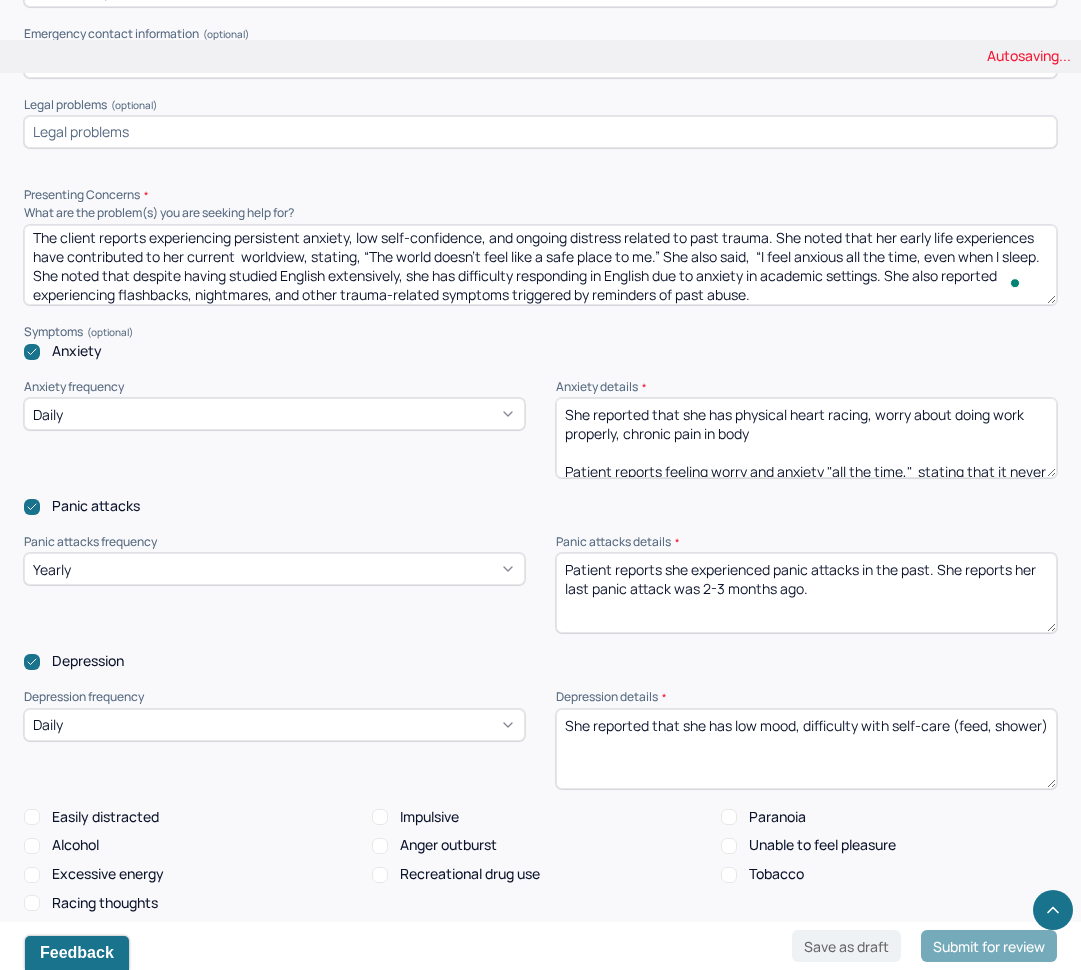 type on "The client reports experiencing persistent anxiety, low self-confidence, and ongoing distress related to past trauma. She noted that her early life experiences  have contributed to her current  worldview, stating, “The world doesn’t feel like a safe place to me.” She also said,  “I feel anxious all the time, even when I sleep. She noted that despite having studied English extensively, she has difficulty responding in English due to anxiety in academic settings. She also reported experiencing flashbacks, nightmares, and other trauma-related symptoms triggered by reminders of past abuse." 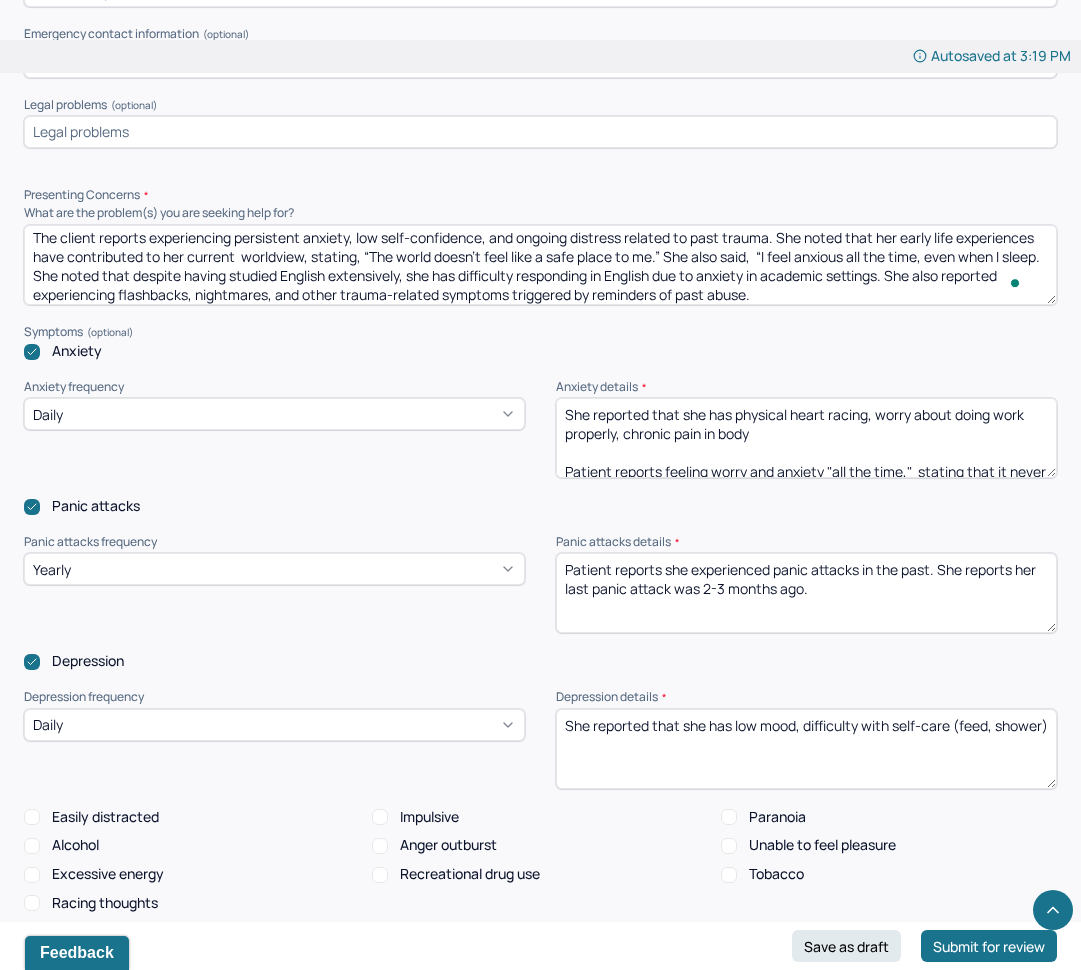 click on "Anxiety" at bounding box center (540, 351) 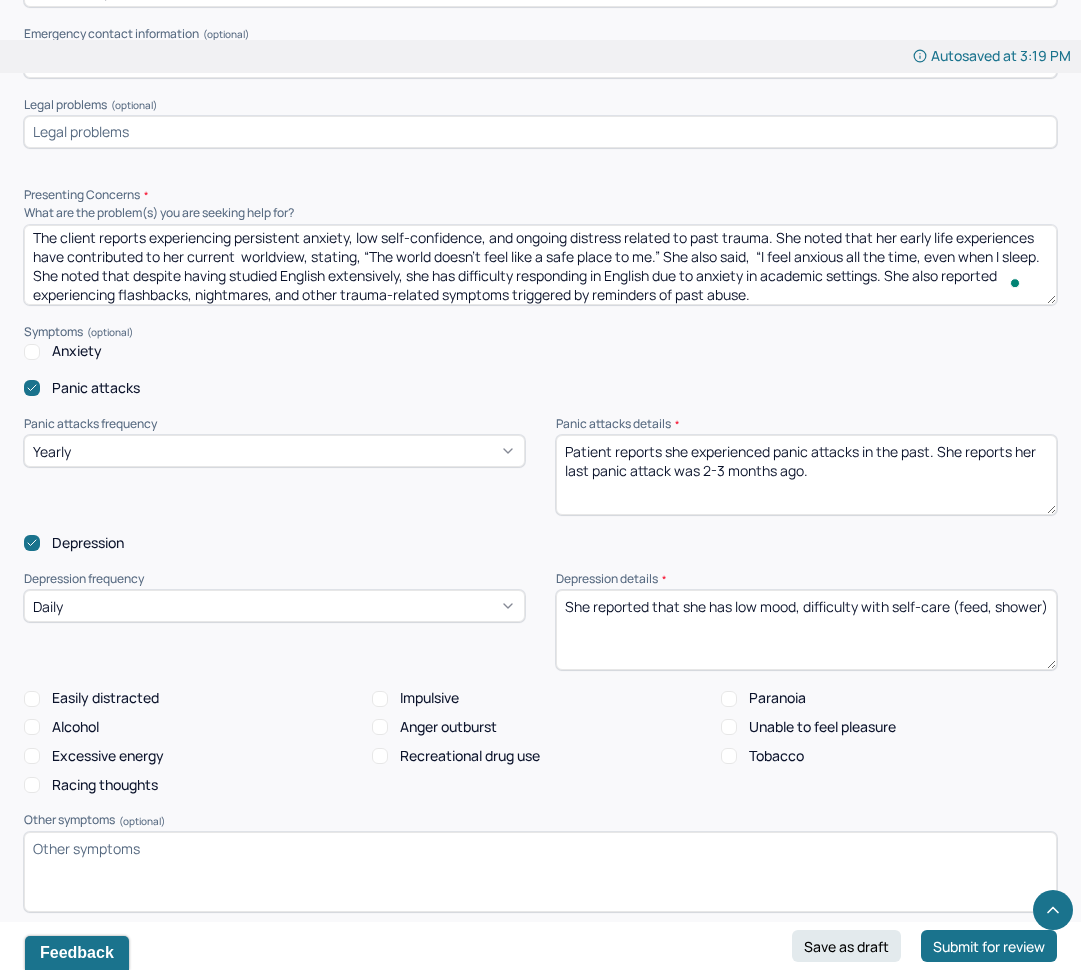 click on "Anxiety" at bounding box center (32, 352) 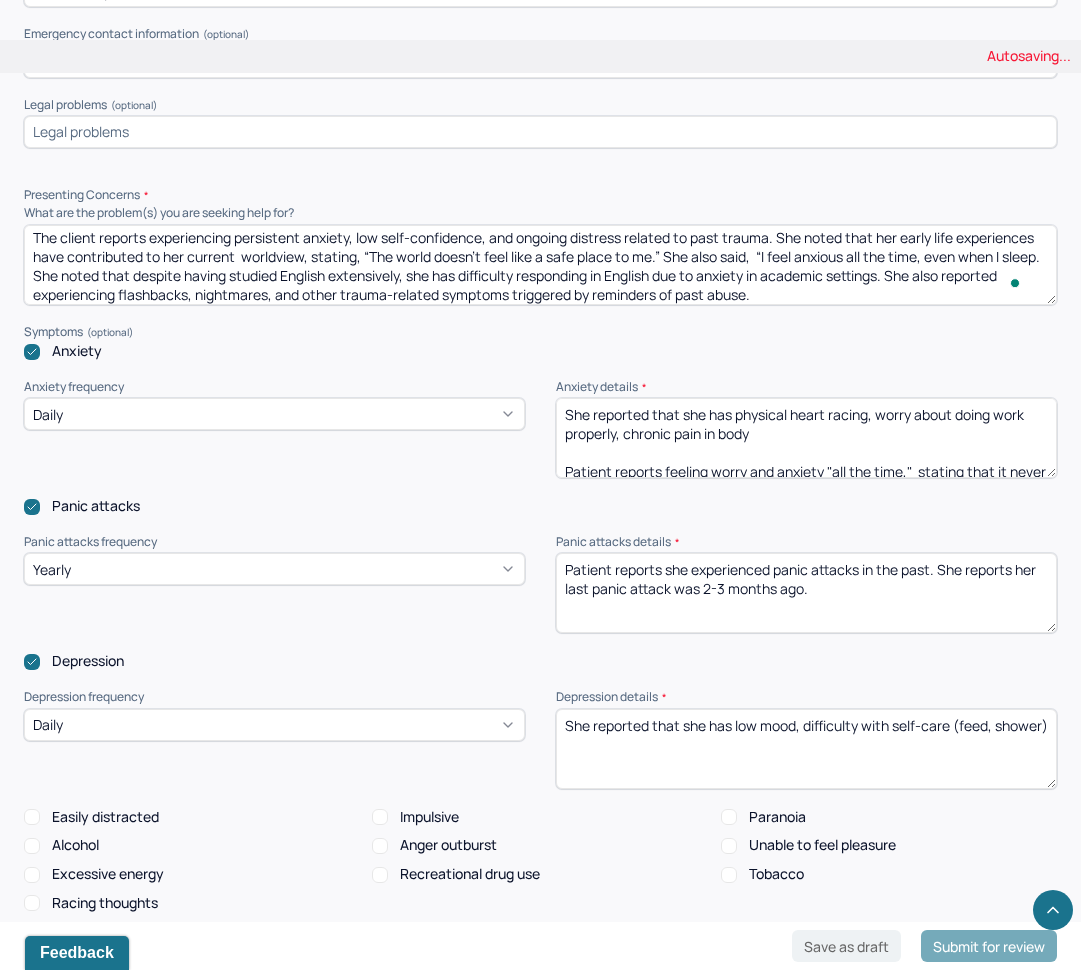 click on "She reported that she has physical heart racing, worry about doing work properly, chronic pain in body
Patient reports feeling worry and anxiety "all the time,"  stating that it never fully goes away.  She describes her anxiety as a  persistent sensation of tightness in her chest. She notes that the  only time she does not feel anxious  is  when she is eating." at bounding box center [806, 438] 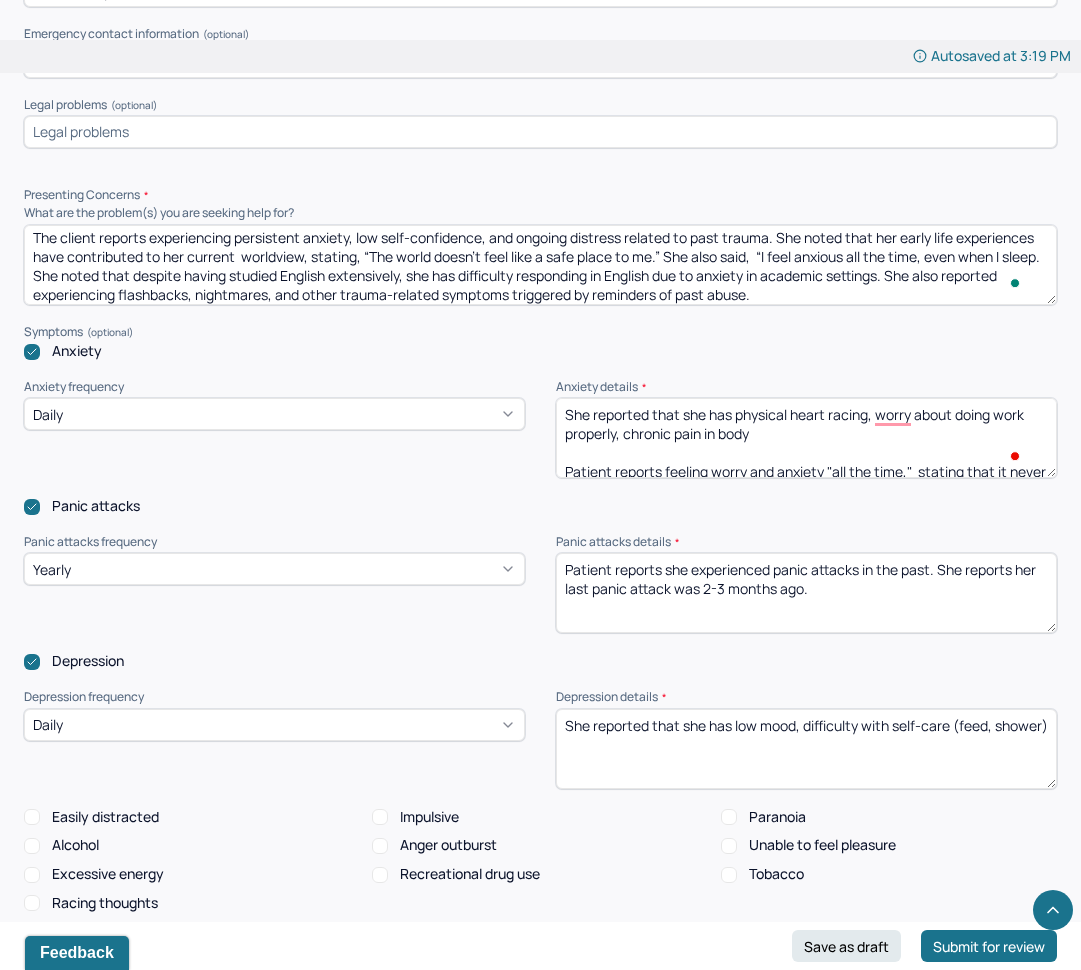 scroll, scrollTop: 4, scrollLeft: 0, axis: vertical 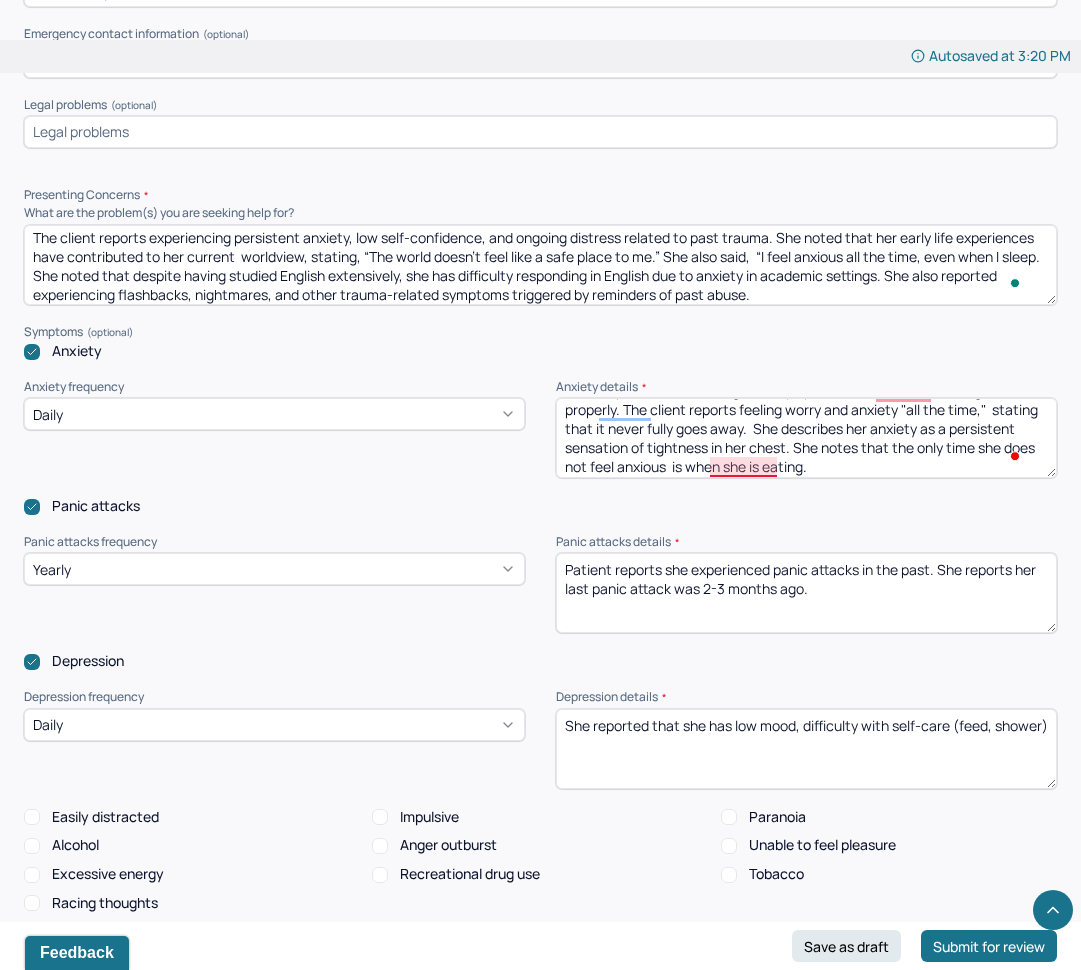 click on "She reported that she has physiological symptoms (e.g., heart racing and chronic pain) as well as cognitive symptoms of  worry about doing work properly. The client reports feeling worry and anxiety "all the time,"  stating that it never fully goes away.  She describes her anxiety as a persistent sensation of tightness in her chest. She notes that the only time she does not feel anxious  is when she is eating." at bounding box center [806, 438] 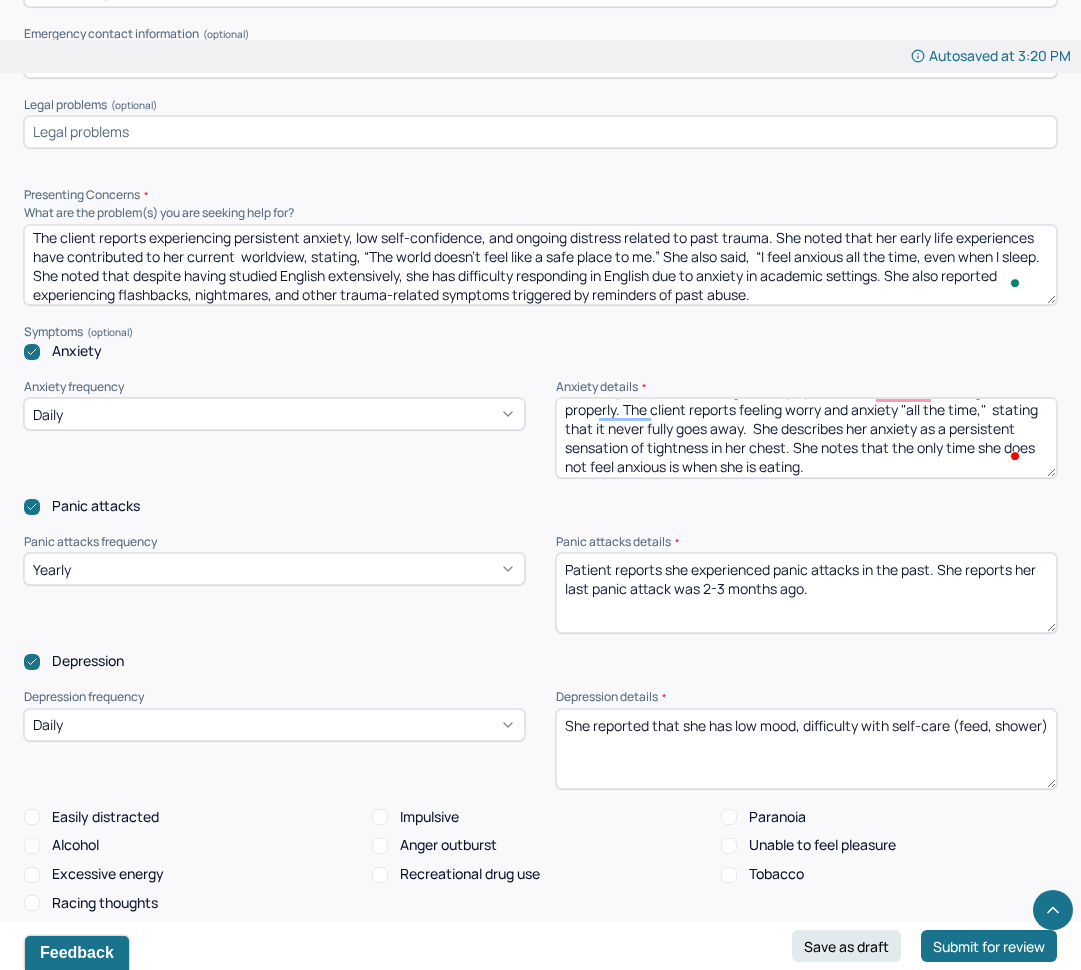 type on "She reported that she has physiological symptoms (e.g., heart racing and chronic pain) as well as cognitive symptoms of  worry about doing work properly. The client reports feeling worry and anxiety "all the time,"  stating that it never fully goes away.  She describes her anxiety as a persistent sensation of tightness in her chest. She notes that the only time she does not feel anxious is when she is eating." 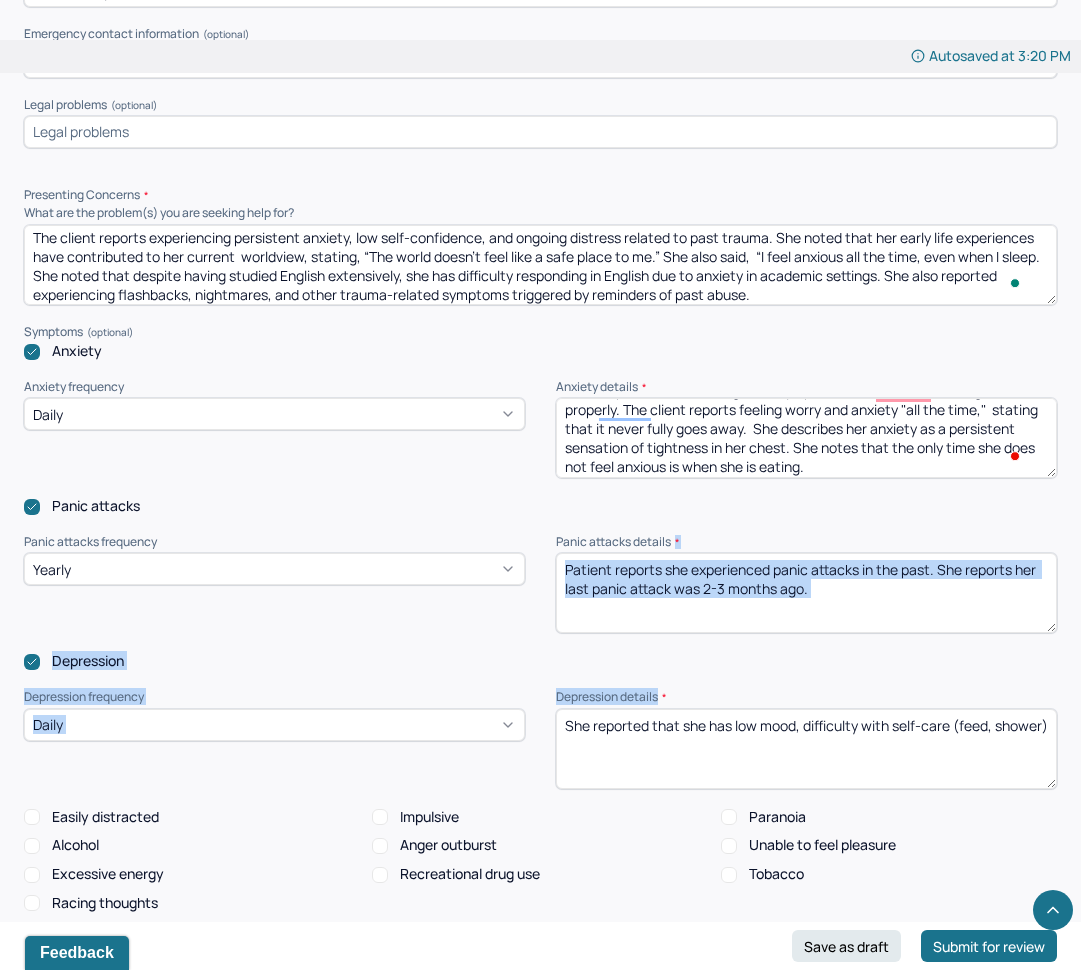 drag, startPoint x: 777, startPoint y: 517, endPoint x: 697, endPoint y: 724, distance: 221.92116 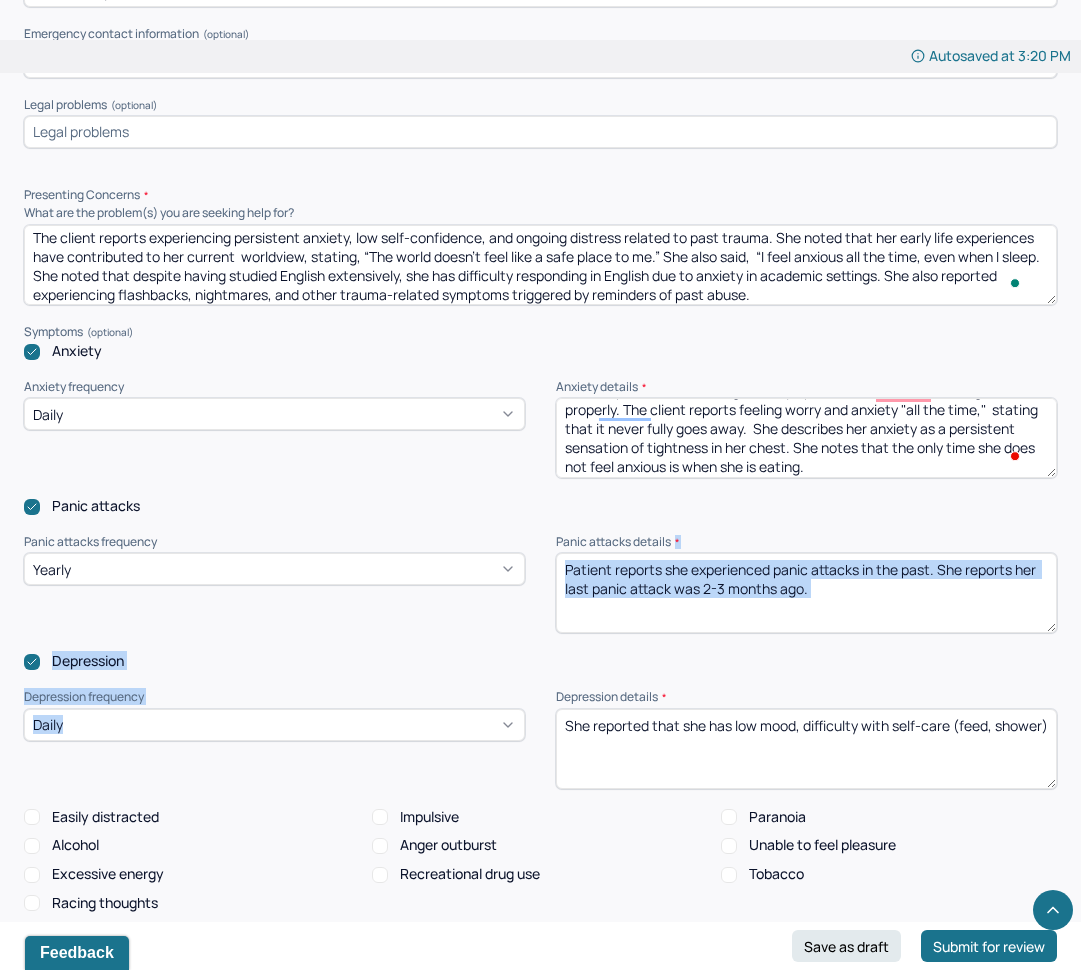 click on "Panic attacks details *" at bounding box center (806, 542) 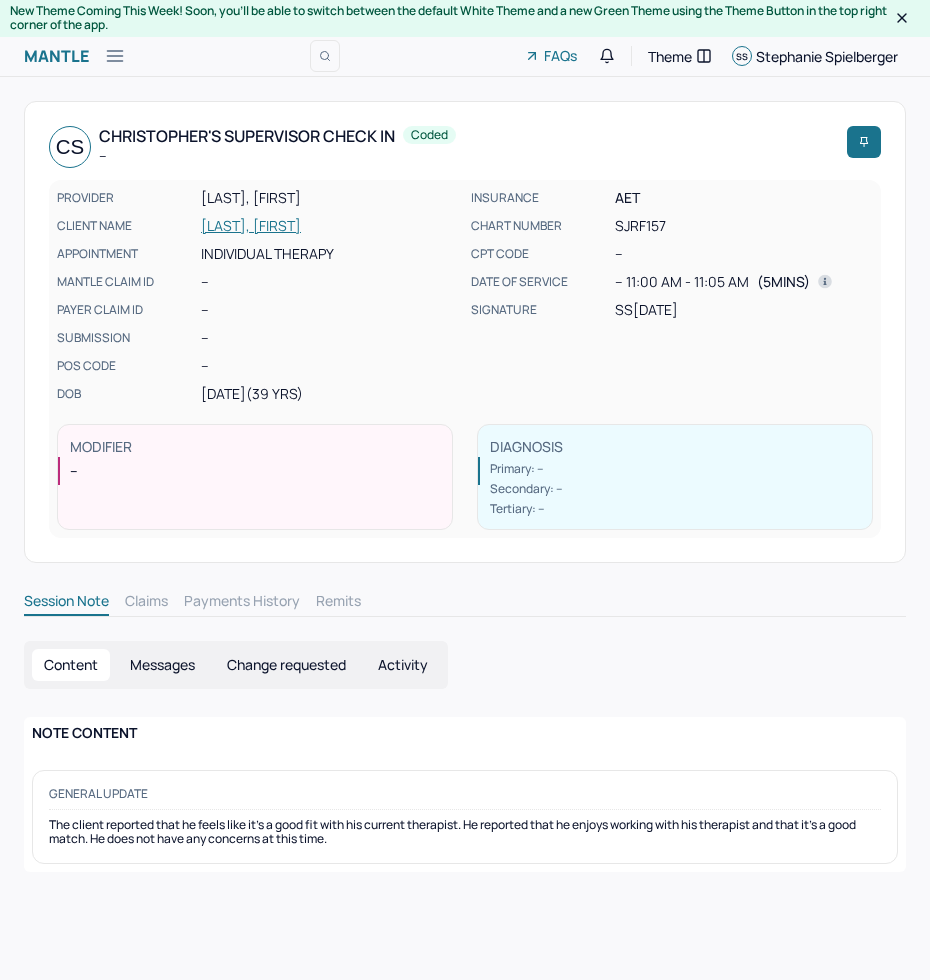 scroll, scrollTop: 0, scrollLeft: 0, axis: both 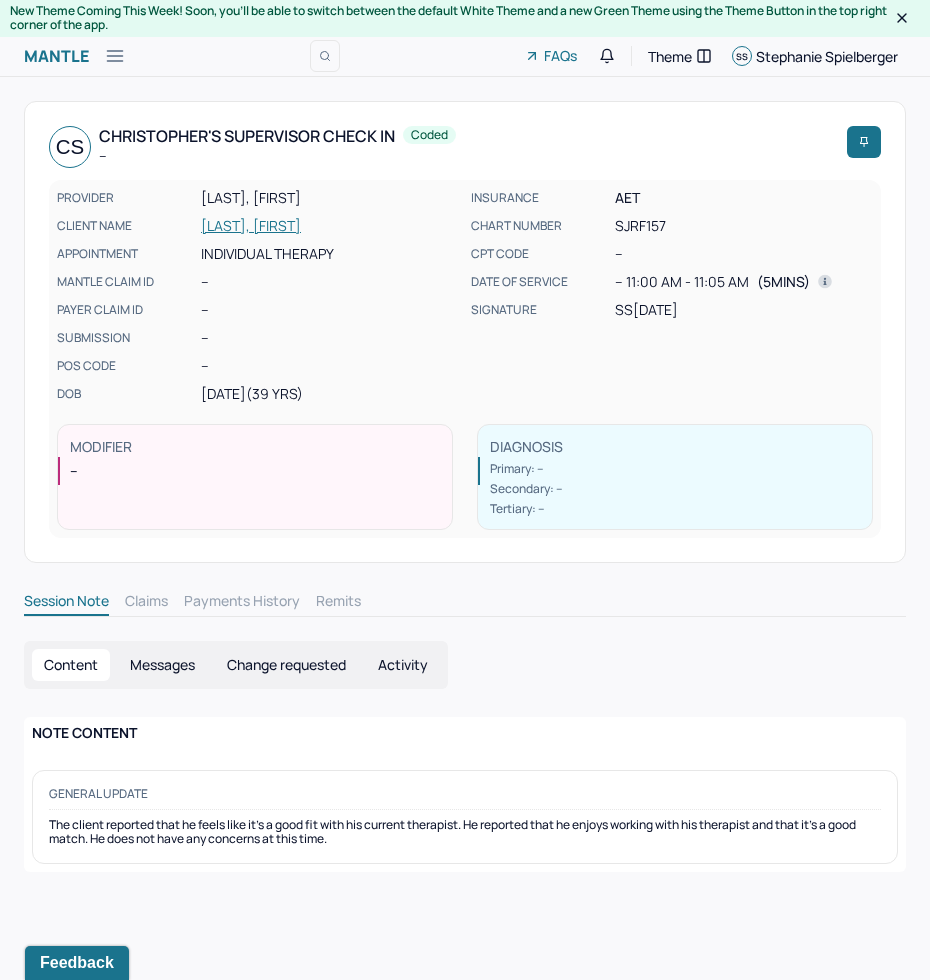 click on "NOTE CONTENT General update The client reported that he feels like it's a good fit with his current therapist. He reported that he enjoys working with his therapist and that it's a good match. He does not have any concerns at this time." at bounding box center [465, 794] 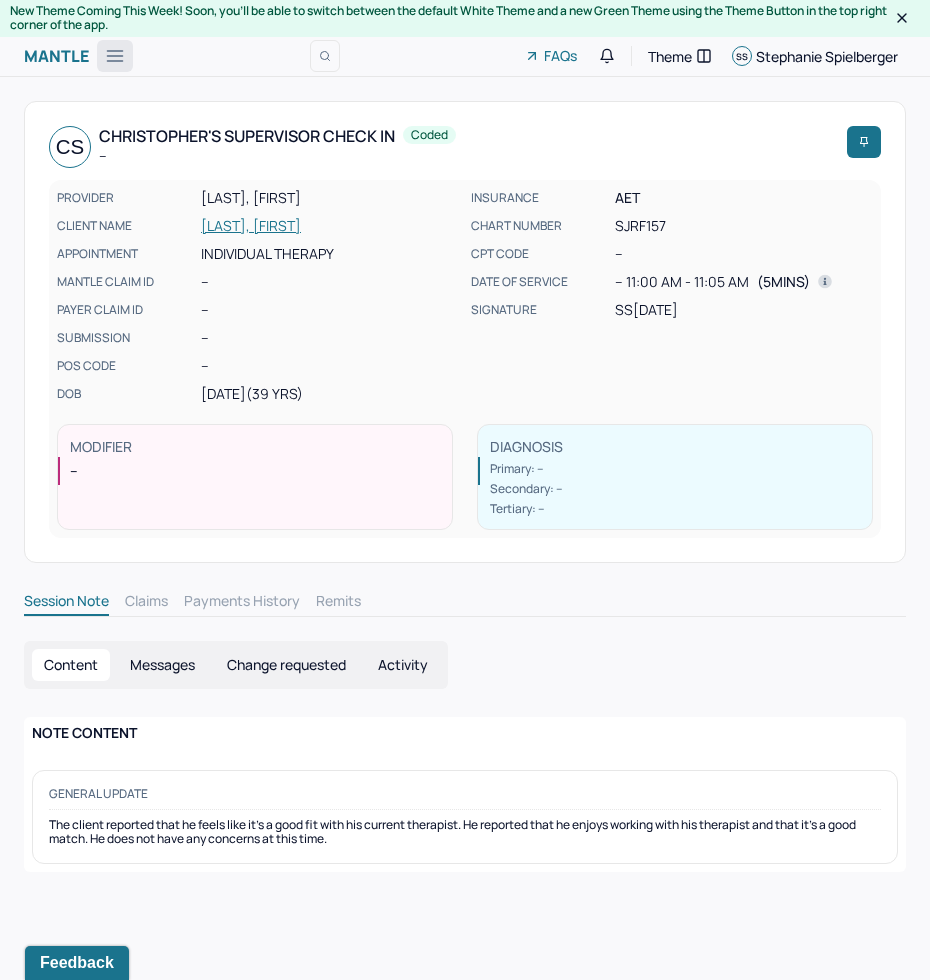 click at bounding box center (115, 56) 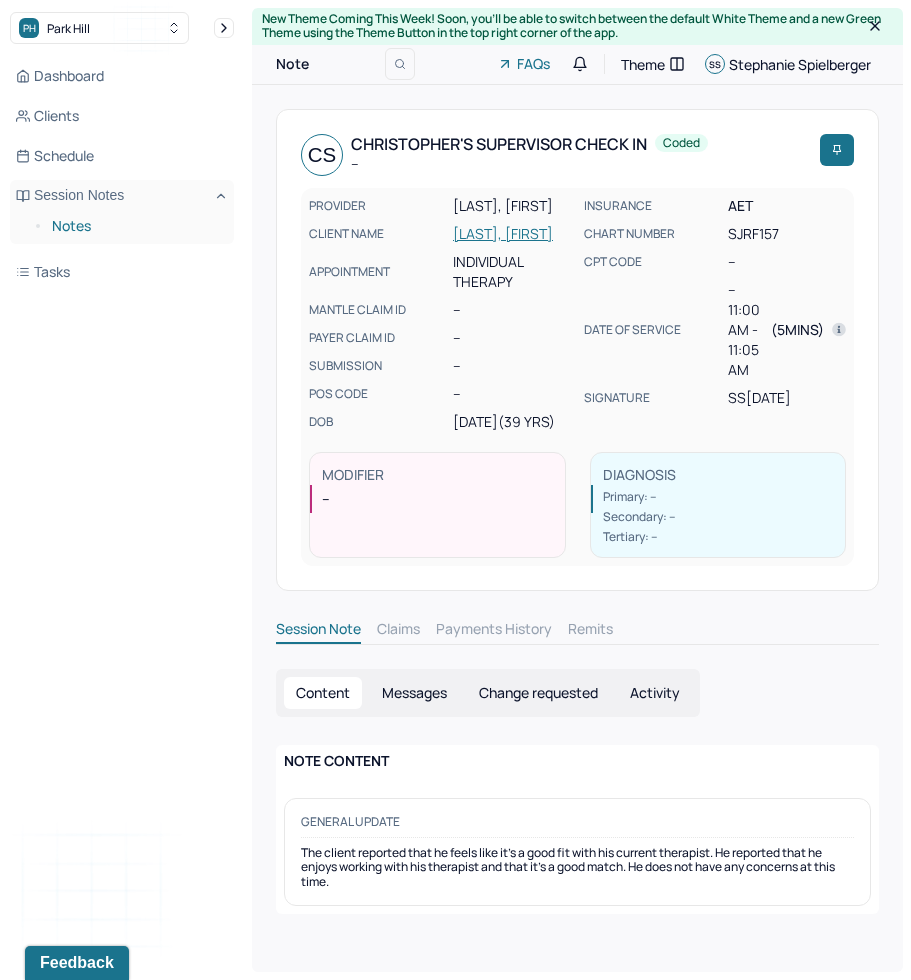 click on "Notes" at bounding box center (135, 226) 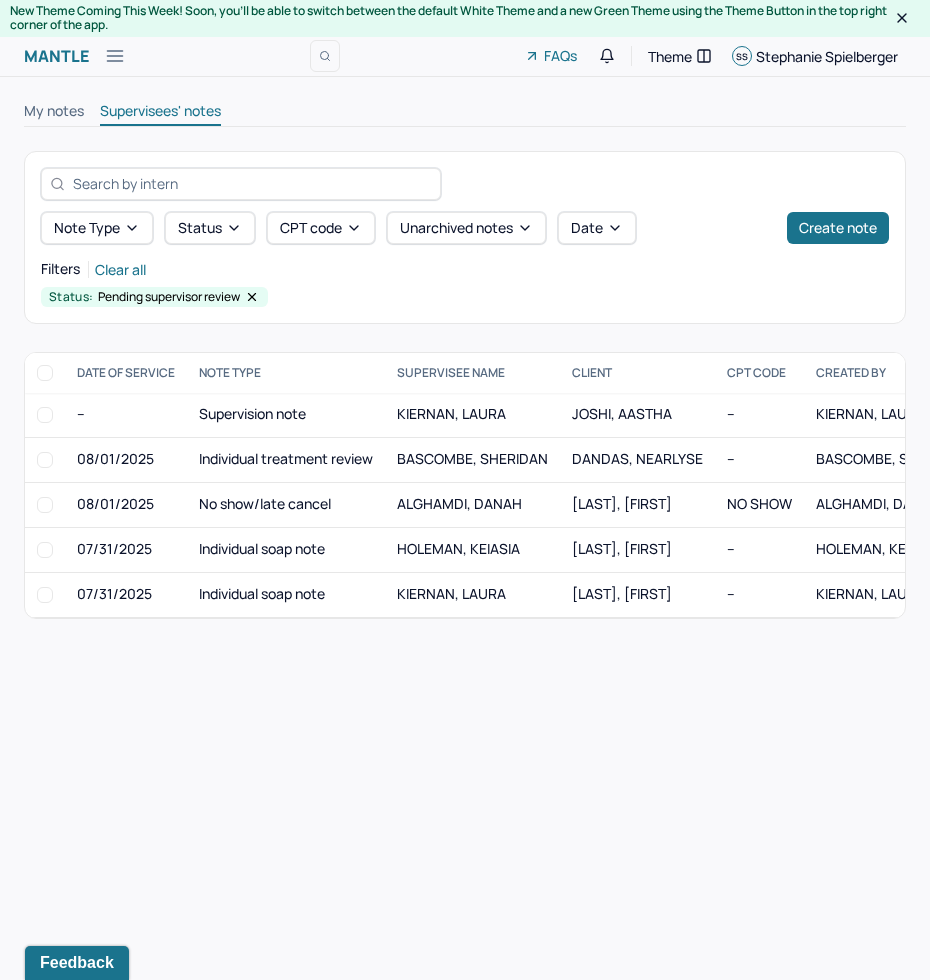 click on "My notes" at bounding box center [54, 113] 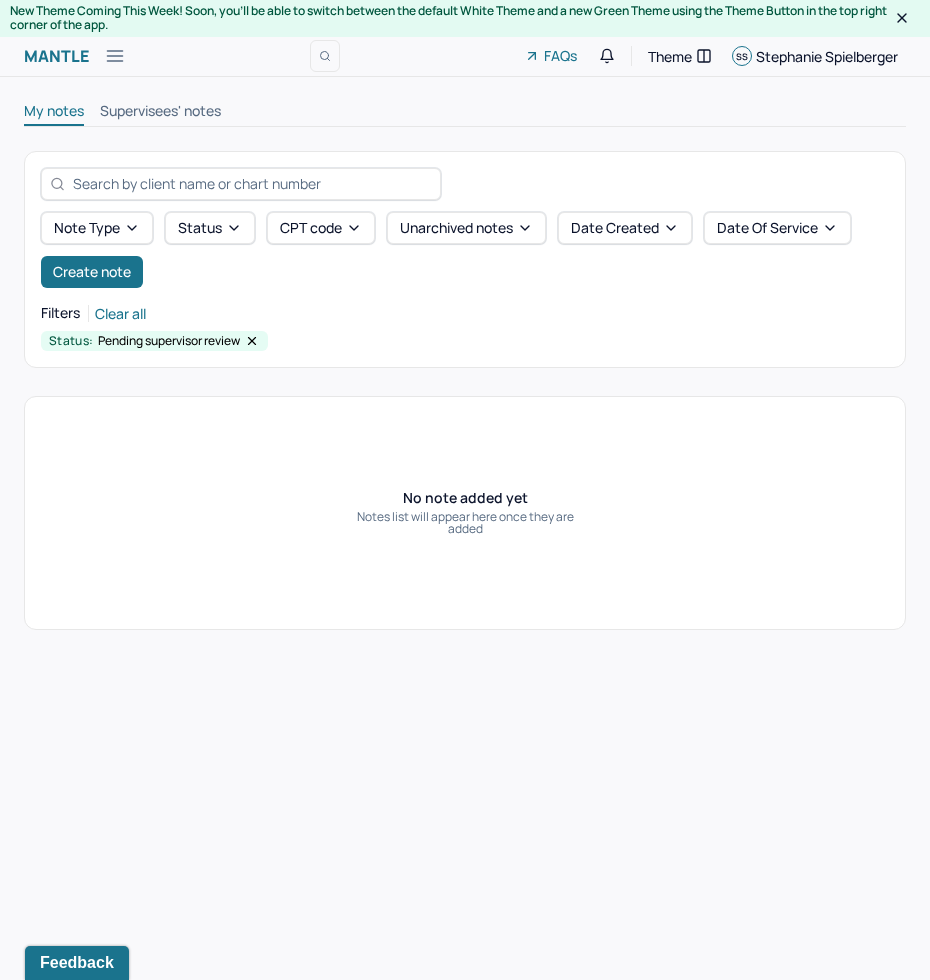 click on "Supervisees' notes" at bounding box center [160, 113] 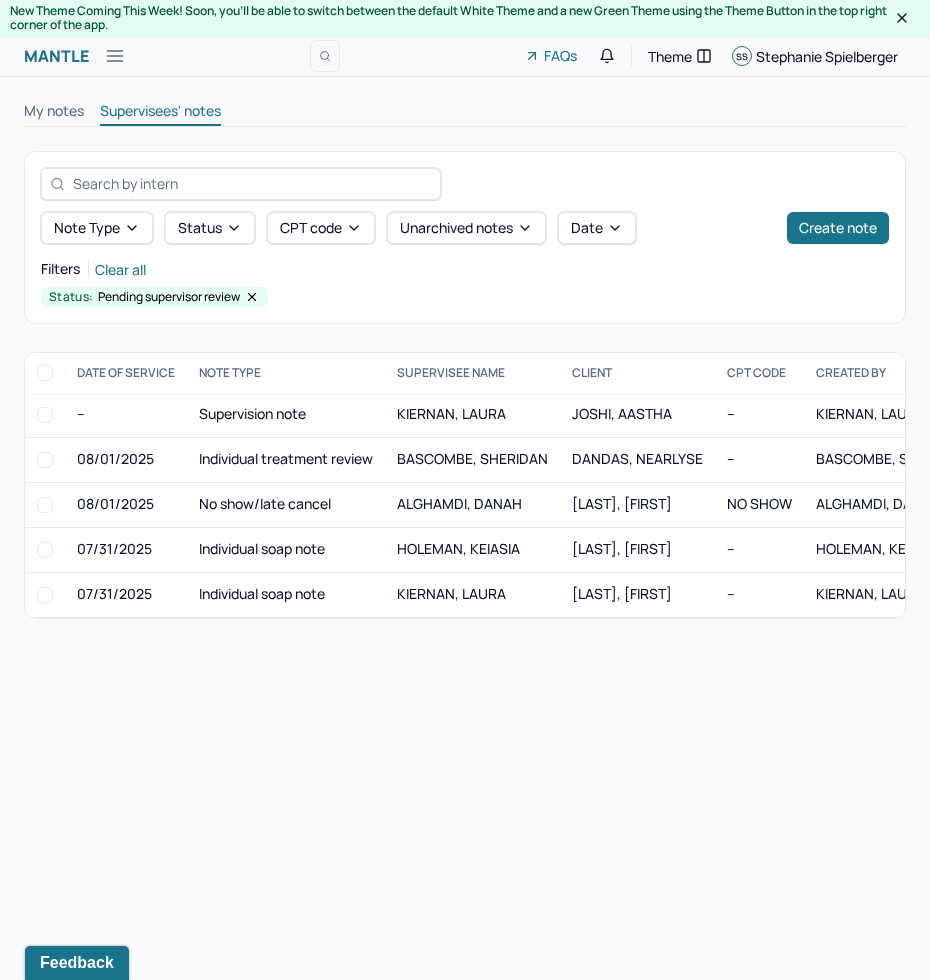 click on "New Theme Coming This Week! Soon, you’ll be able to switch between the default White Theme and a new Green Theme using the Theme Button in the top right corner of the app." at bounding box center (465, 18) 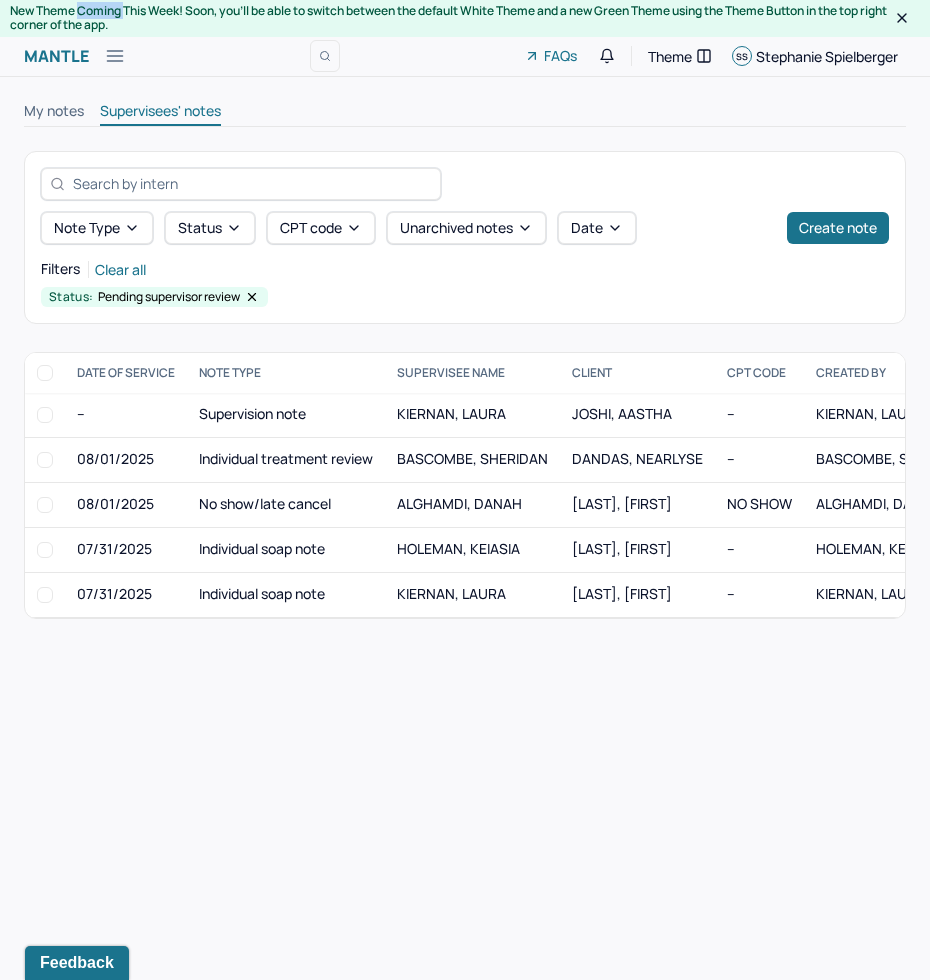 click on "New Theme Coming This Week! Soon, you’ll be able to switch between the default White Theme and a new Green Theme using the Theme Button in the top right corner of the app." at bounding box center (465, 18) 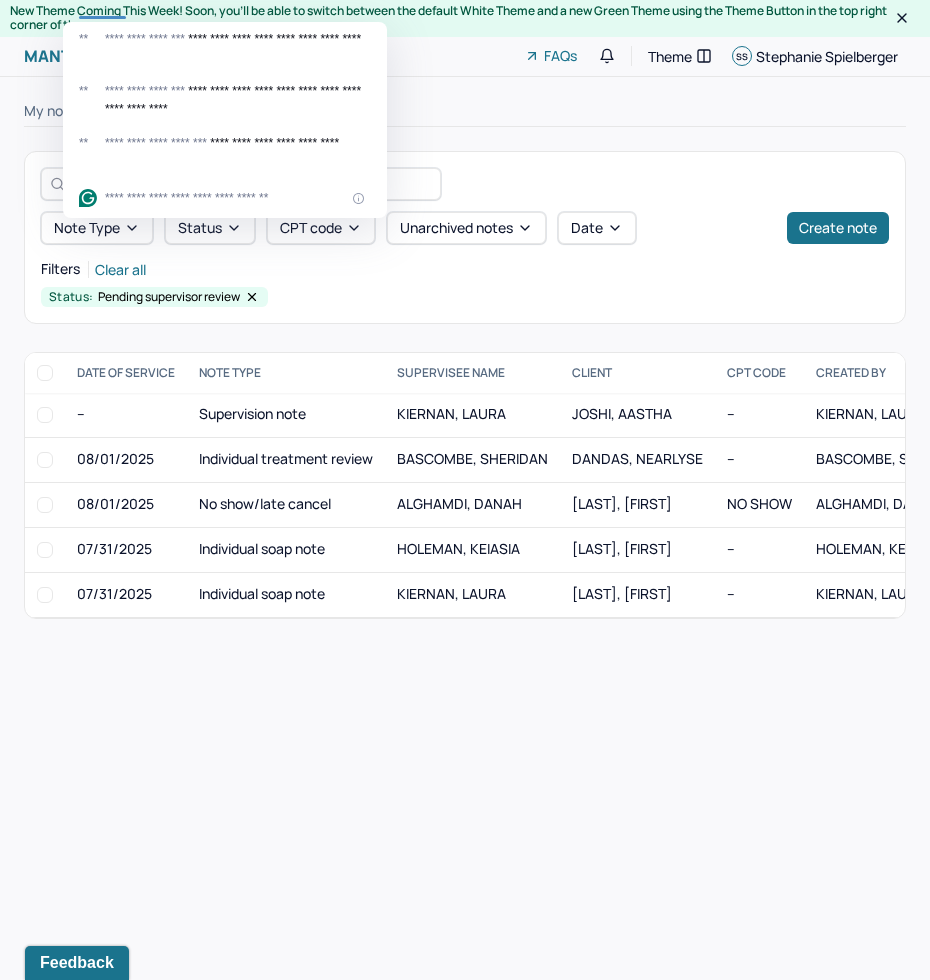 click on "**********" 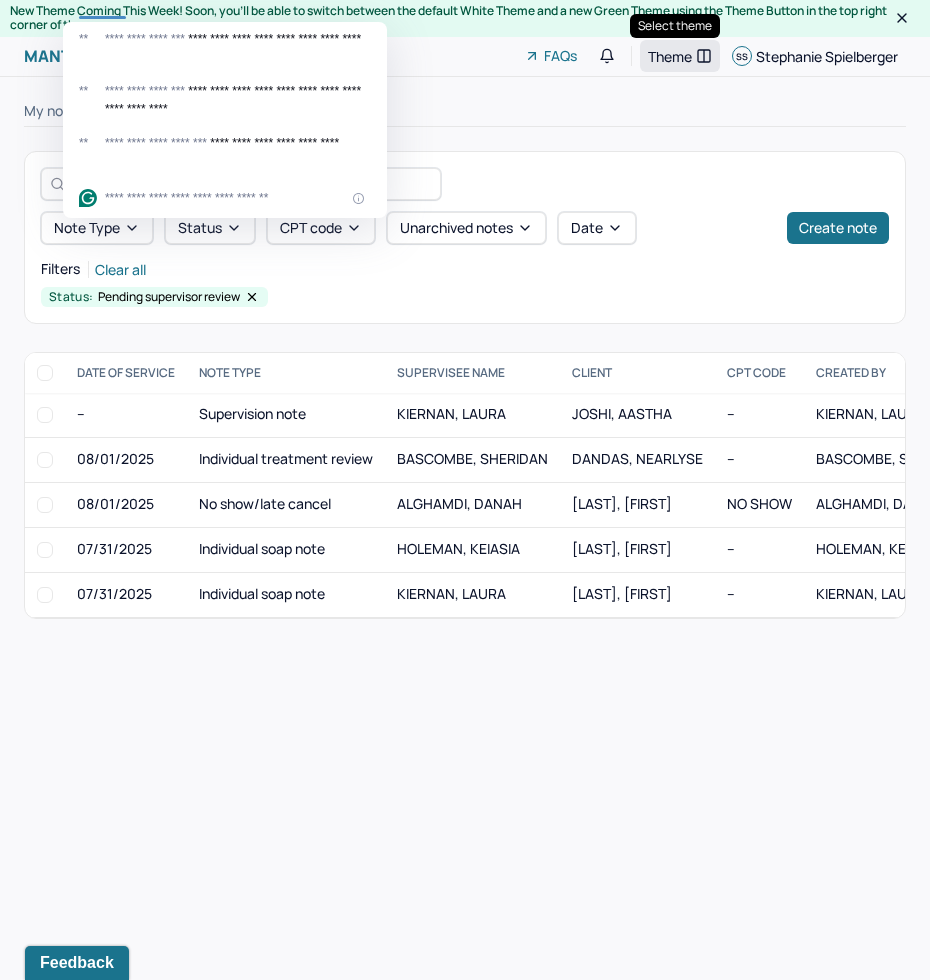 click on "Theme" at bounding box center [680, 56] 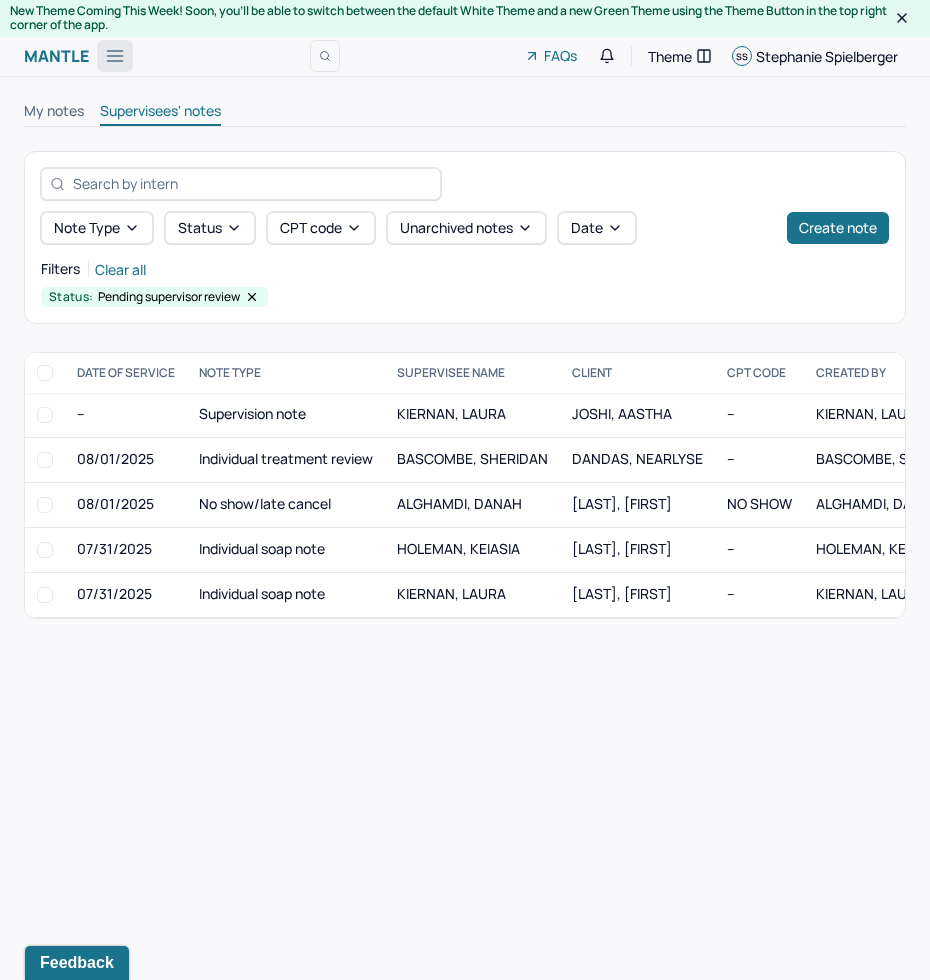 click 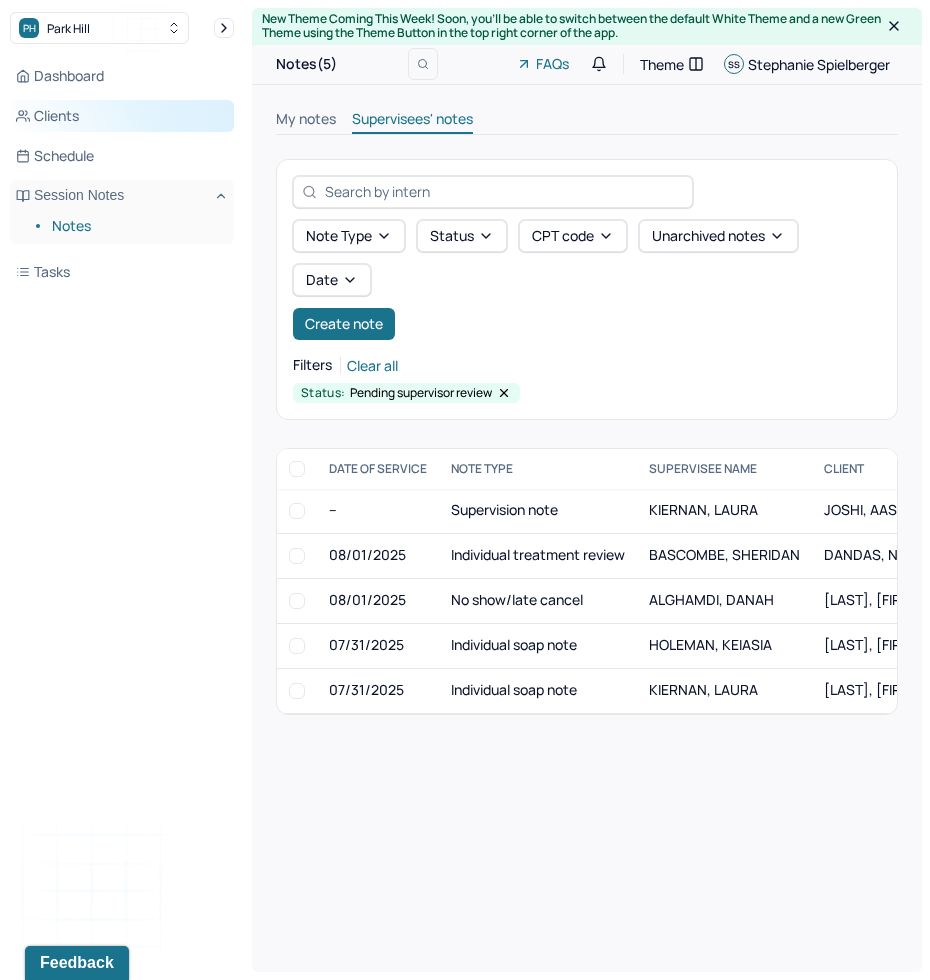 click on "Clients" at bounding box center (122, 116) 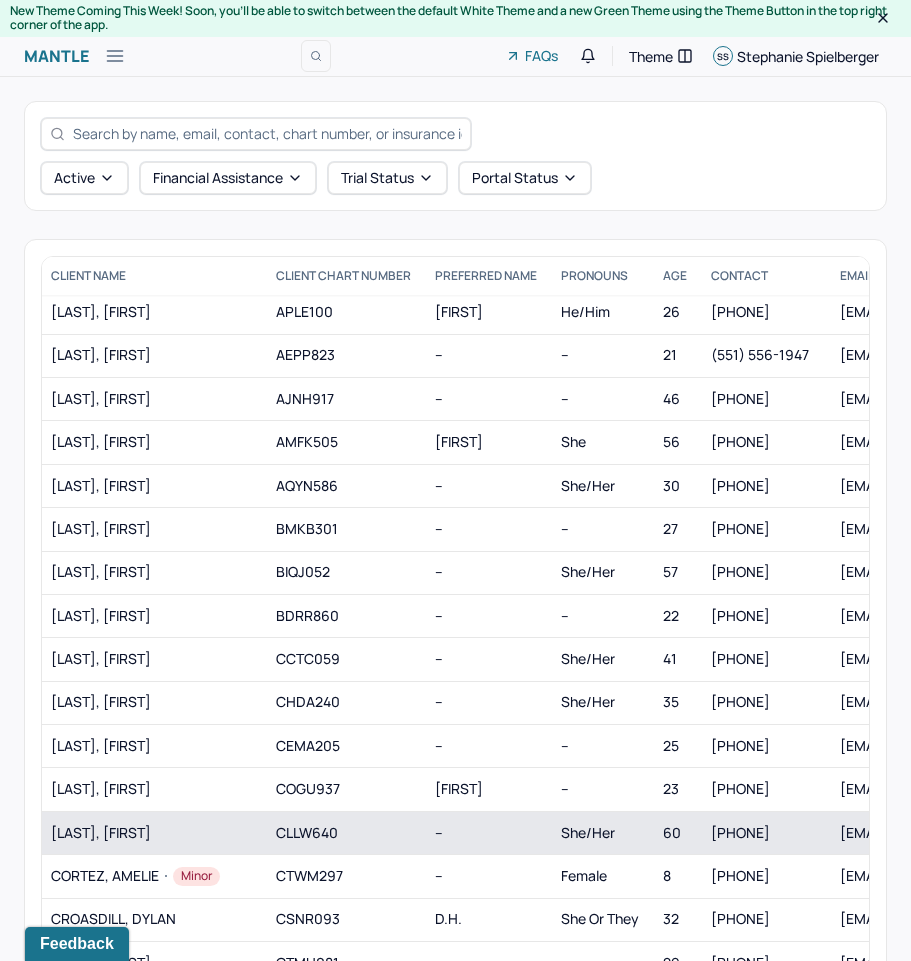 scroll, scrollTop: 0, scrollLeft: 3, axis: horizontal 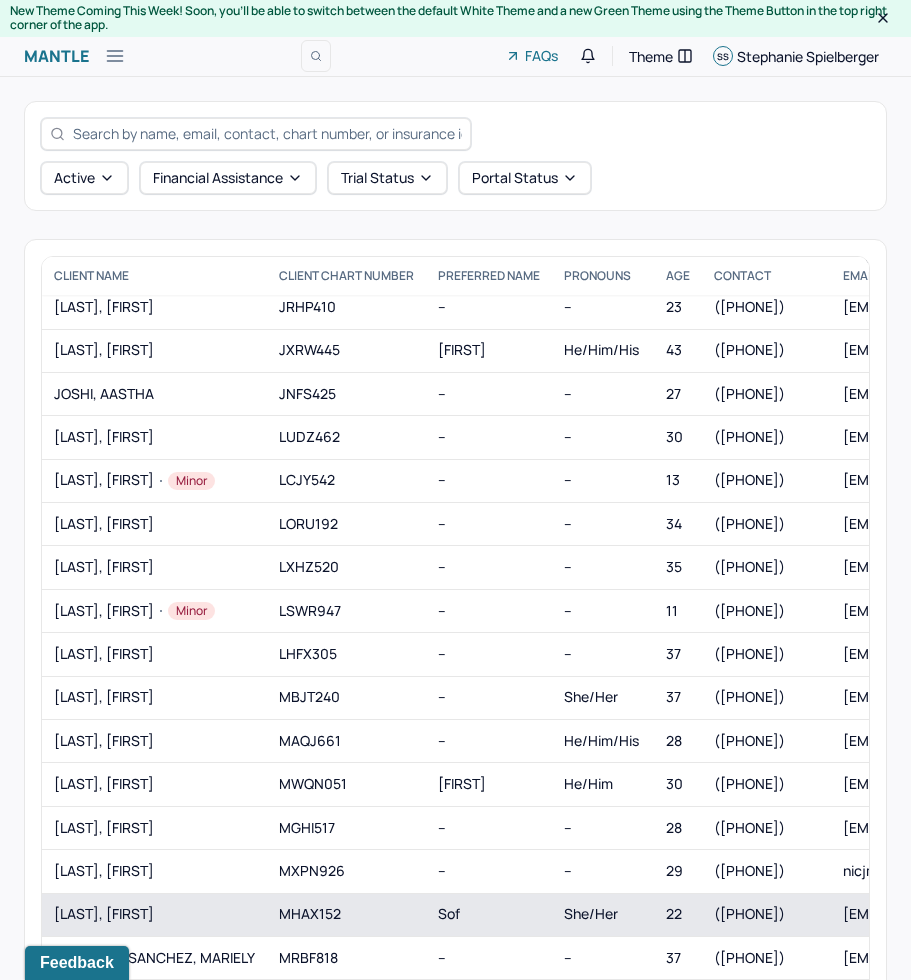 click on "[LAST], [FIRST]" at bounding box center (154, 914) 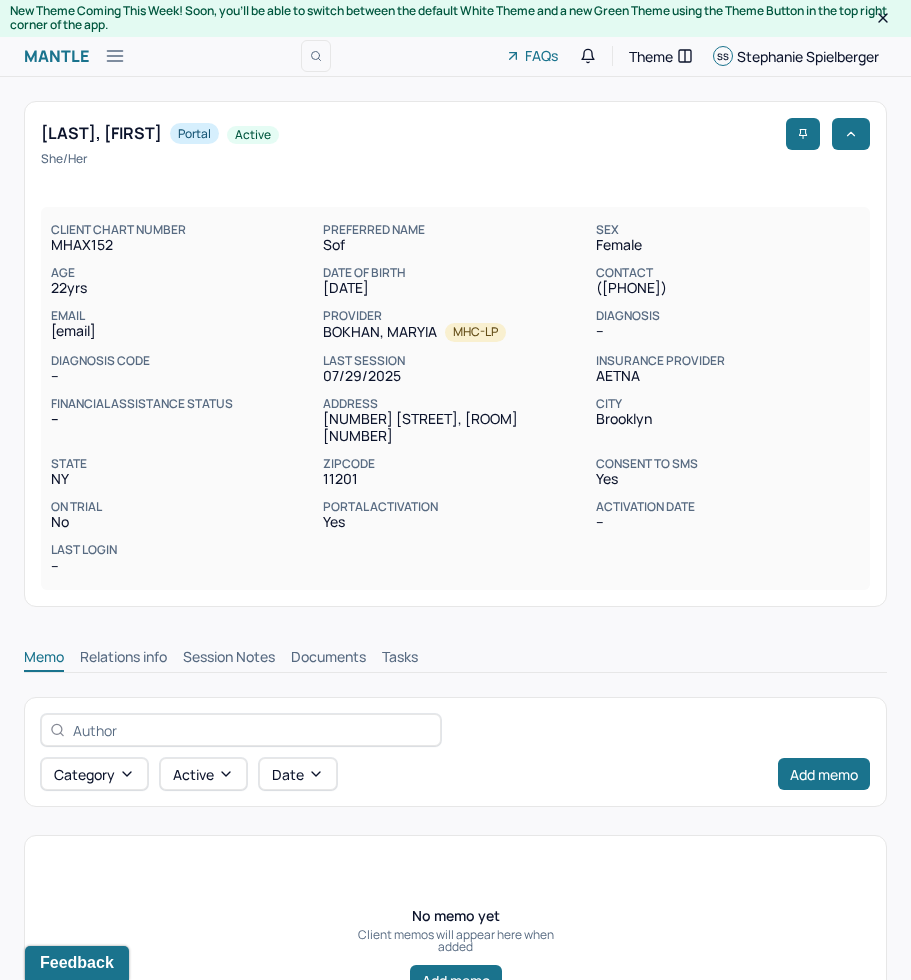 click on "Session Notes" at bounding box center (229, 659) 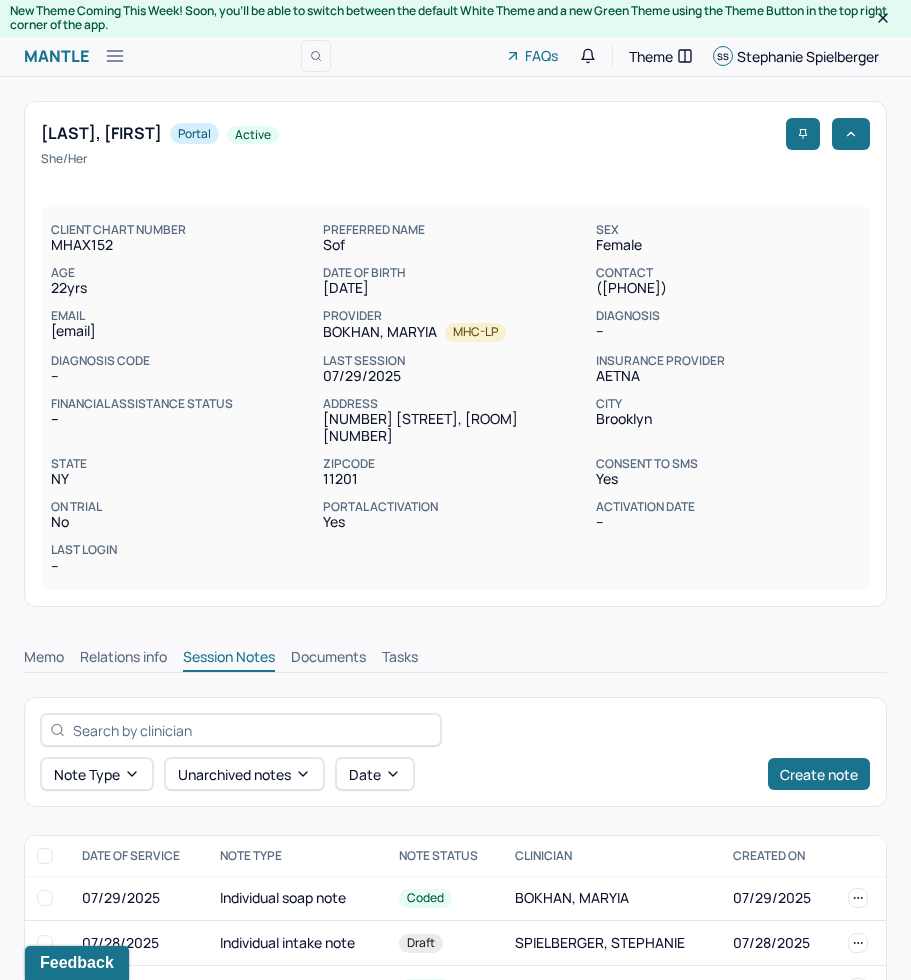 scroll, scrollTop: 40, scrollLeft: 0, axis: vertical 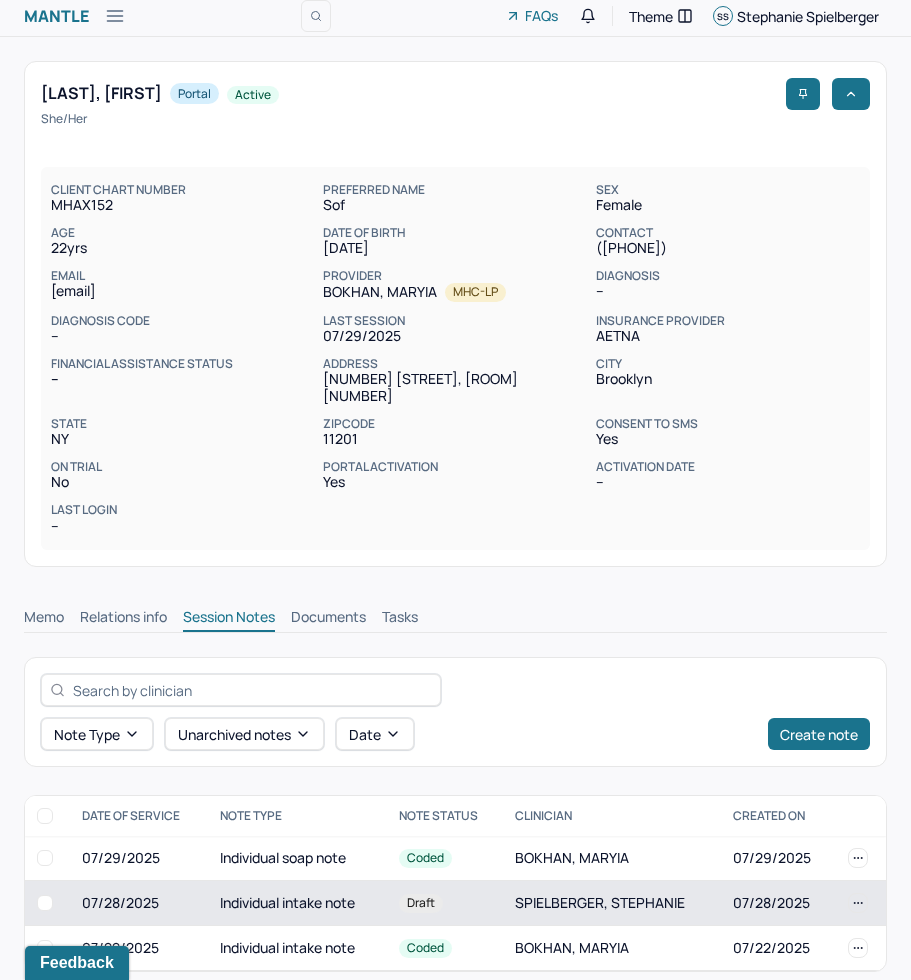 click on "SPIELBERGER, STEPHANIE" at bounding box center [612, 903] 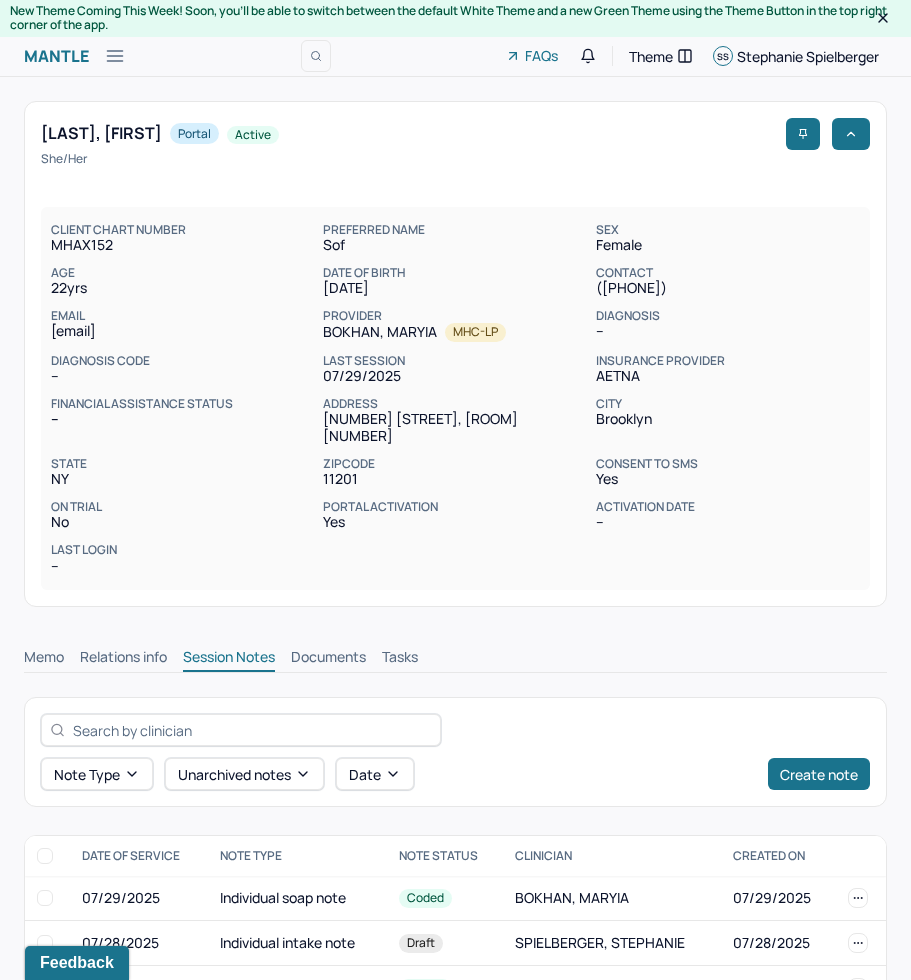 scroll, scrollTop: 40, scrollLeft: 0, axis: vertical 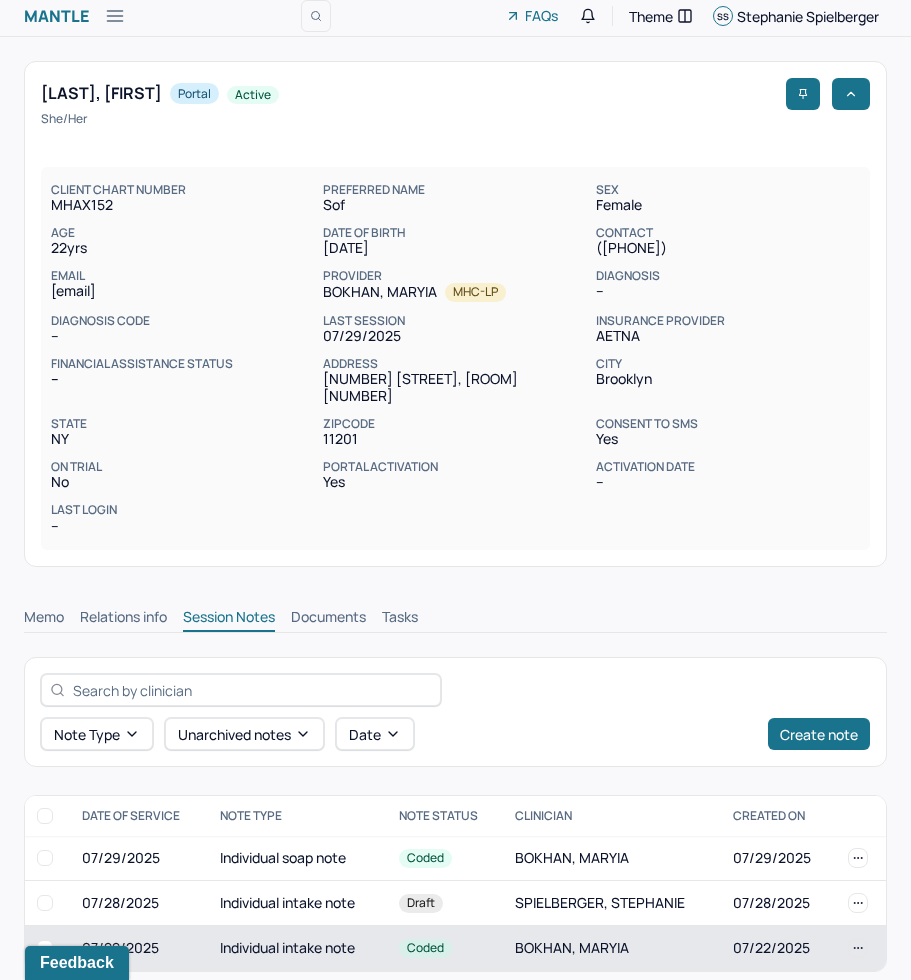 click on "BOKHAN, MARYIA" at bounding box center (612, 948) 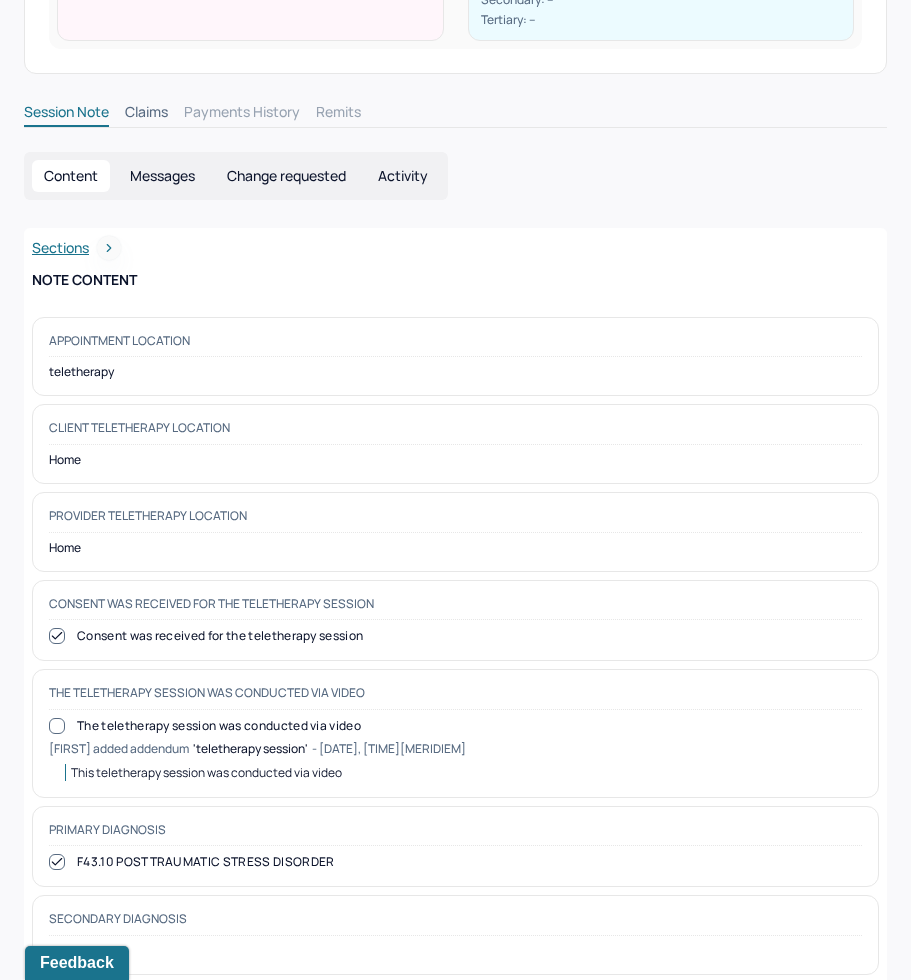 scroll, scrollTop: 514, scrollLeft: 0, axis: vertical 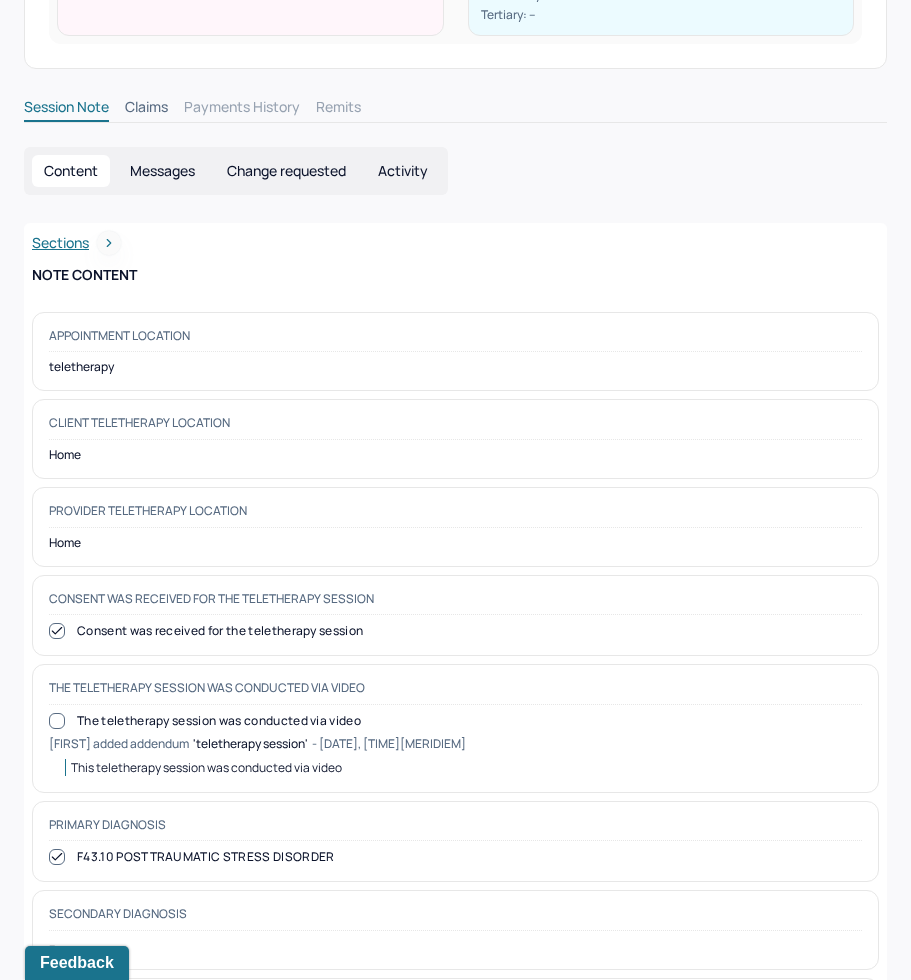 click on "Provider Teletherapy Location" at bounding box center [455, 515] 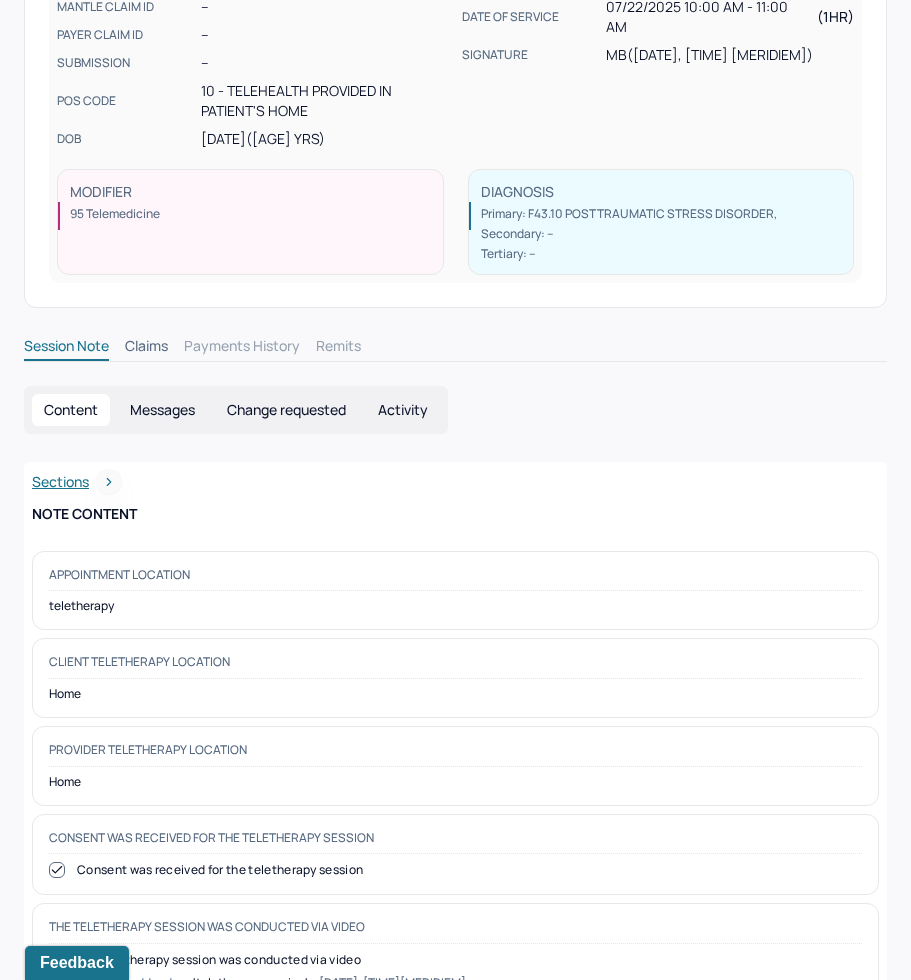 scroll, scrollTop: 0, scrollLeft: 0, axis: both 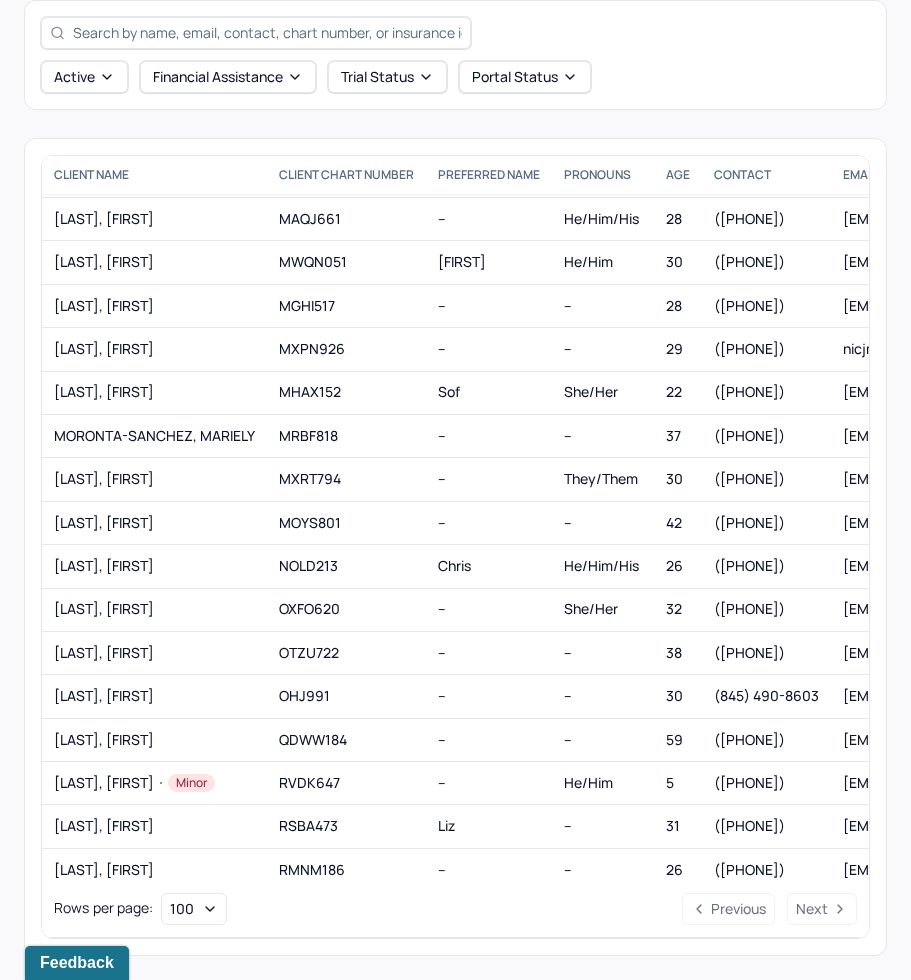 click at bounding box center (455, 33) 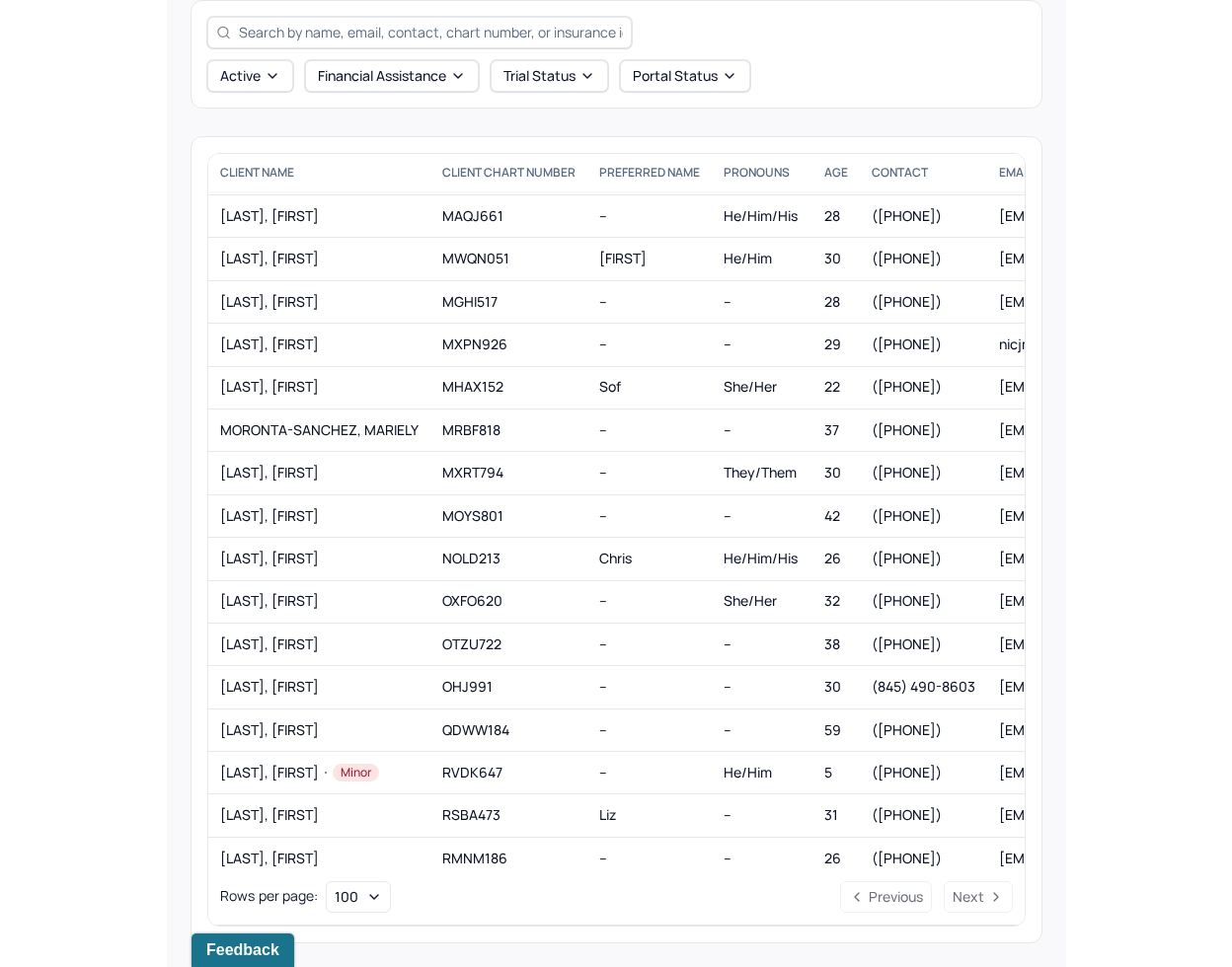 scroll, scrollTop: 85, scrollLeft: 0, axis: vertical 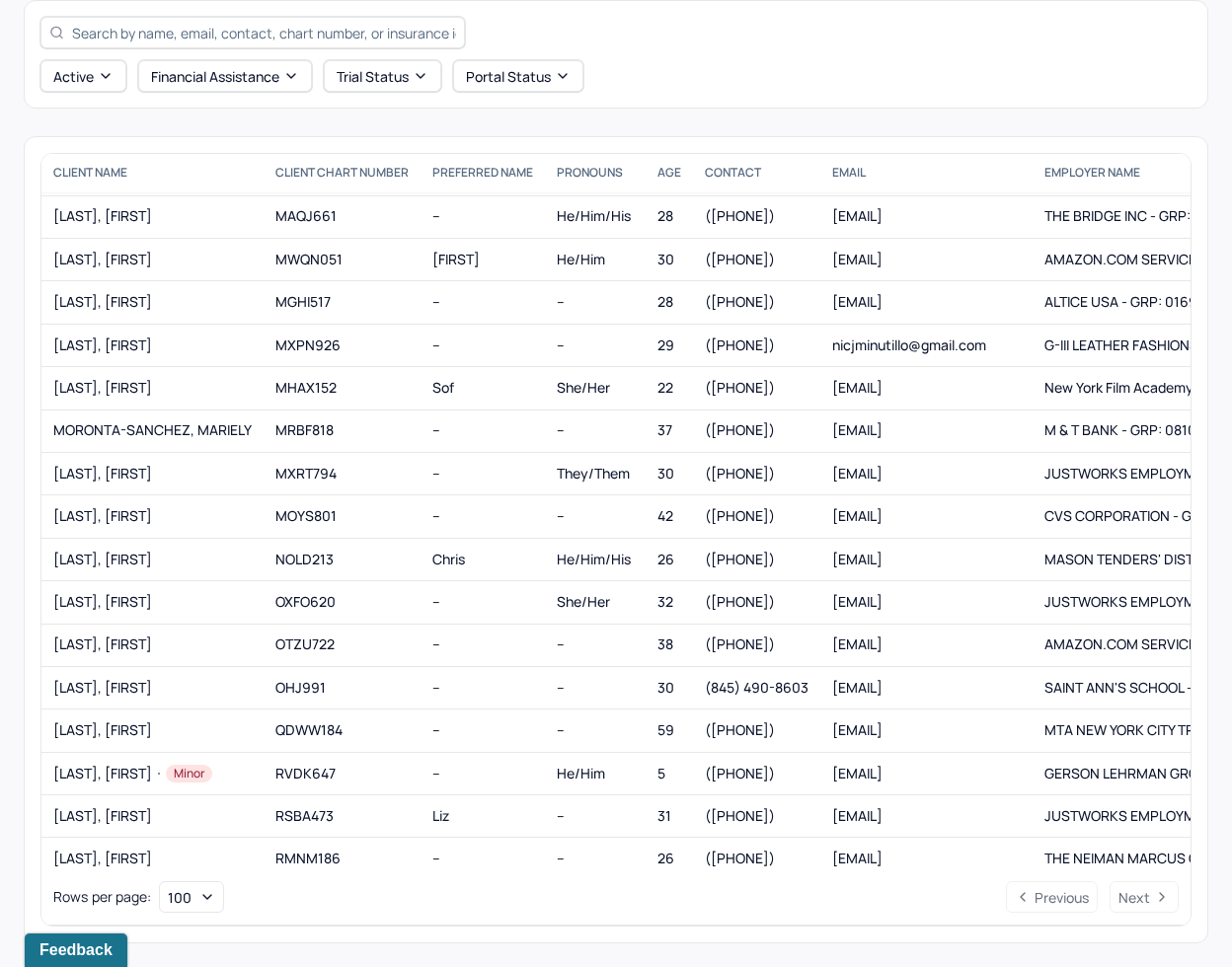 click on "Active Financial assistance Trial Status Portal Status" at bounding box center [616, 76] 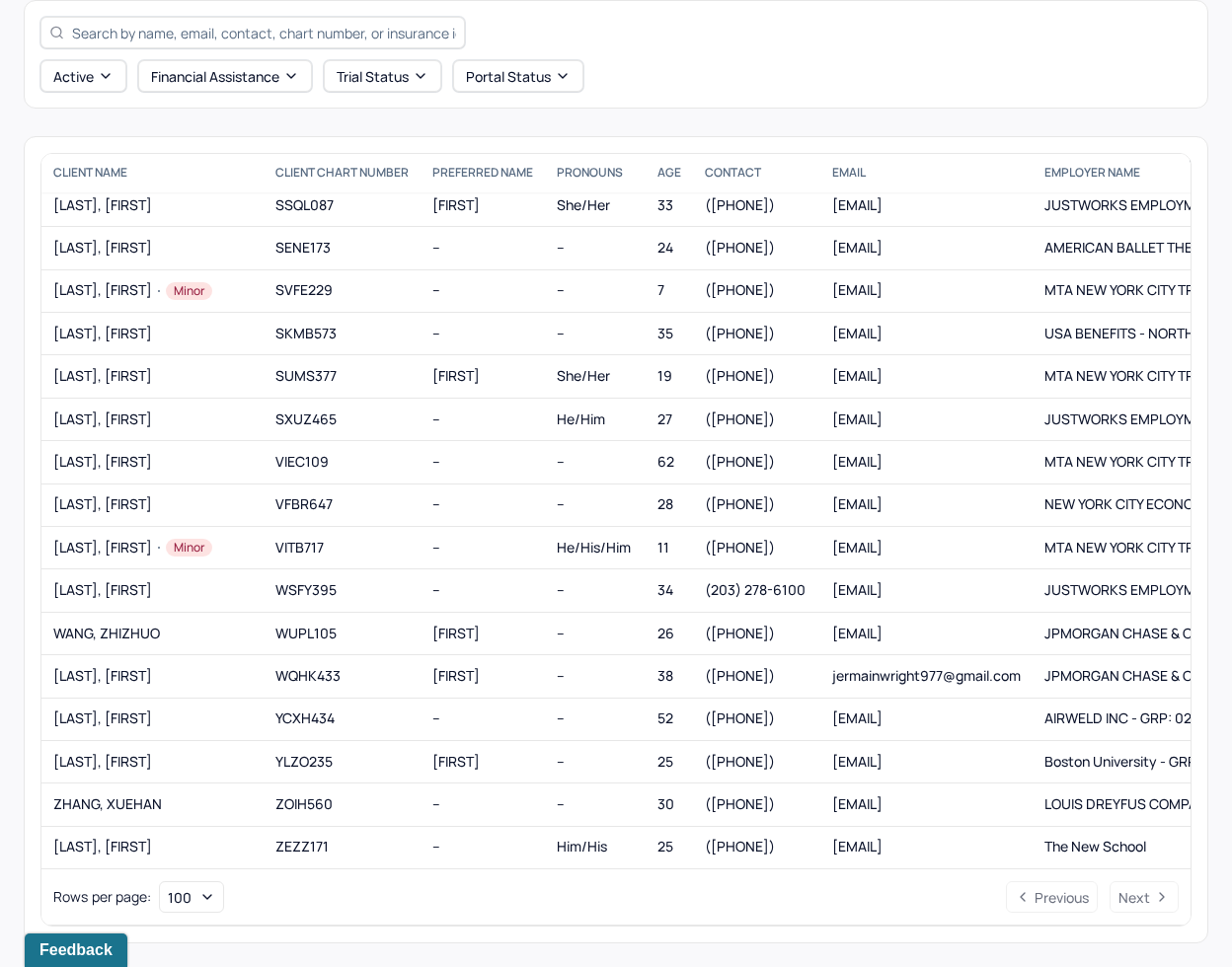 scroll, scrollTop: 2595, scrollLeft: 0, axis: vertical 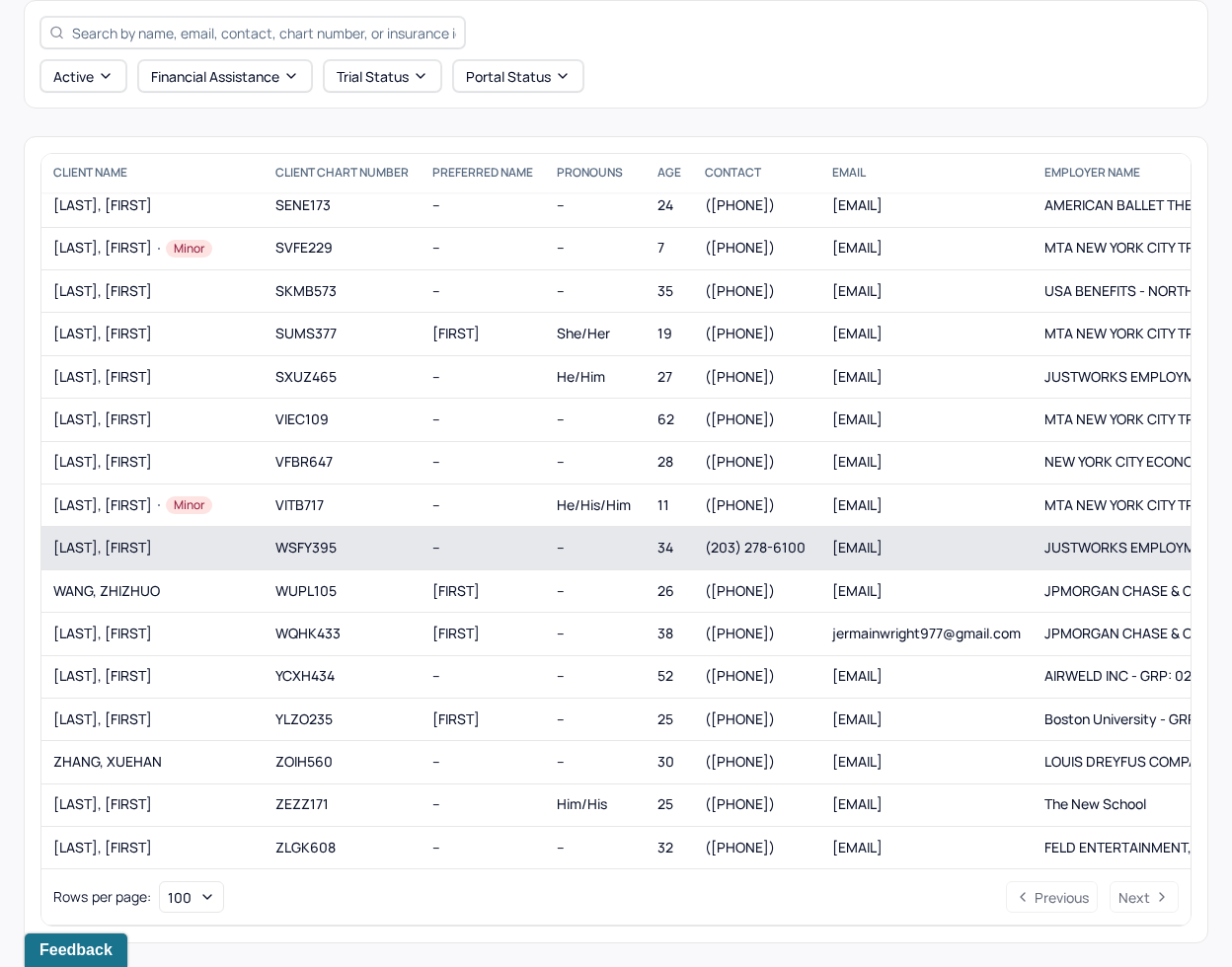 click on "--" at bounding box center (436, 547) 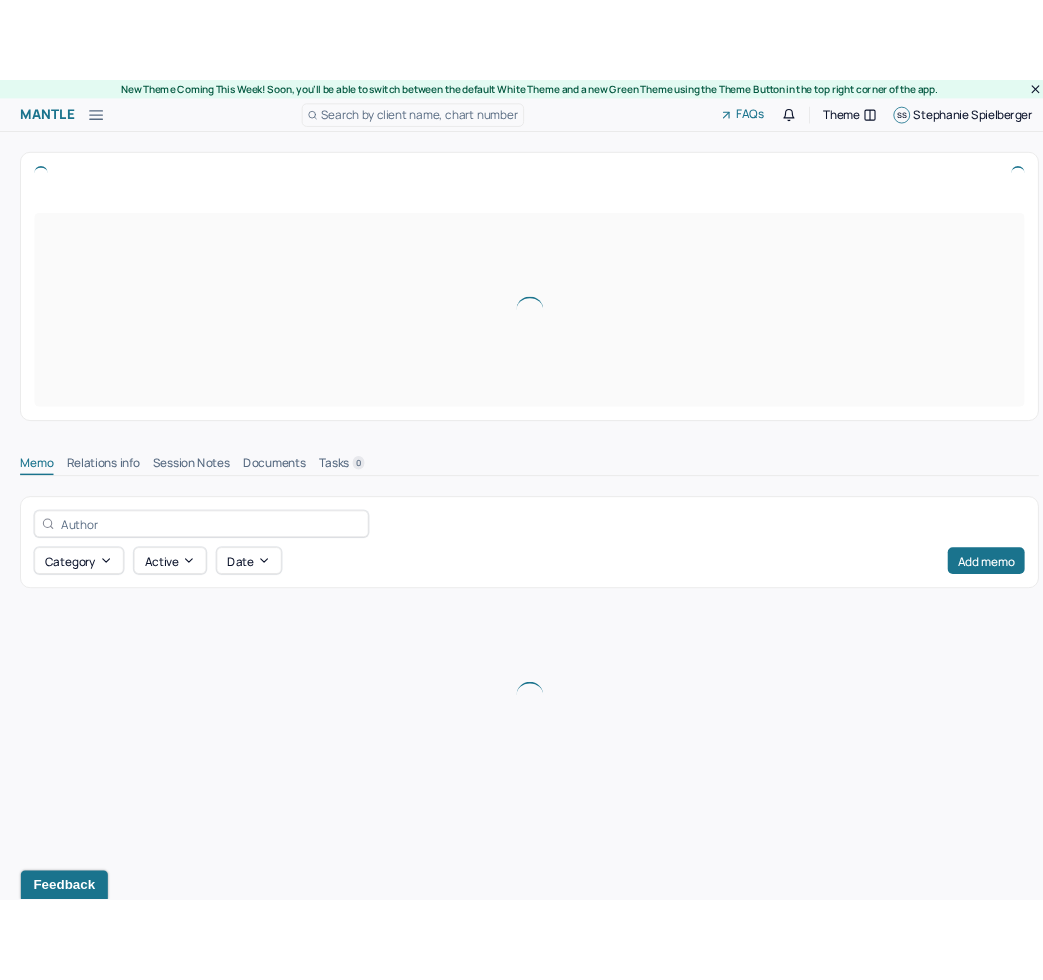 scroll, scrollTop: 0, scrollLeft: 0, axis: both 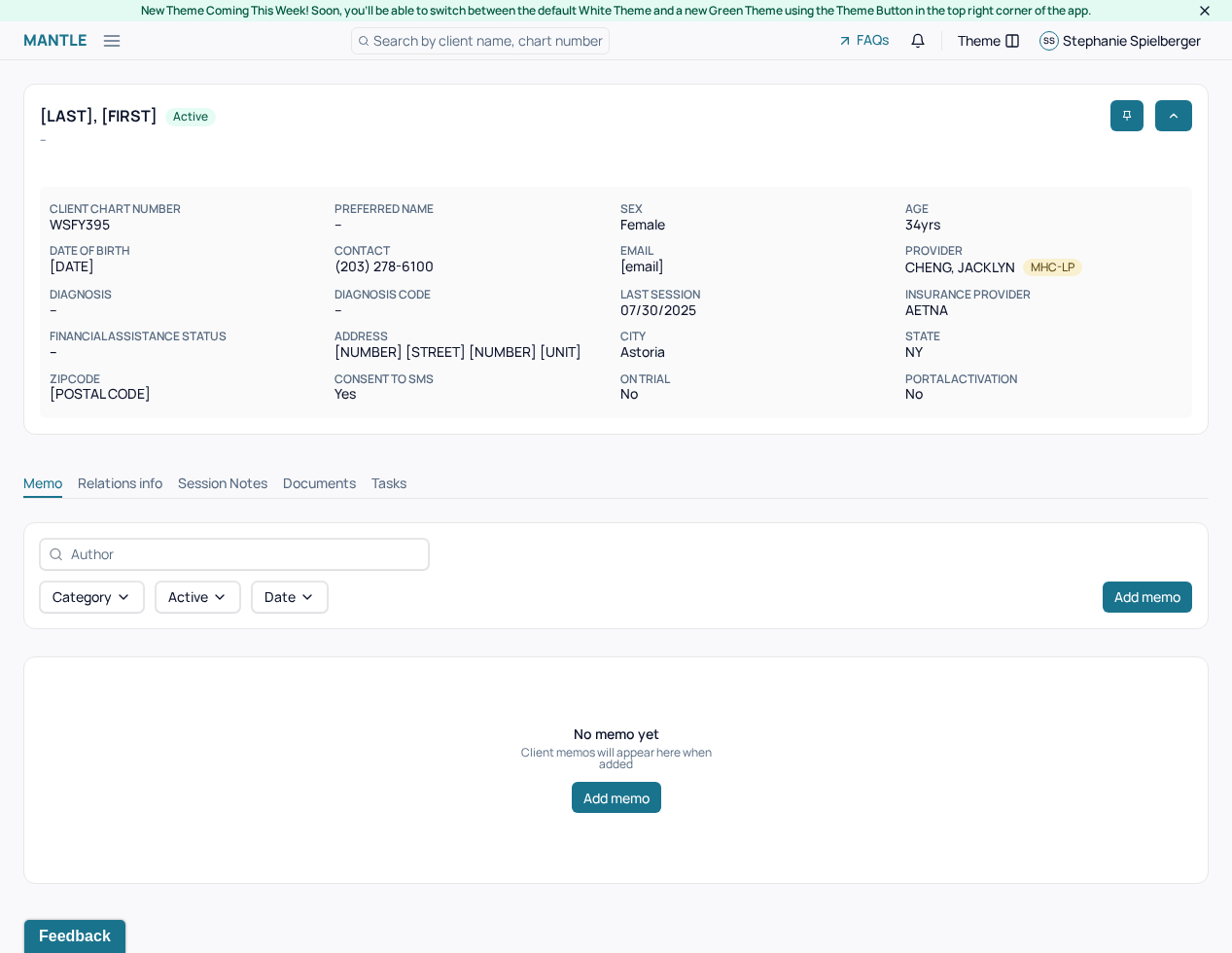 click on "Session Notes" at bounding box center (223, 485) 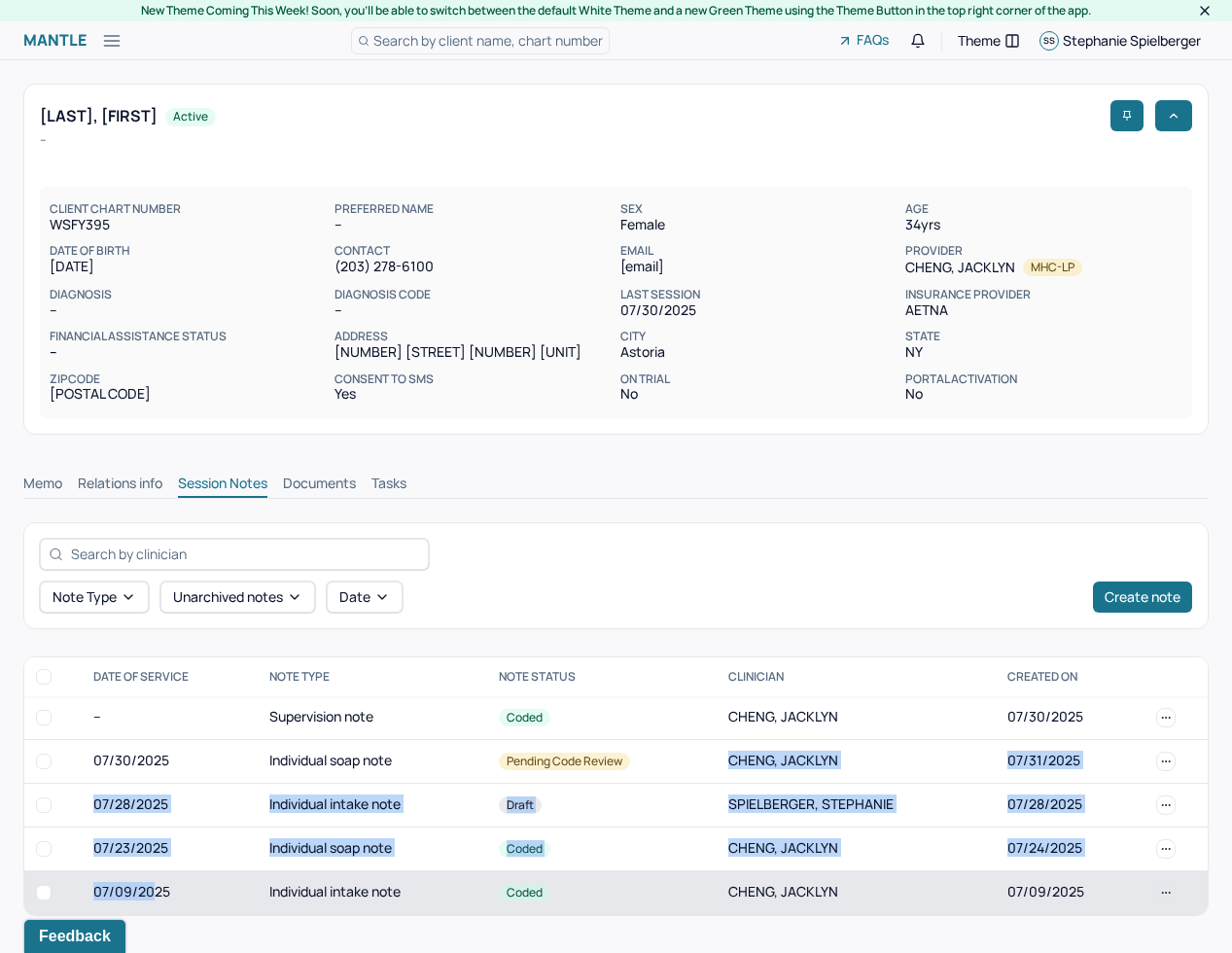 drag, startPoint x: 554, startPoint y: 770, endPoint x: 128, endPoint y: 898, distance: 444.81457 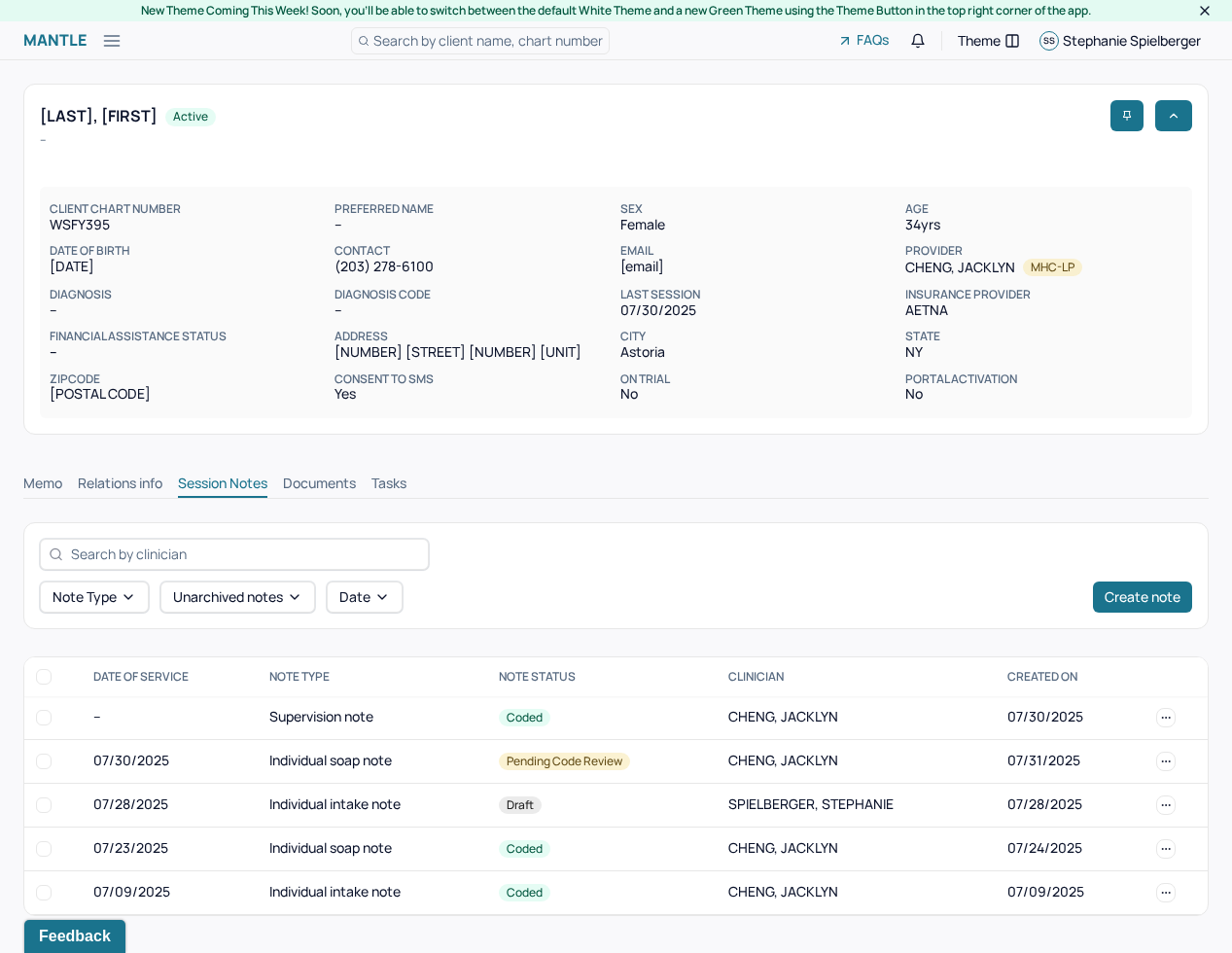 click on "Note type Unarchived notes Date Create note" at bounding box center (616, 597) 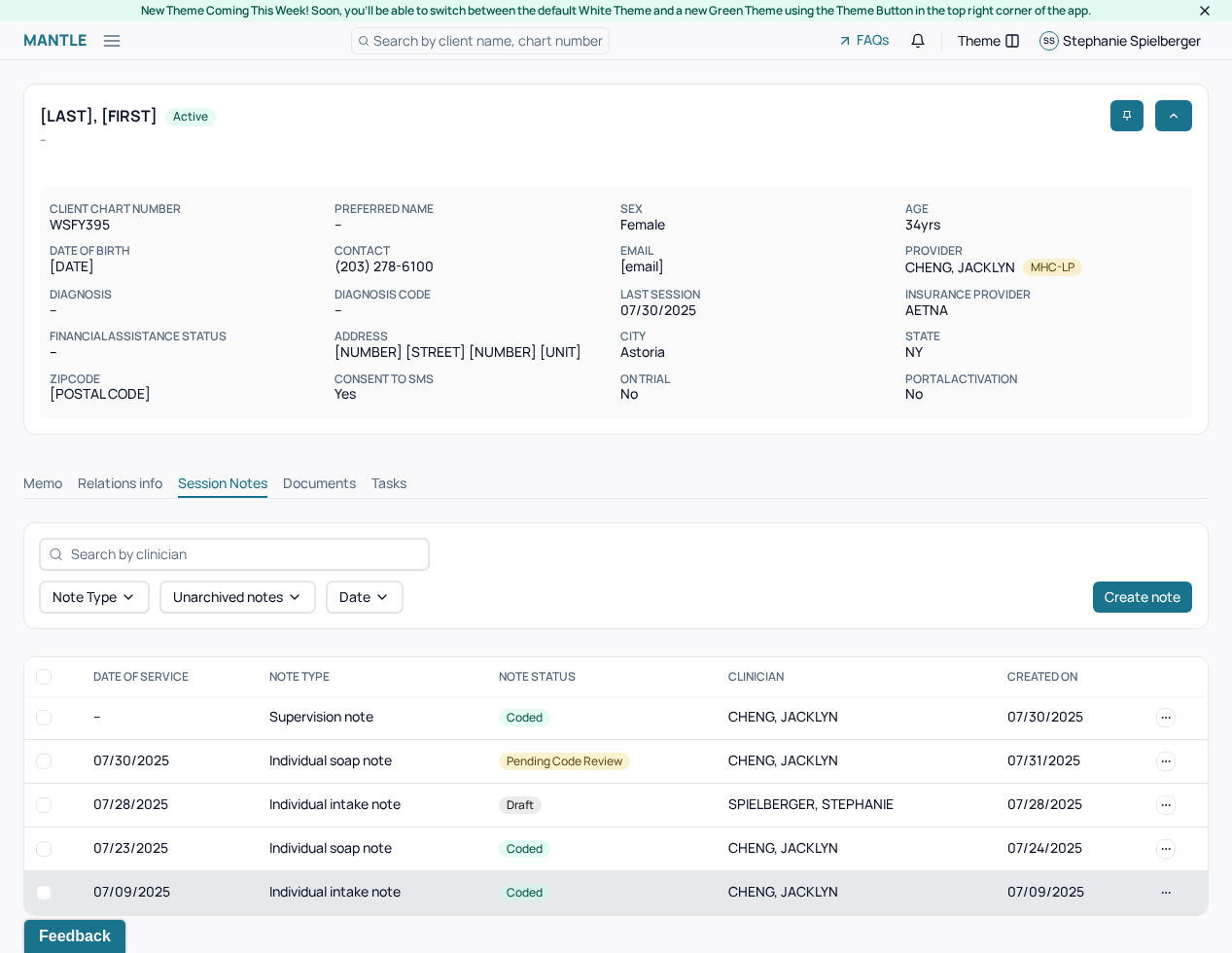 click on "Coded" at bounding box center [602, 892] 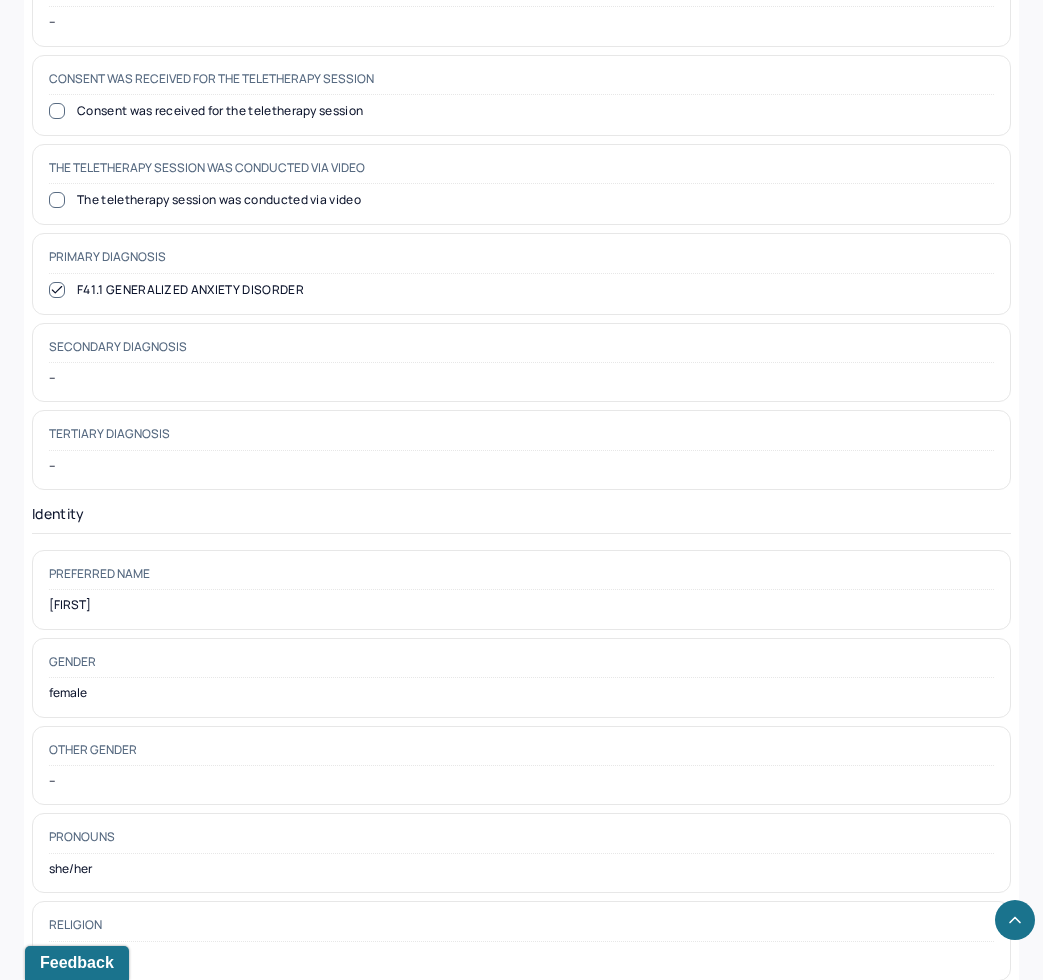 scroll, scrollTop: 950, scrollLeft: 0, axis: vertical 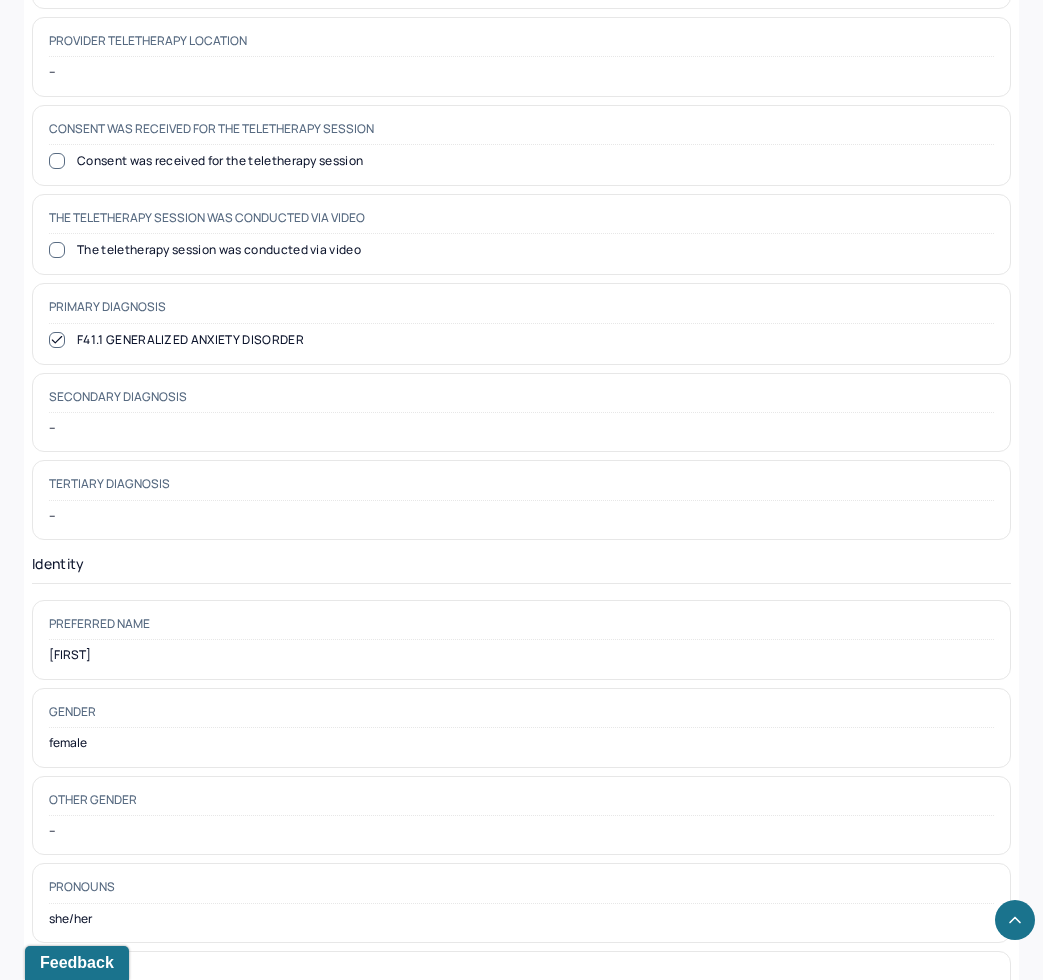 click on "Tertiary diagnosis --" at bounding box center (521, 500) 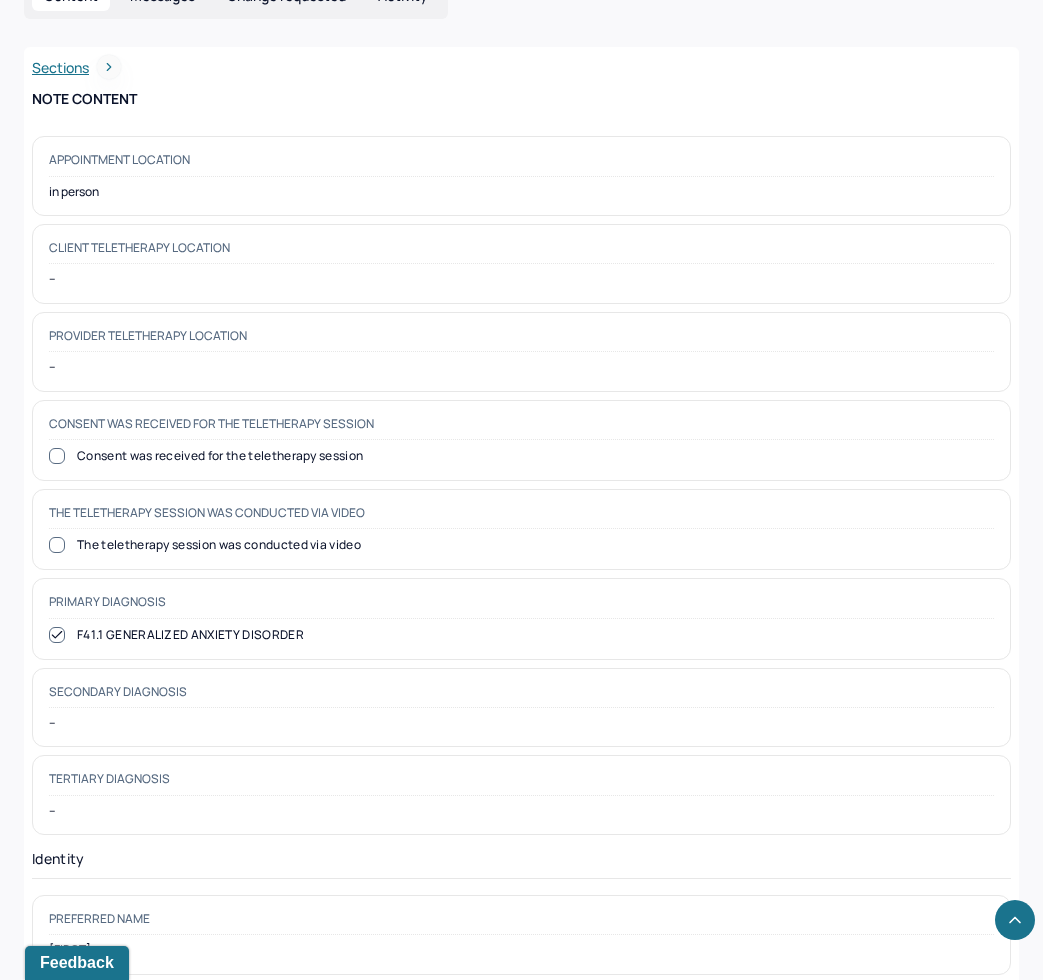 scroll, scrollTop: 0, scrollLeft: 0, axis: both 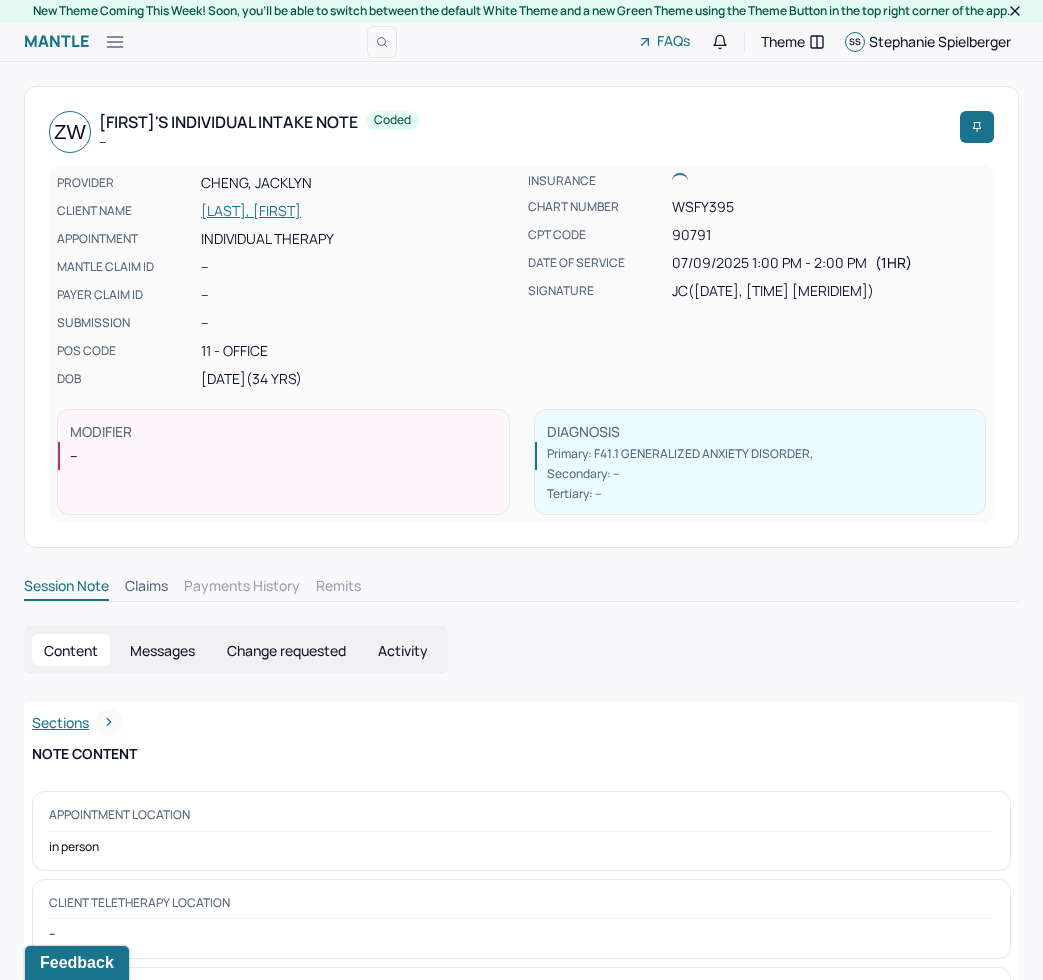 click on "Session Note Claims Payments History Remits" at bounding box center [521, 589] 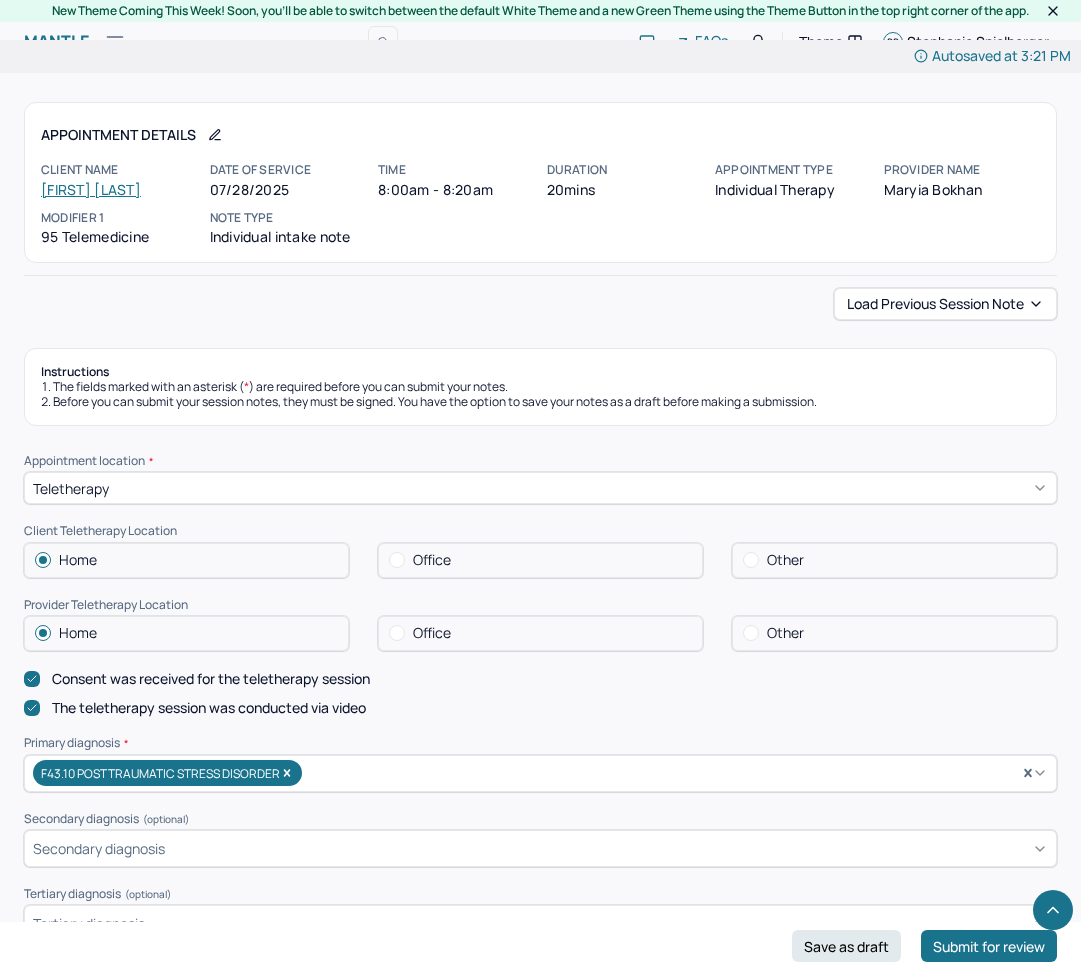 scroll, scrollTop: 3458, scrollLeft: 0, axis: vertical 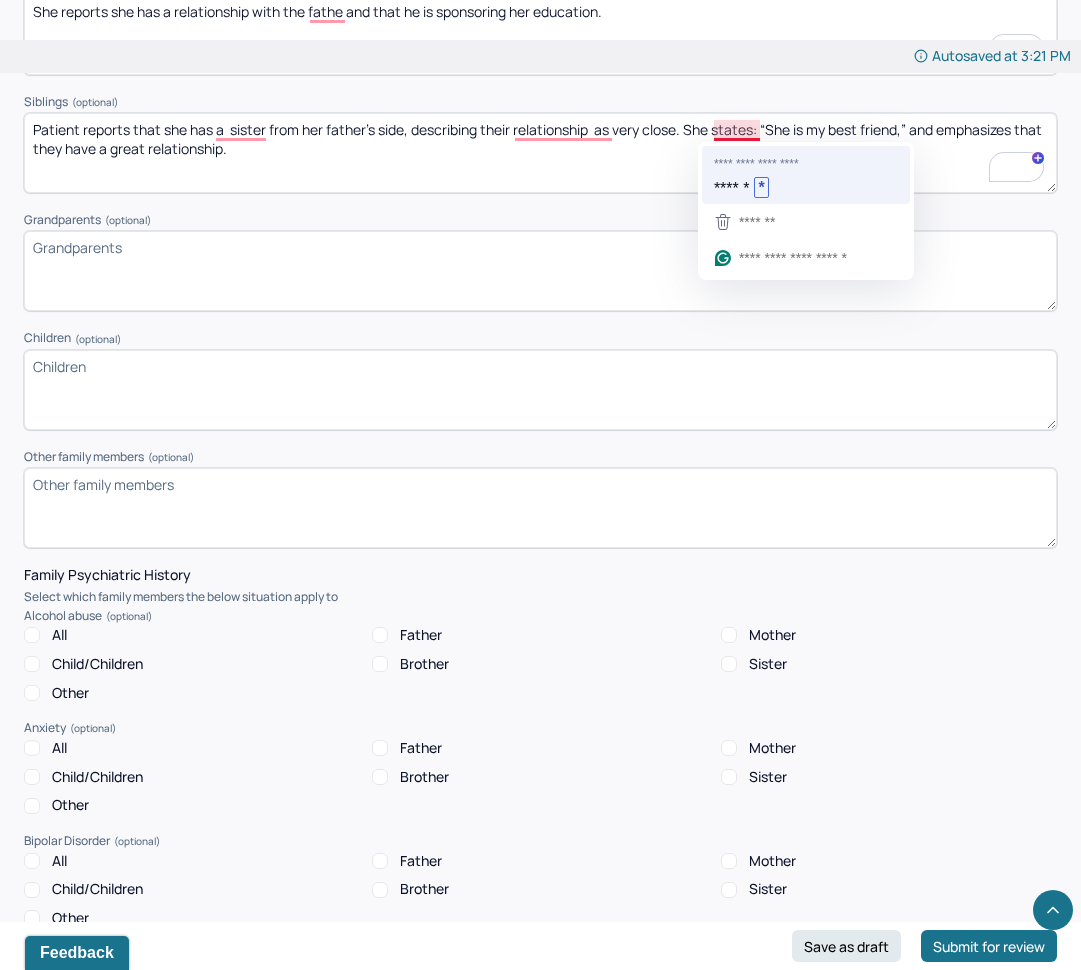 type on "She reports she has a relationship with the fathe and that he is sponsoring her education." 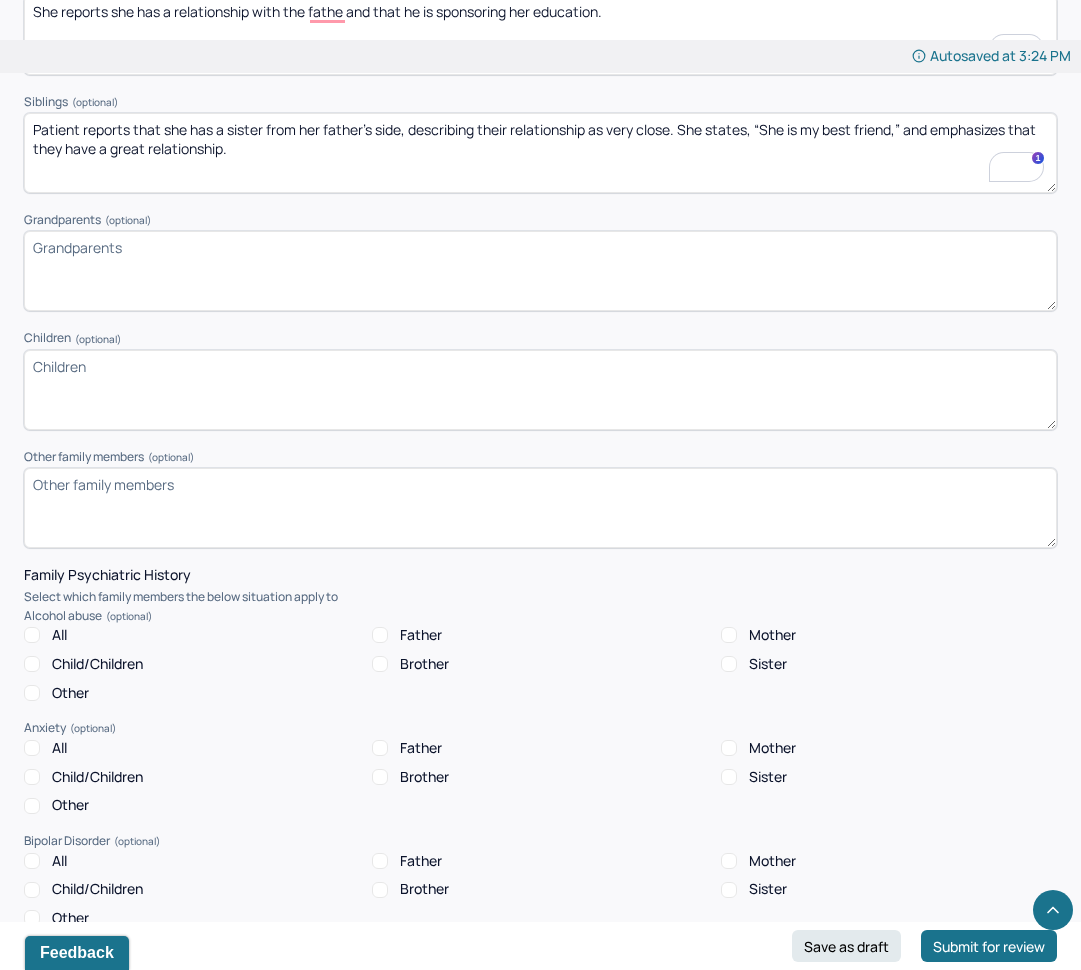 type on "Patient reports that she has a sister from her father's side, describing their relationship as very close. She states, “She is my best friend,” and emphasizes that they have a great relationship." 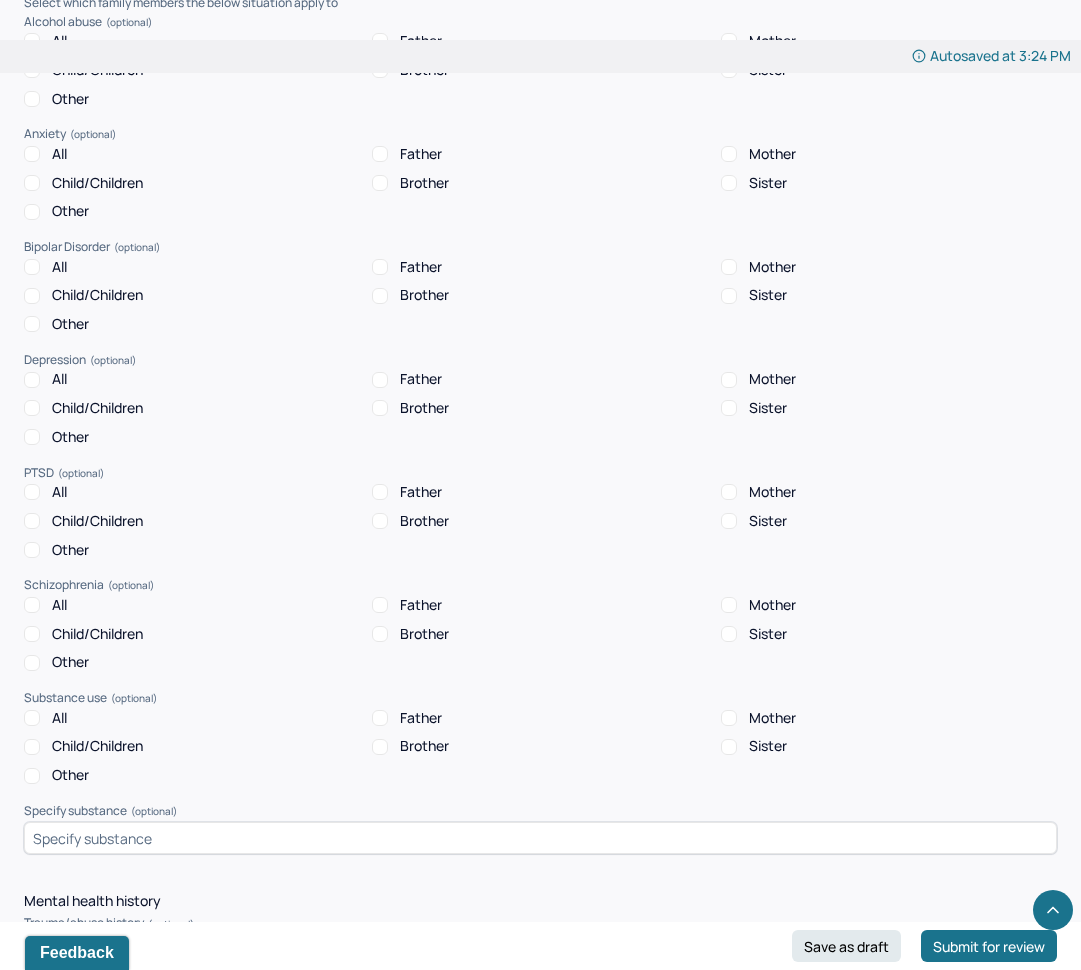 scroll, scrollTop: 4058, scrollLeft: 0, axis: vertical 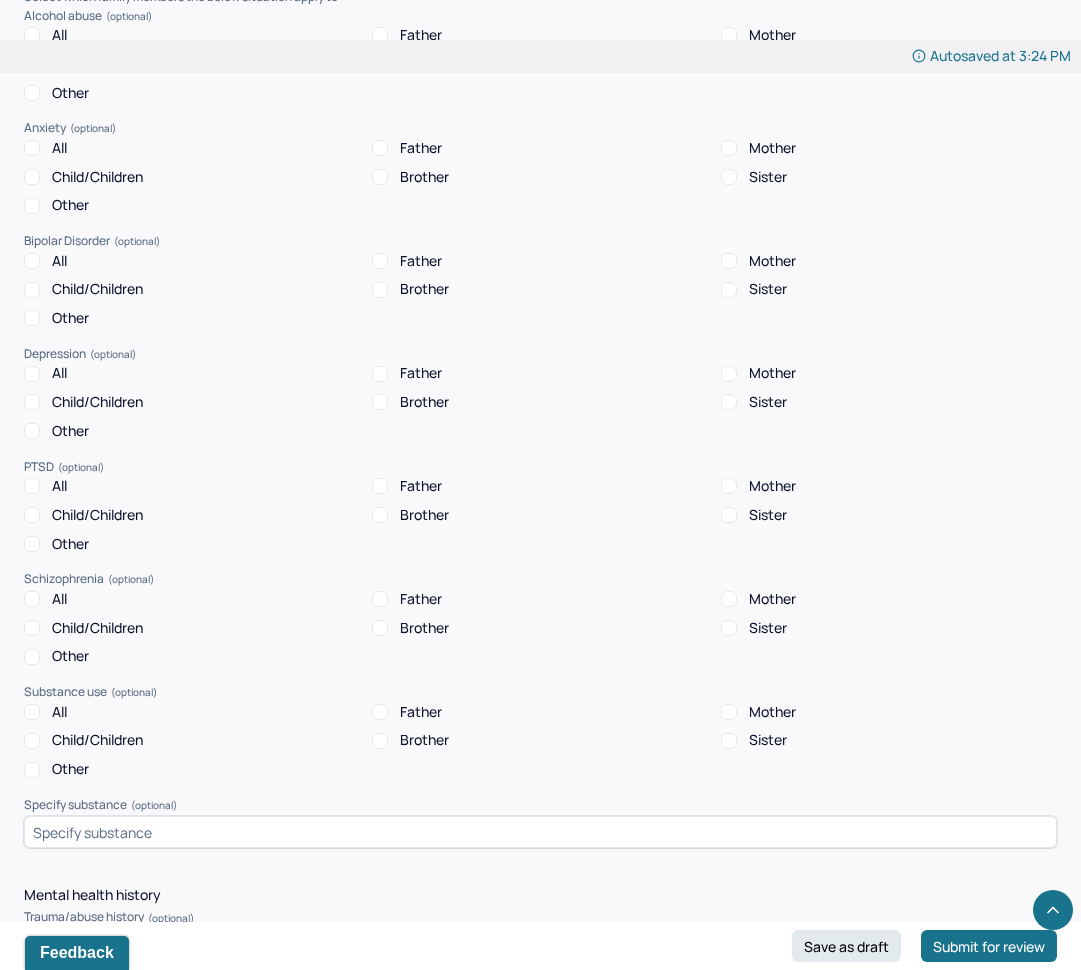 click on "Other" at bounding box center [70, 656] 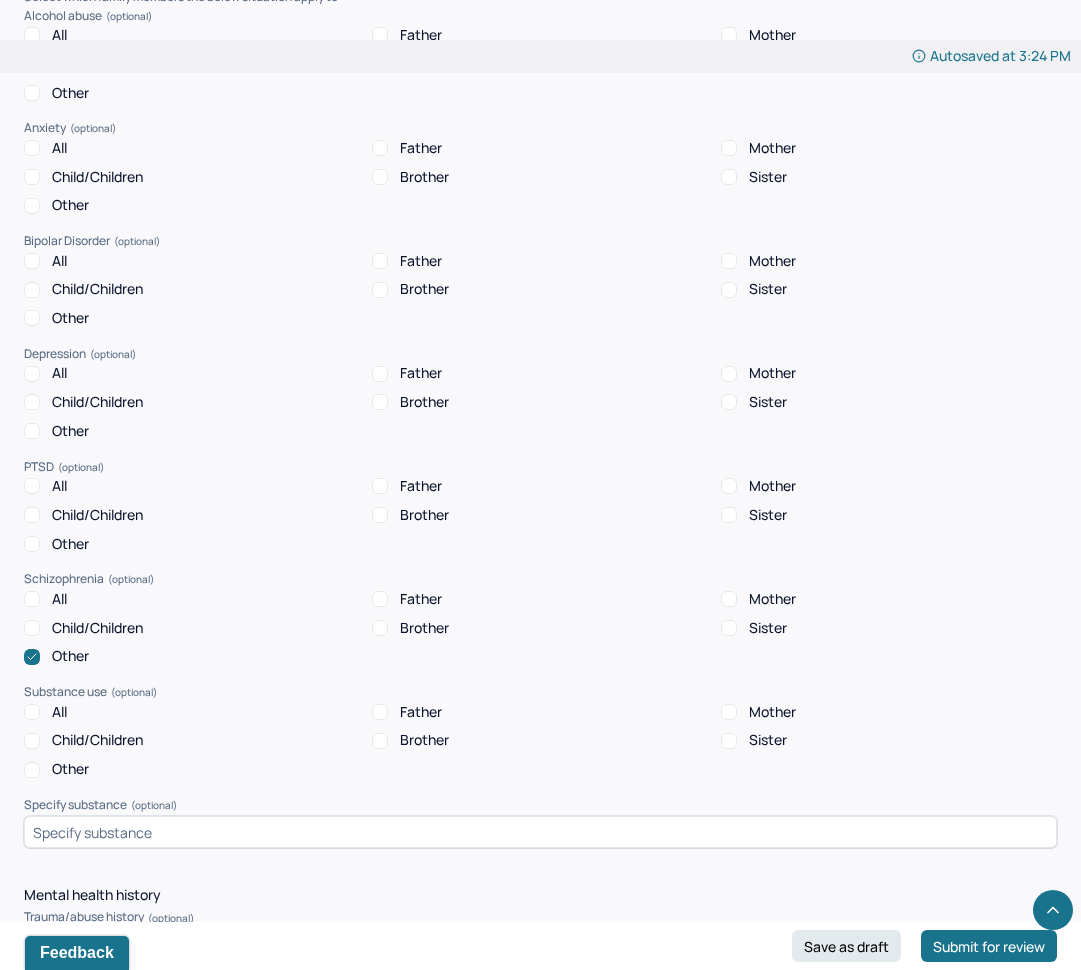 click 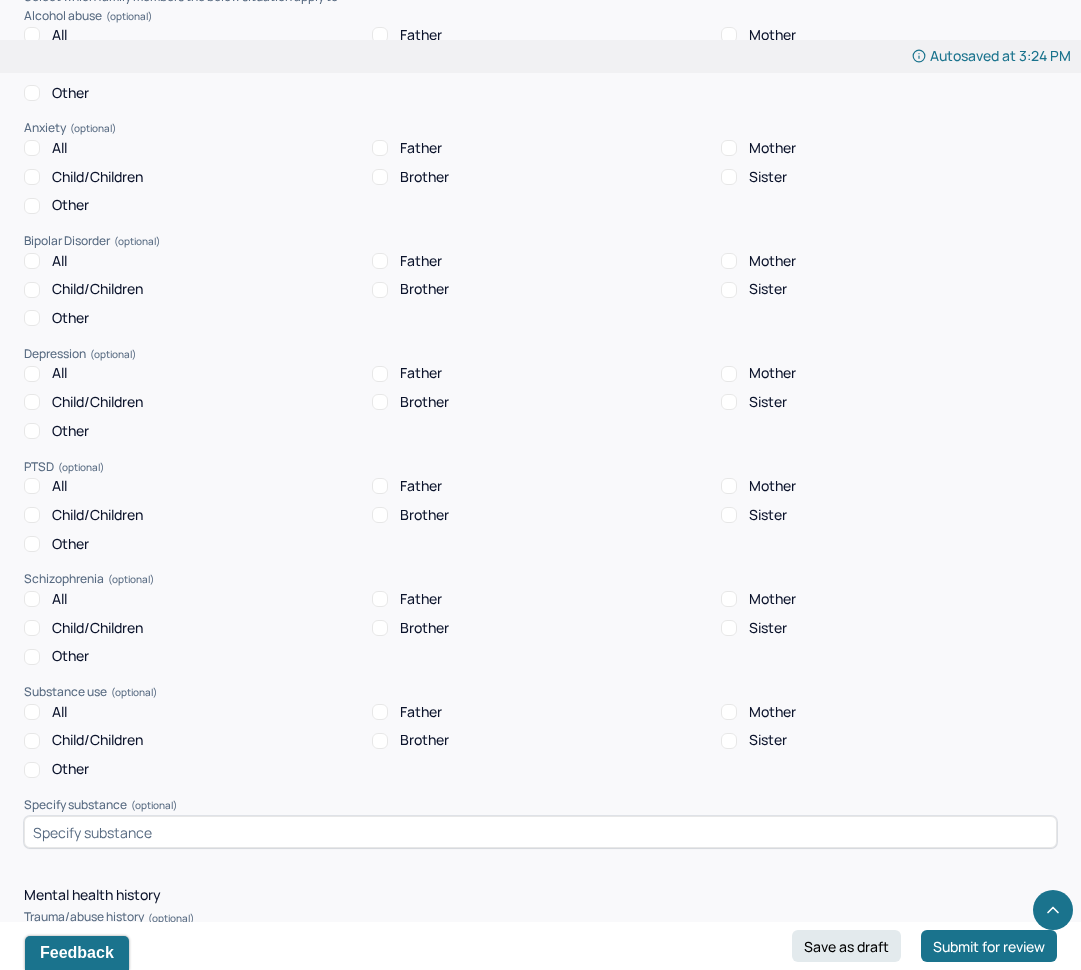 click on "Mental health history" at bounding box center [540, 895] 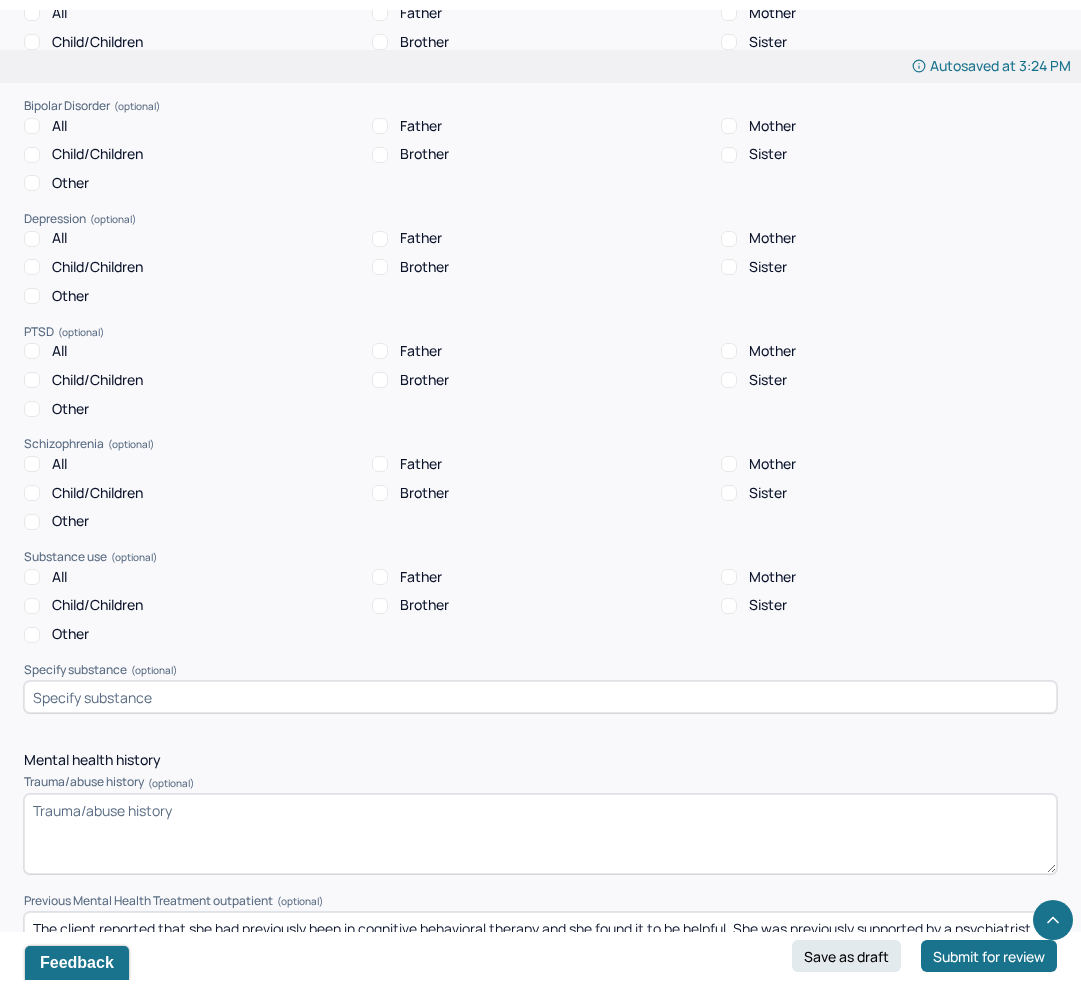 scroll, scrollTop: 4208, scrollLeft: 0, axis: vertical 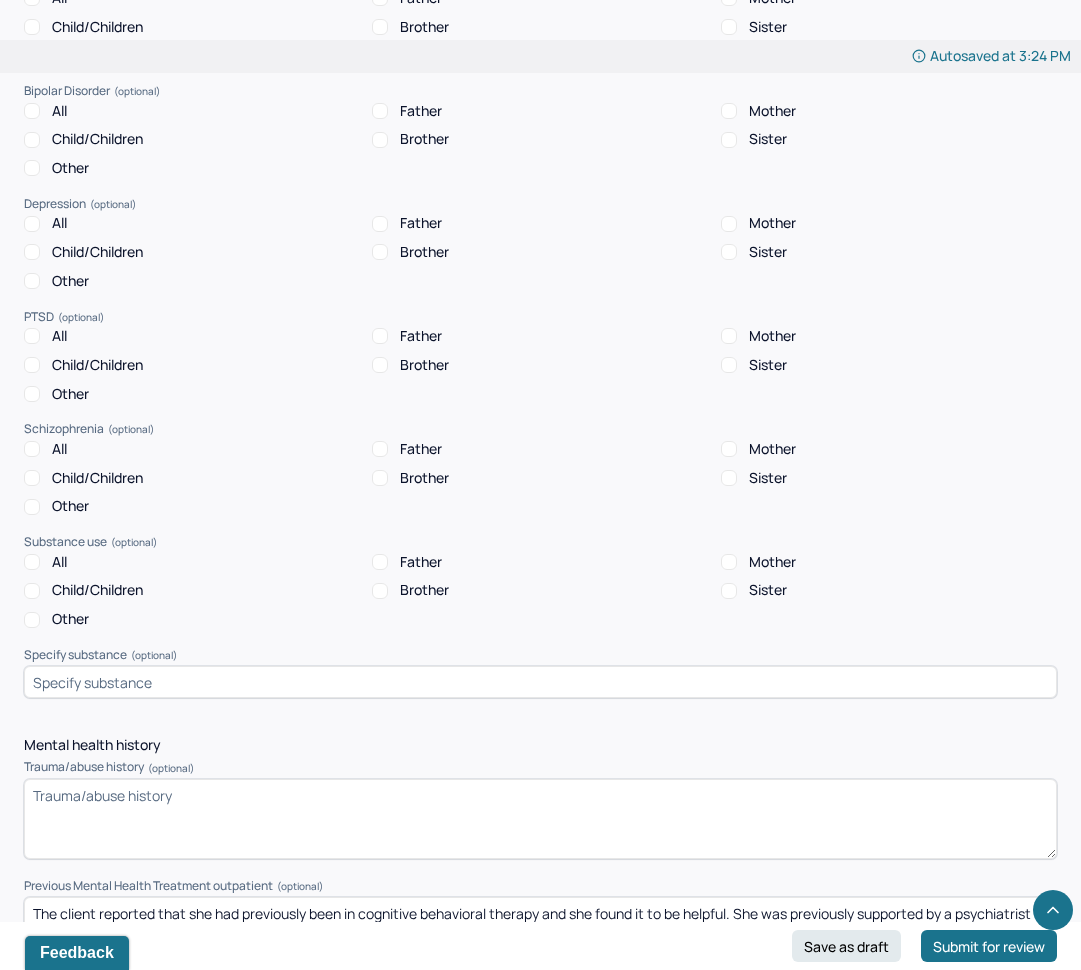 click on "Trauma/abuse history (optional)" at bounding box center (540, 819) 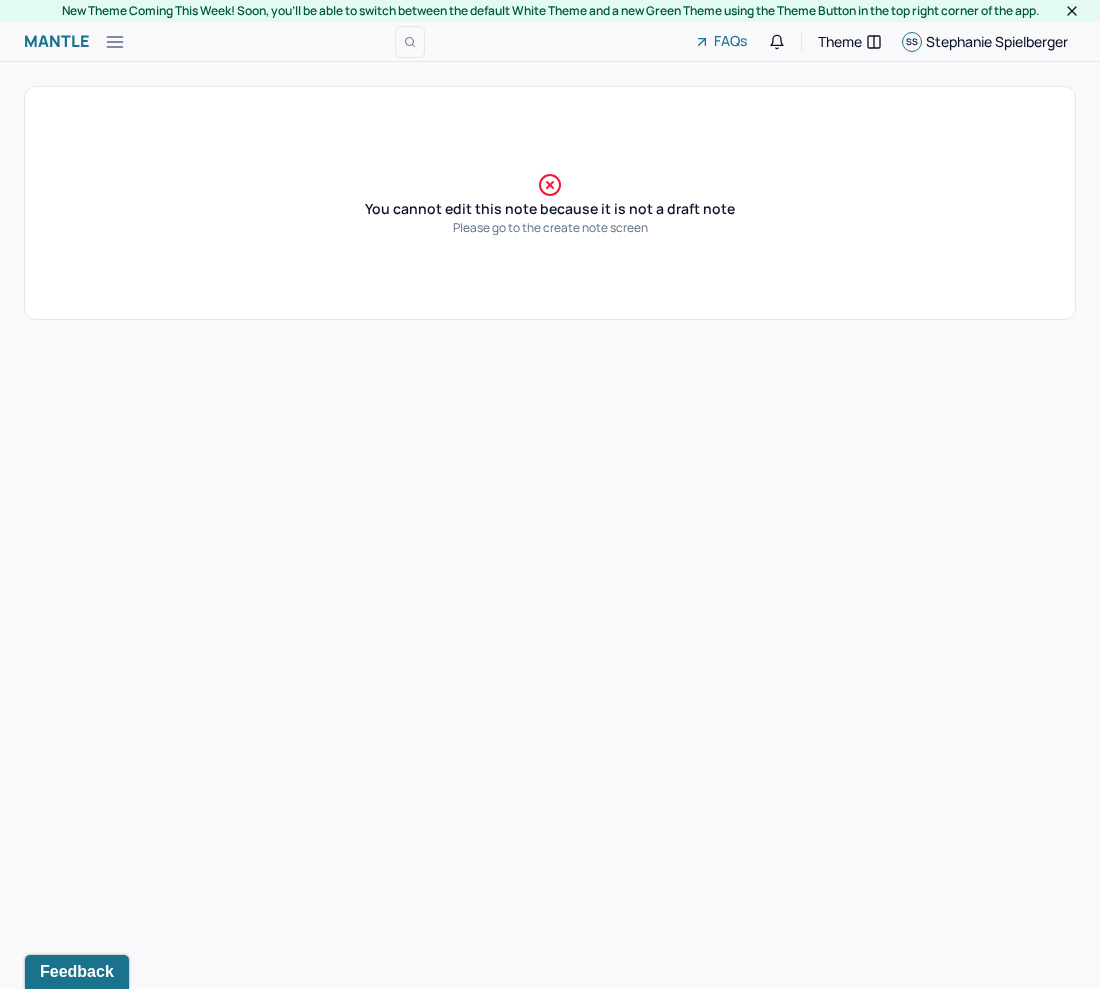 scroll, scrollTop: 0, scrollLeft: 0, axis: both 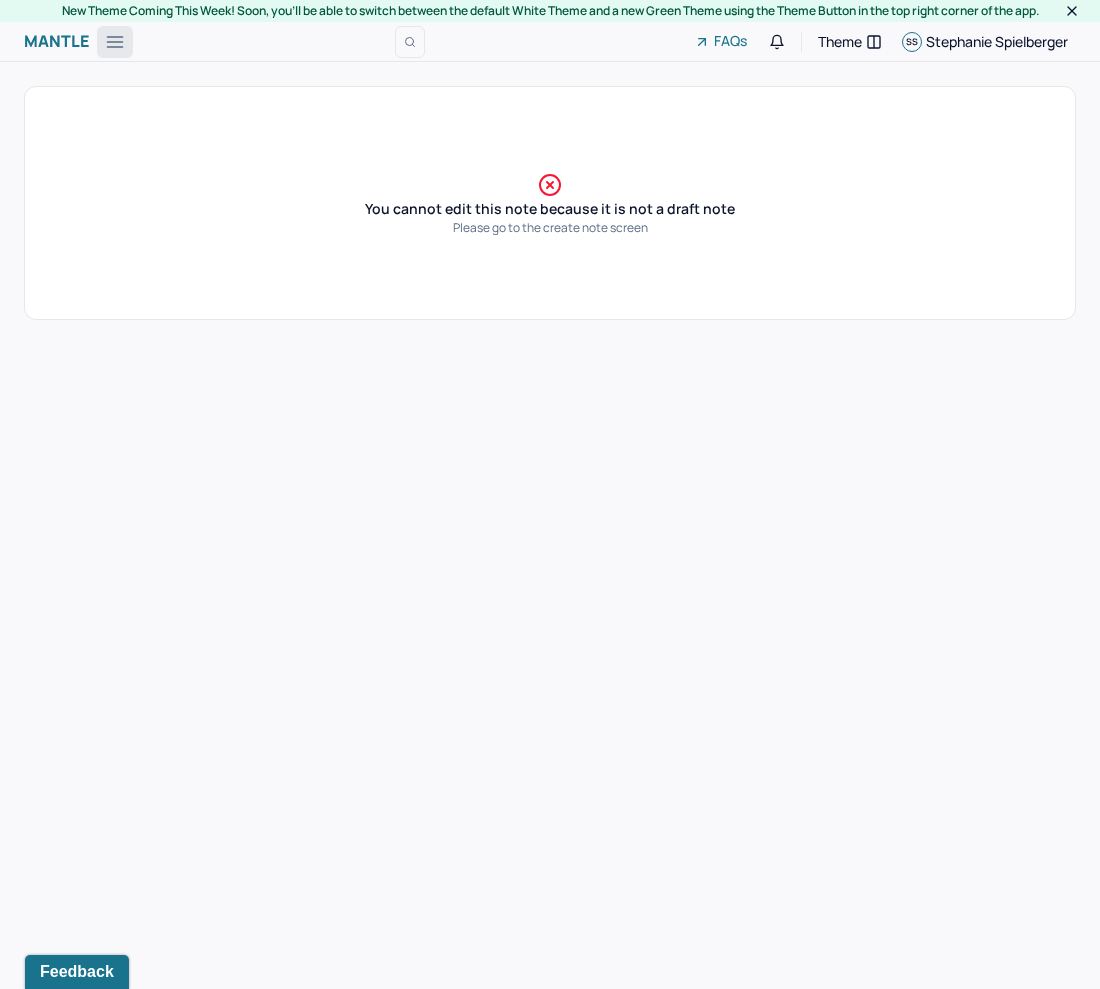 click 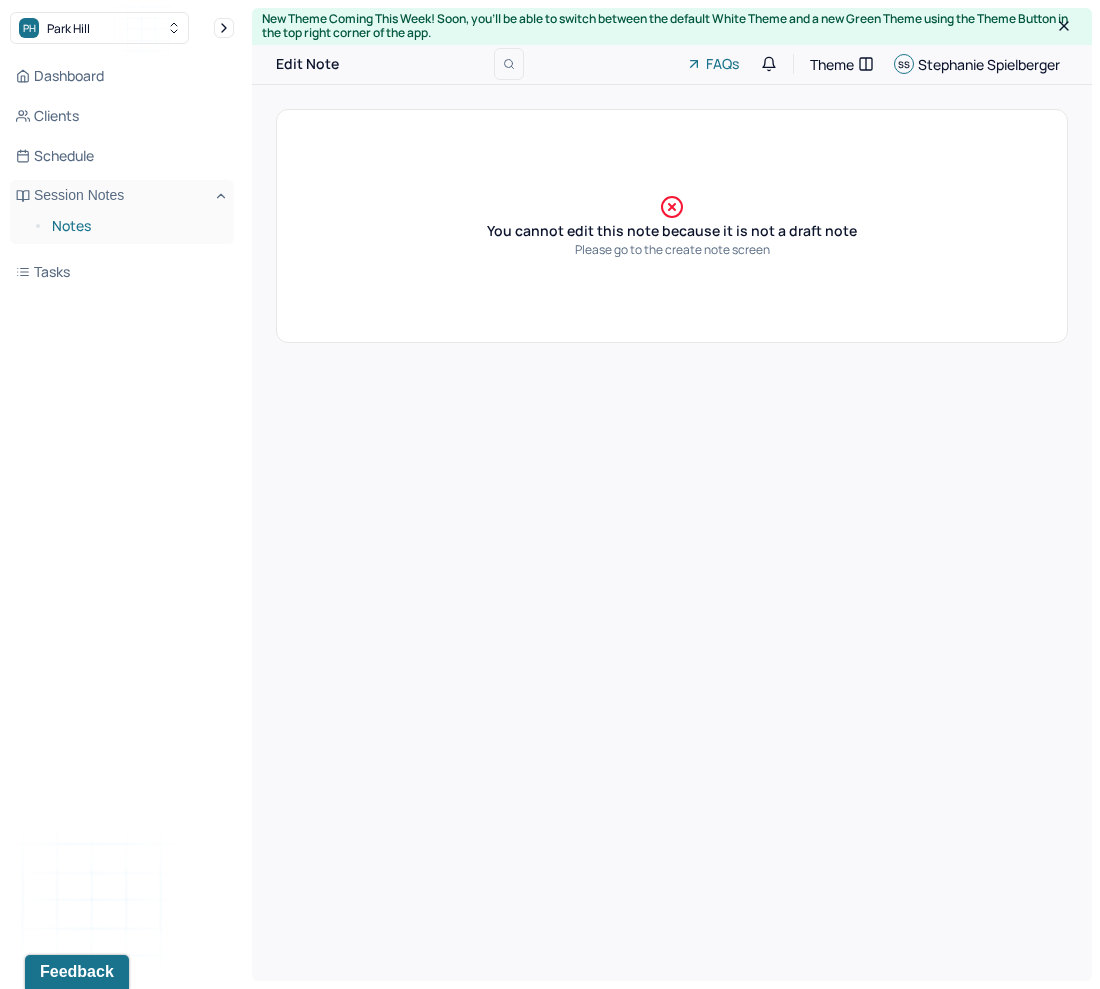 click on "Notes" at bounding box center (135, 226) 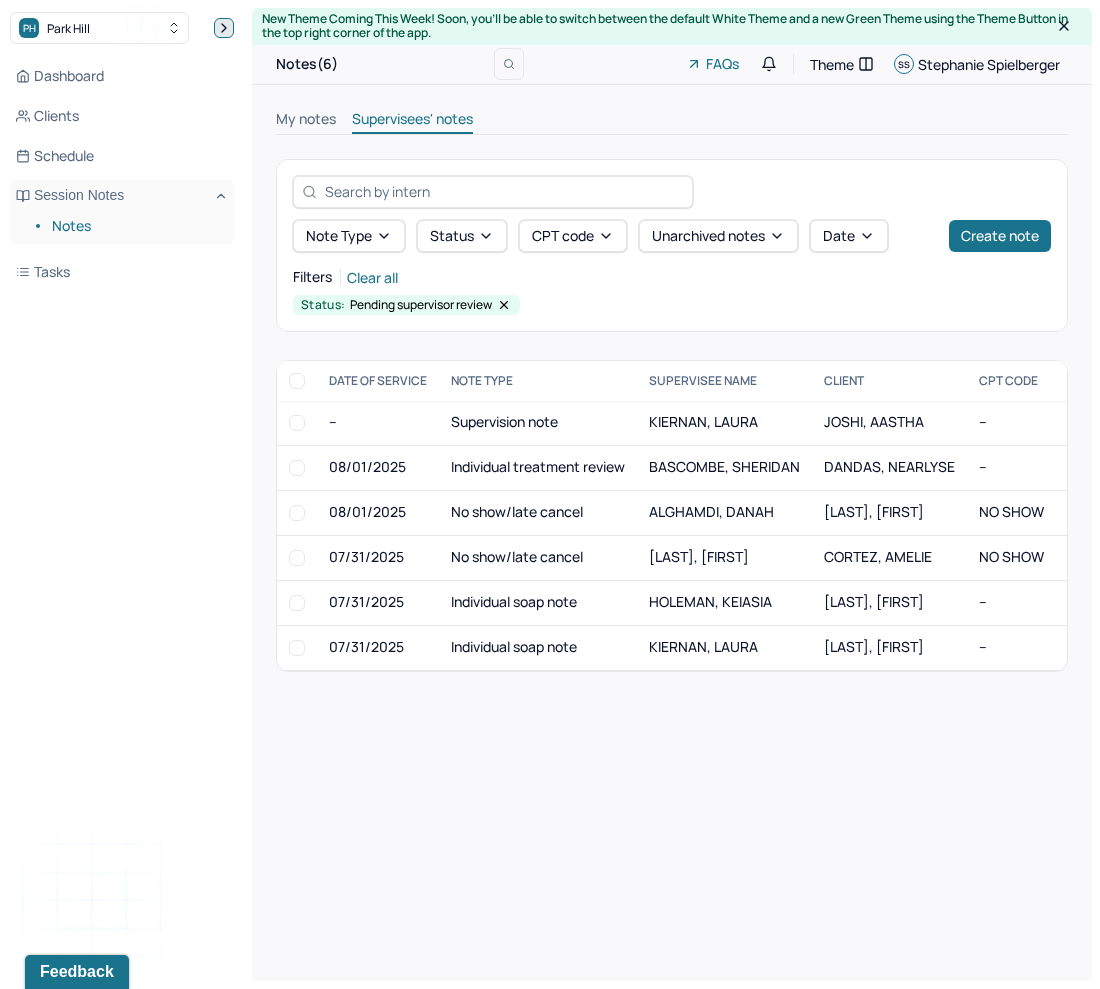 click 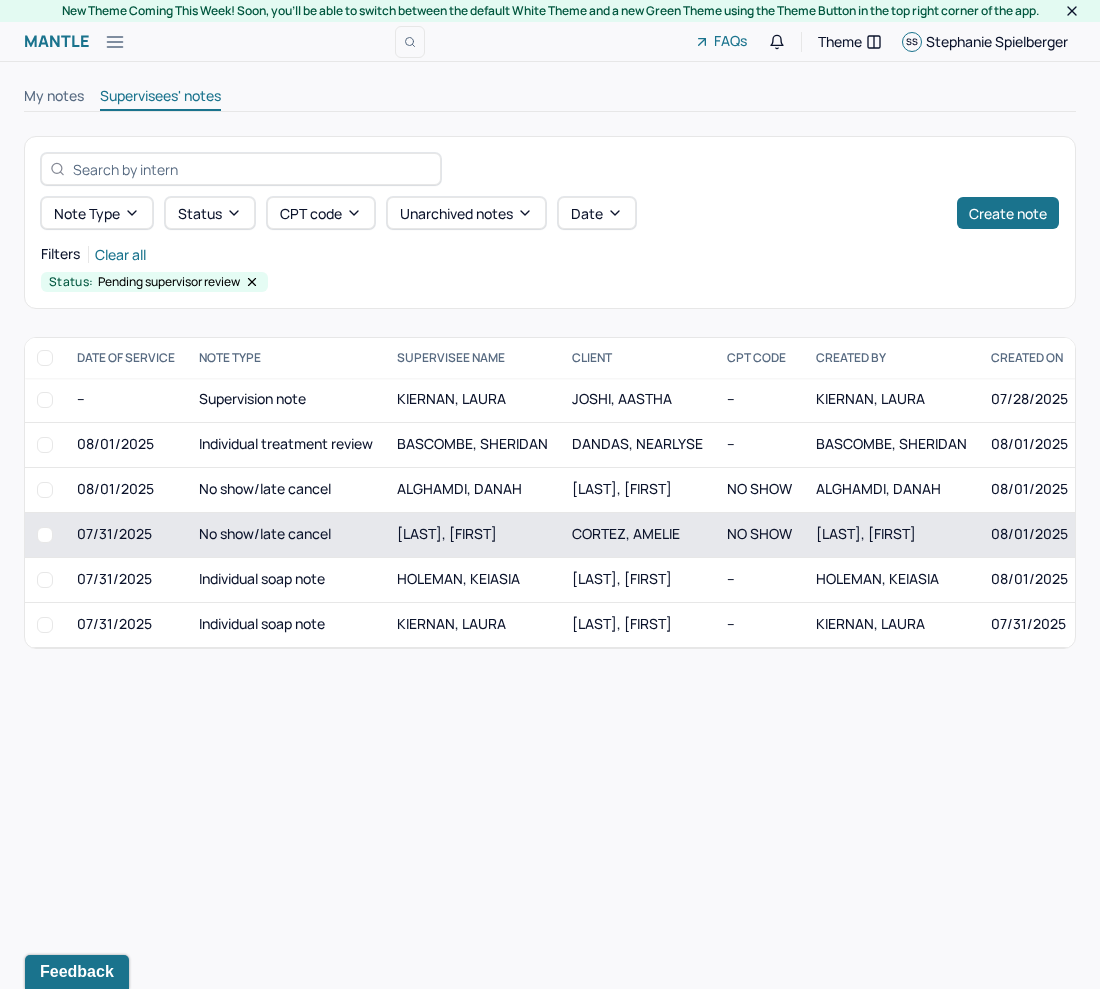 click on "[LAST], [FIRST]" at bounding box center [472, 535] 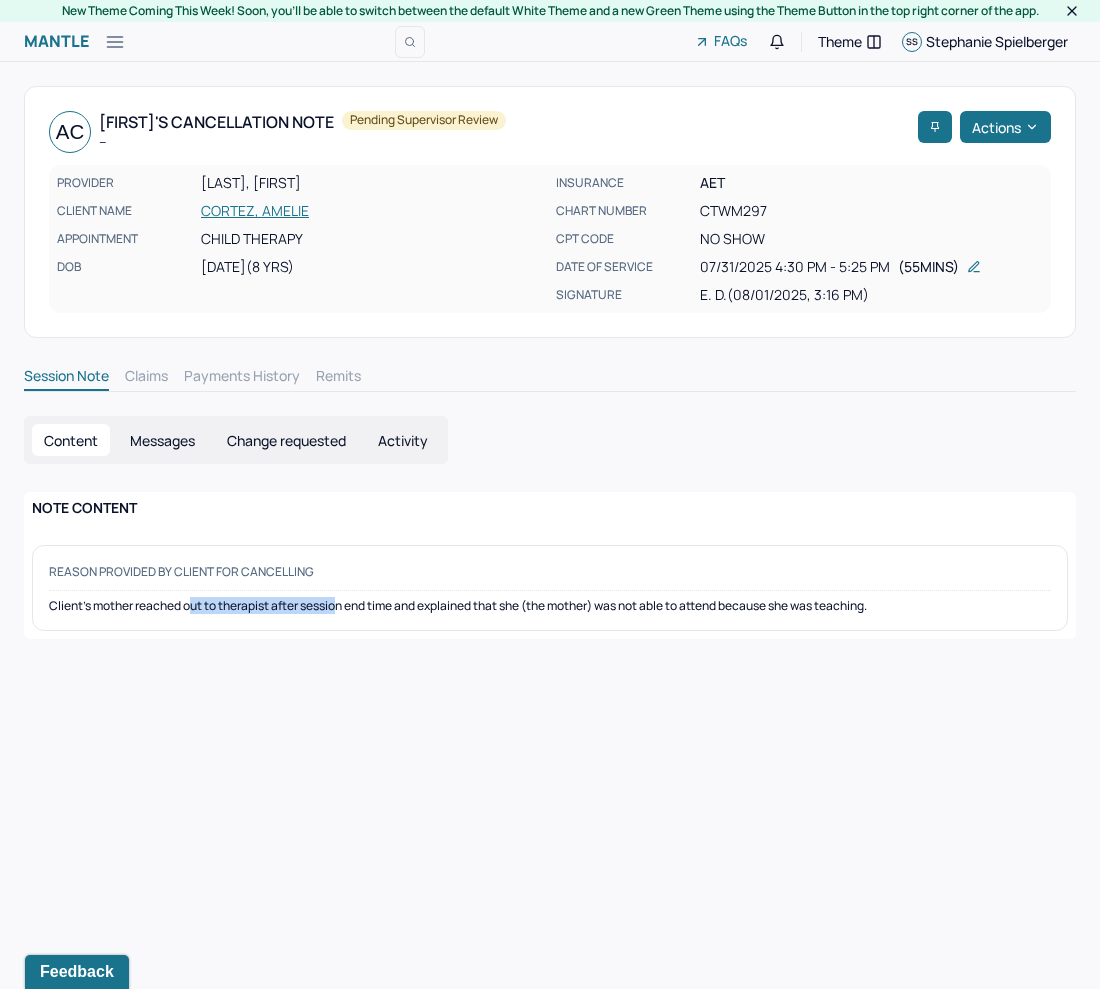 drag, startPoint x: 196, startPoint y: 619, endPoint x: 339, endPoint y: 768, distance: 206.51877 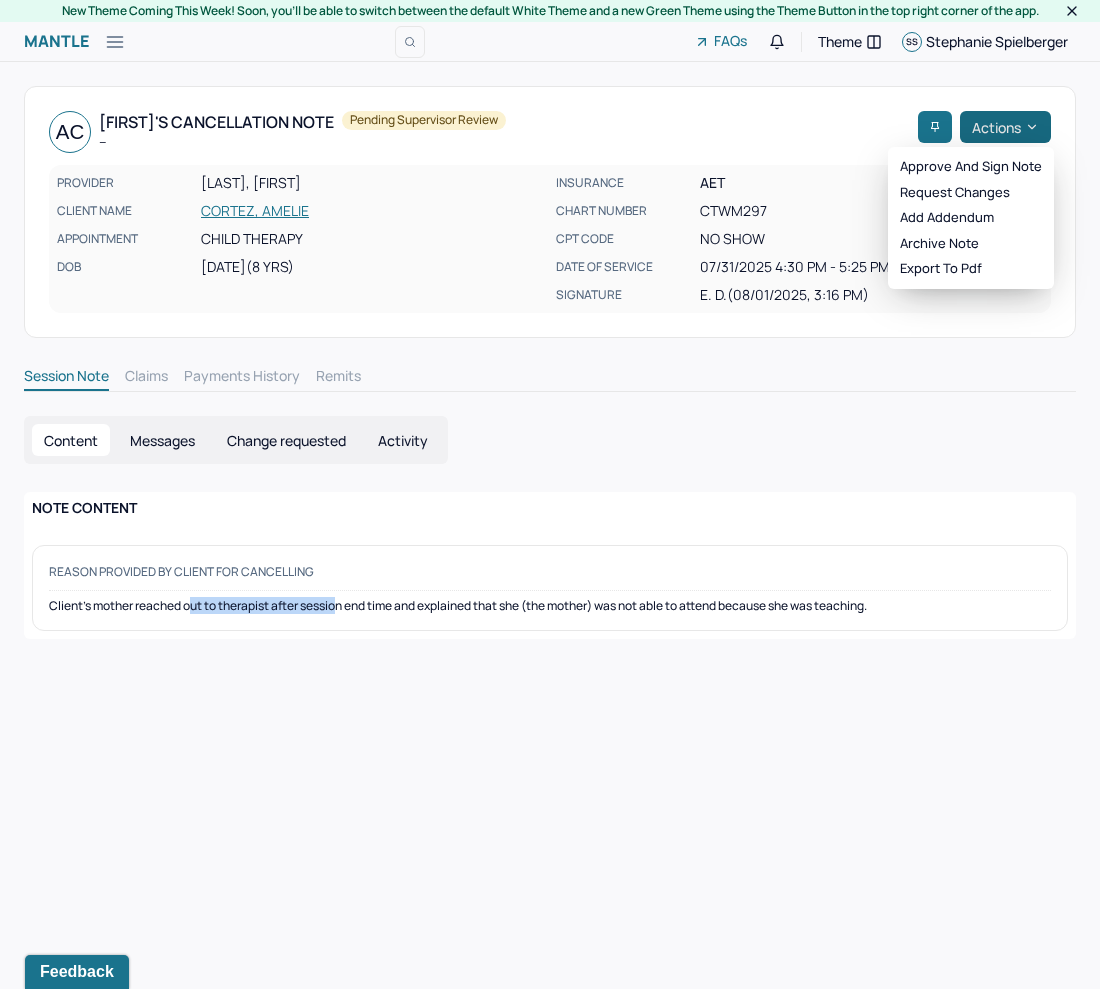 click on "Actions" at bounding box center [1005, 127] 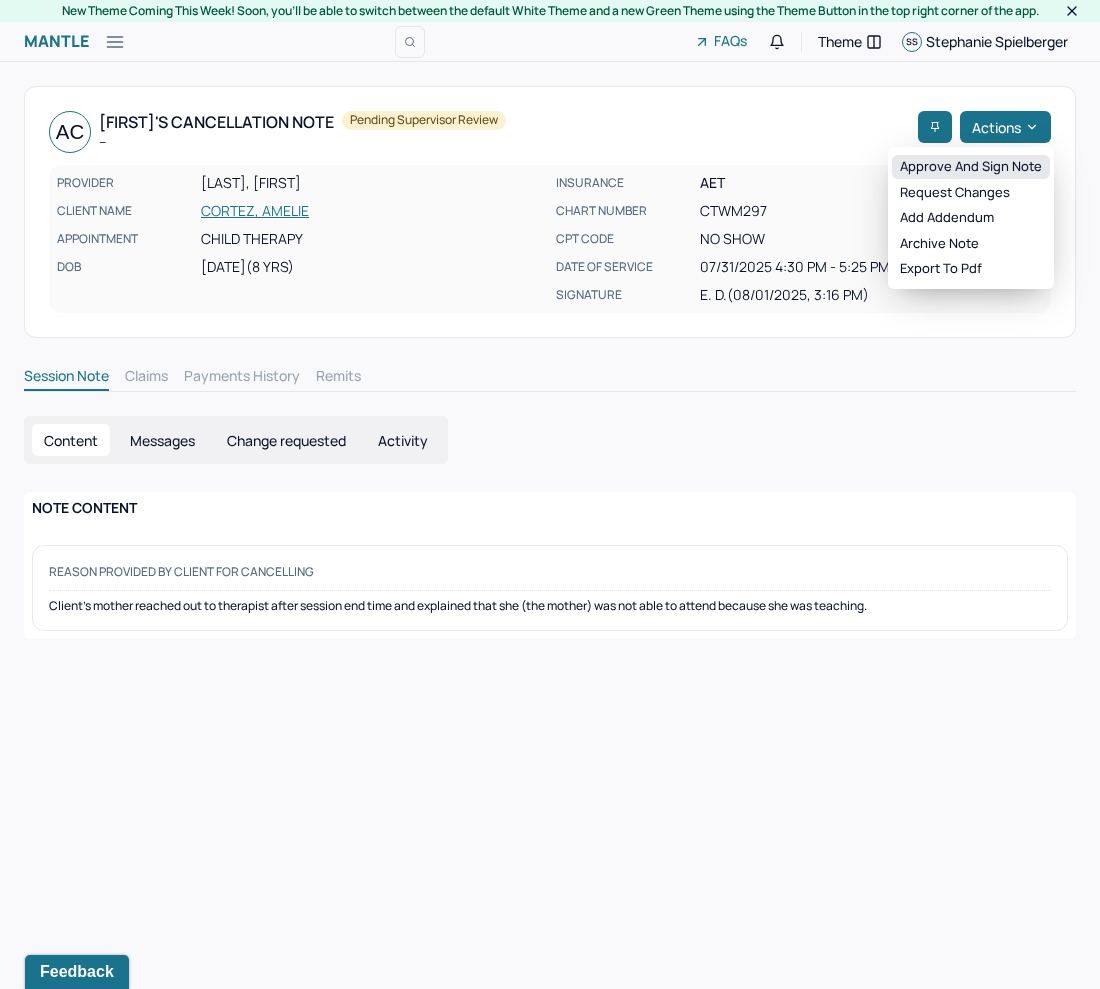 click on "Approve and sign note" at bounding box center (971, 167) 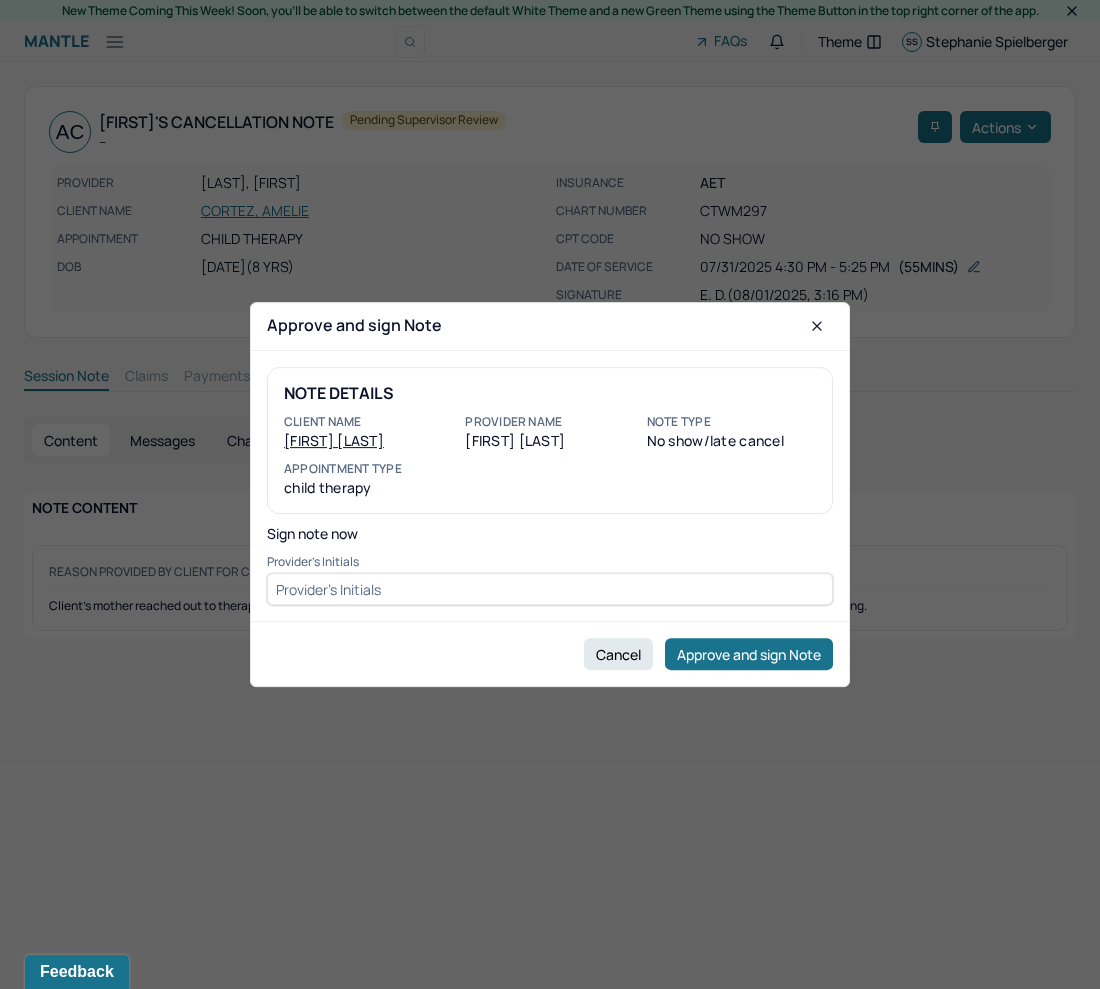 click at bounding box center [550, 589] 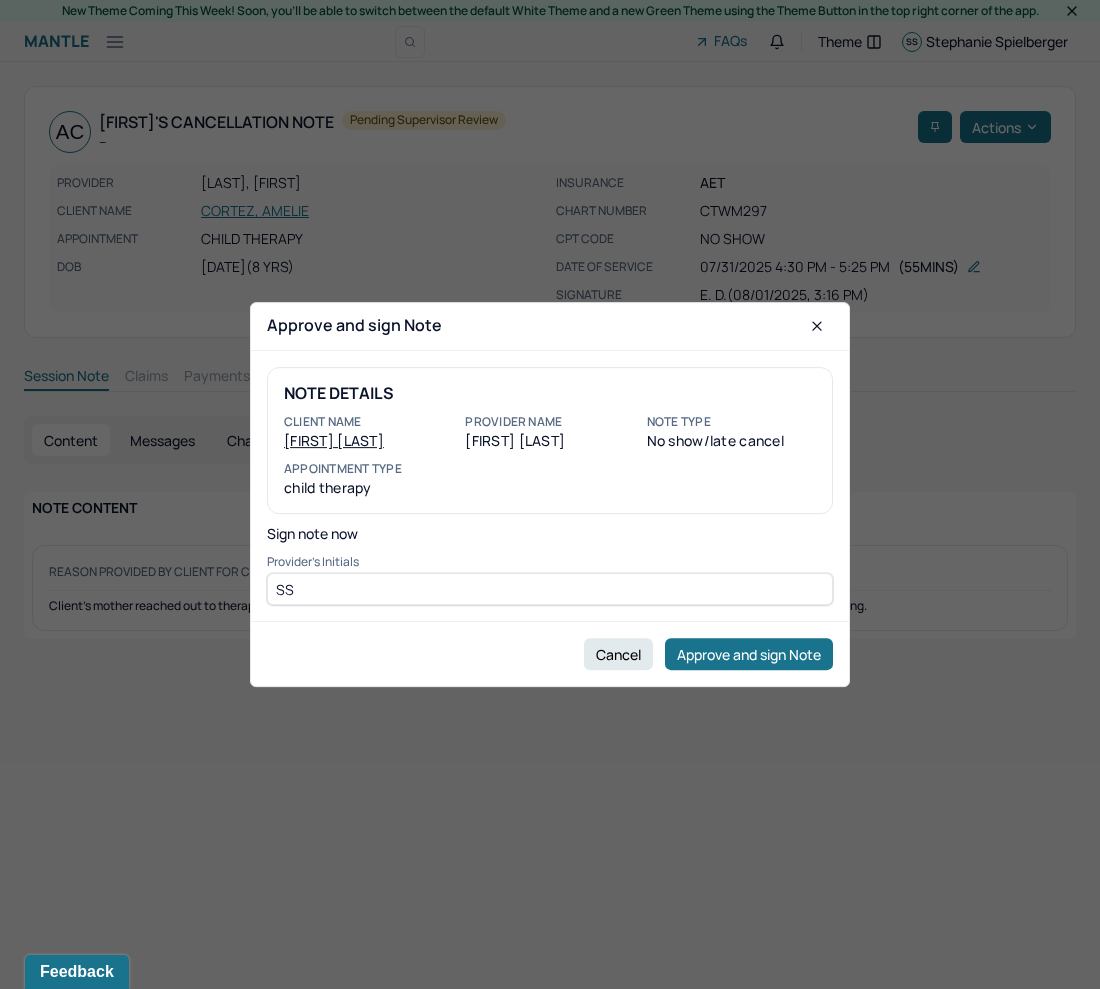 type on "SS" 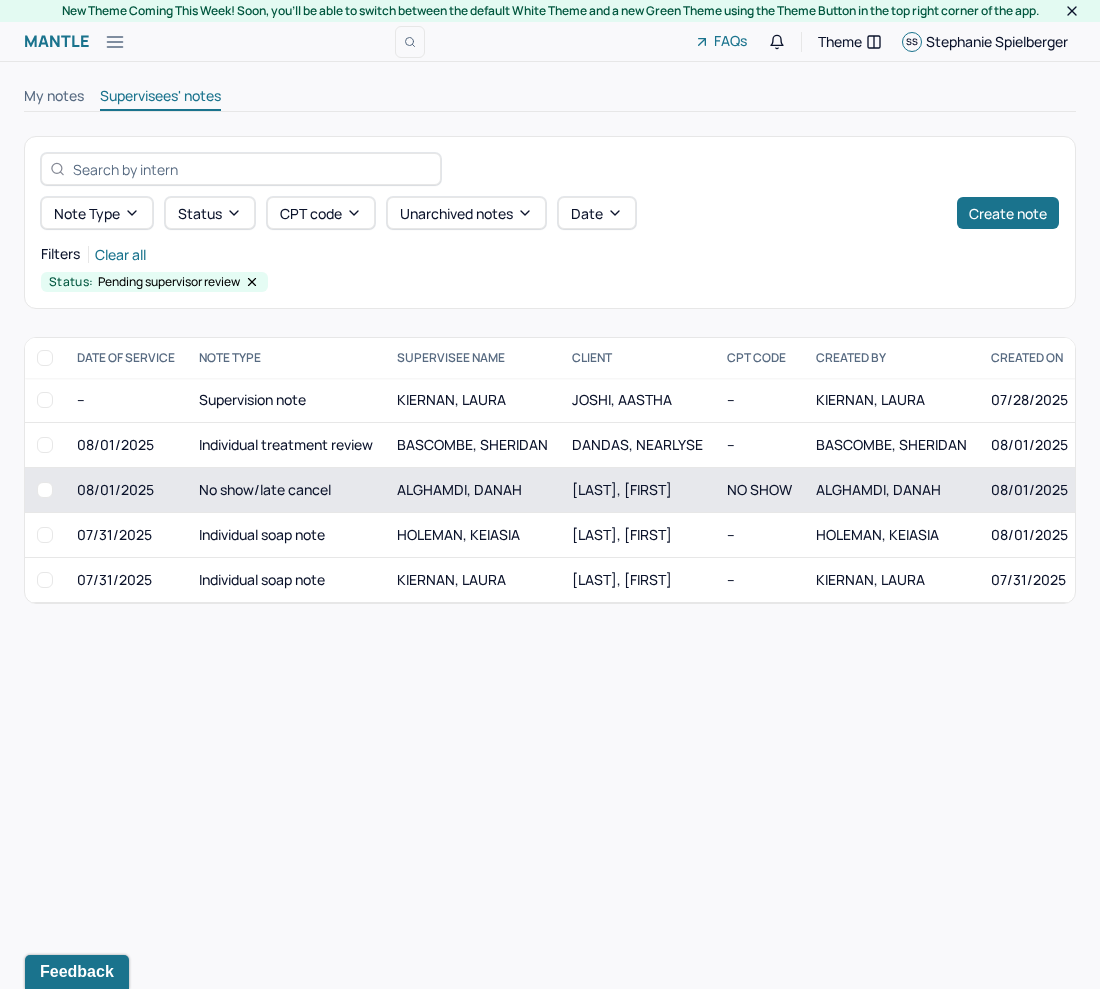 click on "NO SHOW" at bounding box center [759, 490] 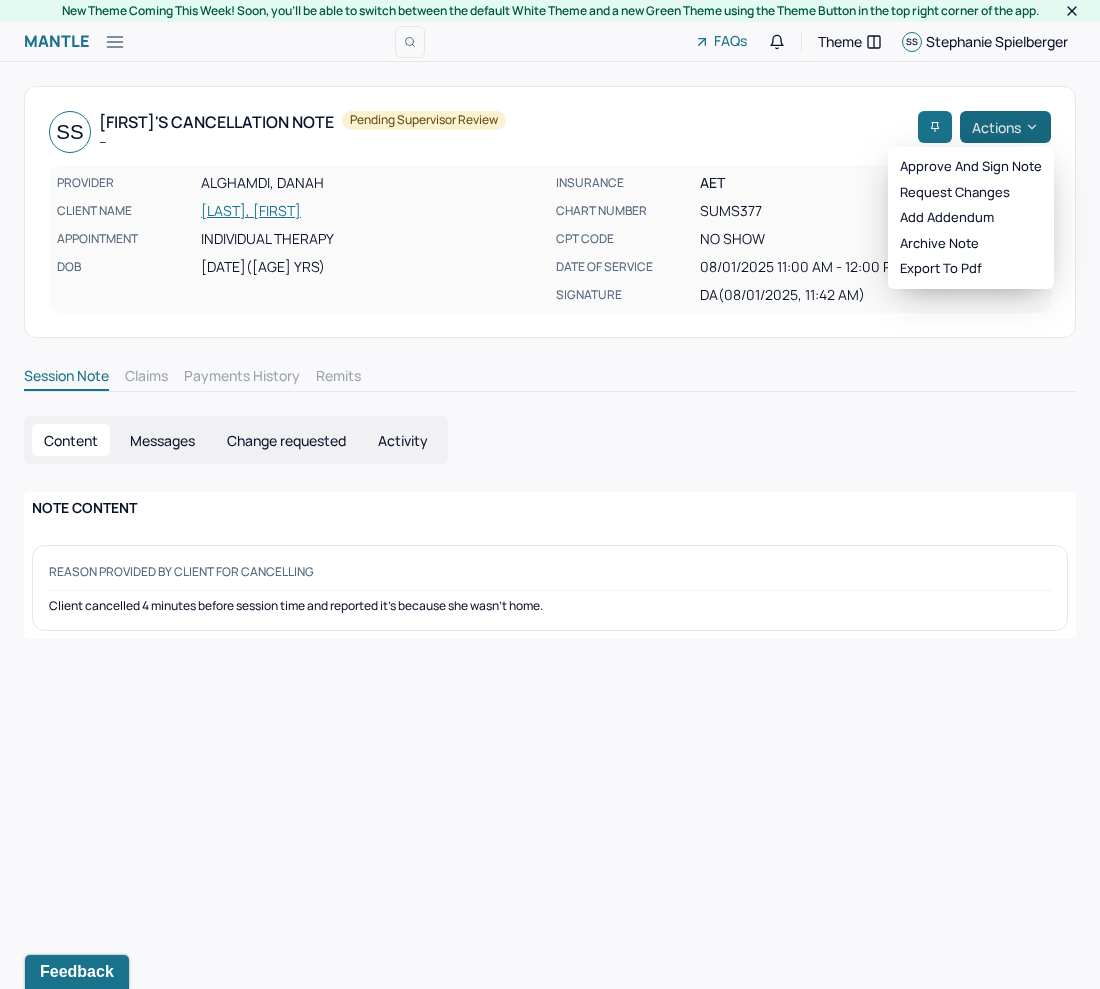 click on "Actions" at bounding box center [1005, 127] 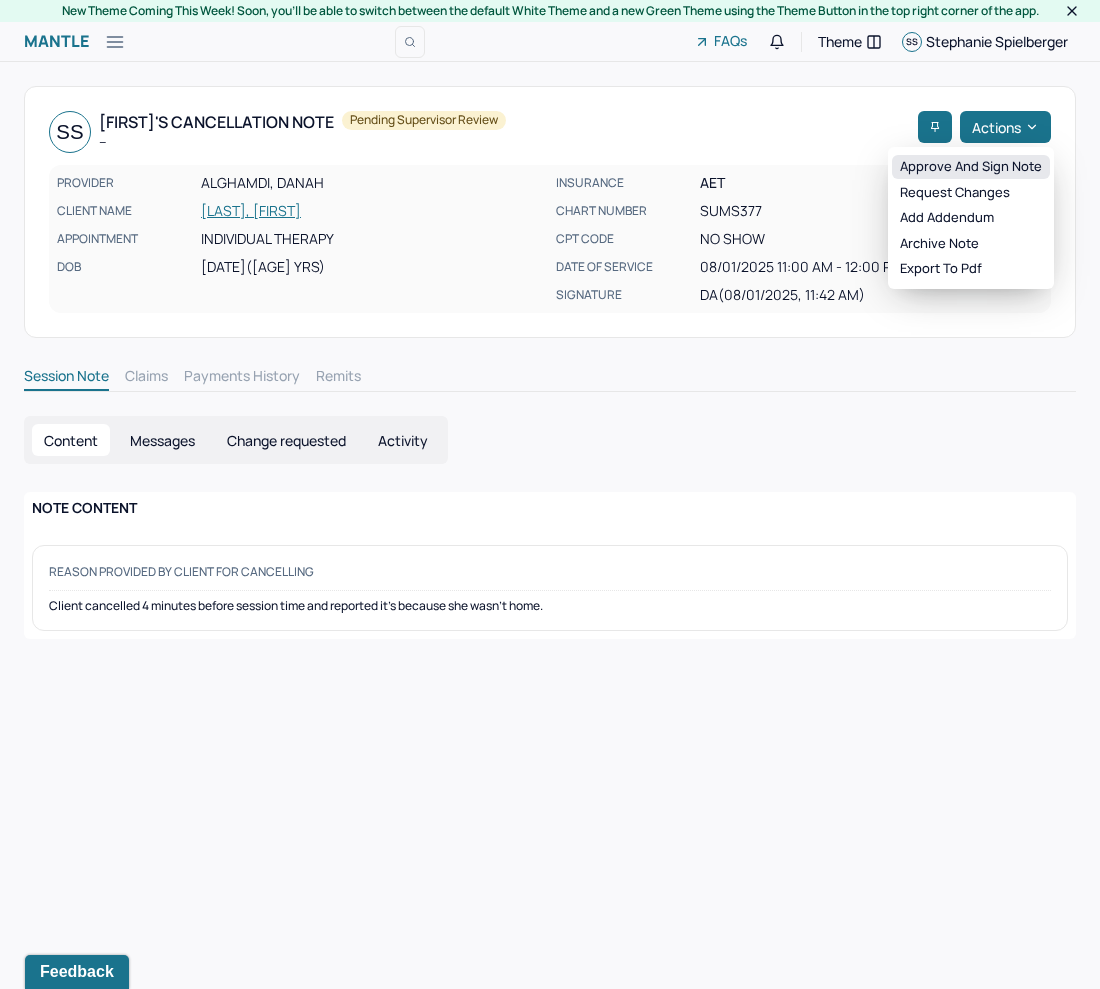 click on "Approve and sign note" at bounding box center (971, 167) 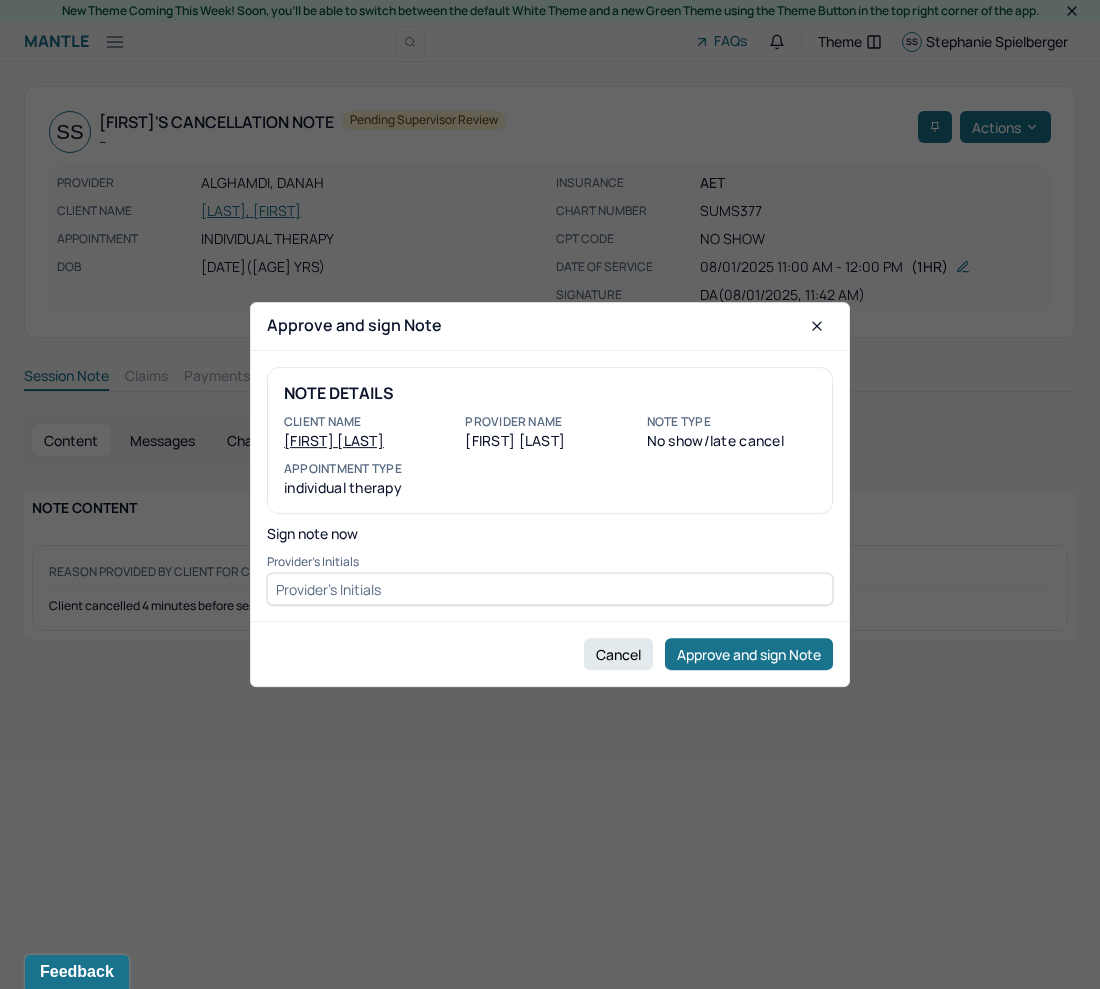 click at bounding box center (550, 589) 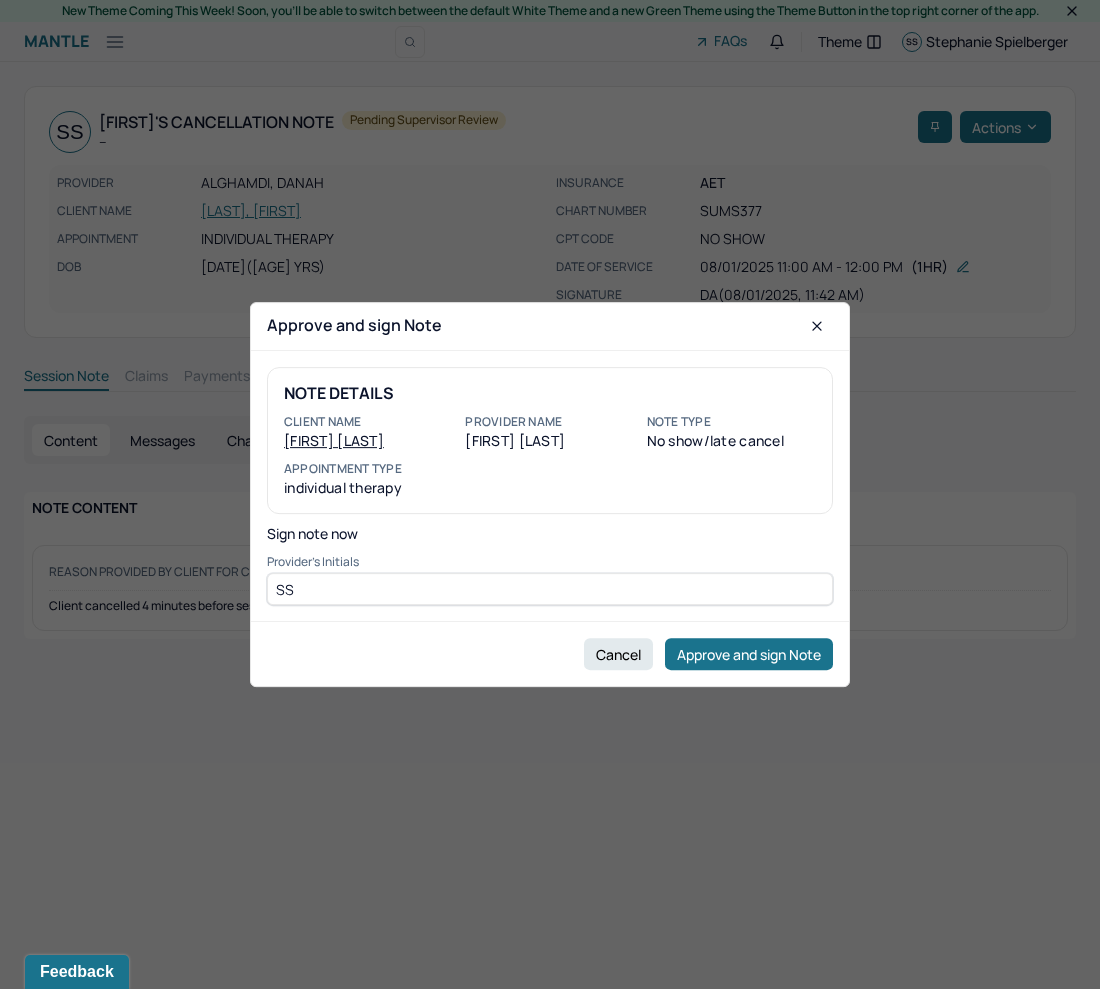 type on "SS" 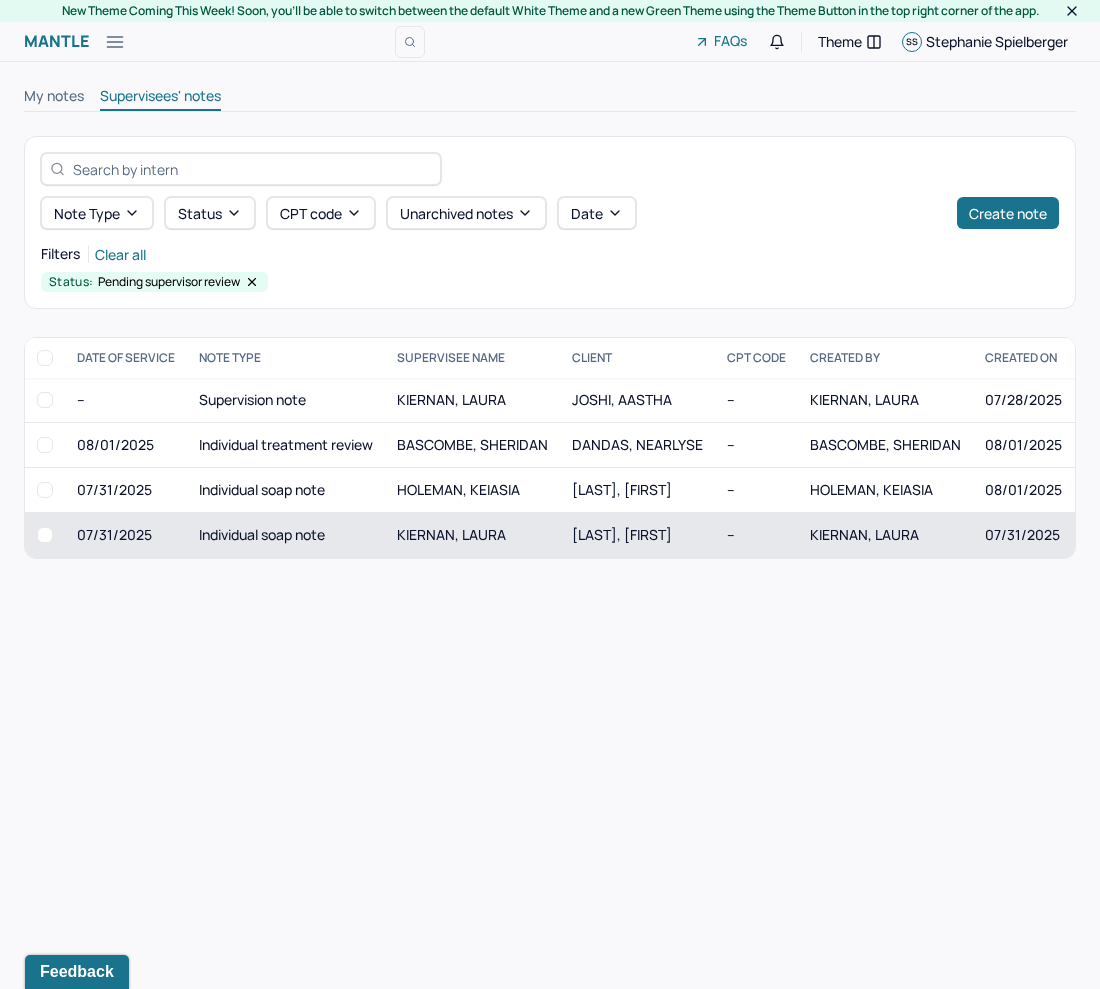 click on "KIERNAN, LAURA" at bounding box center (451, 534) 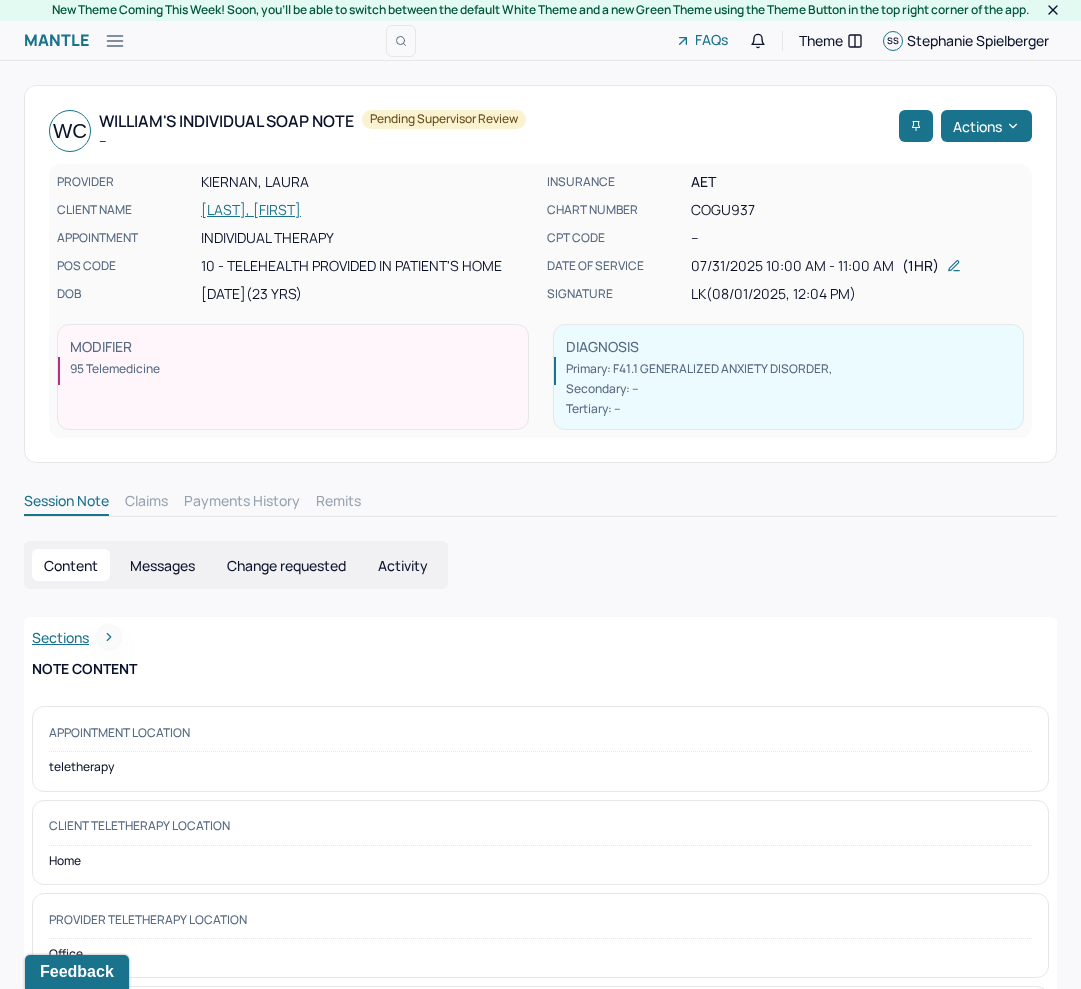 scroll, scrollTop: 0, scrollLeft: 0, axis: both 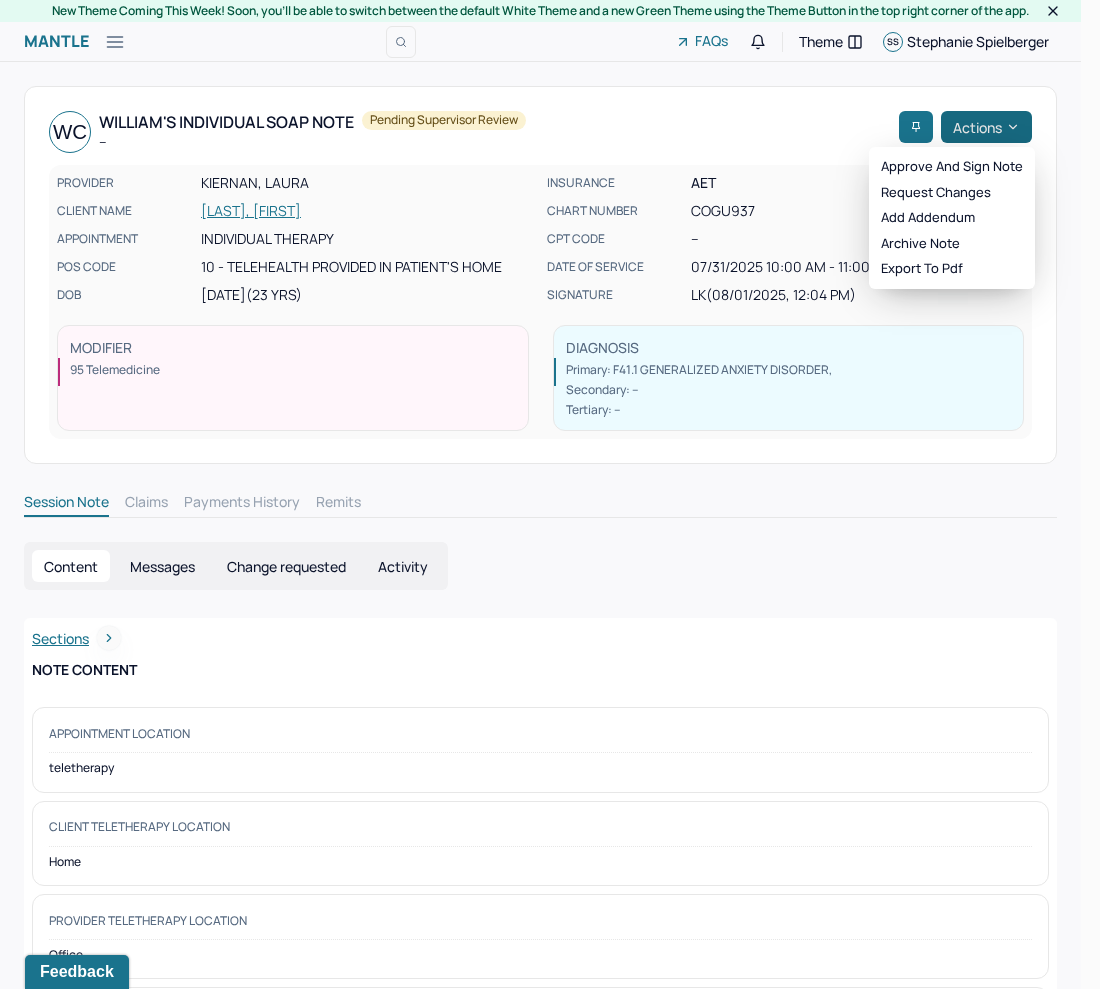 click on "PH Park Hill Dashboard Clients Schedule Session Notes Notes Tasks SS Stephanie   Spielberger provider Logout   New Theme Coming This Week! Soon, you’ll be able to switch between the default White Theme and a new Green Theme using the Theme Button in the top right corner of the app.  Mantle Note  FAQs Theme SS Stephanie   Spielberger WC William's   Individual soap note -- Pending supervisor review Actions PROVIDER KIERNAN, LAURA CLIENT NAME CHENG, WILLIAM APPOINTMENT Individual therapy POS CODE 10 - Telehealth Provided in Patient's Home DOB 07/19/2002  (23 Yrs) INSURANCE AET CHART NUMBER COGU937 CPT CODE -- DATE OF SERVICE 07/31/2025   10:00 AM   -   11:00 AM ( 1hr ) SIGNATURE LK  (08/01/2025, 12:04 PM) MODIFIER 95 Telemedicine DIAGNOSIS Primary:   F41.1 GENERALIZED ANXIETY DISORDER ,  Secondary:   -- Tertiary:   -- Session Note Claims Payments History Remits Content Messages Change requested Activity Sections Session note Therapy intervention techniques Treatment plan/ progress" at bounding box center [540, 1981] 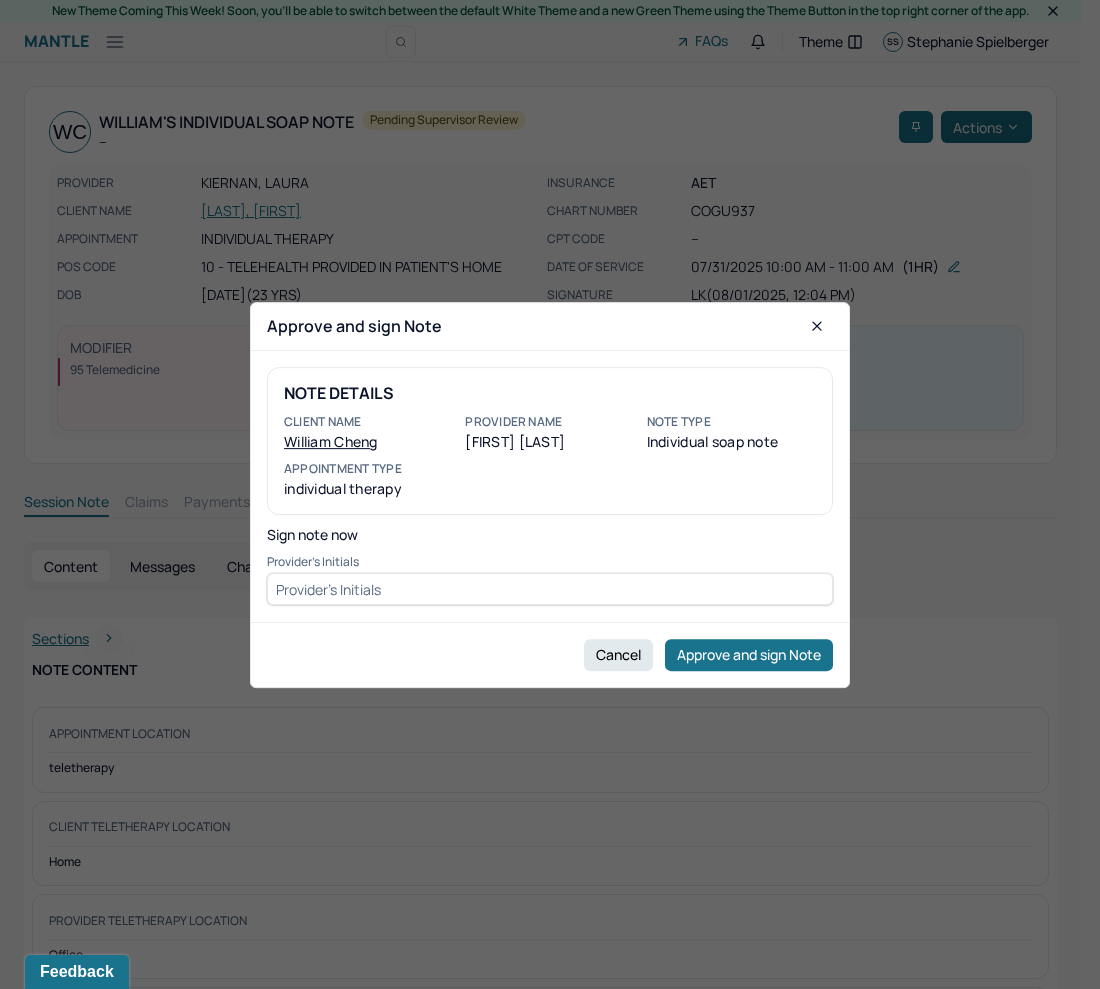 click at bounding box center (550, 494) 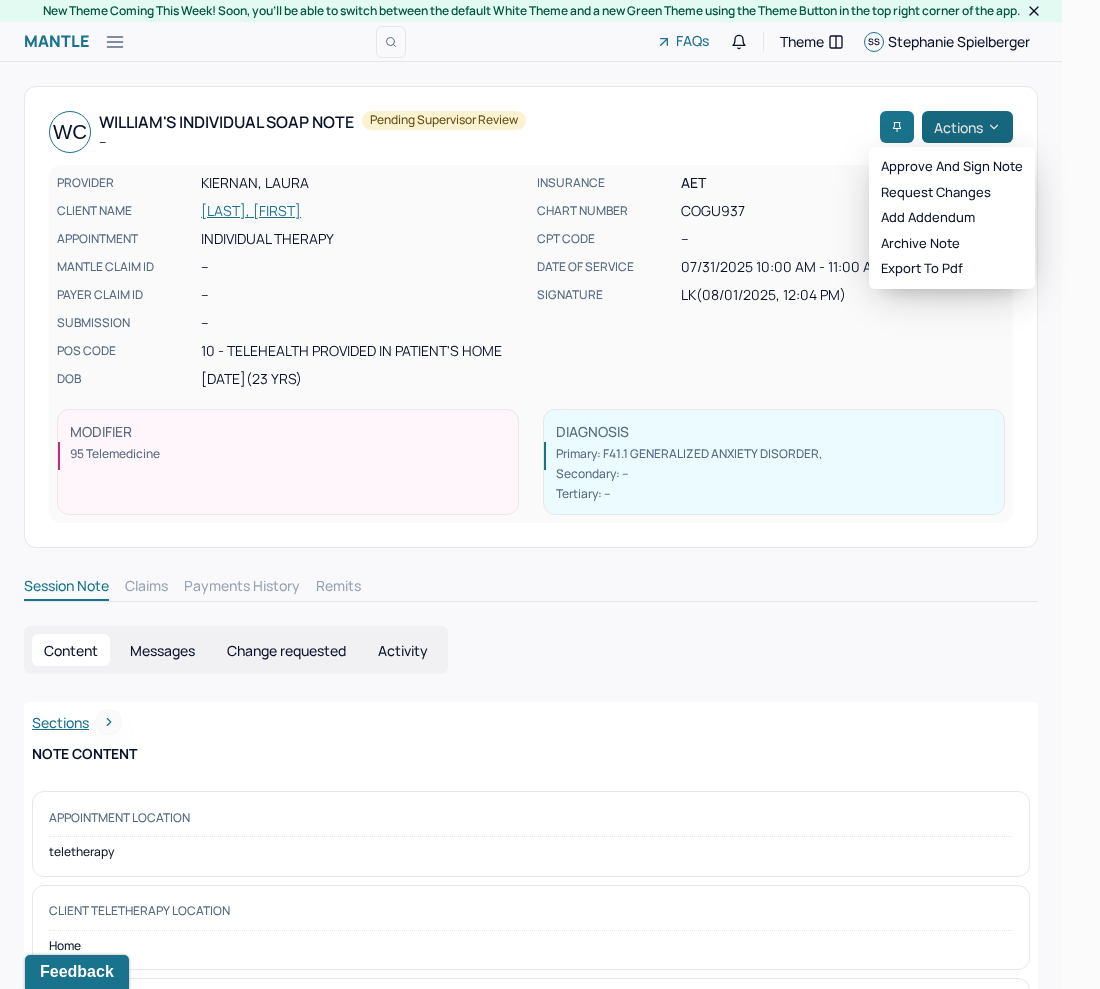 click on "Actions" at bounding box center [967, 127] 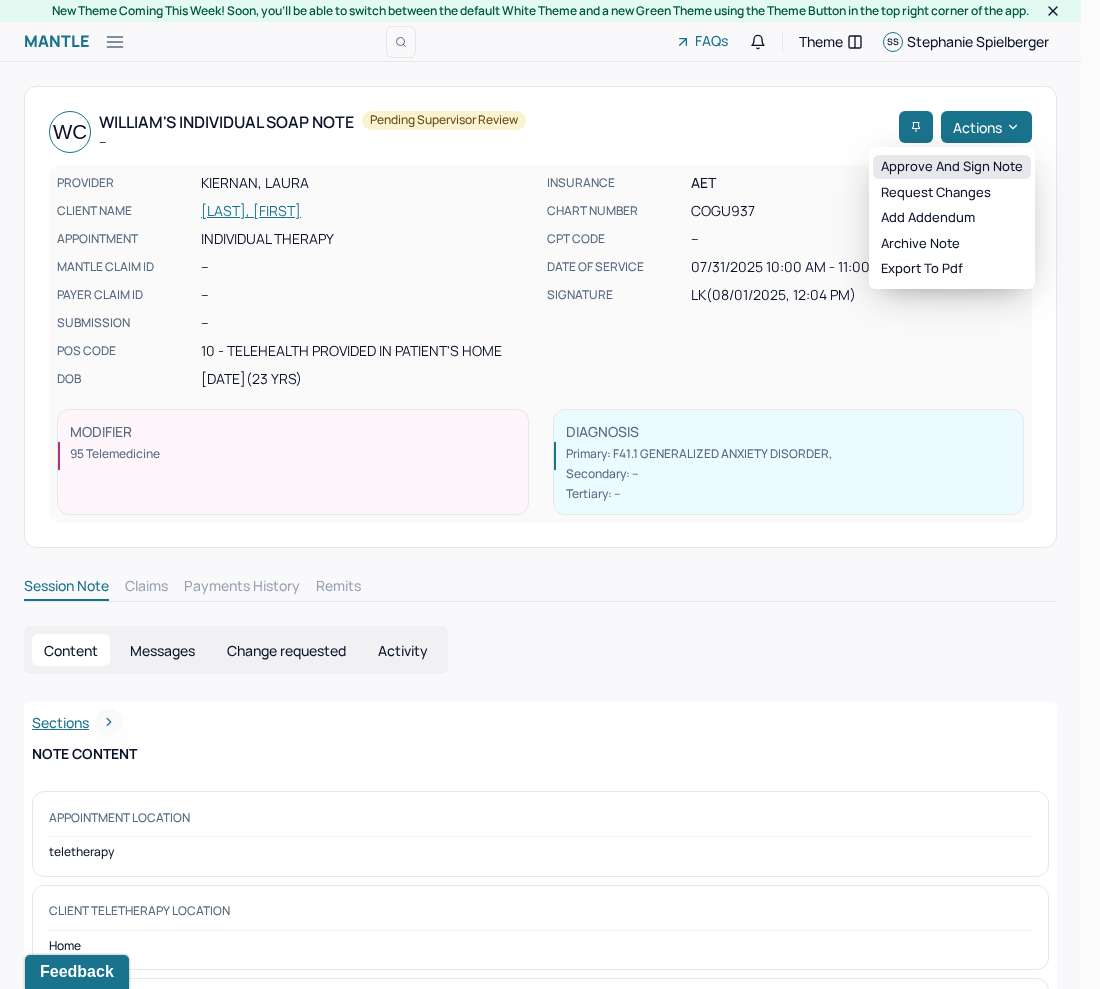 click on "Approve and sign note" at bounding box center (952, 167) 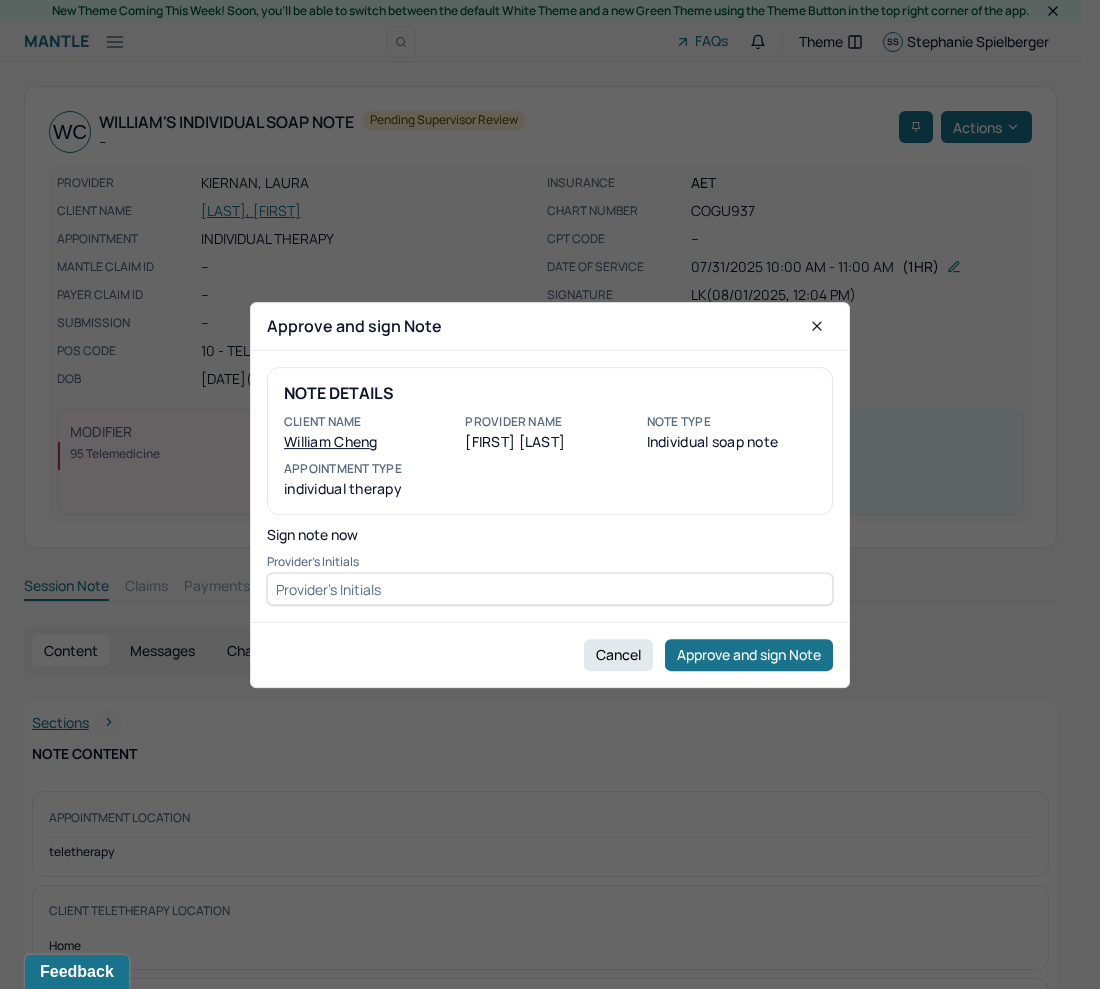 click at bounding box center [550, 589] 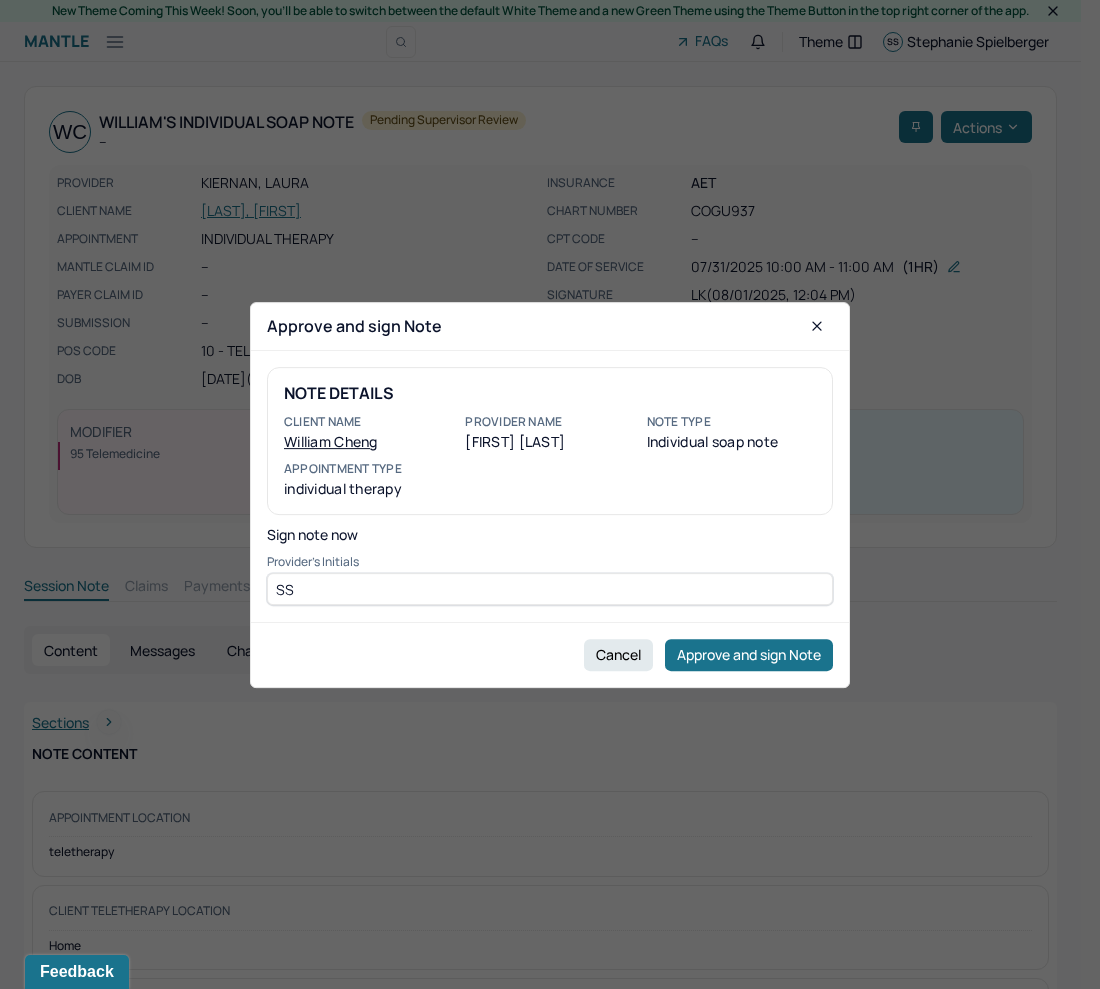 type on "SS" 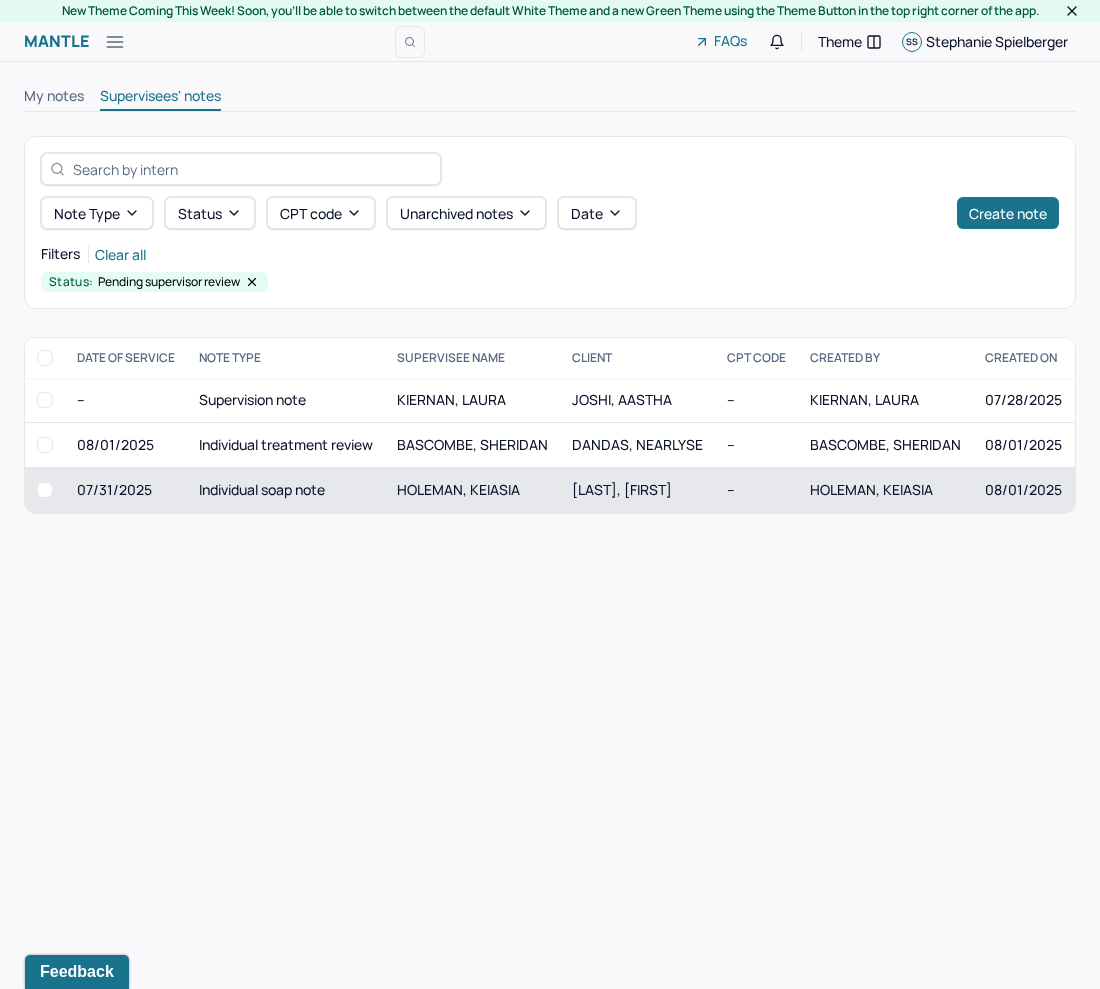 click on "HOLEMAN, KEIASIA" at bounding box center [458, 489] 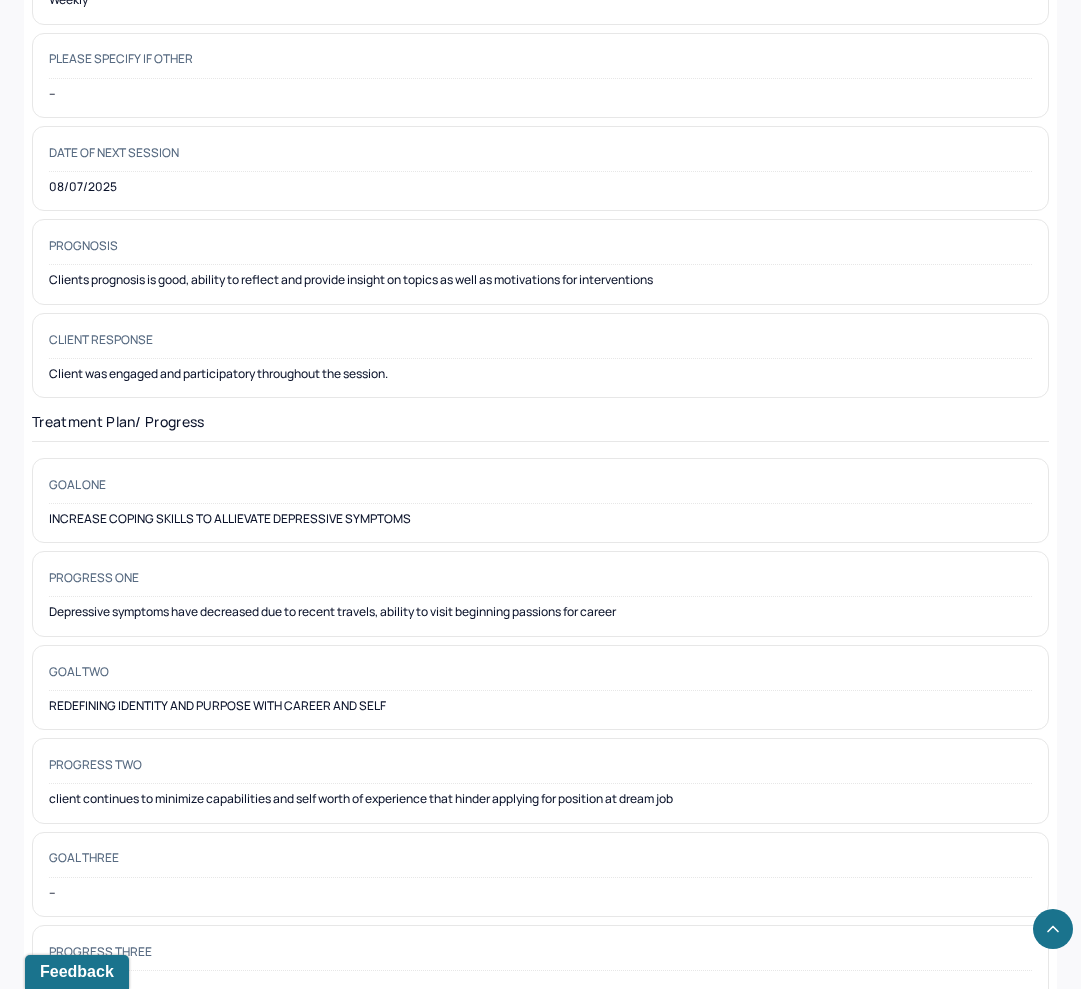 scroll, scrollTop: 2650, scrollLeft: 0, axis: vertical 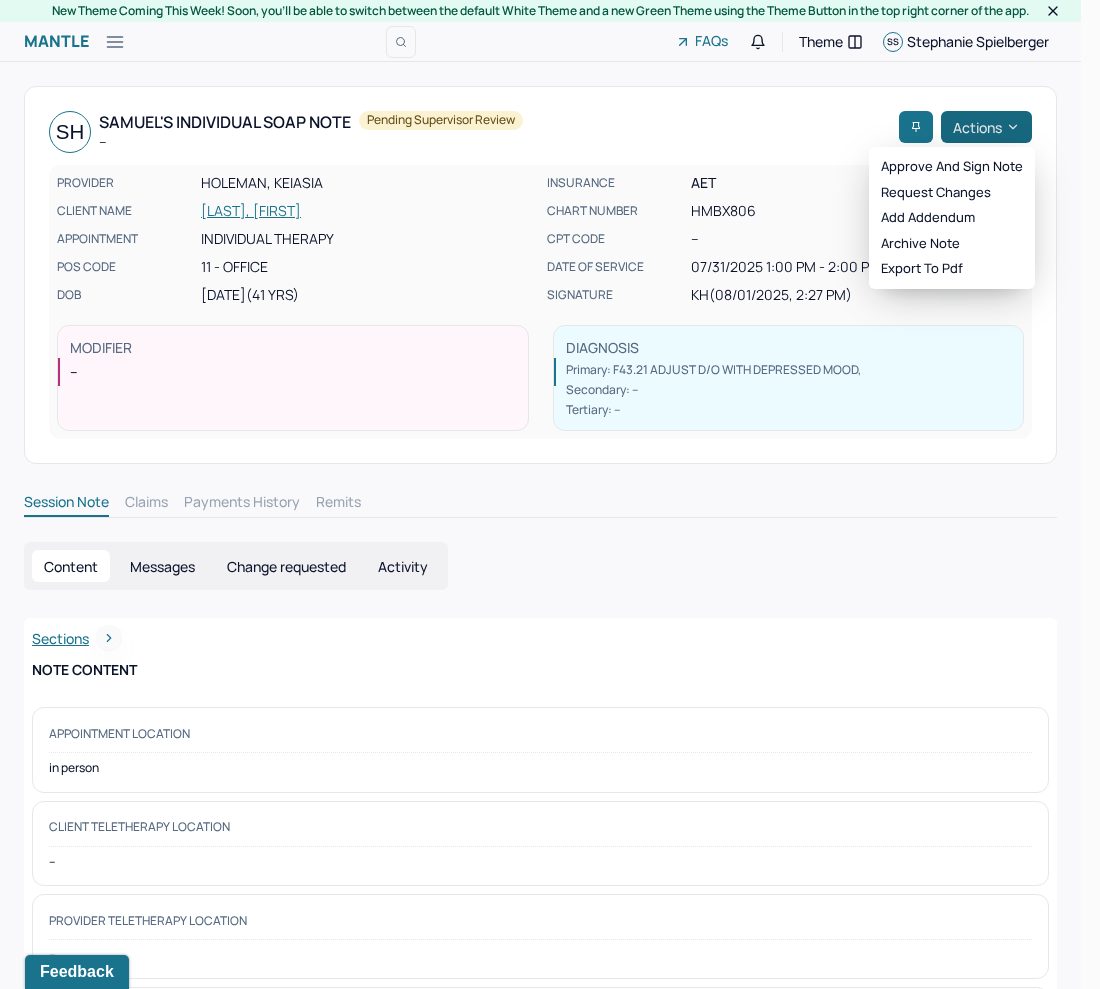 click on "Actions" at bounding box center [986, 127] 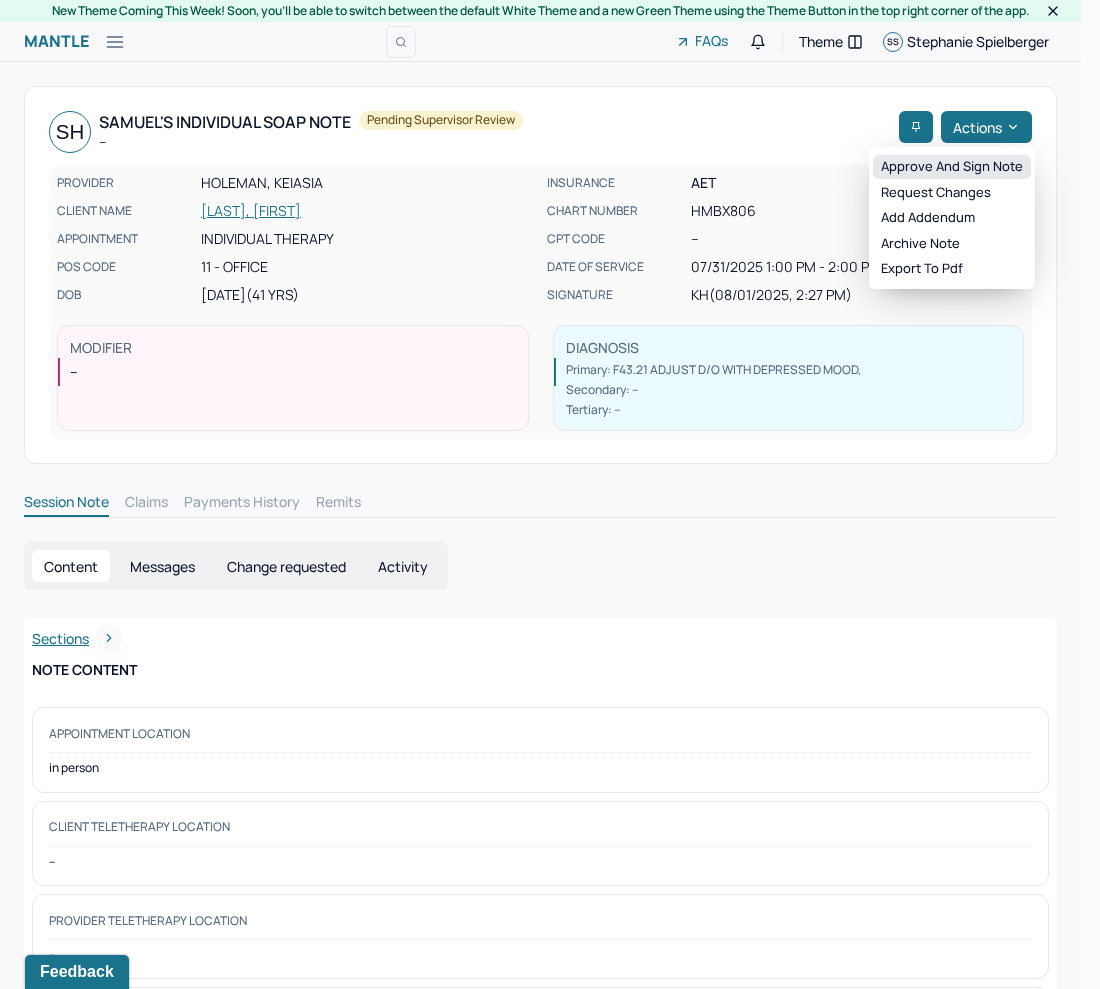 click on "Approve and sign note" at bounding box center (952, 167) 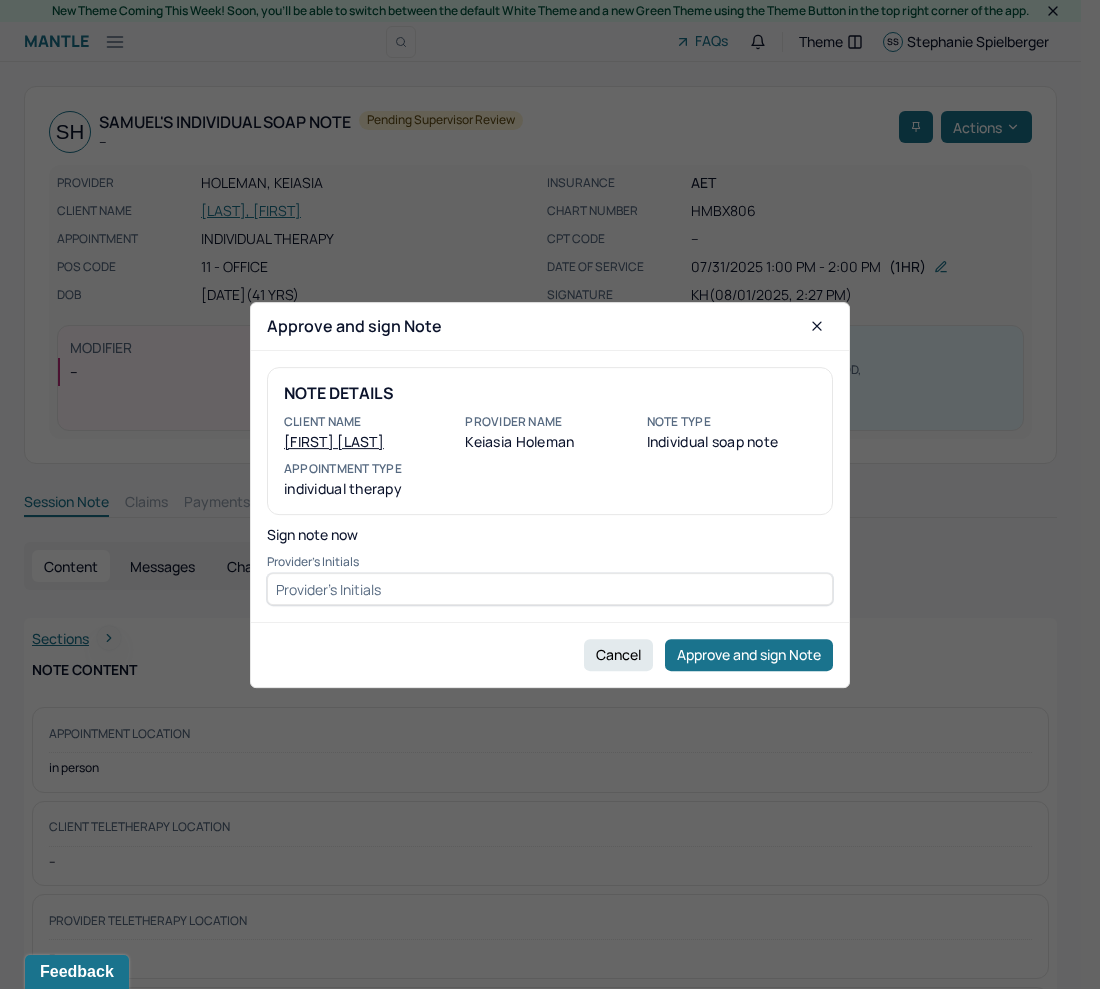 click at bounding box center [550, 589] 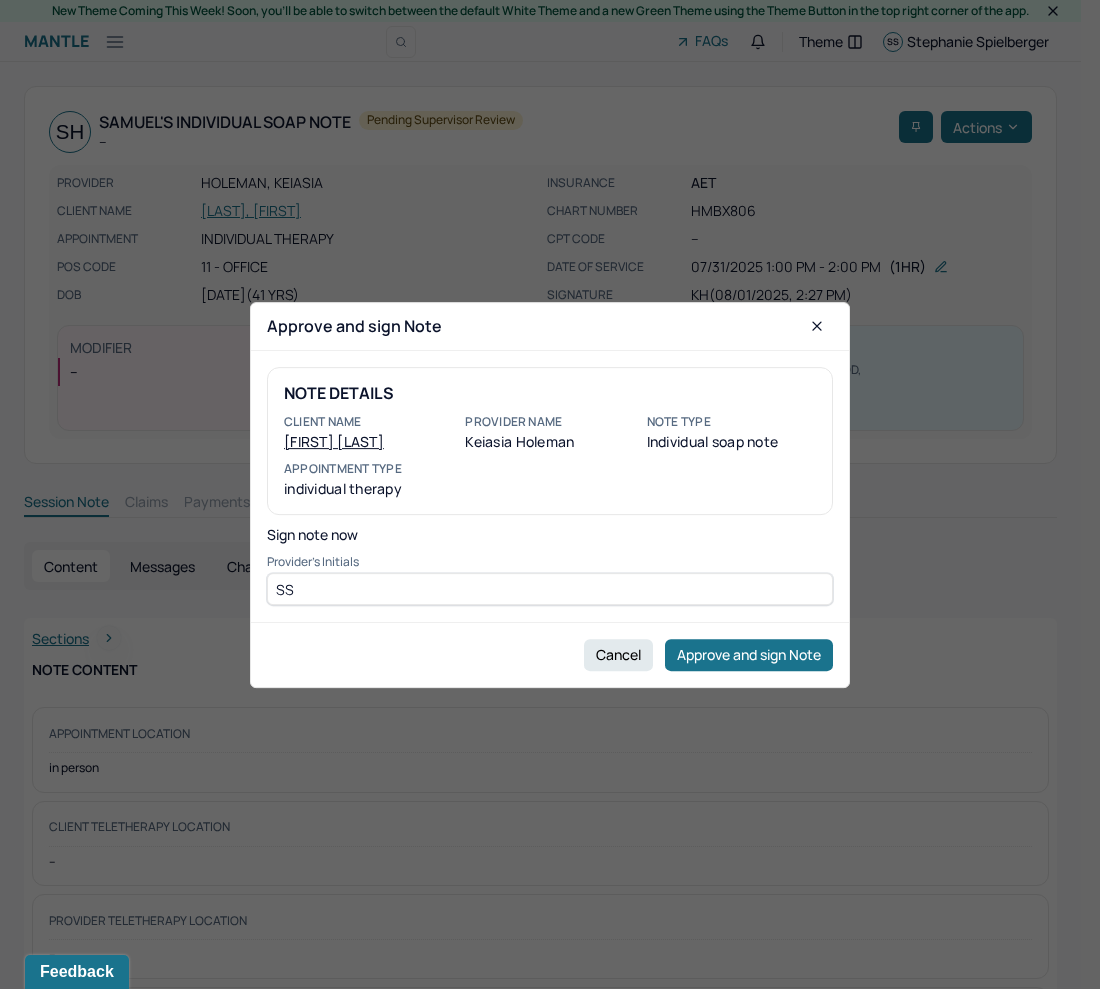 type on "SS" 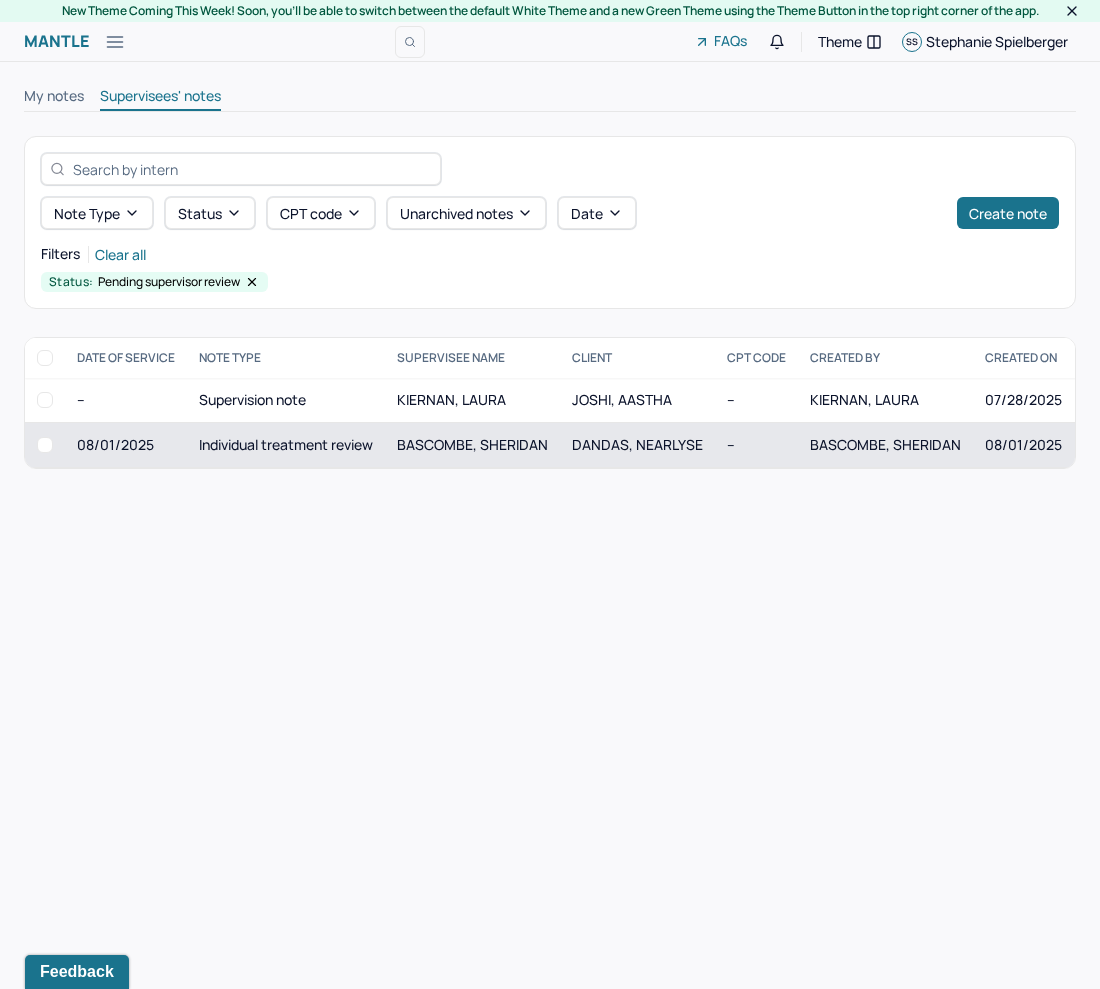 click on "--" at bounding box center [756, 445] 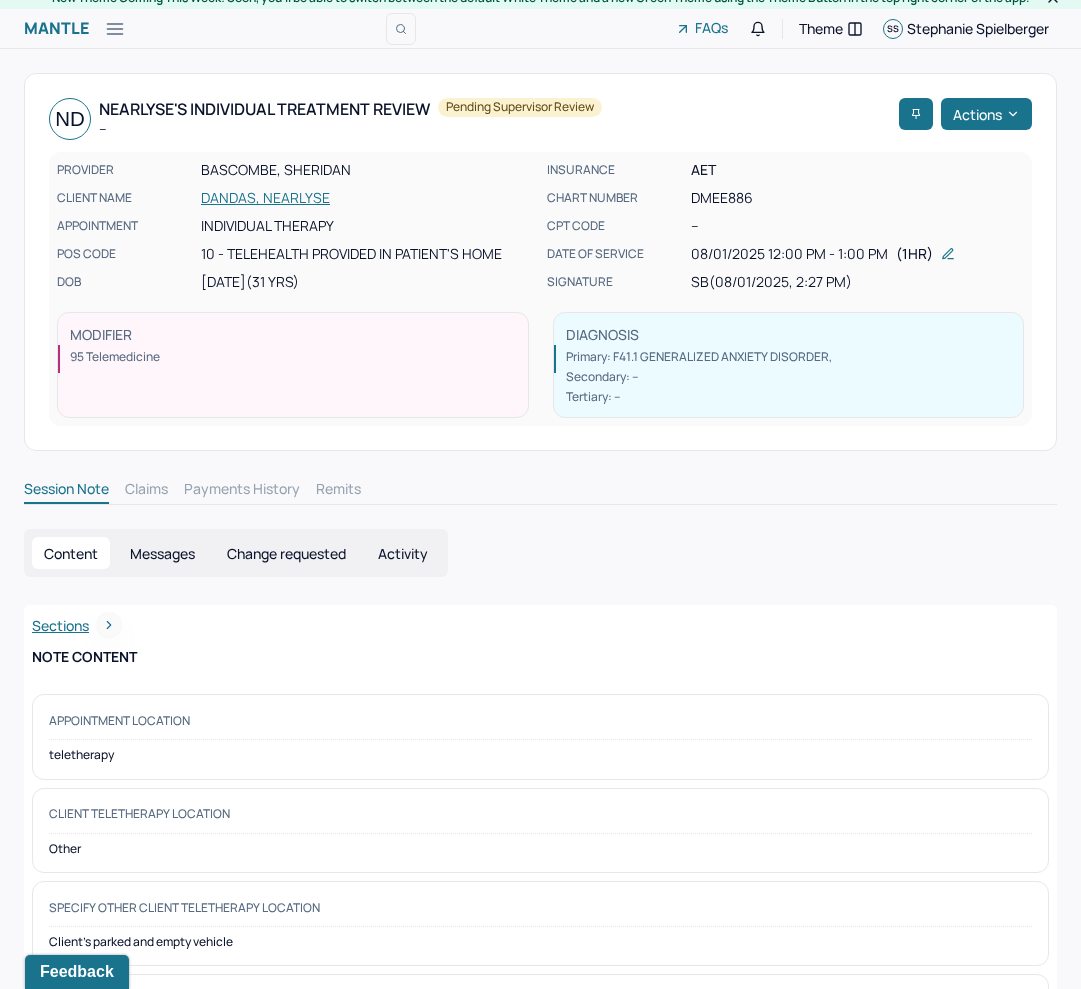 scroll, scrollTop: 0, scrollLeft: 0, axis: both 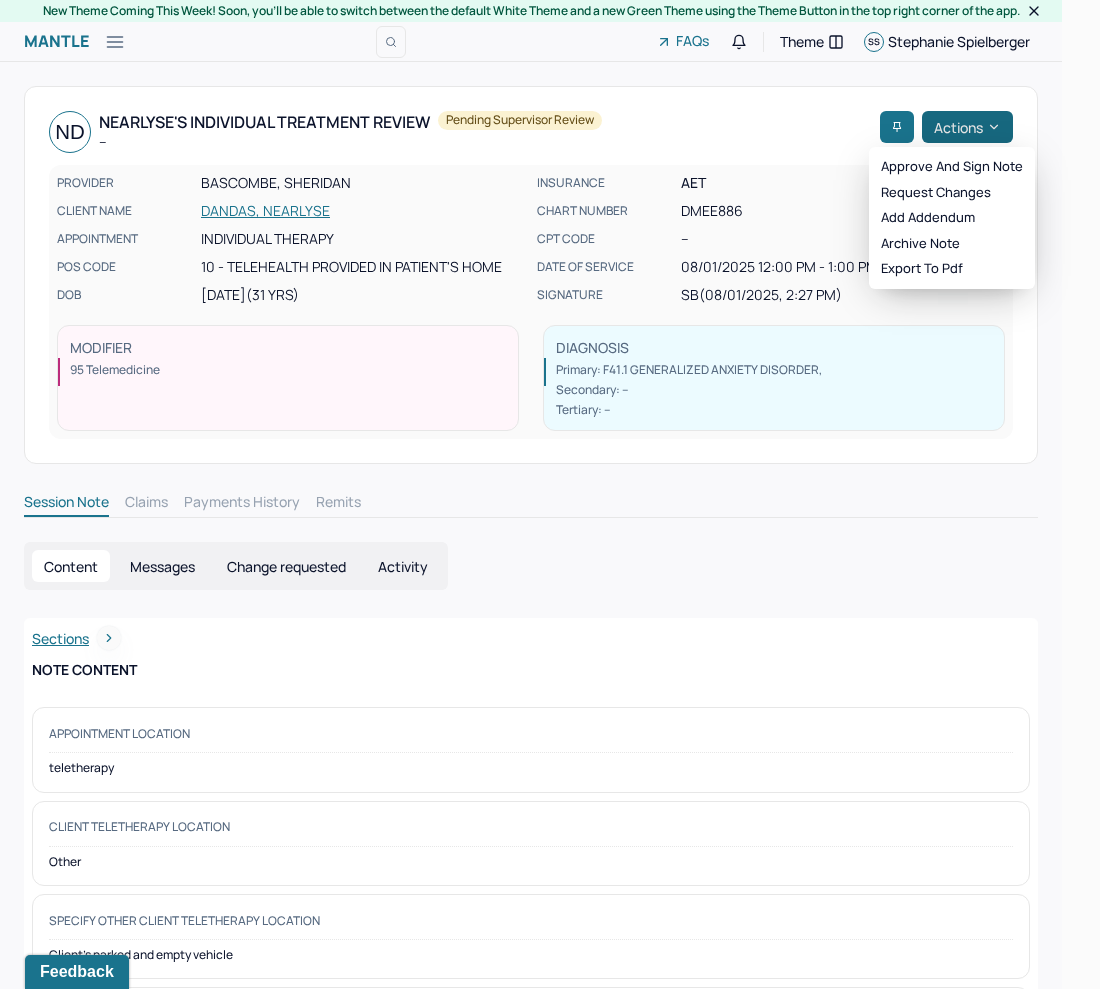 click on "Actions" at bounding box center [967, 127] 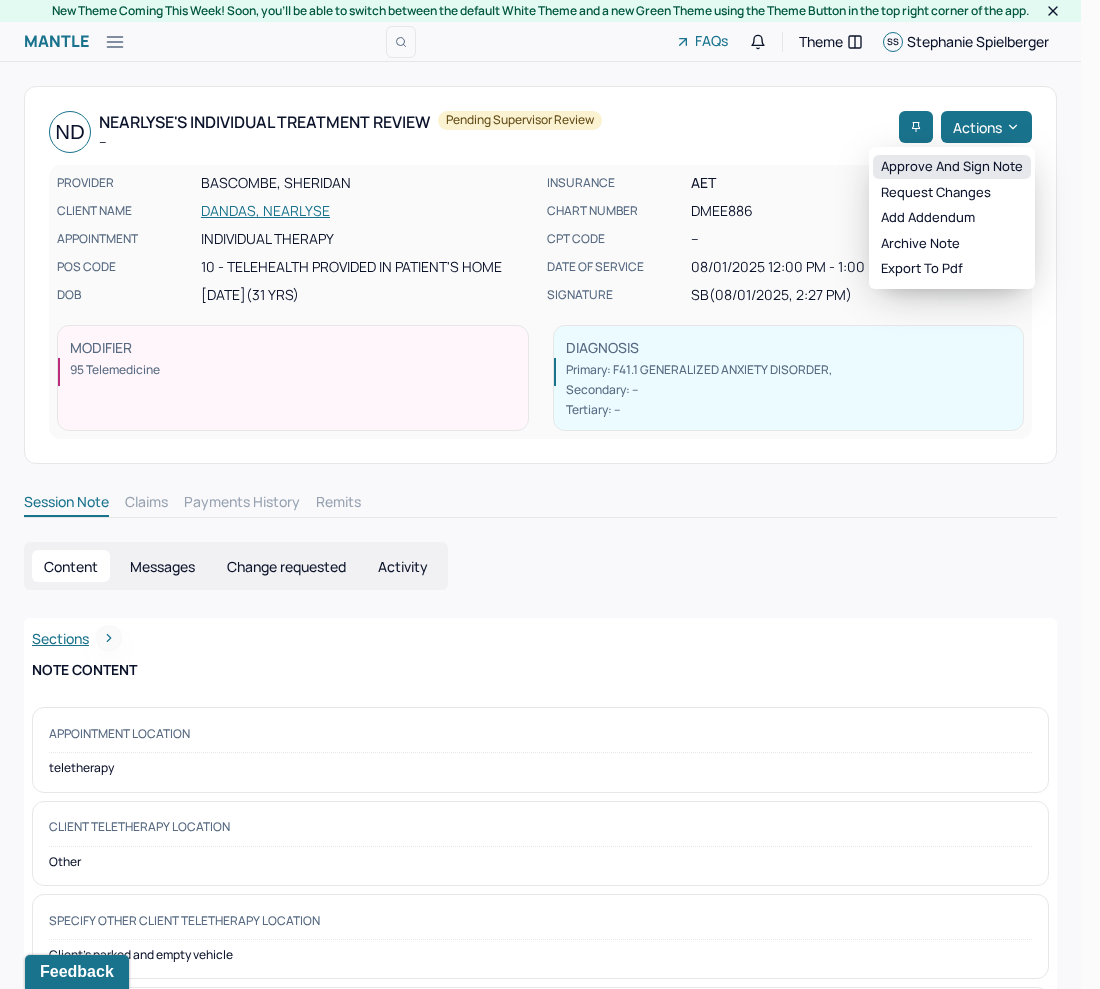 click on "Approve and sign note" at bounding box center [952, 167] 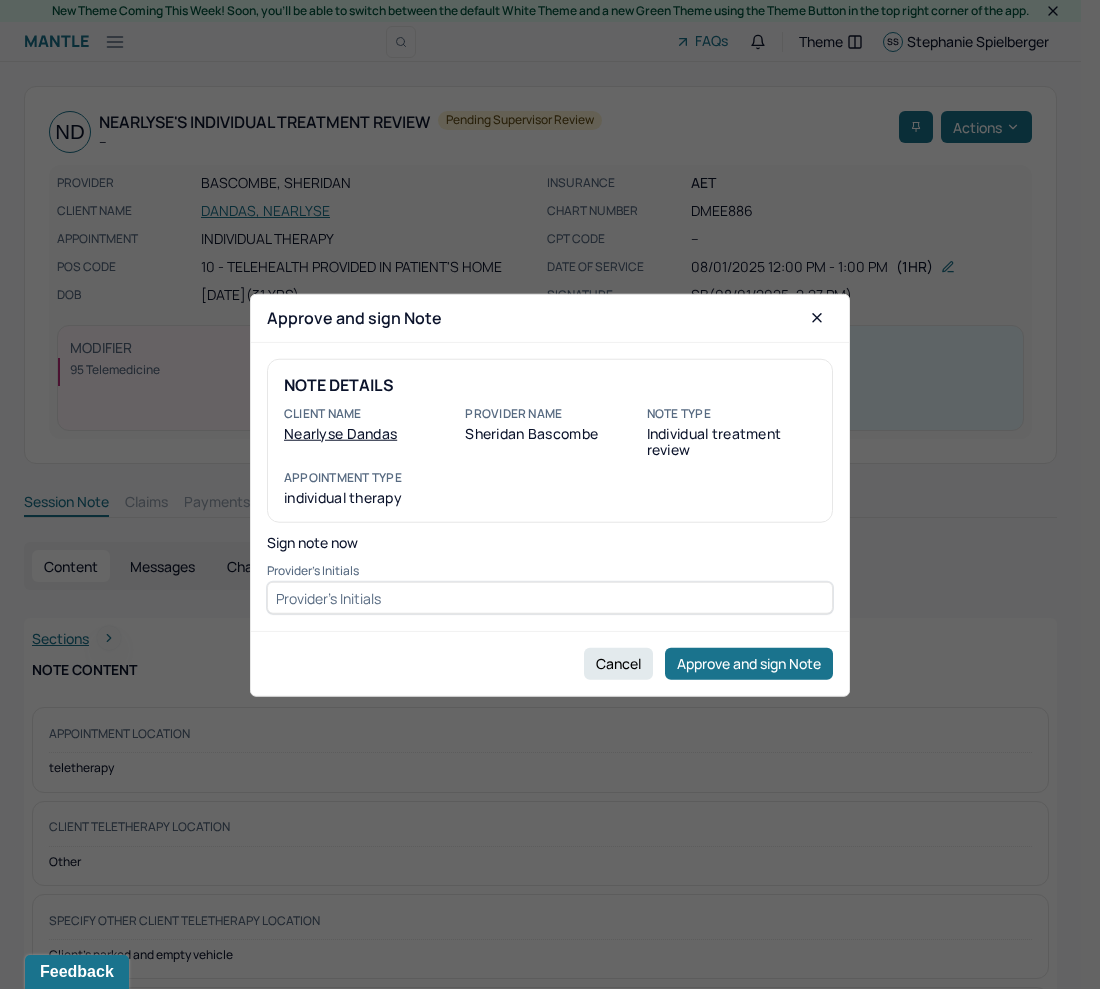 click at bounding box center (550, 598) 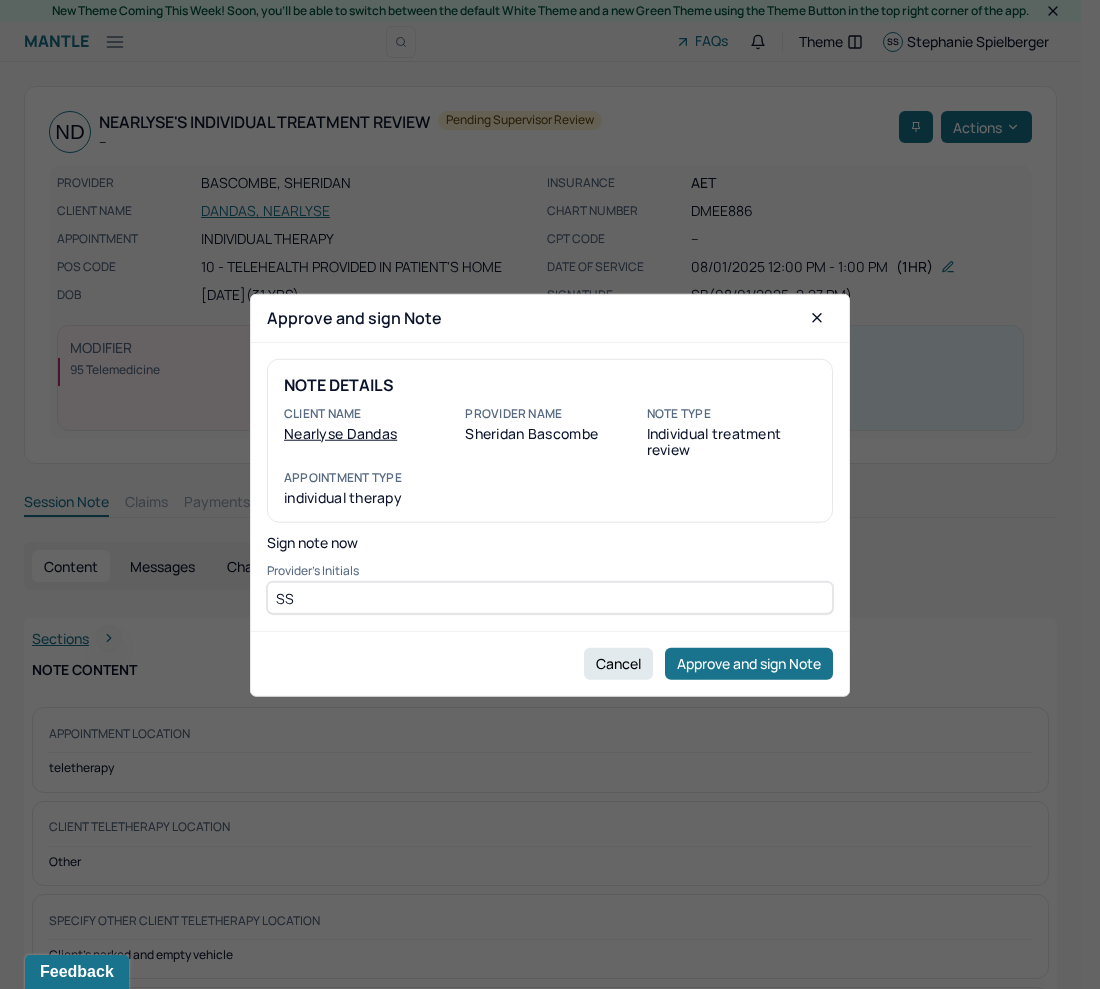 type on "SS" 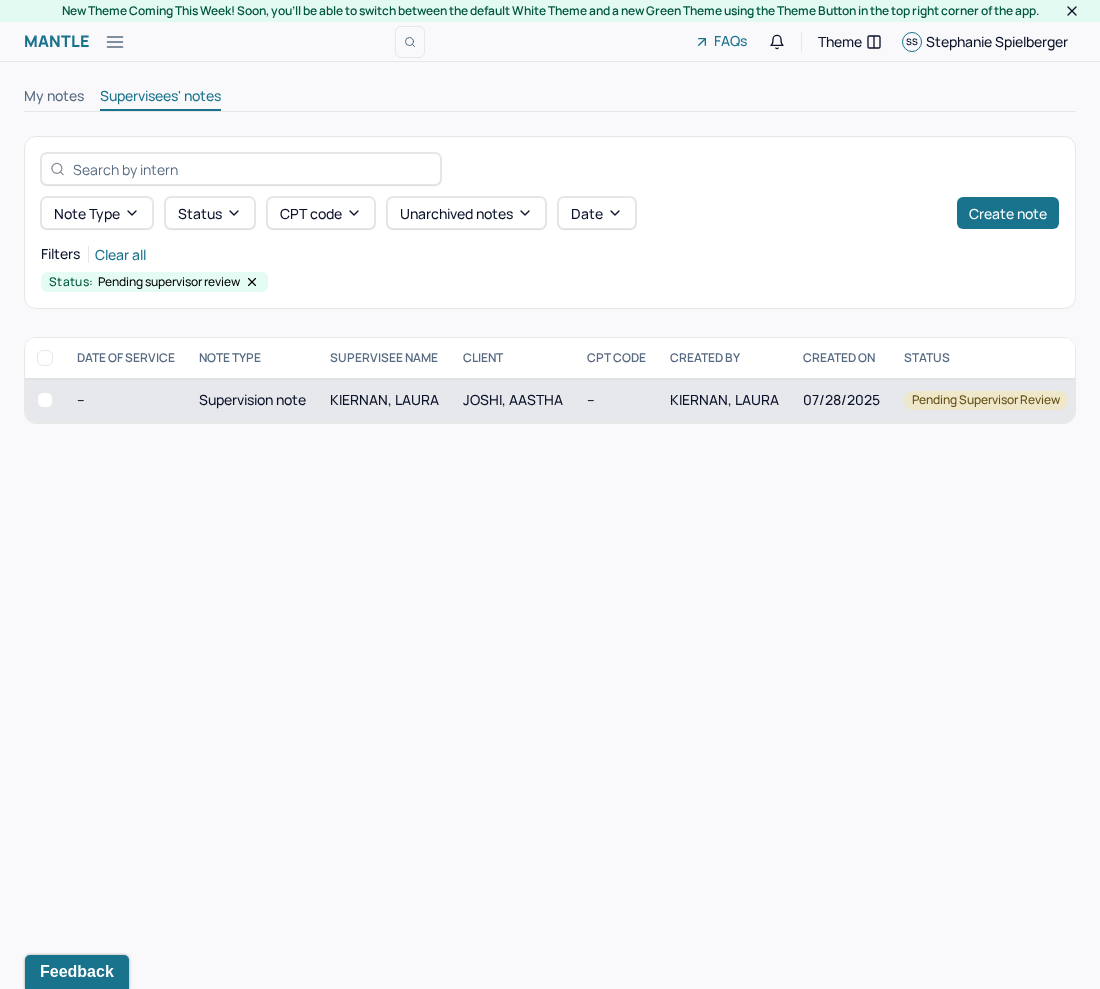 click on "KIERNAN, LAURA" at bounding box center (384, 399) 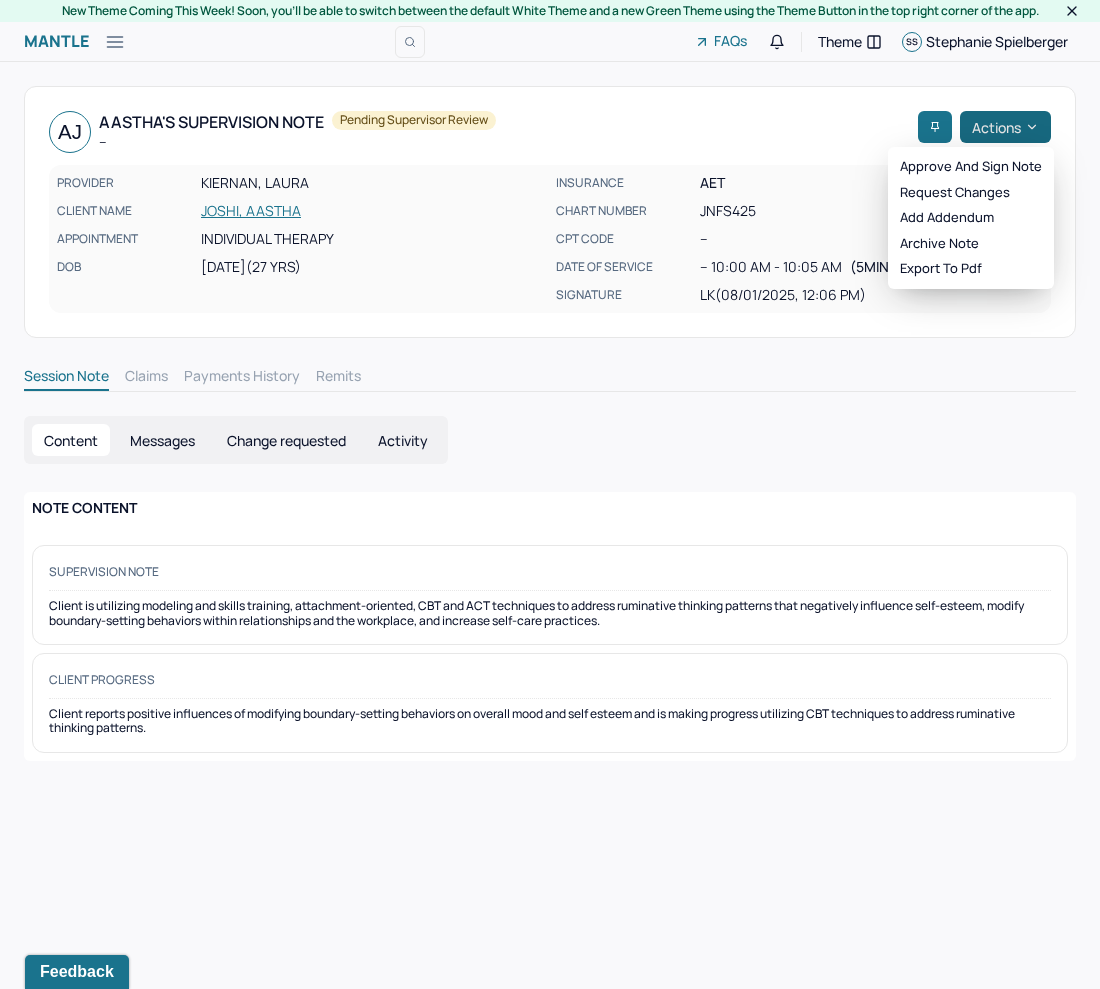 click on "PH Park Hill Dashboard Clients Schedule Session Notes Notes Tasks SS Stephanie   Spielberger provider Logout   New Theme Coming This Week! Soon, you’ll be able to switch between the default White Theme and a new Green Theme using the Theme Button in the top right corner of the app.  Mantle Note  FAQs Theme SS Stephanie   Spielberger AJ Aastha's   Supervision note -- Pending supervisor review Actions PROVIDER KIERNAN, LAURA CLIENT NAME JOSHI, AASTHA APPOINTMENT Individual therapy DOB 10/16/1997  (27 Yrs) INSURANCE AET CHART NUMBER JNFS425 CPT CODE -- DATE OF SERVICE --   10:00 AM   -   10:05 AM ( 5mins ) SIGNATURE LK  (08/01/2025, 12:06 PM) Session Note Claims Payments History Remits Content Messages Change requested Activity NOTE CONTENT Supervision note Client progress Client reports positive influences of modifying boundary-setting behaviors on overall mood and self esteem and is making progress utilizing CBT techniques to address ruminative thinking patterns." at bounding box center [550, 494] 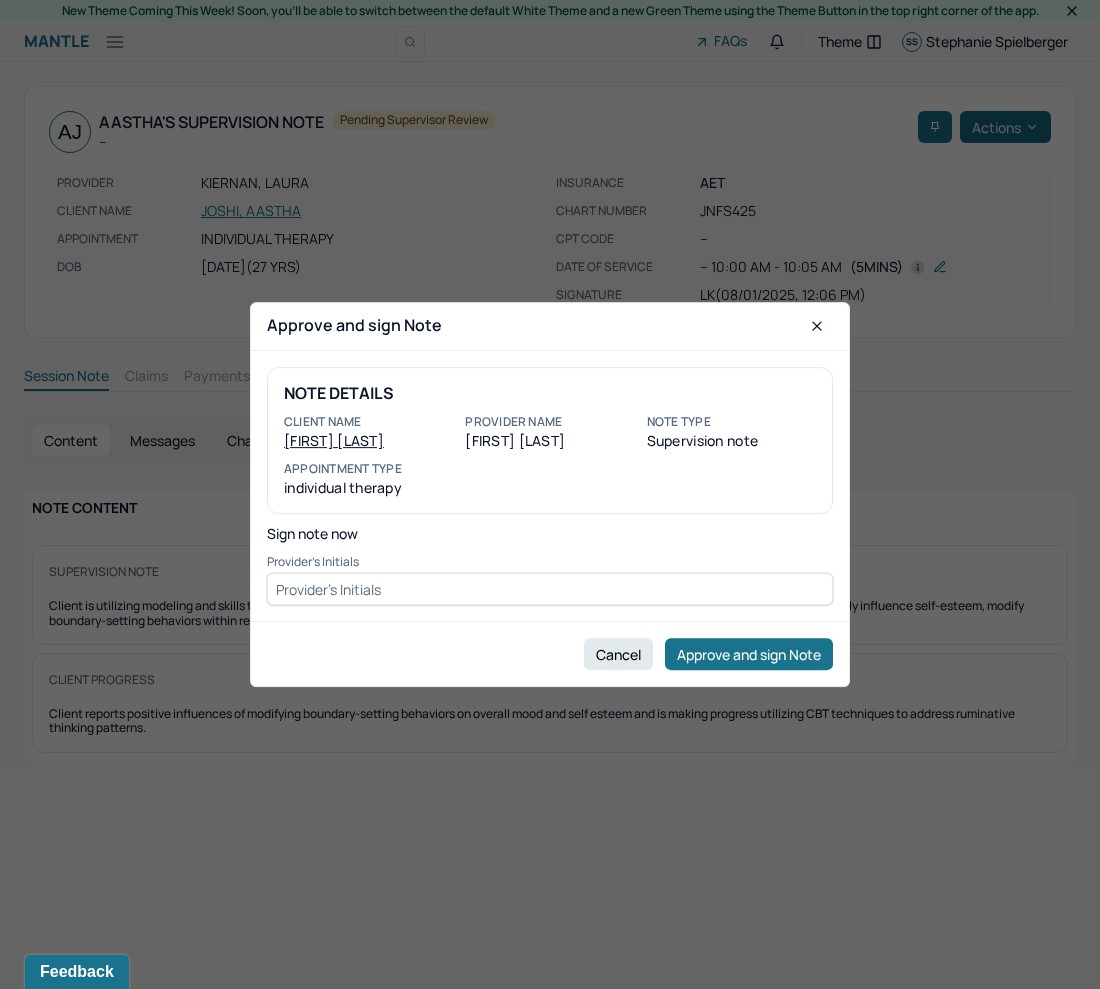 click at bounding box center (550, 494) 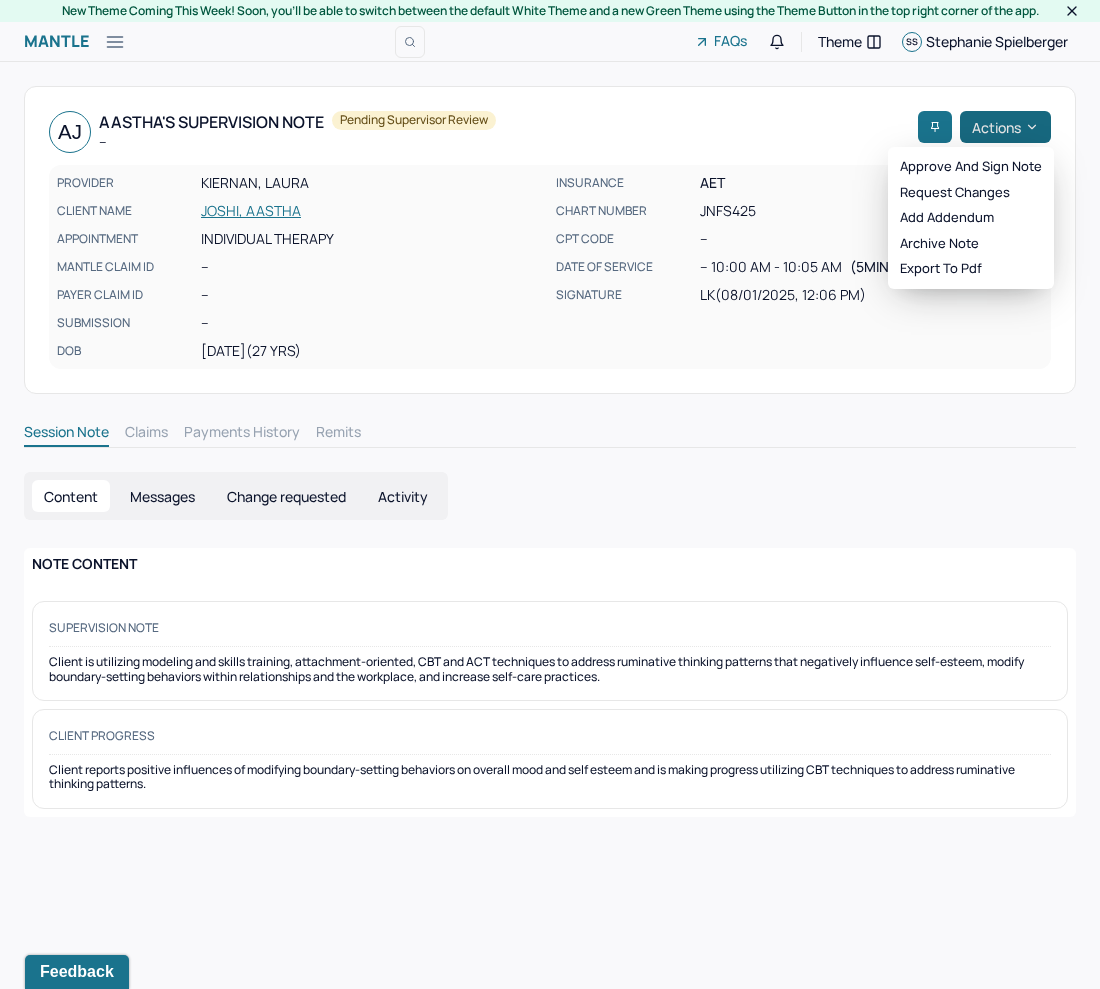 click on "Actions" at bounding box center [1005, 127] 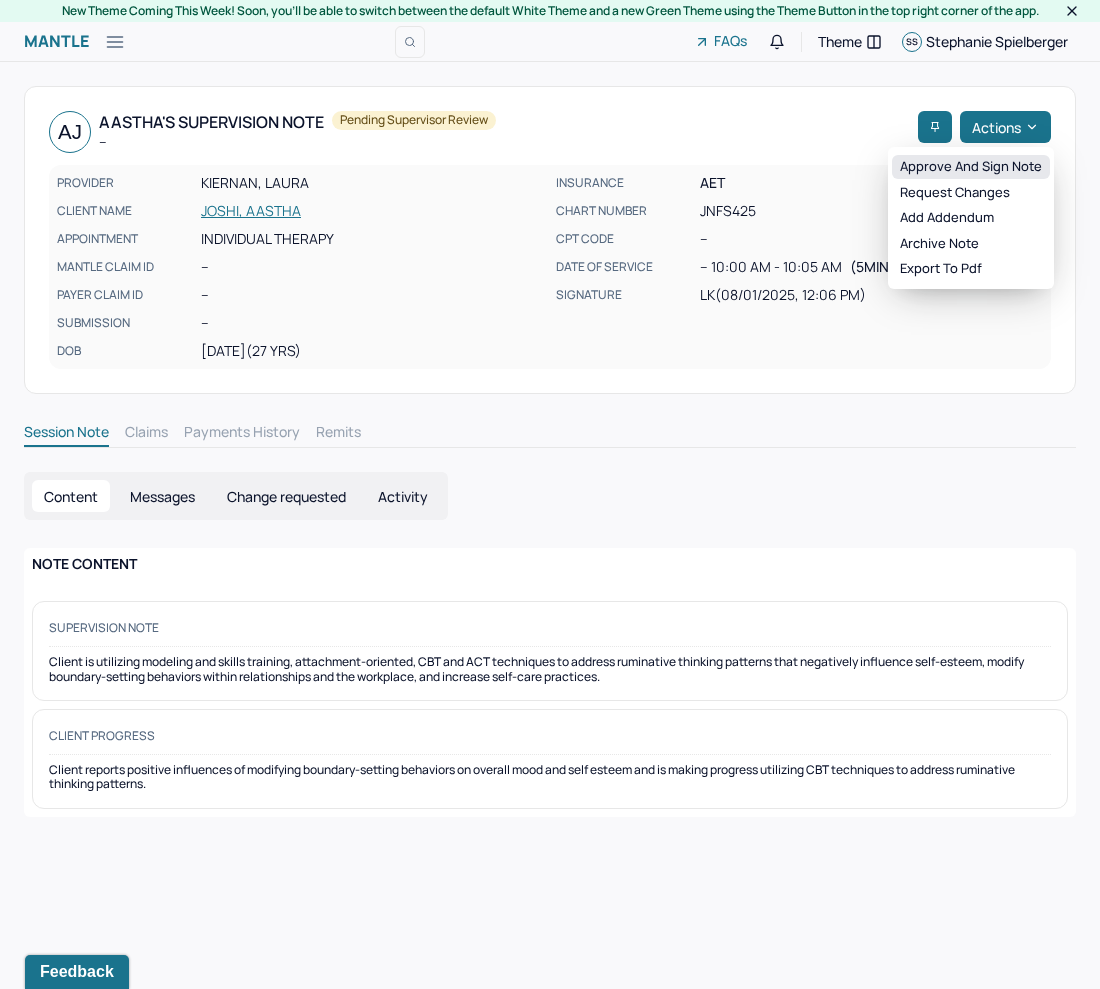 click on "Approve and sign note" at bounding box center [971, 167] 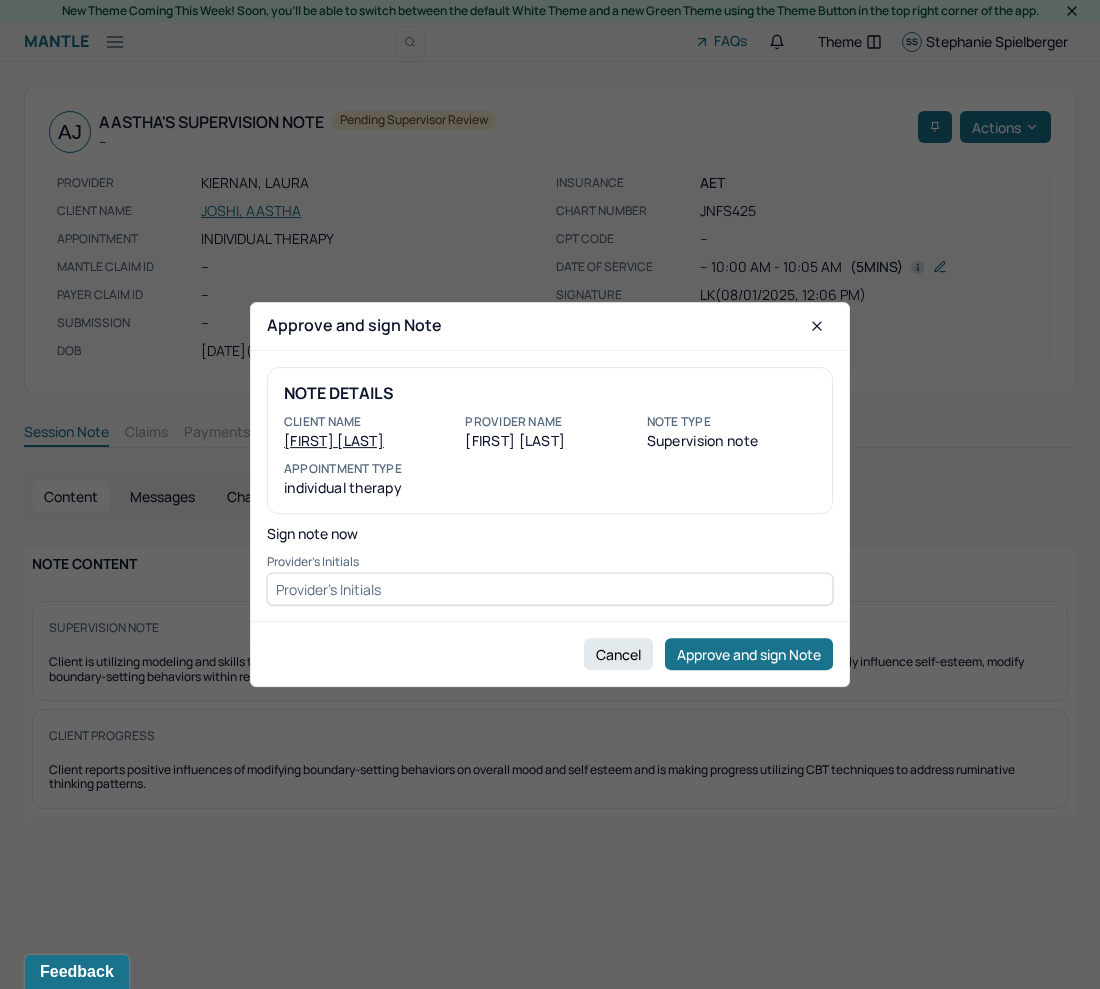 click at bounding box center (550, 589) 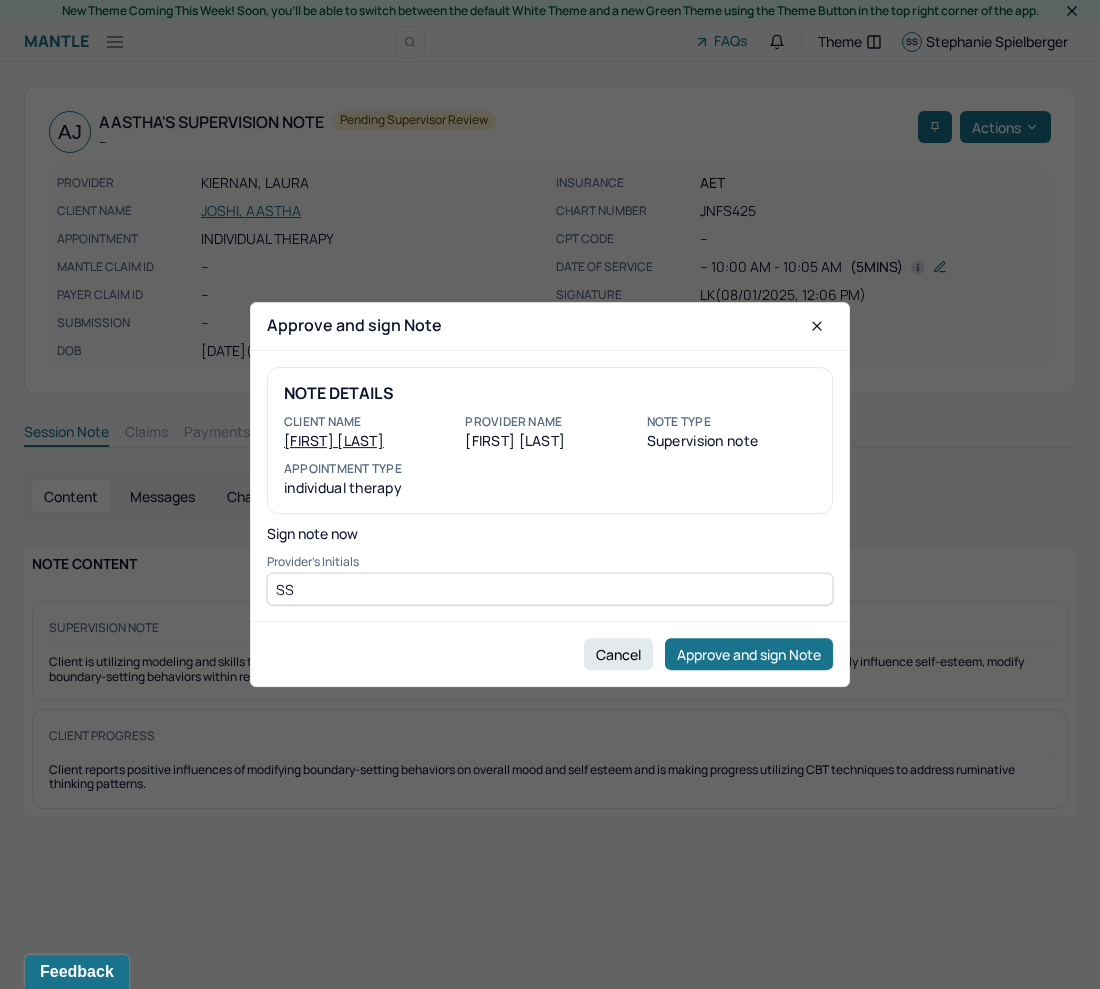 type on "SS" 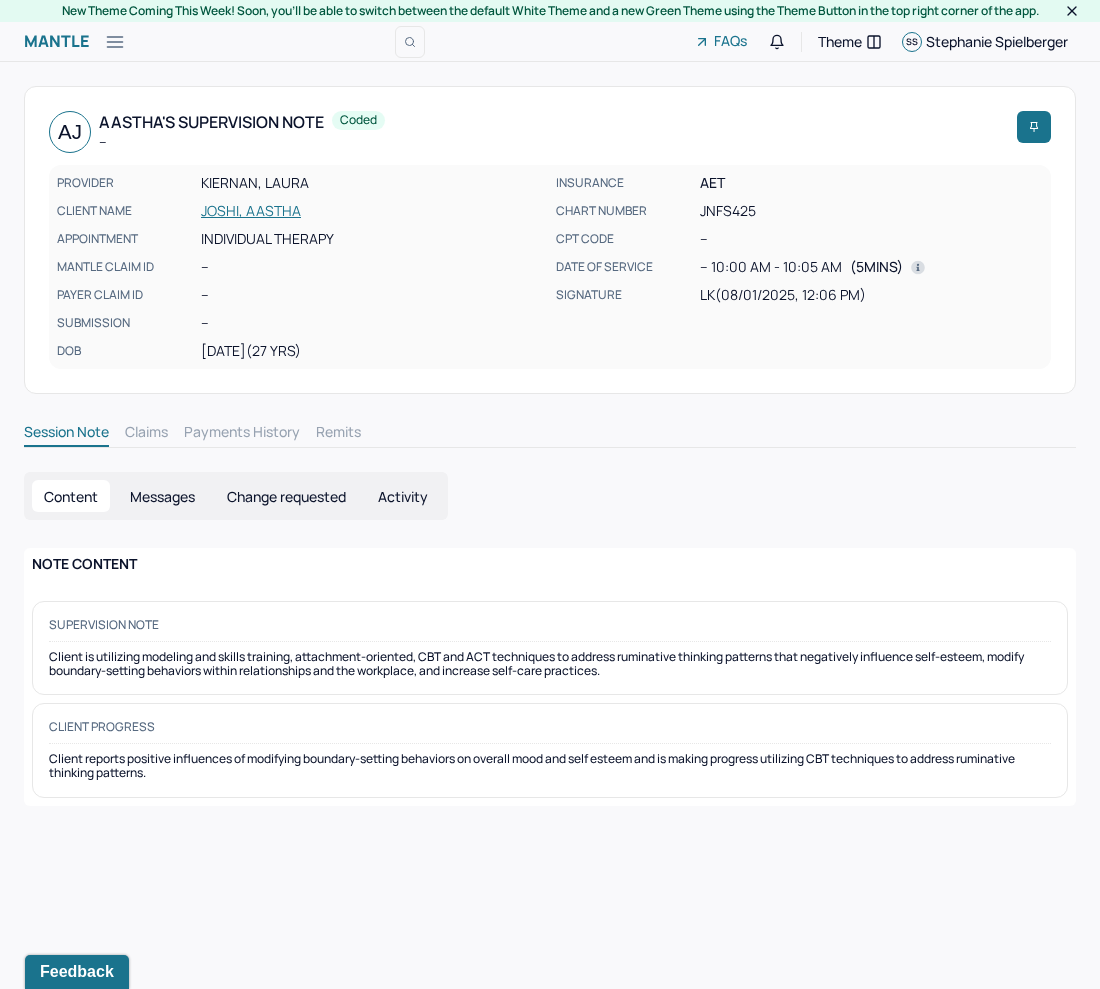 click on "--" at bounding box center (372, 323) 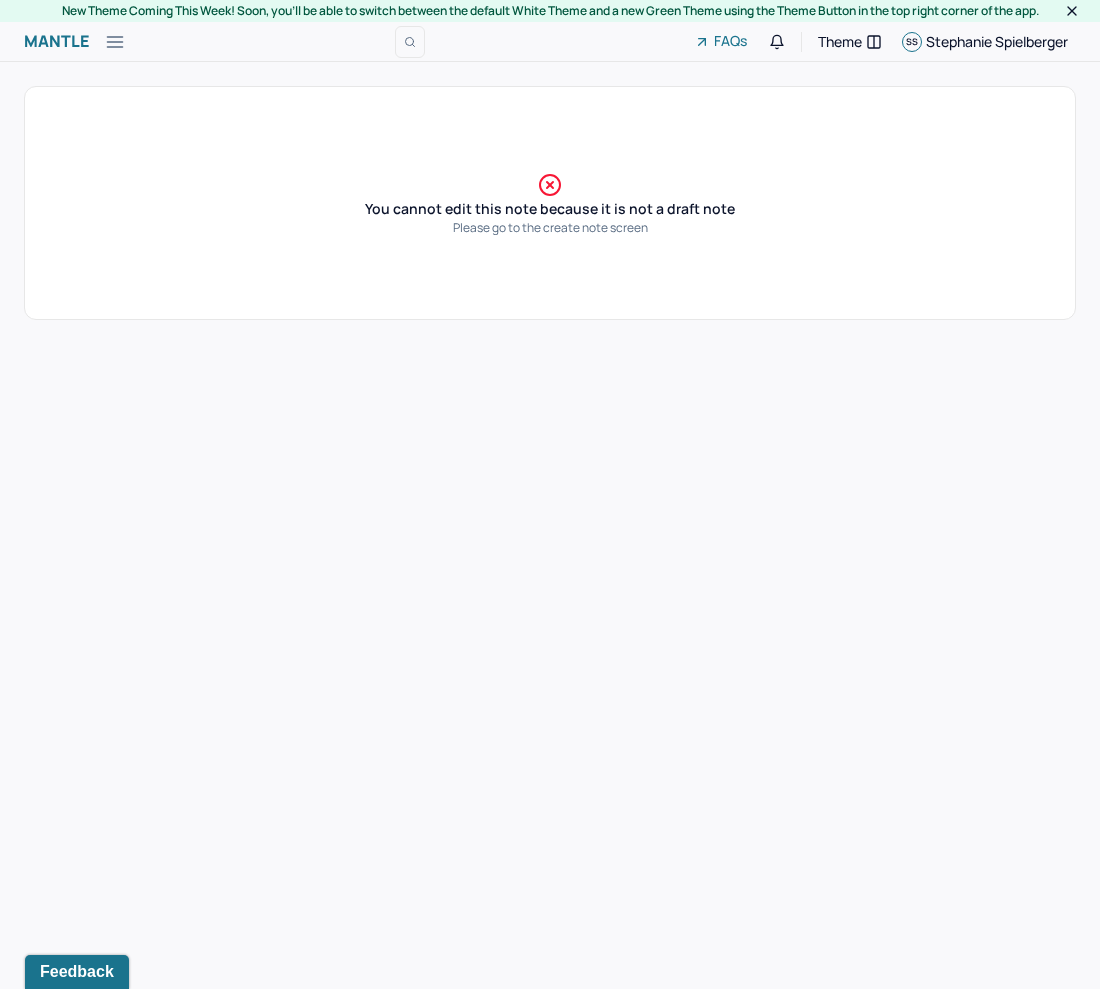click on "Mantle Edit Note  FAQs Theme SS Stephanie   Spielberger" at bounding box center [550, 42] 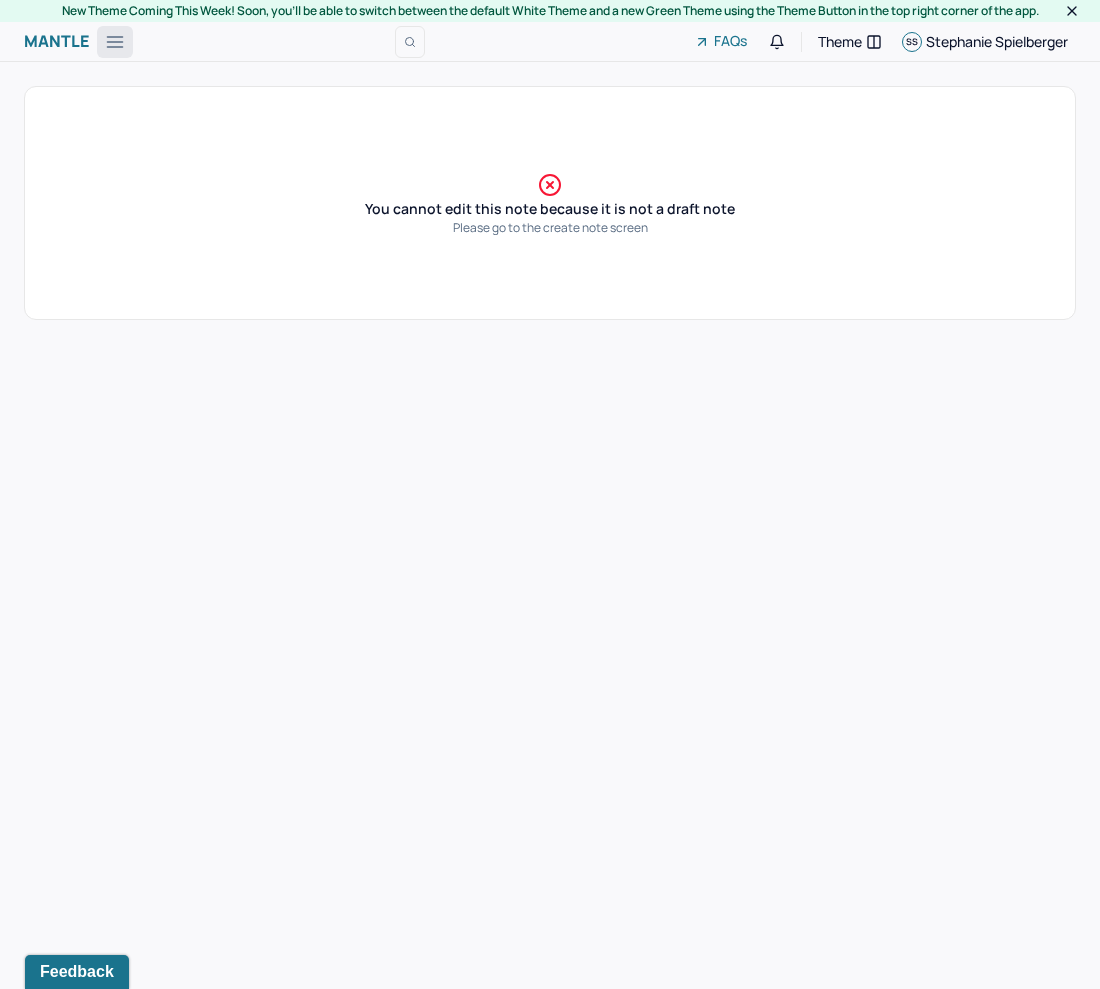 click 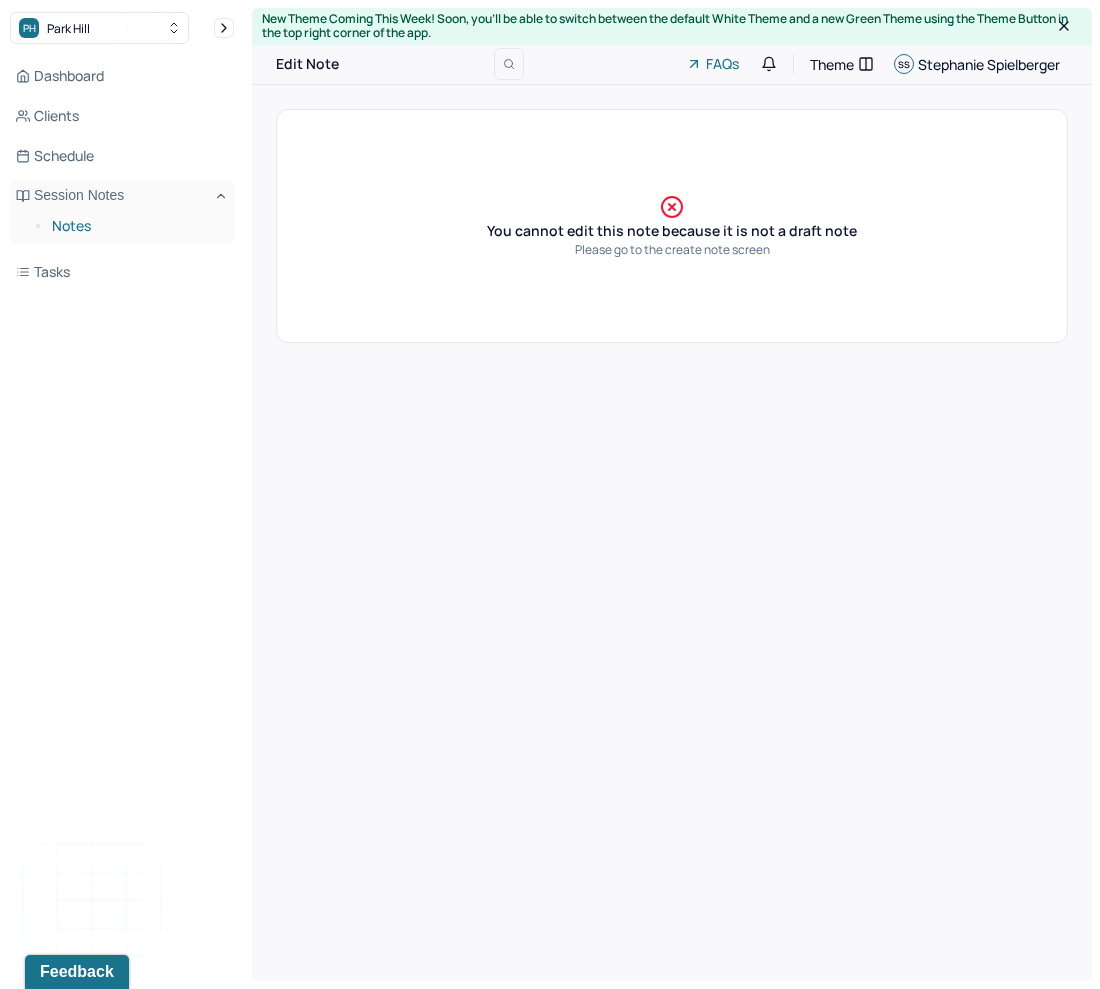 click on "Notes" at bounding box center [135, 226] 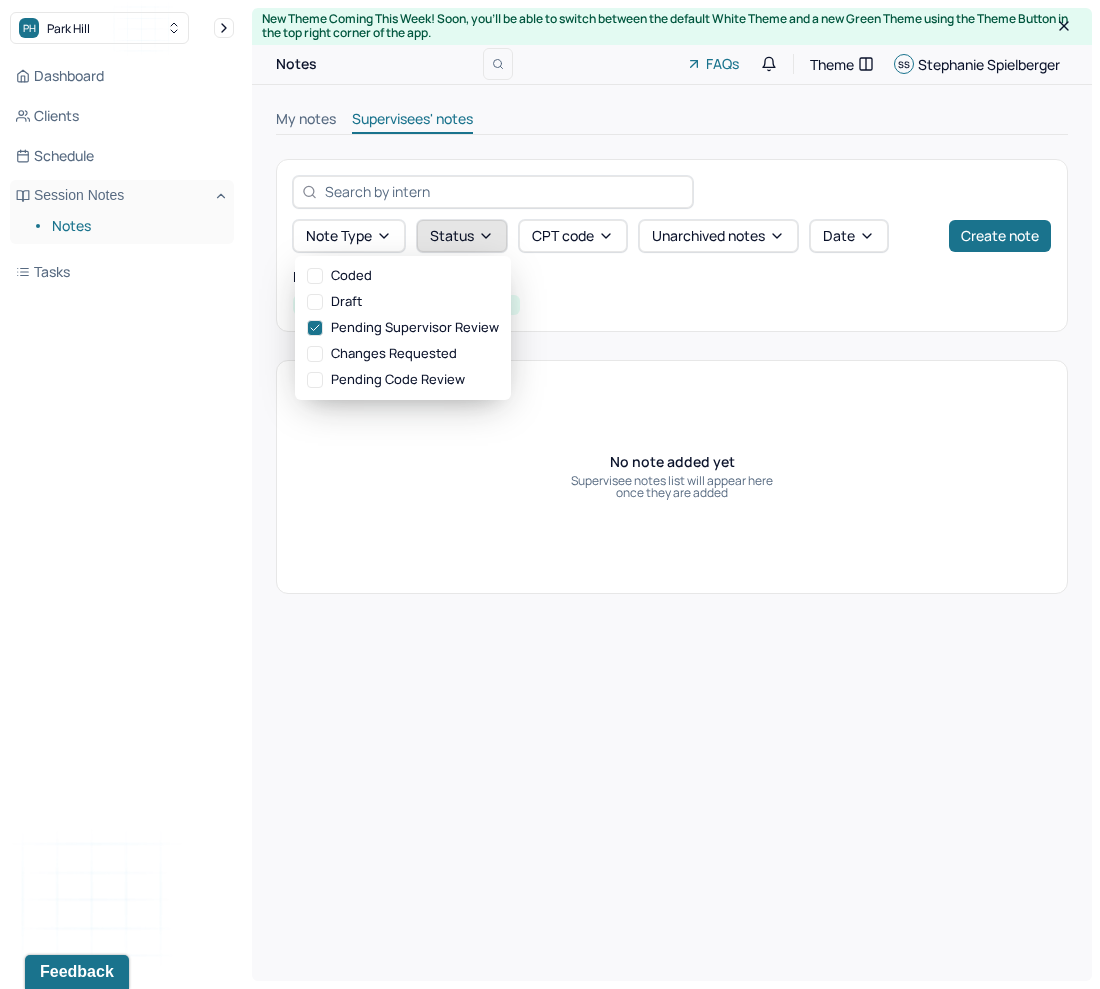 click on "Status" at bounding box center (462, 236) 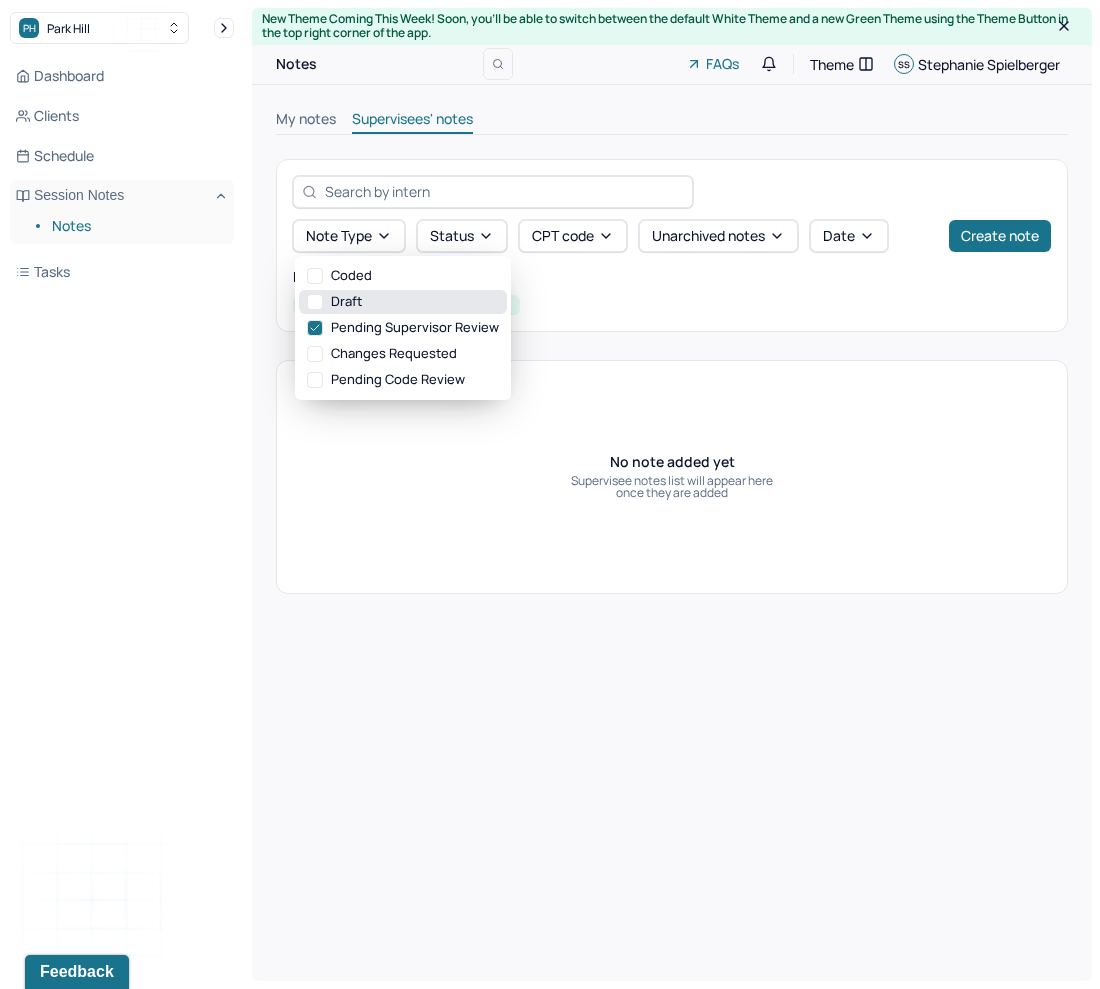 click on "Draft" at bounding box center [403, 302] 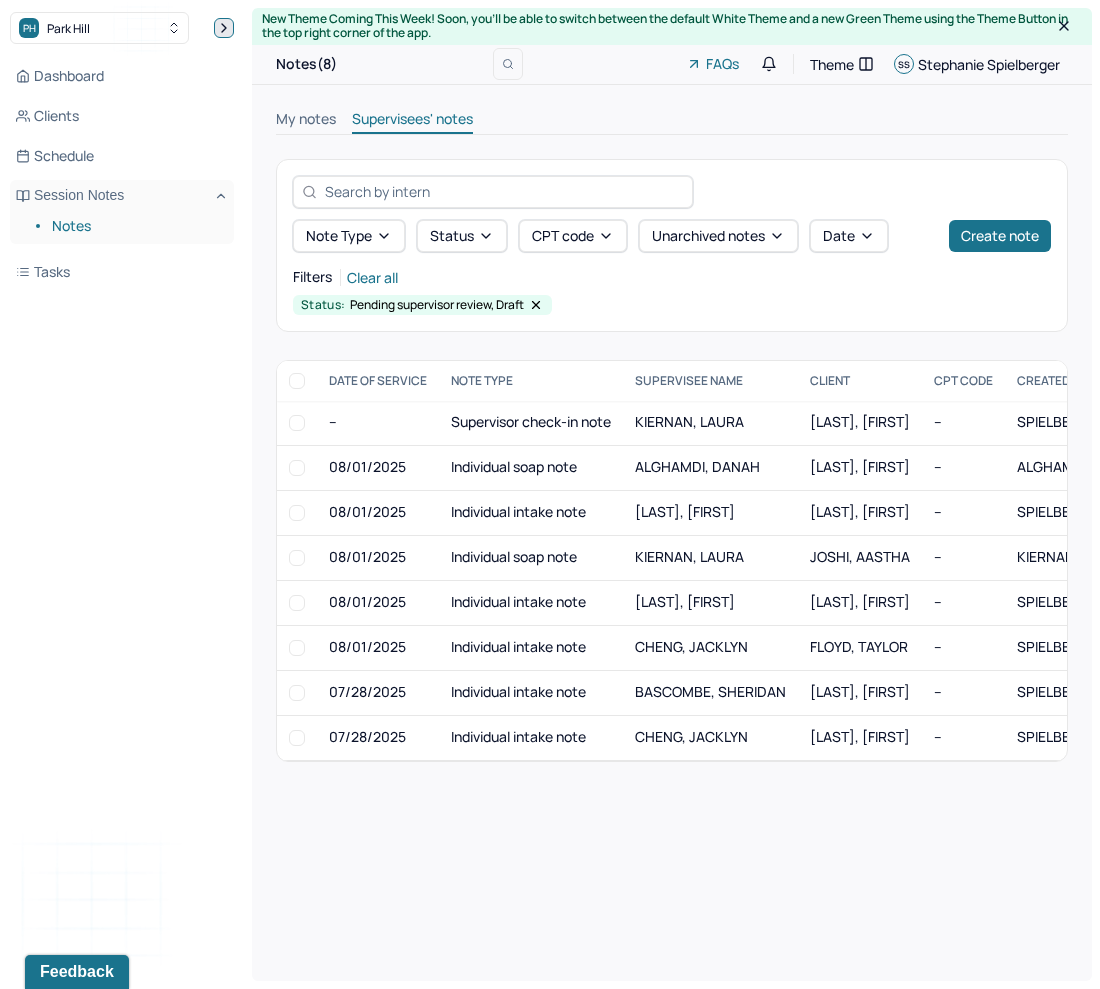 click 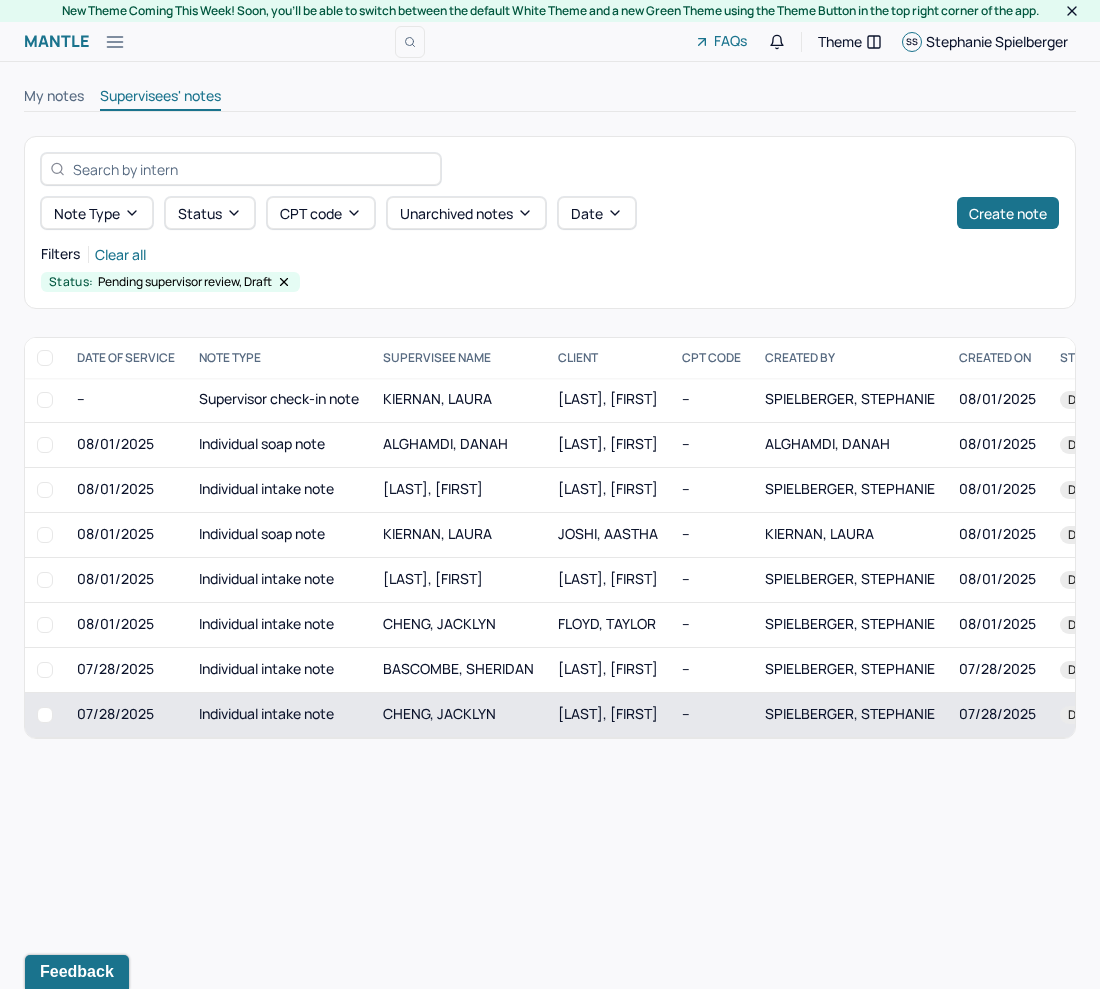 click on "CHENG, JACKLYN" at bounding box center [458, 715] 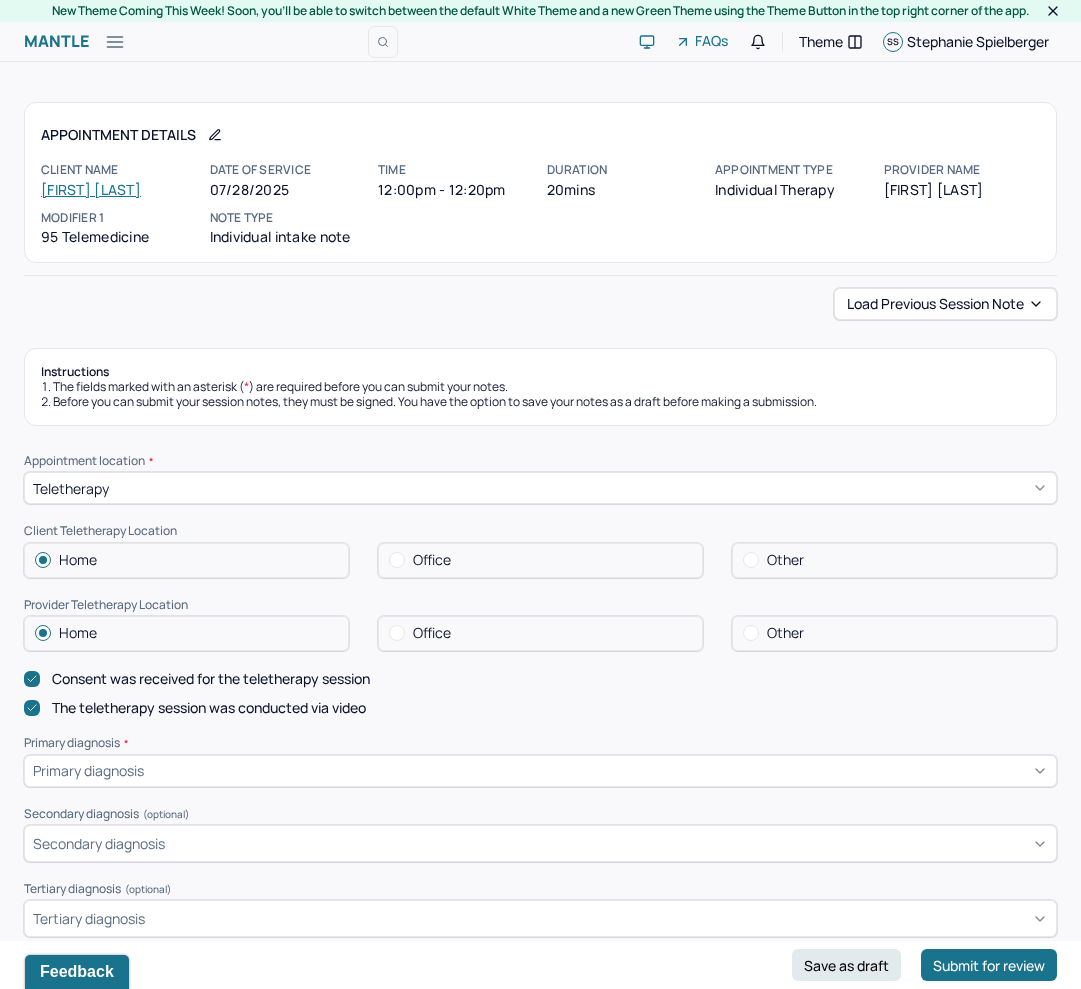 click on "Appointment location * Teletherapy Client Teletherapy Location Home Office Other Provider Teletherapy Location Home Office Other Consent was received for the teletherapy session The teletherapy session was conducted via video Primary diagnosis * Primary diagnosis Secondary diagnosis (optional) Secondary diagnosis Tertiary diagnosis (optional) Tertiary diagnosis Identity Preferred name (optional) Hara Gender * Female Pronouns (optional) she/her Religion (optional) Other Education (optional) Masters Race (optional) Asian Ethnicity (optional) Sexual orientation (optional) Lesbian Current employment (optional) Fulltime Current employment details (optional) Client is the co-founder and executive leader (second-in-command) of a startup nonprofit organization. Her direct supervisor is also her co-founder, a white male with whom she shares a complex interpersonal dynamic. Relationship status (optional) Committed Name of partner (optional) Jenny Emergency contact information (optional) Legal problems (optional)" at bounding box center (540, 1223) 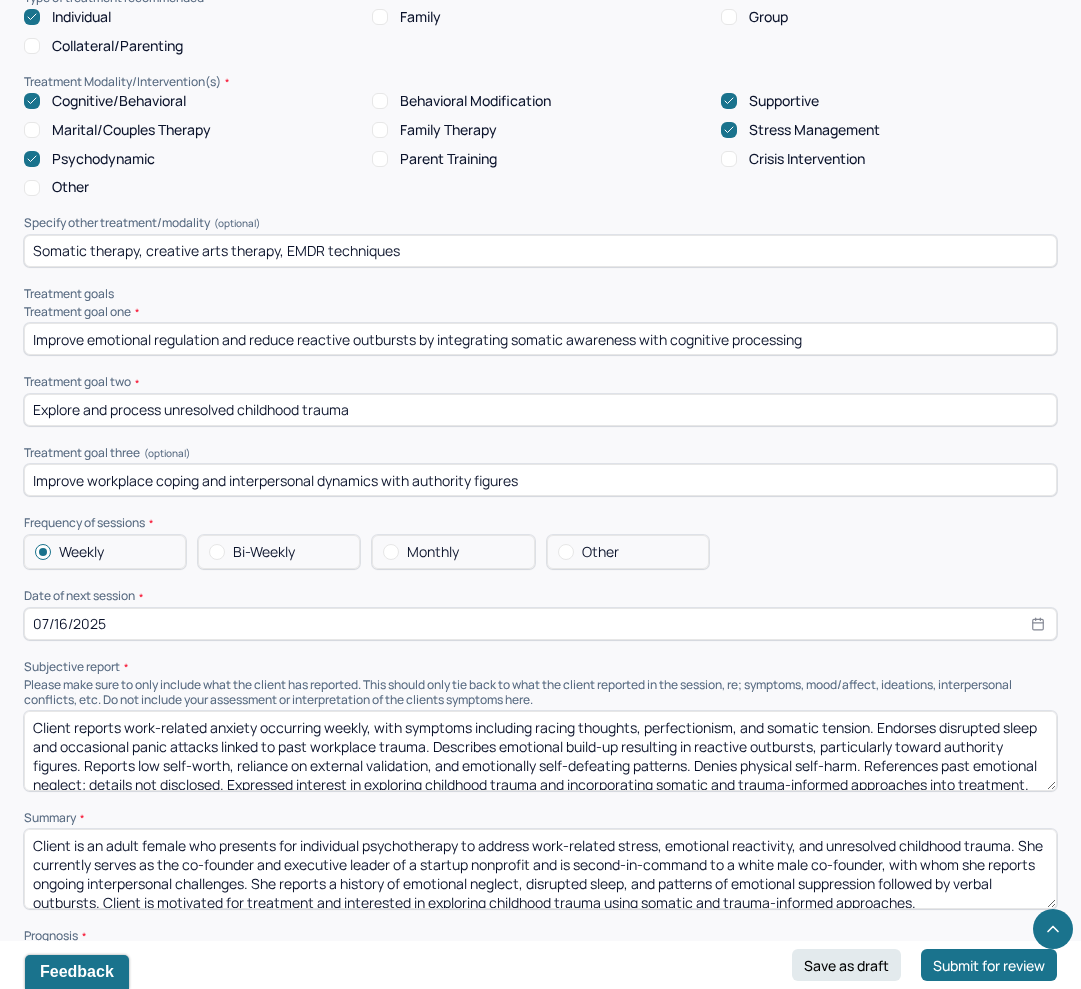 scroll, scrollTop: 7470, scrollLeft: 0, axis: vertical 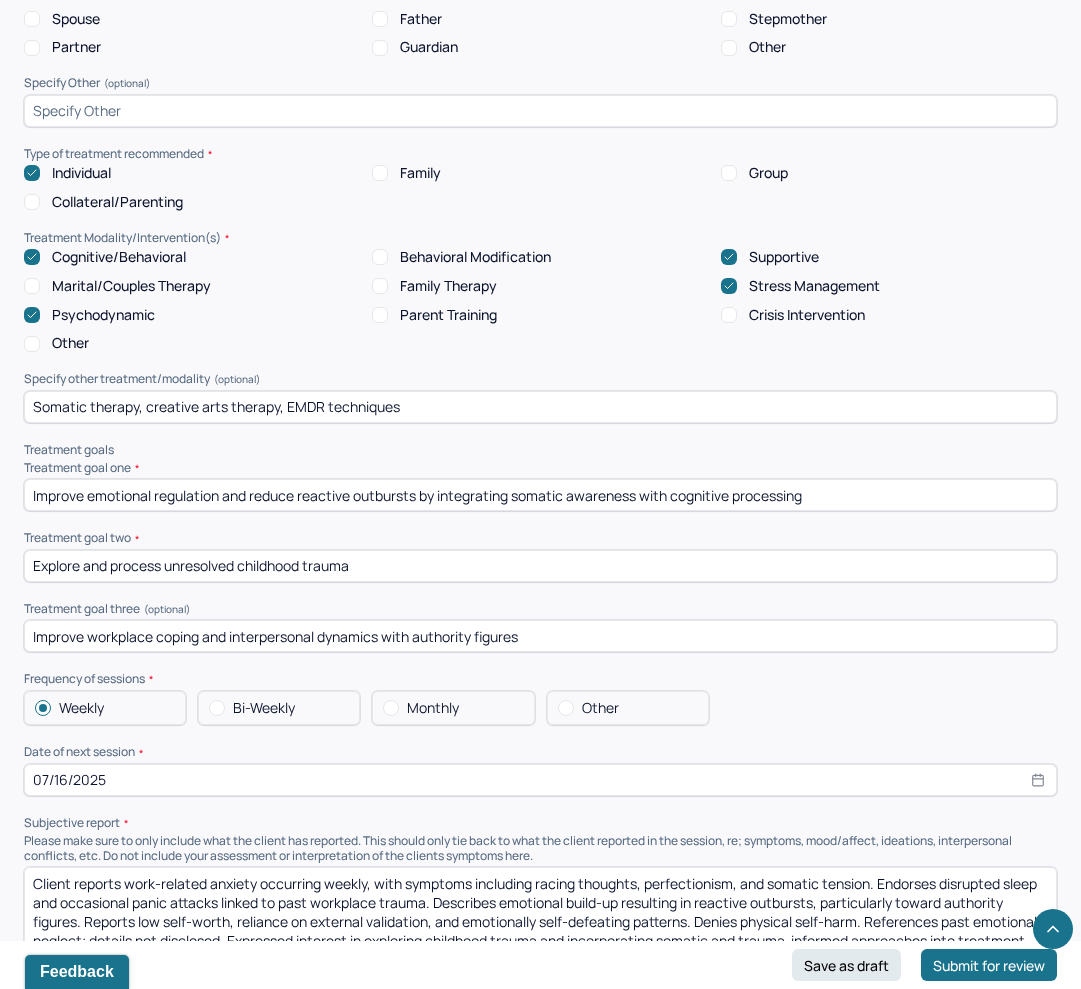 select on "6" 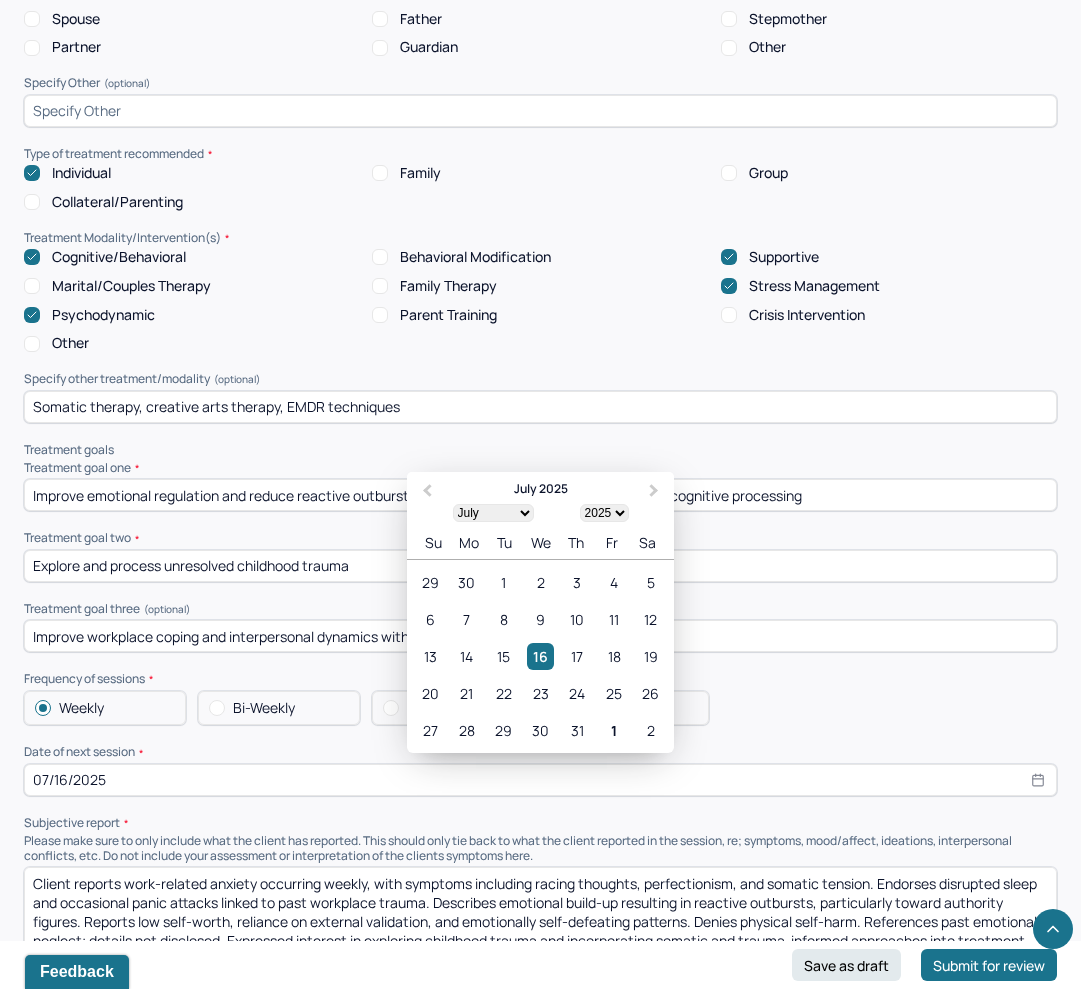 click on "07/16/2025" at bounding box center (540, 780) 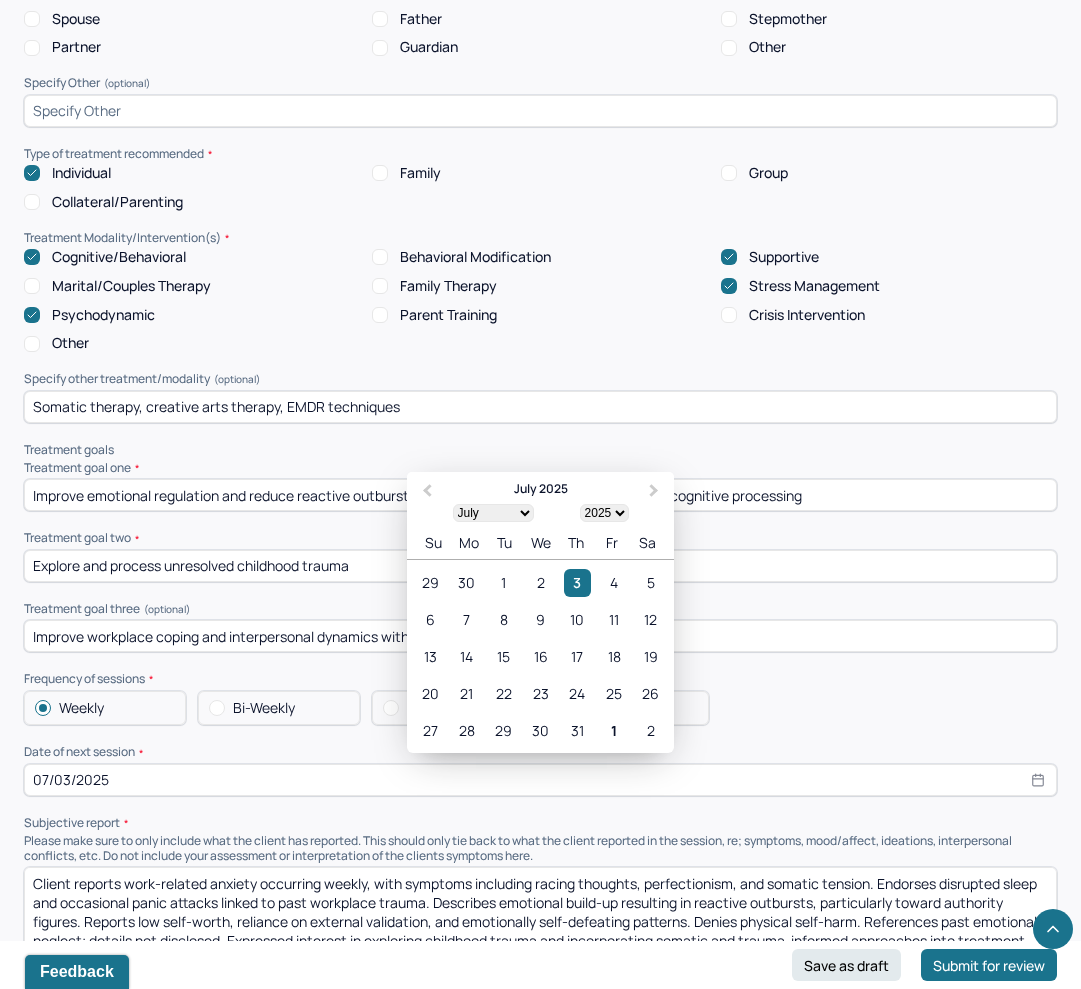 type on "07/03/20250" 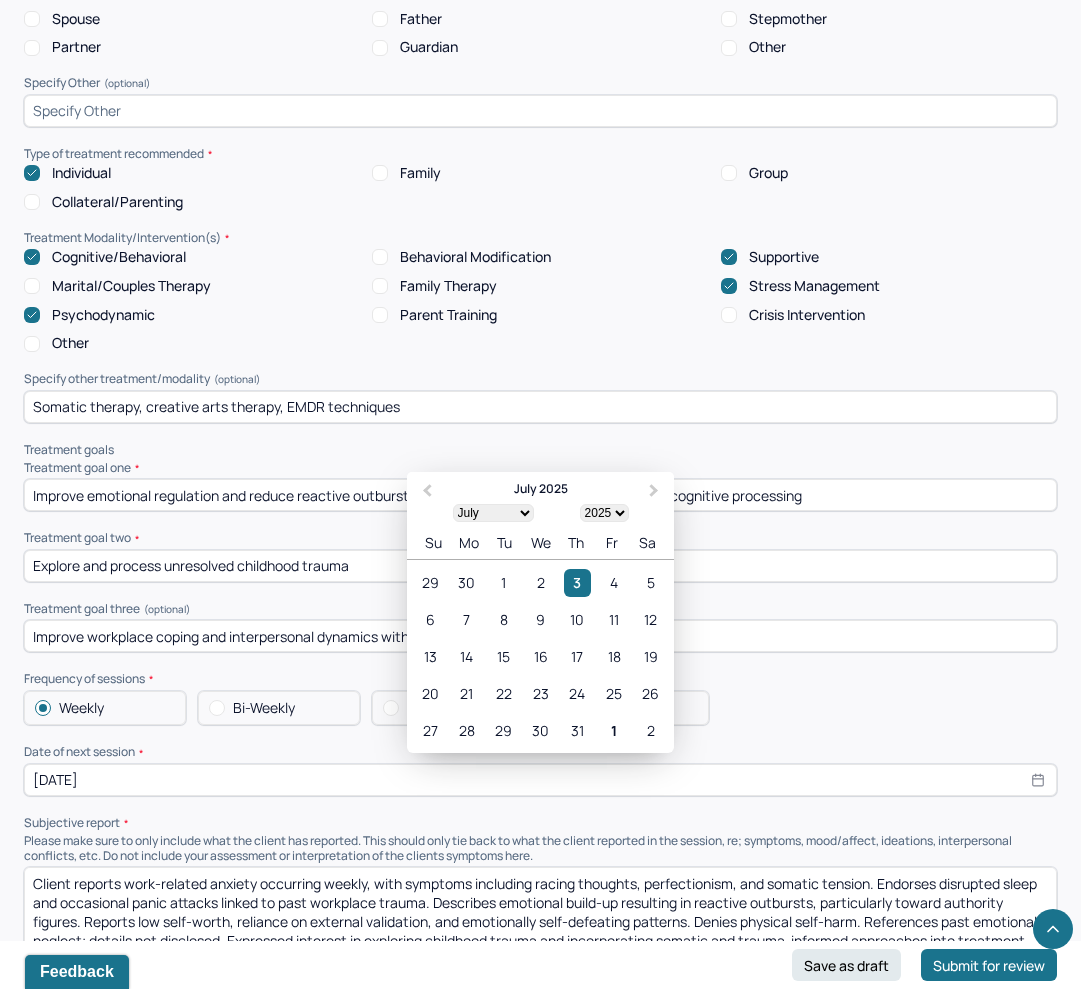 select on "1900" 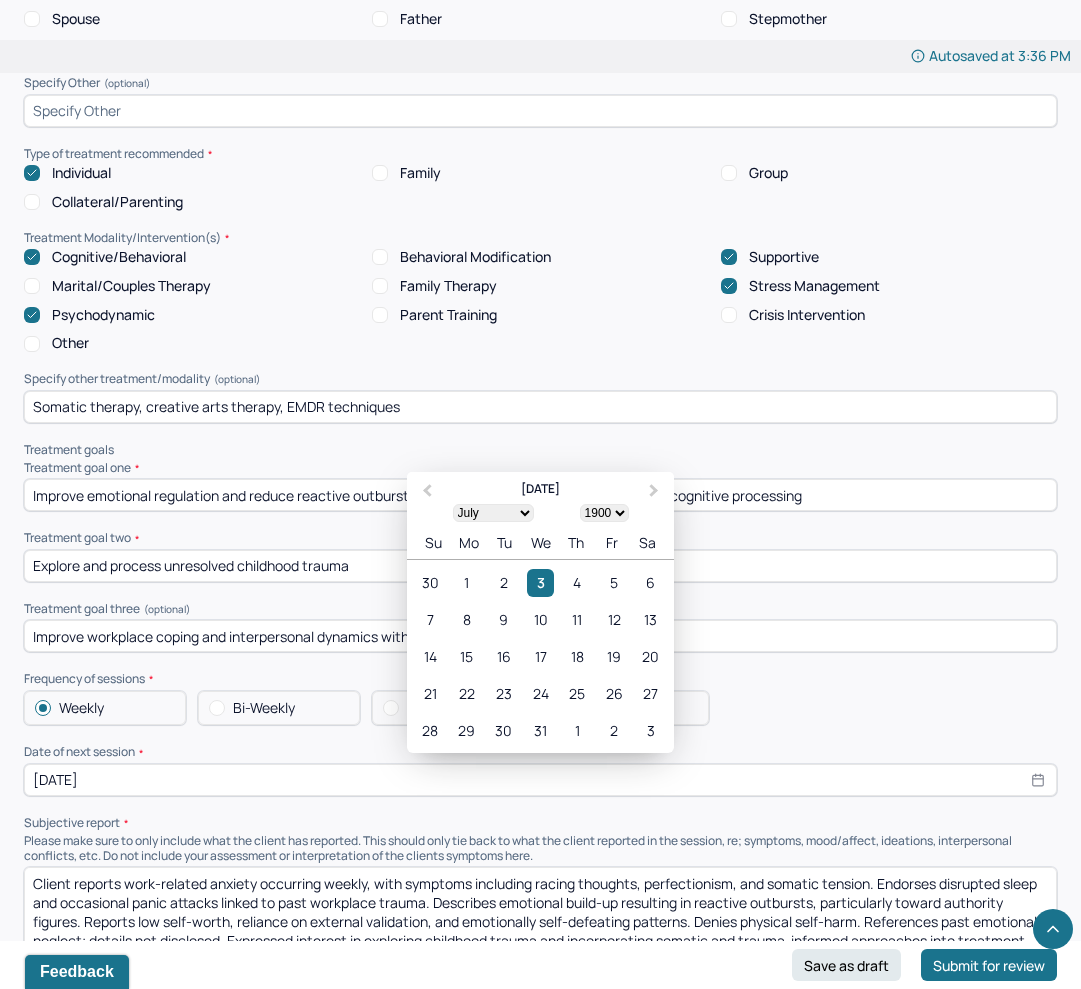 type on "07/03/2025" 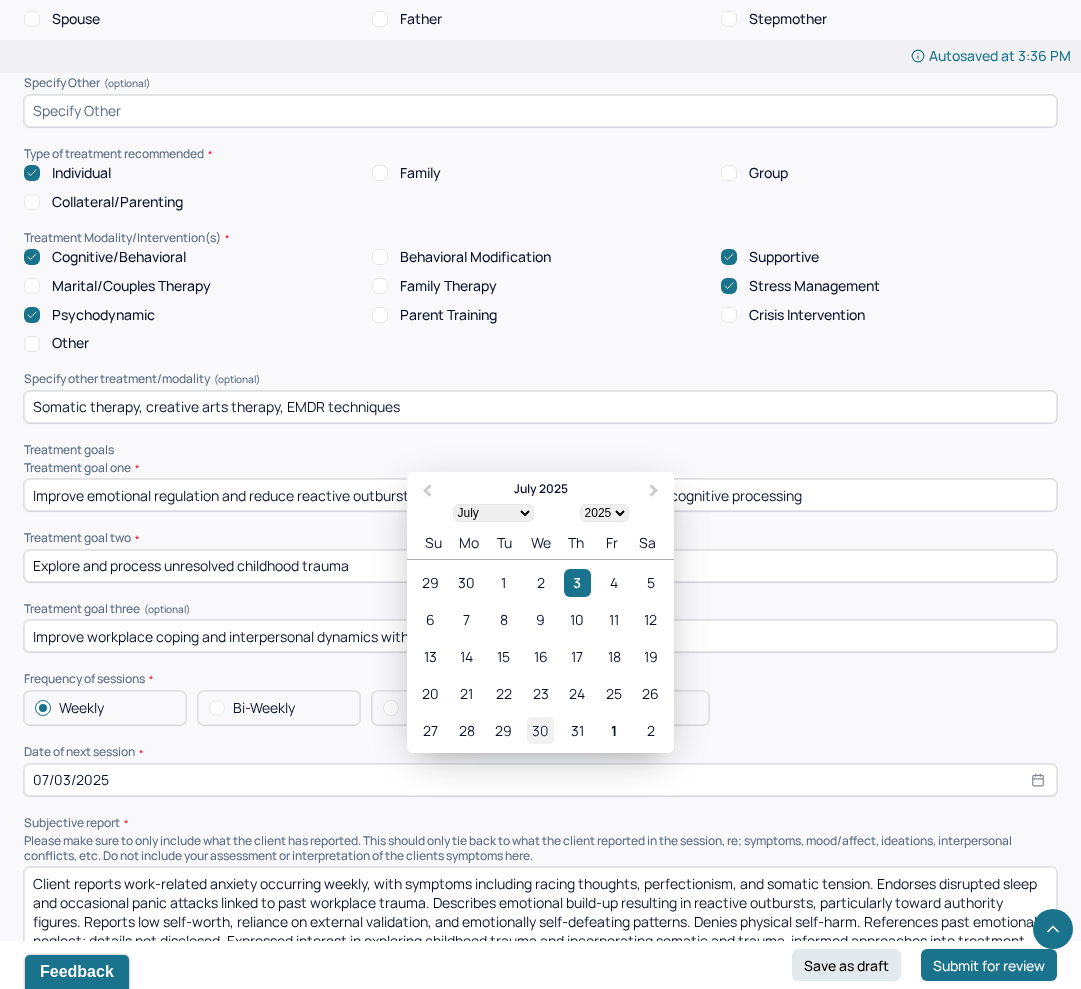 click on "30" at bounding box center [540, 730] 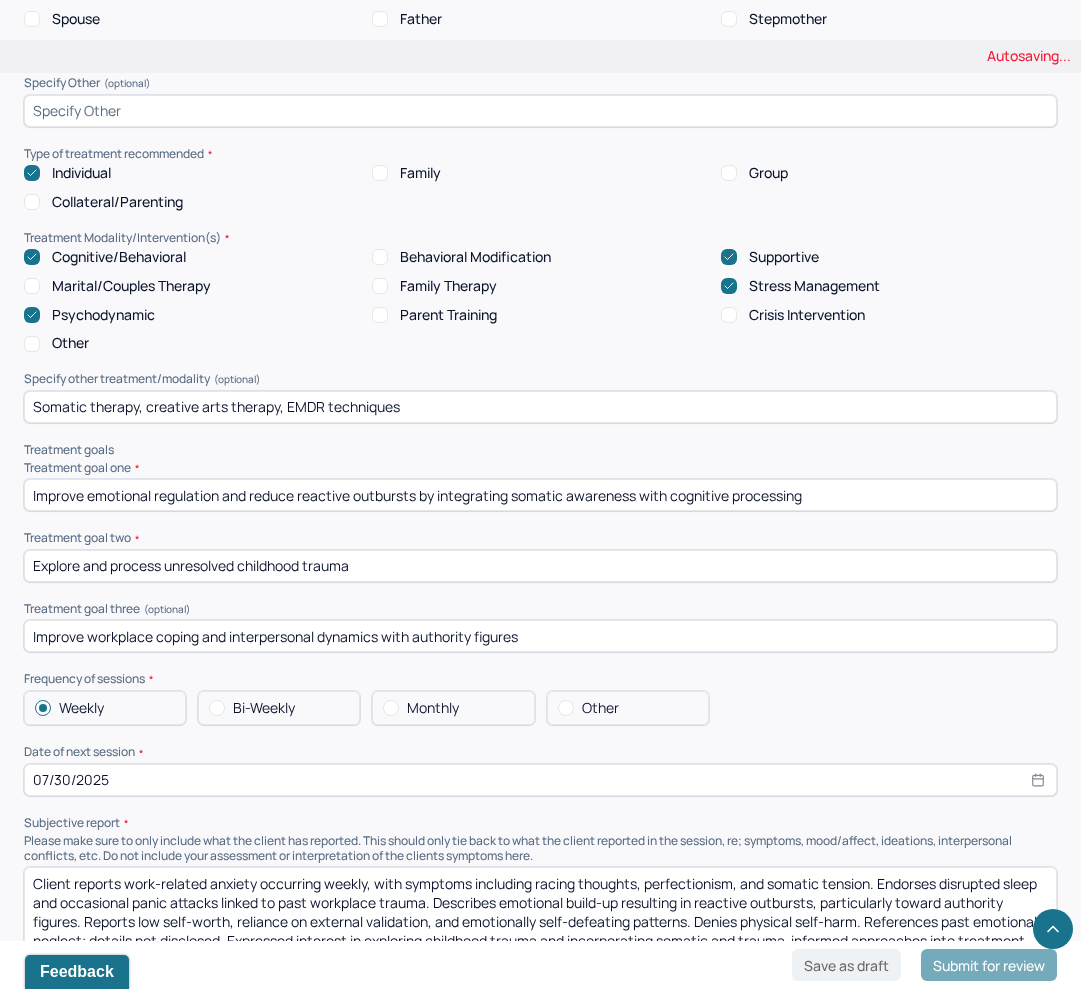 click on "Summary Present at session Patient Mother Stepfather Spouse Father Stepmother Partner Guardian Other Specify Other (optional) Type of treatment recommended Individual Family Group Collateral/Parenting Treatment Modality/Intervention(s) Cognitive/Behavioral Behavioral Modification Supportive Marital/Couples Therapy  Family Therapy Stress Management Psychodynamic Parent Training Crisis Intervention Other Specify other treatment/modality (optional) Somatic therapy, creative arts therapy, EMDR techniques Treatment goals Treatment goal one * Improve emotional regulation and reduce reactive outbursts by integrating somatic awareness with cognitive processing Treatment goal two * Explore and process unresolved childhood trauma Treatment goal three (optional) Improve workplace coping and interpersonal dynamics with authority figures Frequency of sessions Weekly Bi-Weekly Monthly Other Date of next session * 07/30/2025 Subjective report Summary Prognosis Communication Factors impacting treatment" at bounding box center [540, 730] 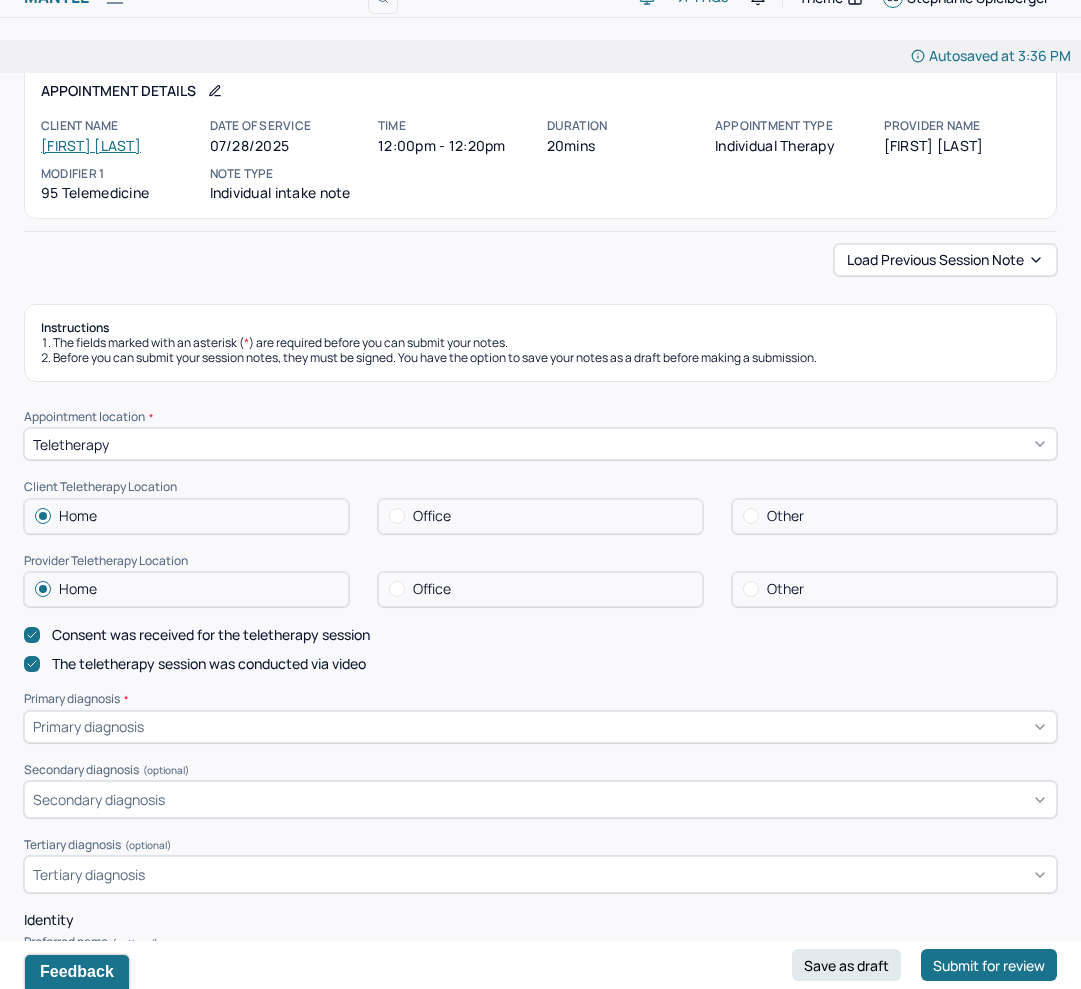 scroll, scrollTop: 34, scrollLeft: 0, axis: vertical 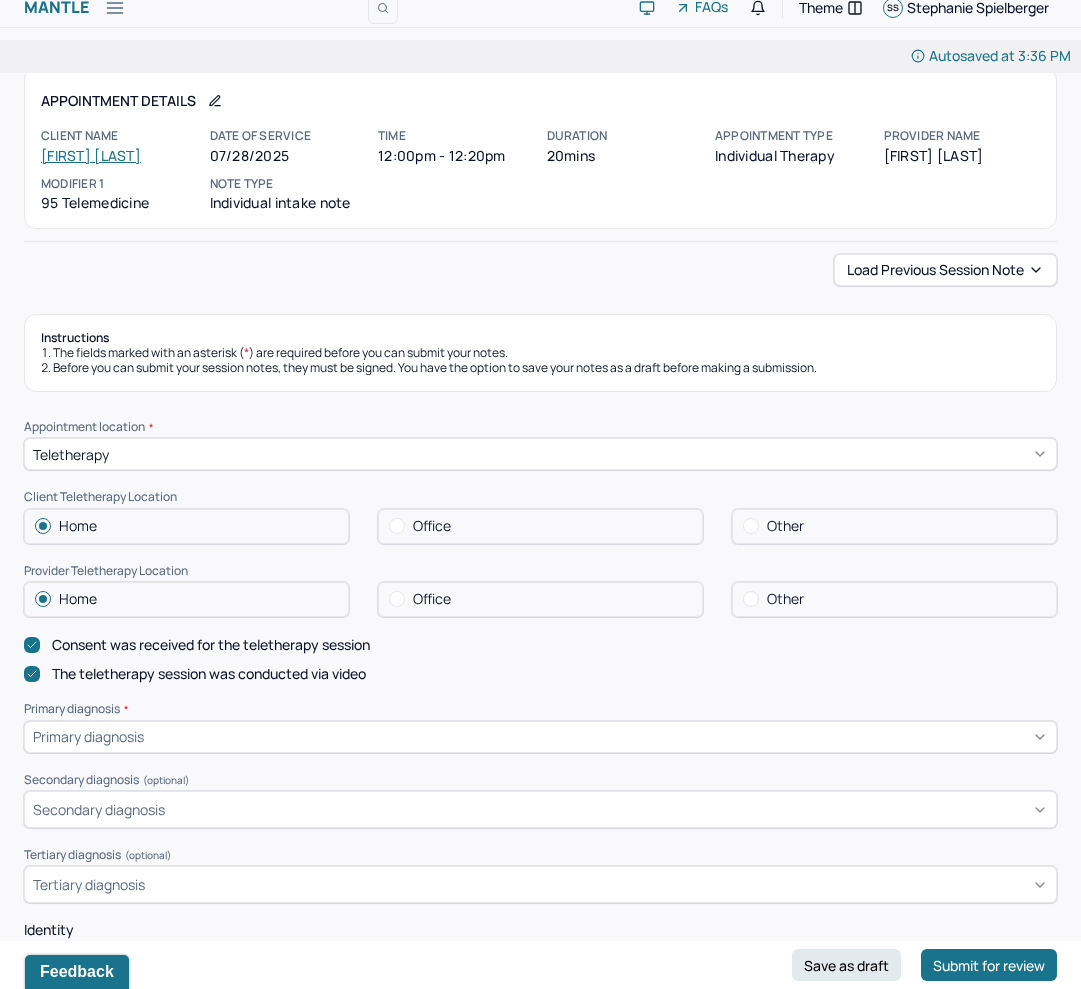 click on "Primary diagnosis" at bounding box center [540, 737] 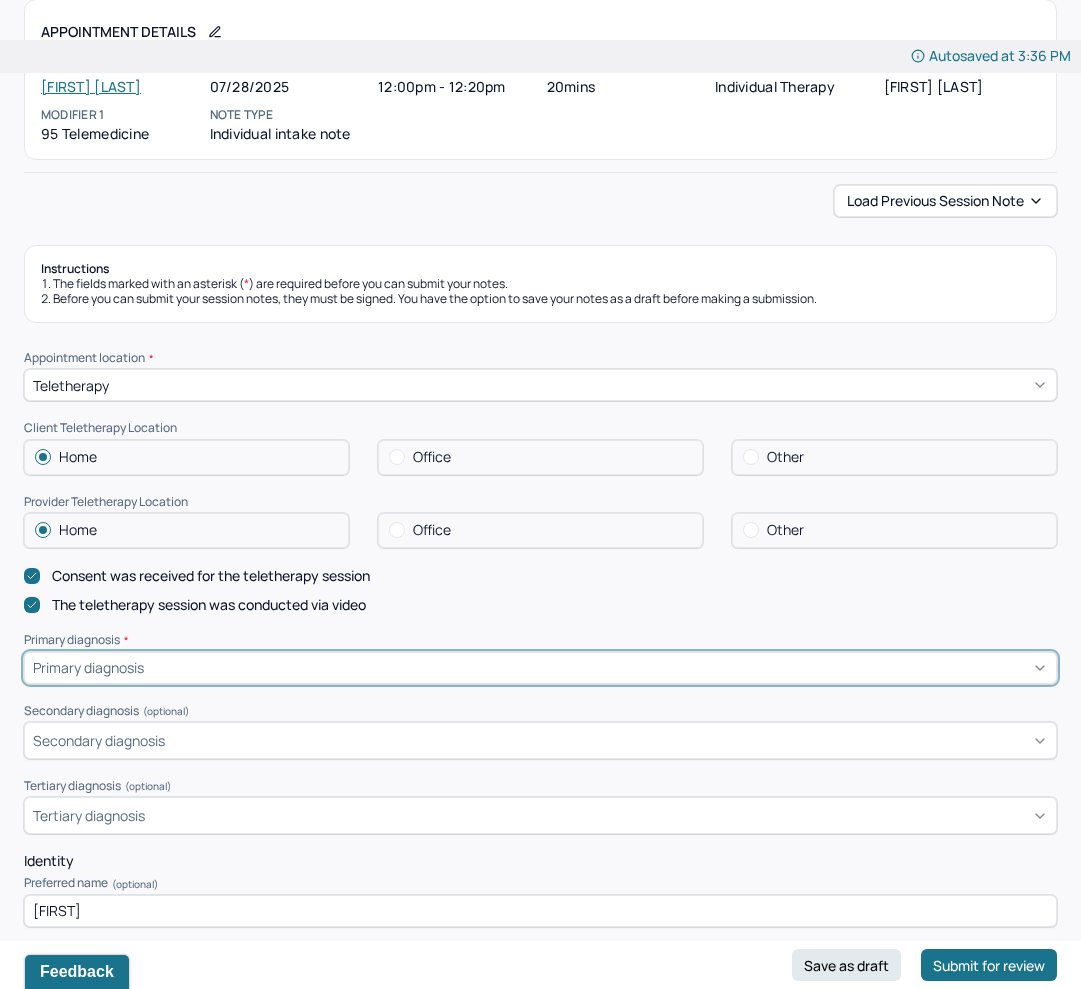 click on "Appointment location * Teletherapy Client Teletherapy Location Home Office Other Provider Teletherapy Location Home Office Other Consent was received for the teletherapy session The teletherapy session was conducted via video Primary diagnosis * Primary diagnosis Secondary diagnosis (optional) Secondary diagnosis Tertiary diagnosis (optional) Tertiary diagnosis Identity Preferred name (optional) Hara Gender * Female Pronouns (optional) she/her Religion (optional) Other Education (optional) Masters Race (optional) Asian Ethnicity (optional) Sexual orientation (optional) Lesbian Current employment (optional) Fulltime Current employment details (optional) Client is the co-founder and executive leader (second-in-command) of a startup nonprofit organization. Her direct supervisor is also her co-founder, a white male with whom she shares a complex interpersonal dynamic. Relationship status (optional) Committed Name of partner (optional) Jenny Emergency contact information (optional) Legal problems (optional)" at bounding box center [540, 1120] 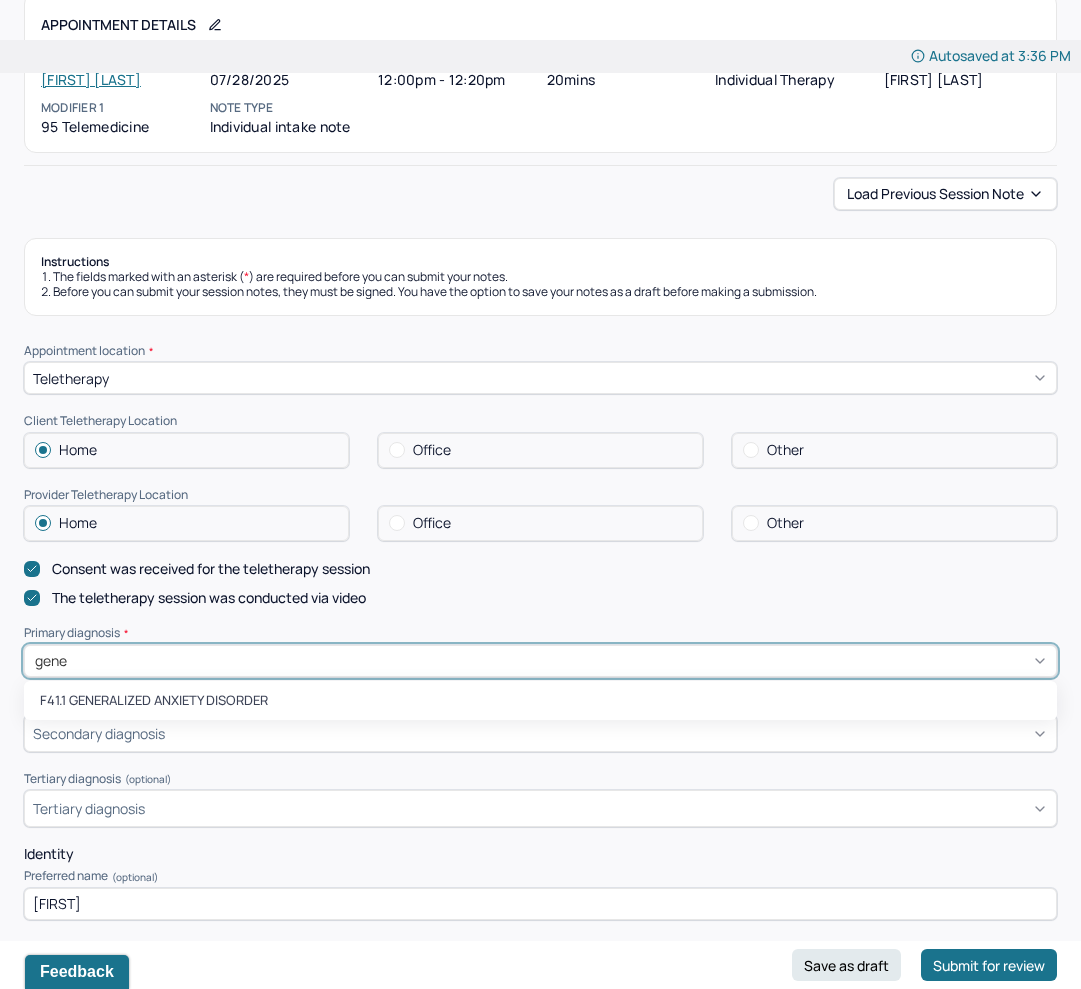 type on "gener" 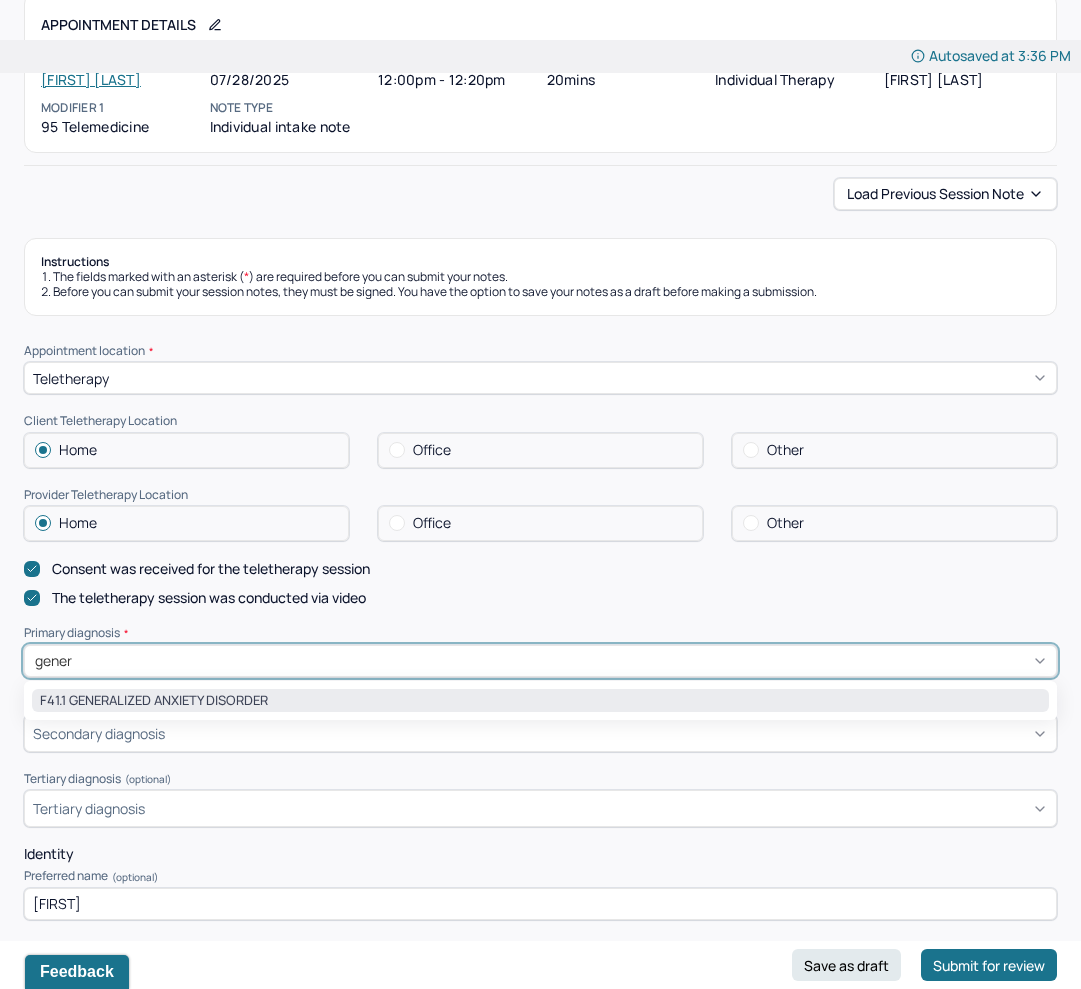 click on "F41.1 GENERALIZED ANXIETY DISORDER" at bounding box center (540, 701) 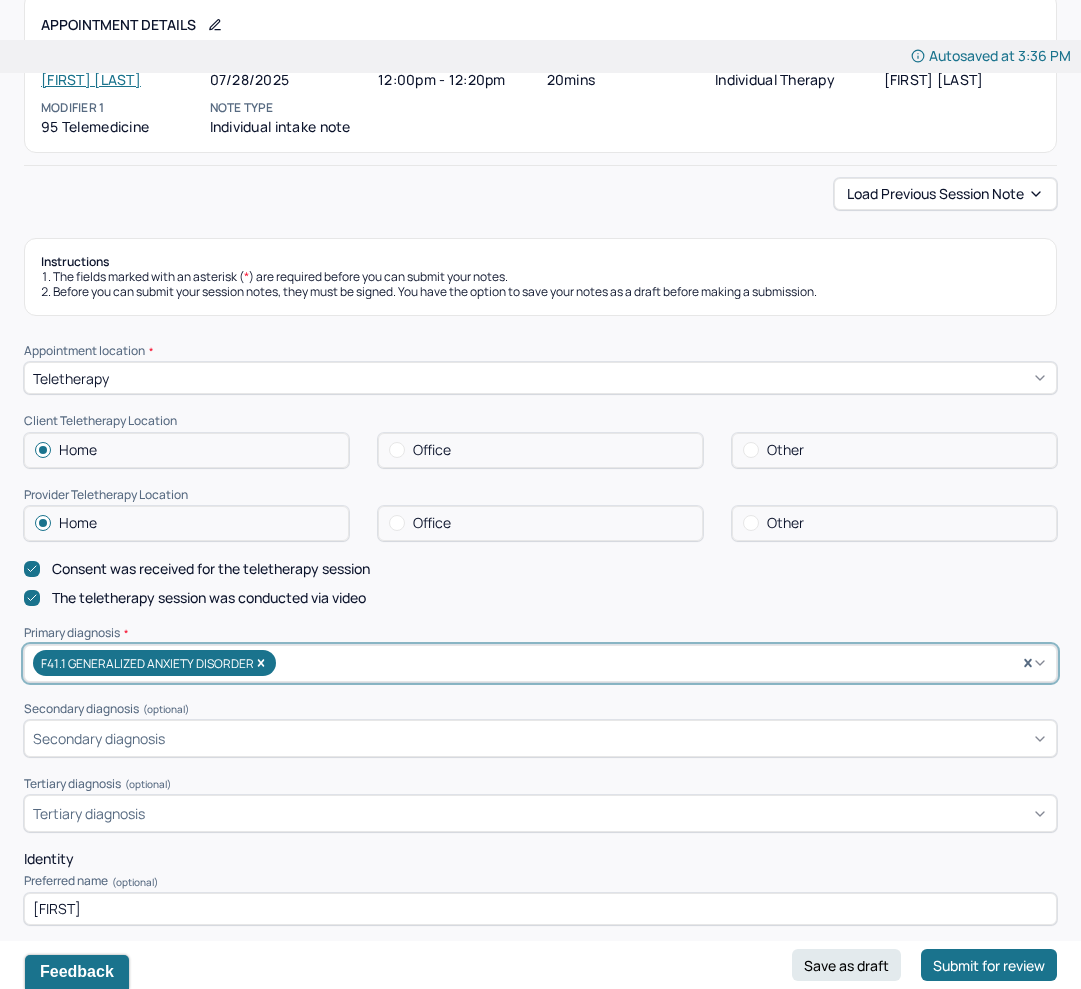 click on "Identity" at bounding box center [540, 859] 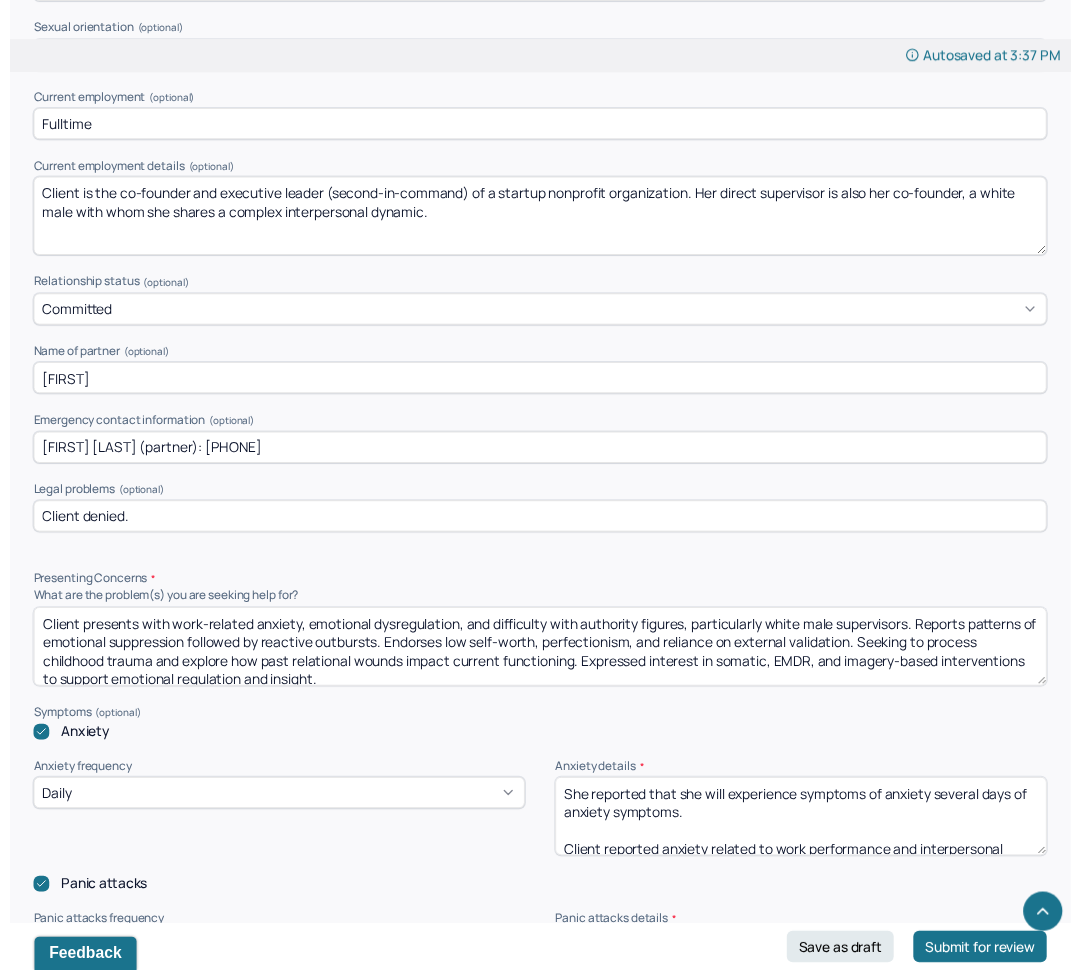 scroll, scrollTop: 1460, scrollLeft: 0, axis: vertical 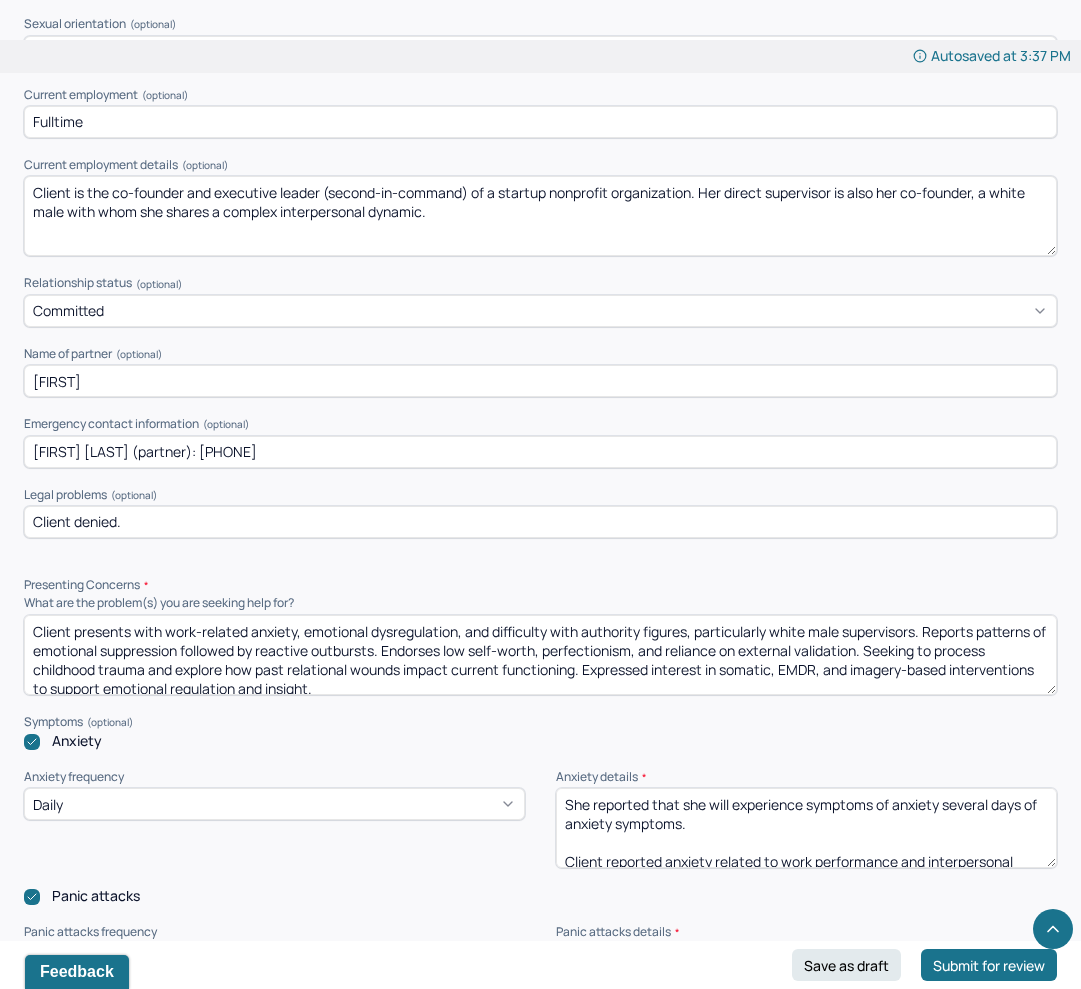 click on "Client presents with work-related anxiety, emotional dysregulation, and difficulty with authority figures, particularly white male supervisors. Reports patterns of emotional suppression followed by reactive outbursts. Endorses low self-worth, perfectionism, and reliance on external validation. Seeking to process childhood trauma and explore how past relational wounds impact current functioning. Expressed interest in somatic, EMDR, and imagery-based interventions to support emotional regulation and insight." at bounding box center (540, 655) 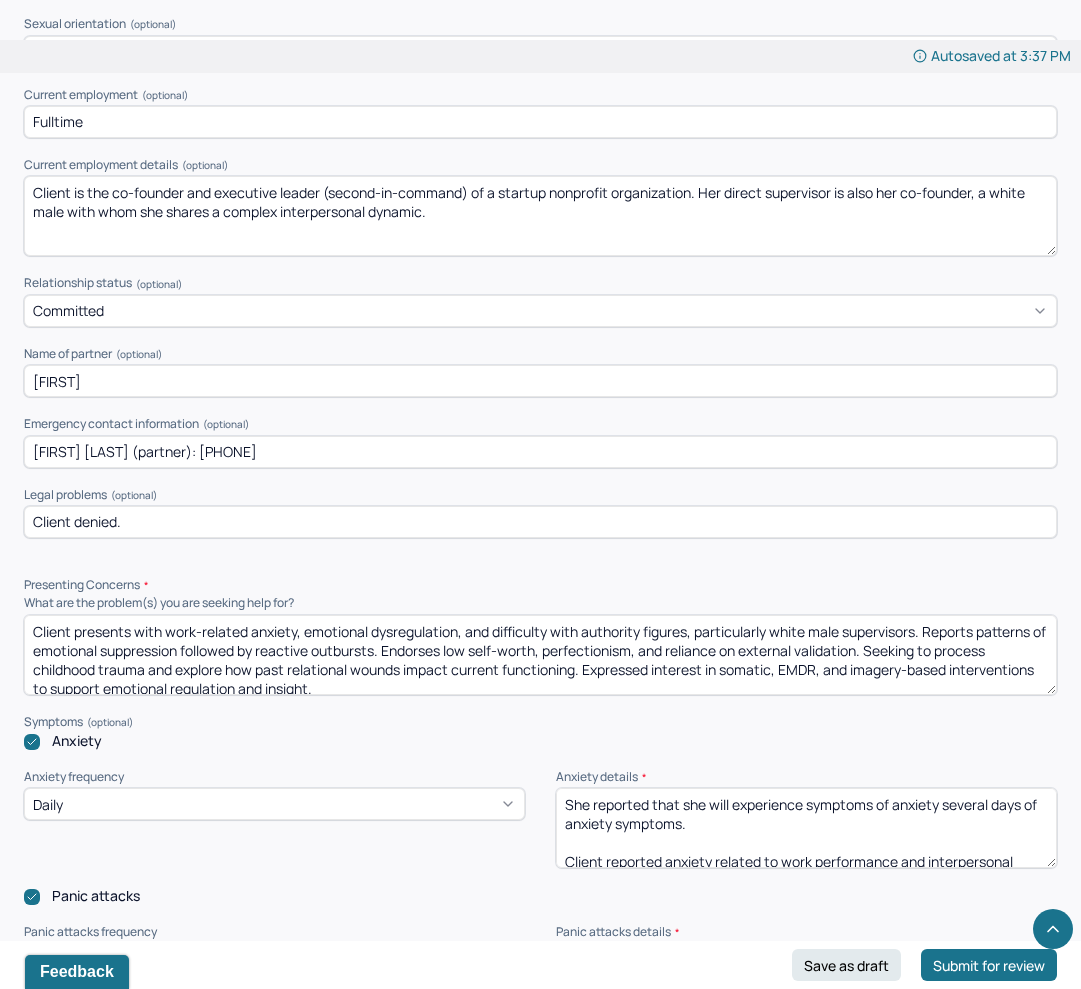 click on "Client presents with work-related anxiety, emotional dysregulation, and difficulty with authority figures, particularly white male supervisors. Reports patterns of emotional suppression followed by reactive outbursts. Endorses low self-worth, perfectionism, and reliance on external validation. Seeking to process childhood trauma and explore how past relational wounds impact current functioning. Expressed interest in somatic, EMDR, and imagery-based interventions to support emotional regulation and insight." at bounding box center (540, 655) 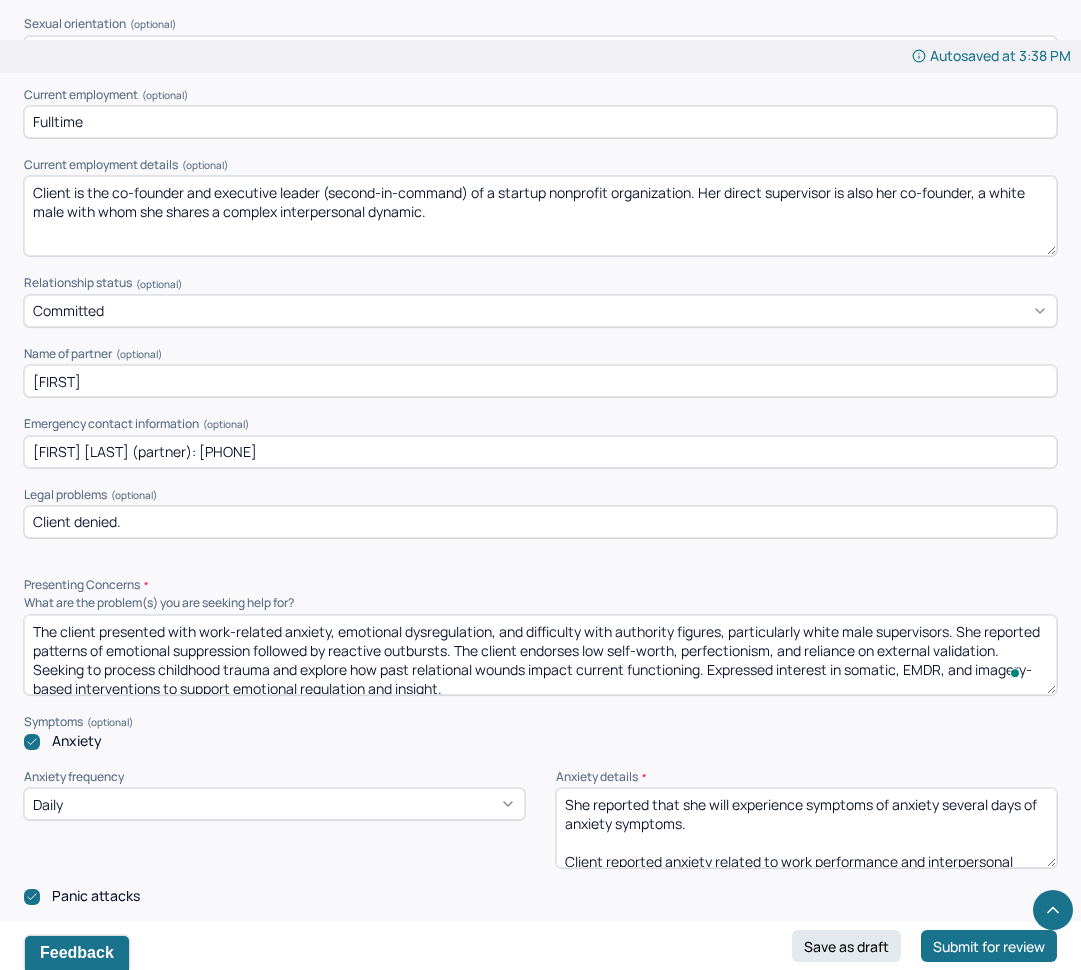 scroll, scrollTop: 4, scrollLeft: 0, axis: vertical 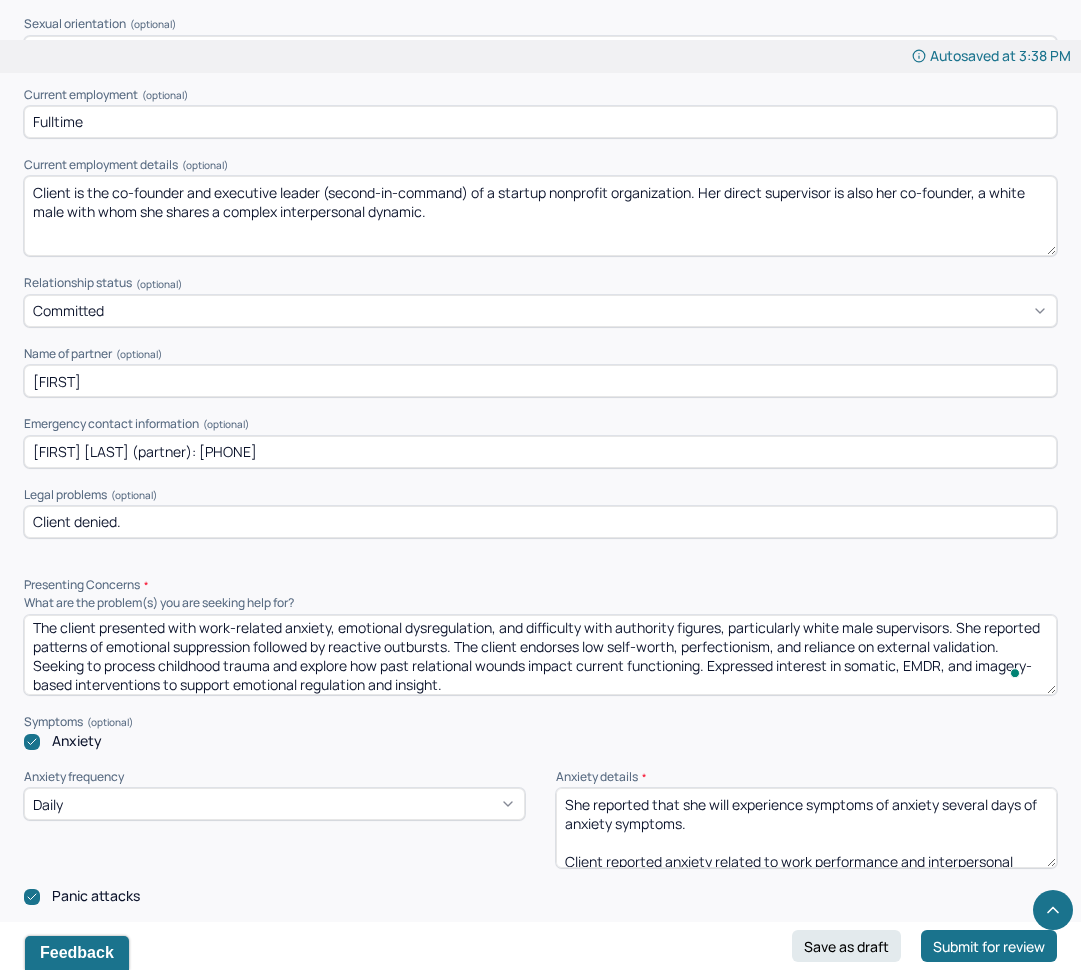 type on "The client presented with work-related anxiety, emotional dysregulation, and difficulty with authority figures, particularly white male supervisors. She reported patterns of emotional suppression followed by reactive outbursts. The client endorses low self-worth, perfectionism, and reliance on external validation. Seeking to process childhood trauma and explore how past relational wounds impact current functioning. Expressed interest in somatic, EMDR, and imagery-based interventions to support emotional regulation and insight." 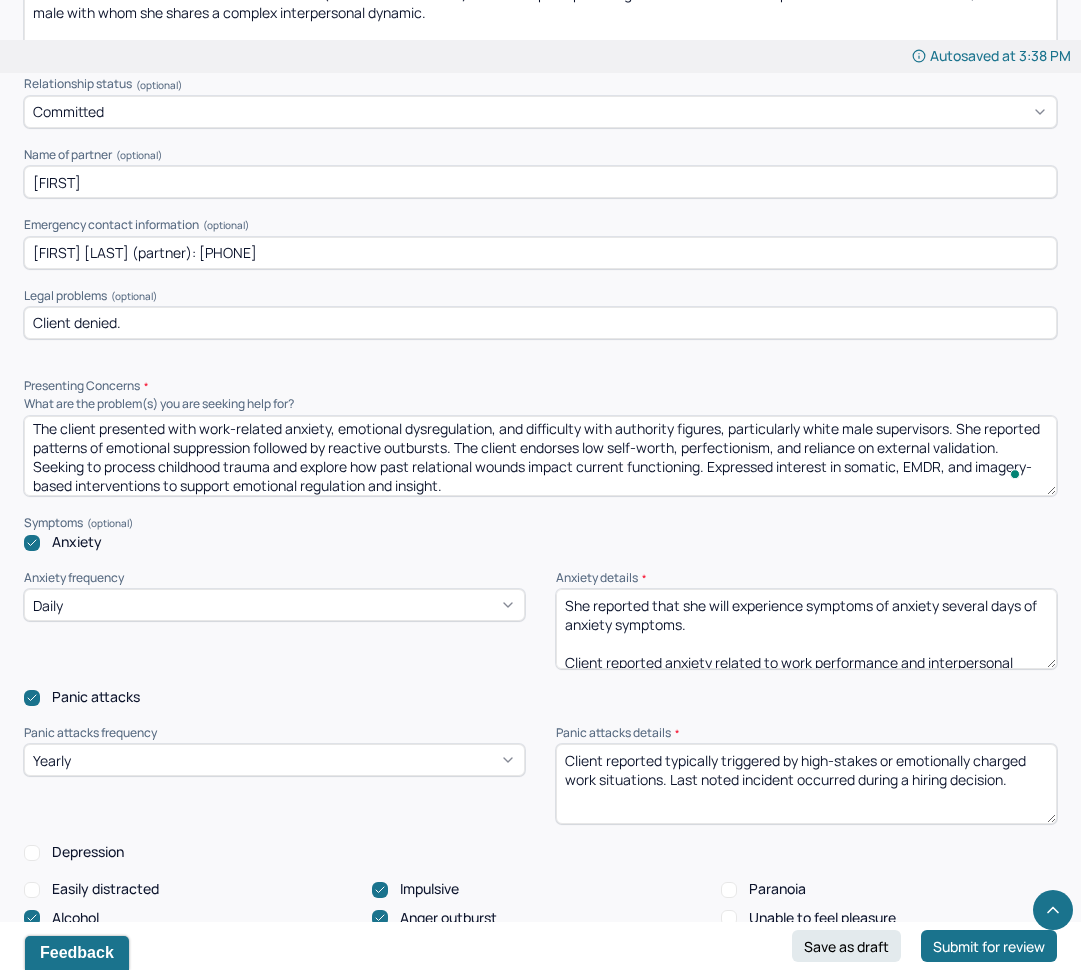 scroll, scrollTop: 1660, scrollLeft: 0, axis: vertical 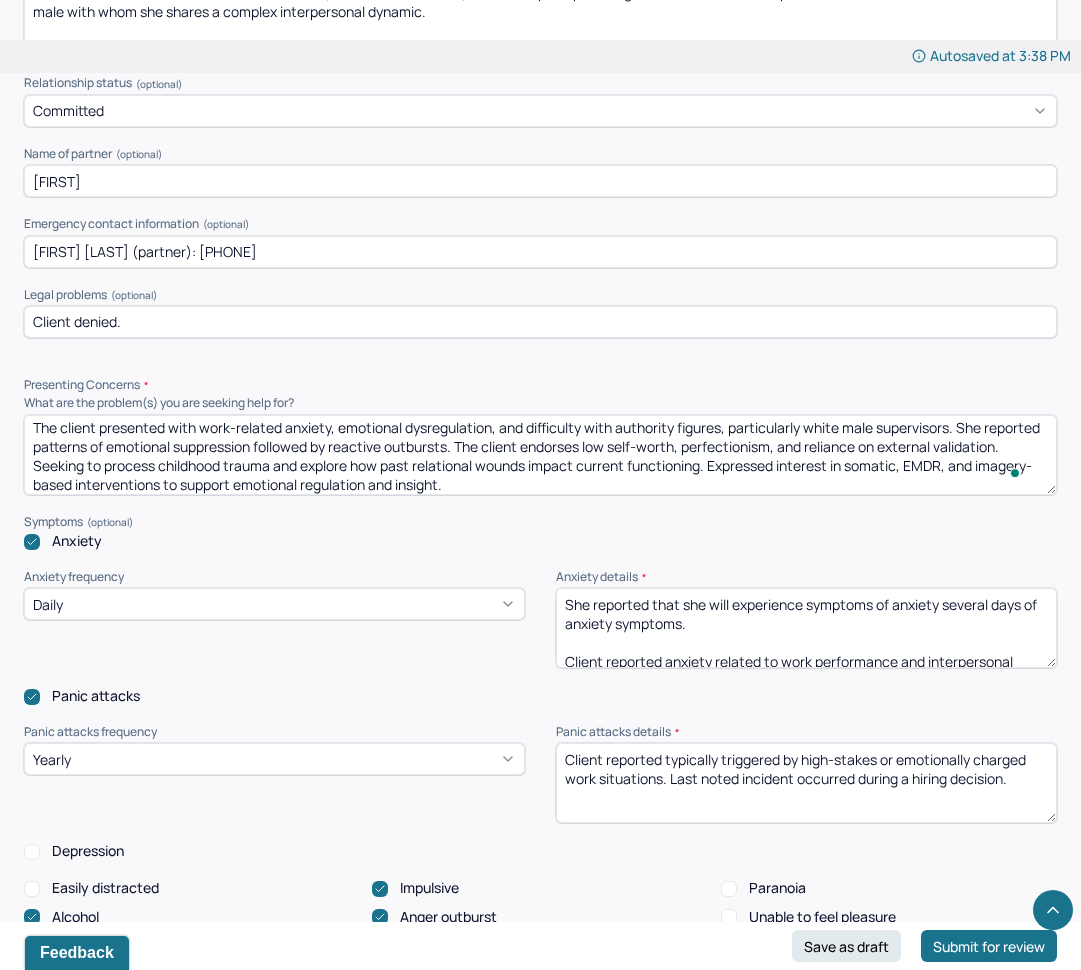 click on "She reported that she will experience symptoms of anxiety several days of anxiety symptoms.
Client reported anxiety related to work performance and interpersonal dynamics. Symptoms include racing thoughts, perfectionism, and a somatic sense of pressure building from the stomach to the chest. Difficulty with sleep, usually worry about what may happen in the future." at bounding box center [806, 628] 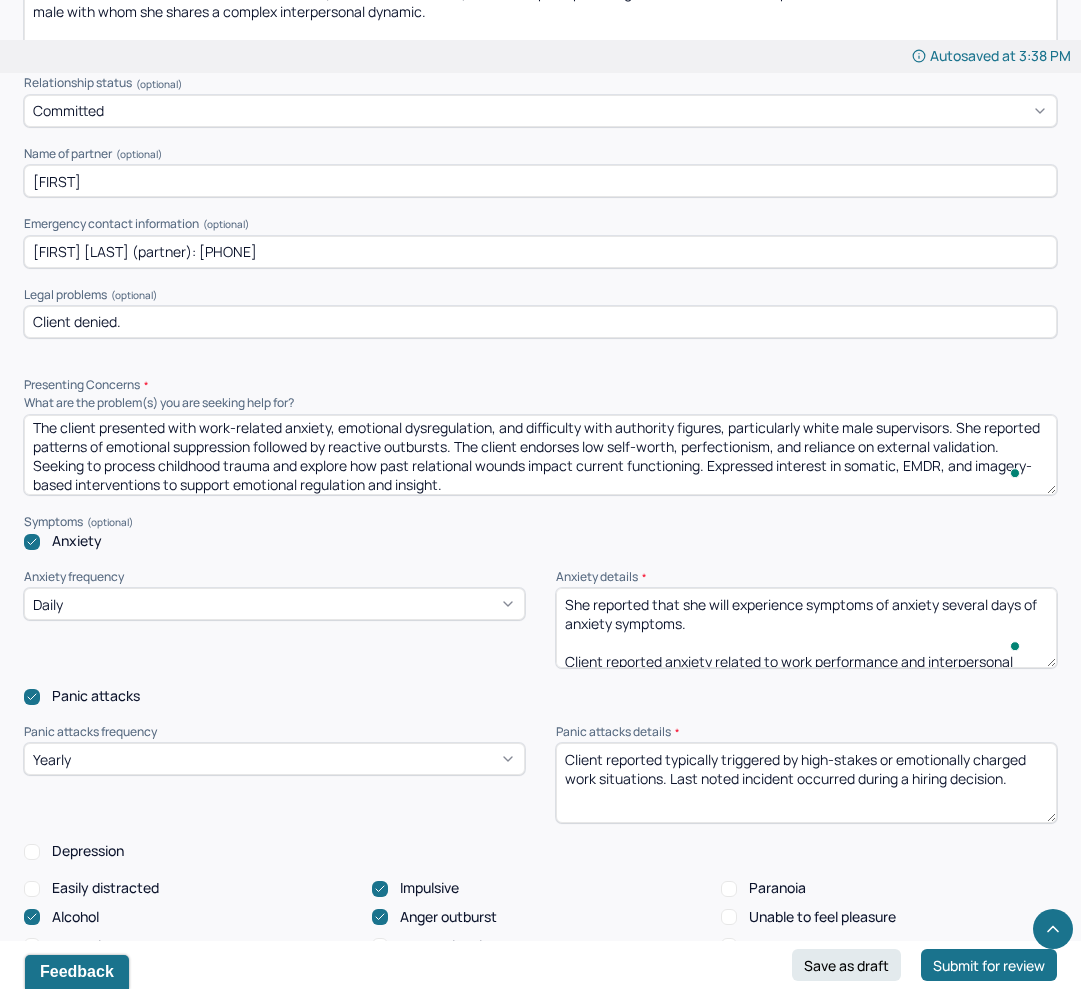 click on "She reported that she will experience symptoms of anxiety several days of anxiety symptoms.
Client reported anxiety related to work performance and interpersonal dynamics. Symptoms include racing thoughts, perfectionism, and a somatic sense of pressure building from the stomach to the chest. Difficulty with sleep, usually worry about what may happen in the future." at bounding box center [806, 628] 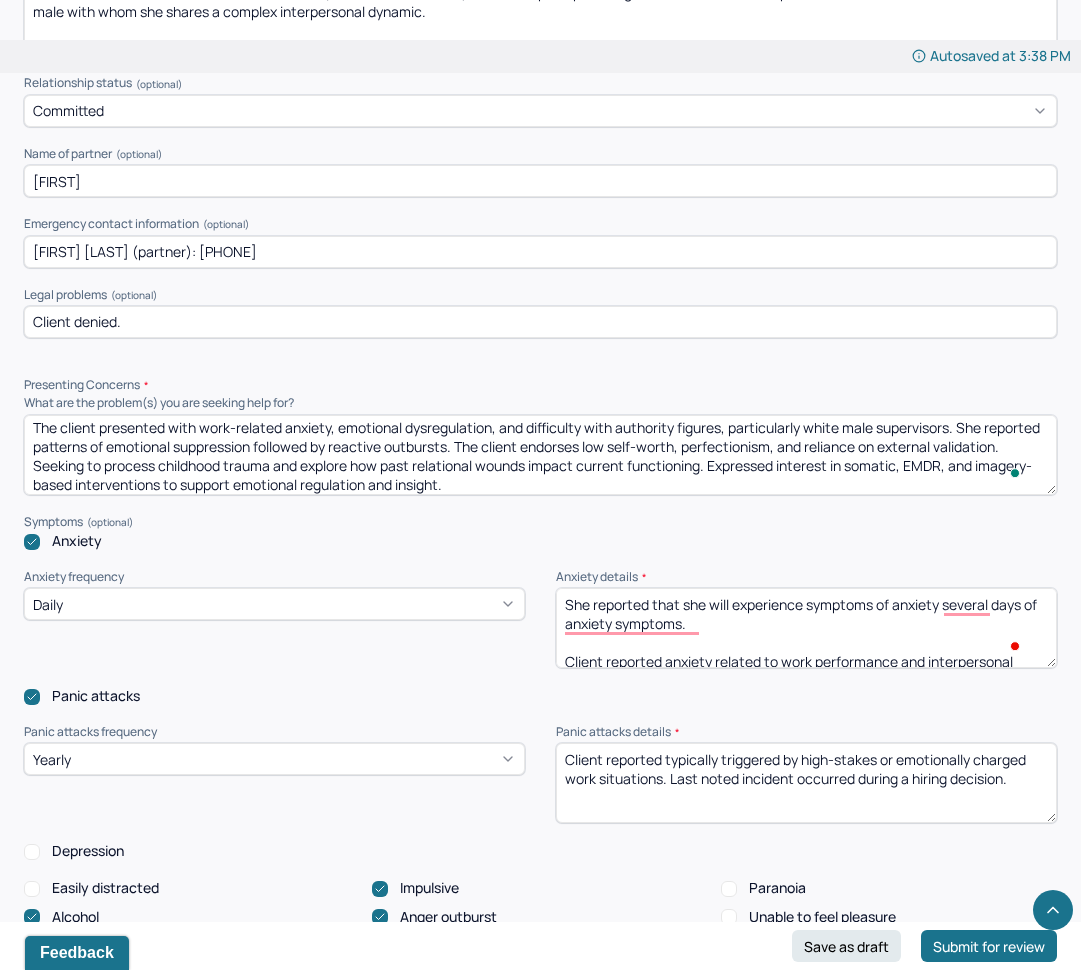 scroll, scrollTop: 4, scrollLeft: 0, axis: vertical 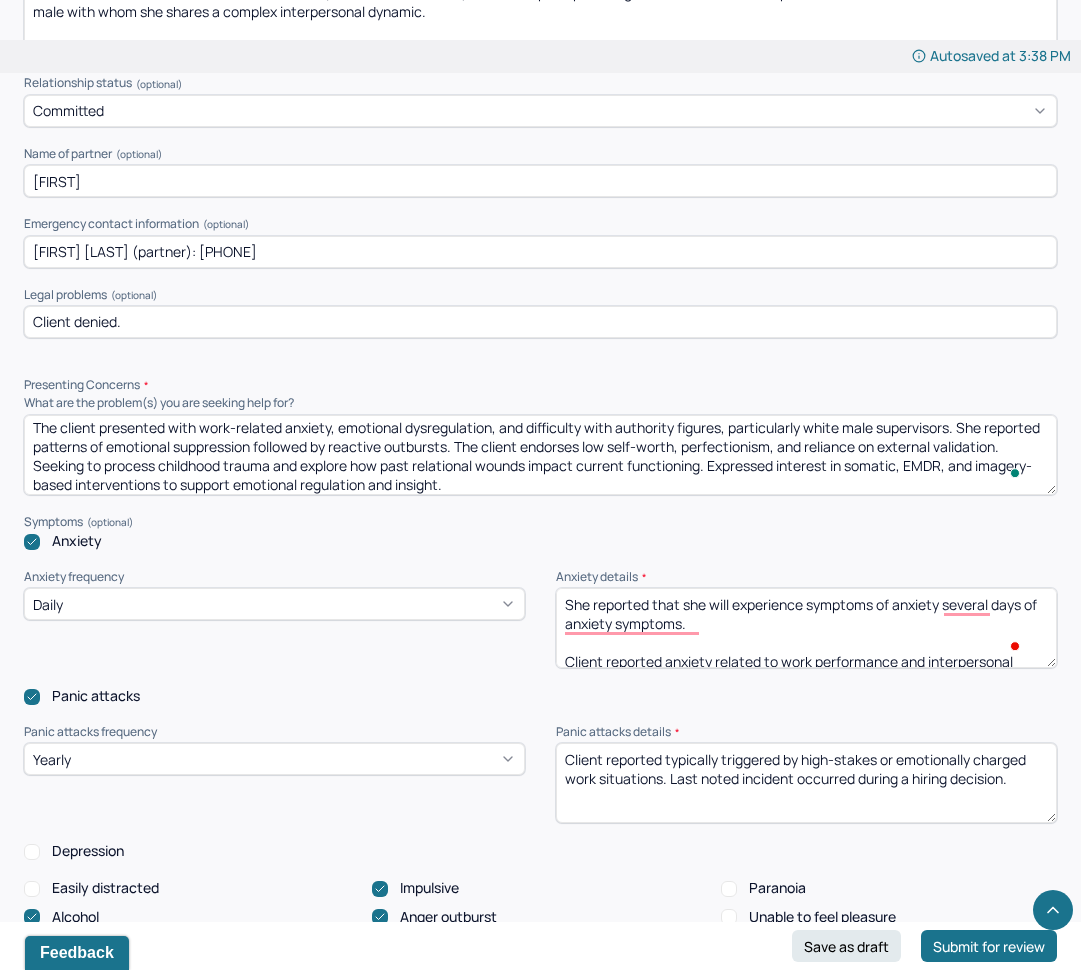 drag, startPoint x: 754, startPoint y: 615, endPoint x: 519, endPoint y: 577, distance: 238.05252 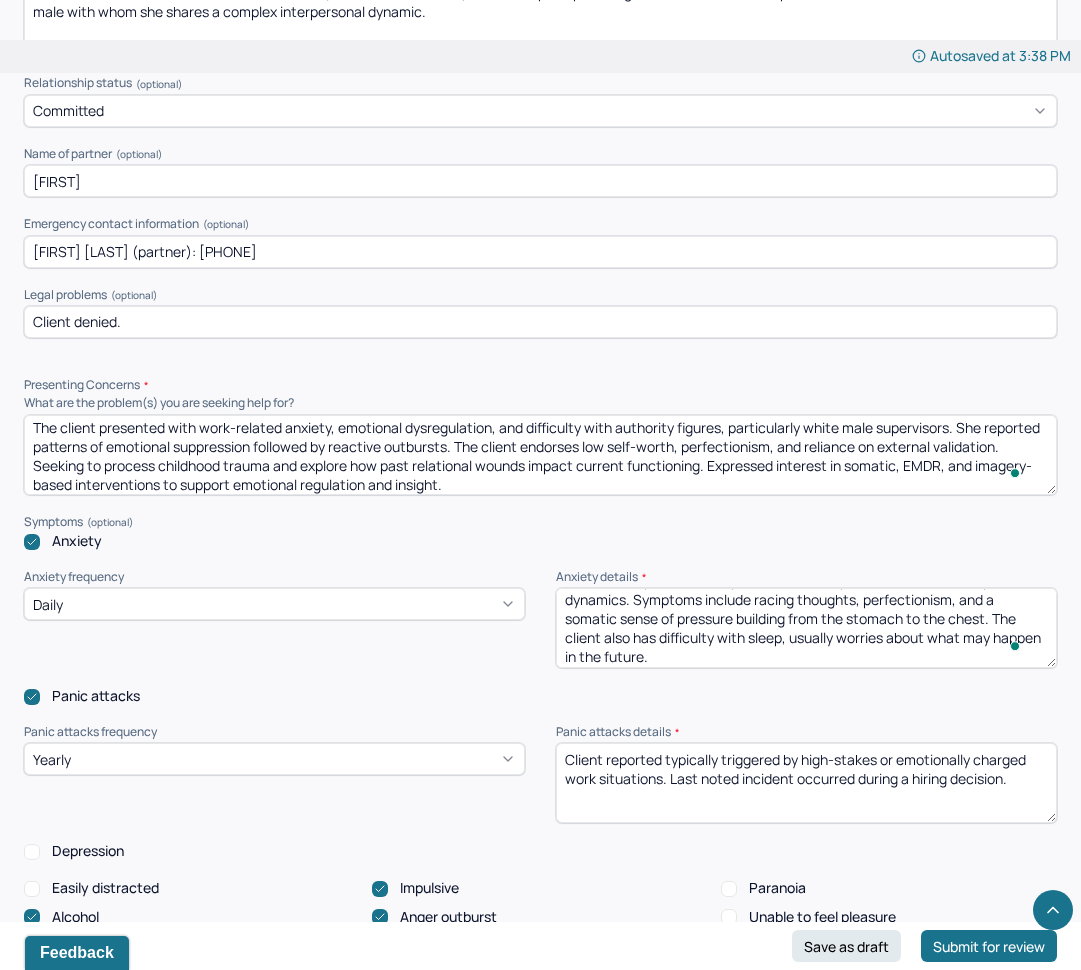type on "The client reported anxiety related to work performance and interpersonal dynamics. Symptoms include racing thoughts, perfectionism, and a somatic sense of pressure building from the stomach to the chest. The client also has difficulty with sleep, usually worries about what may happen in the future." 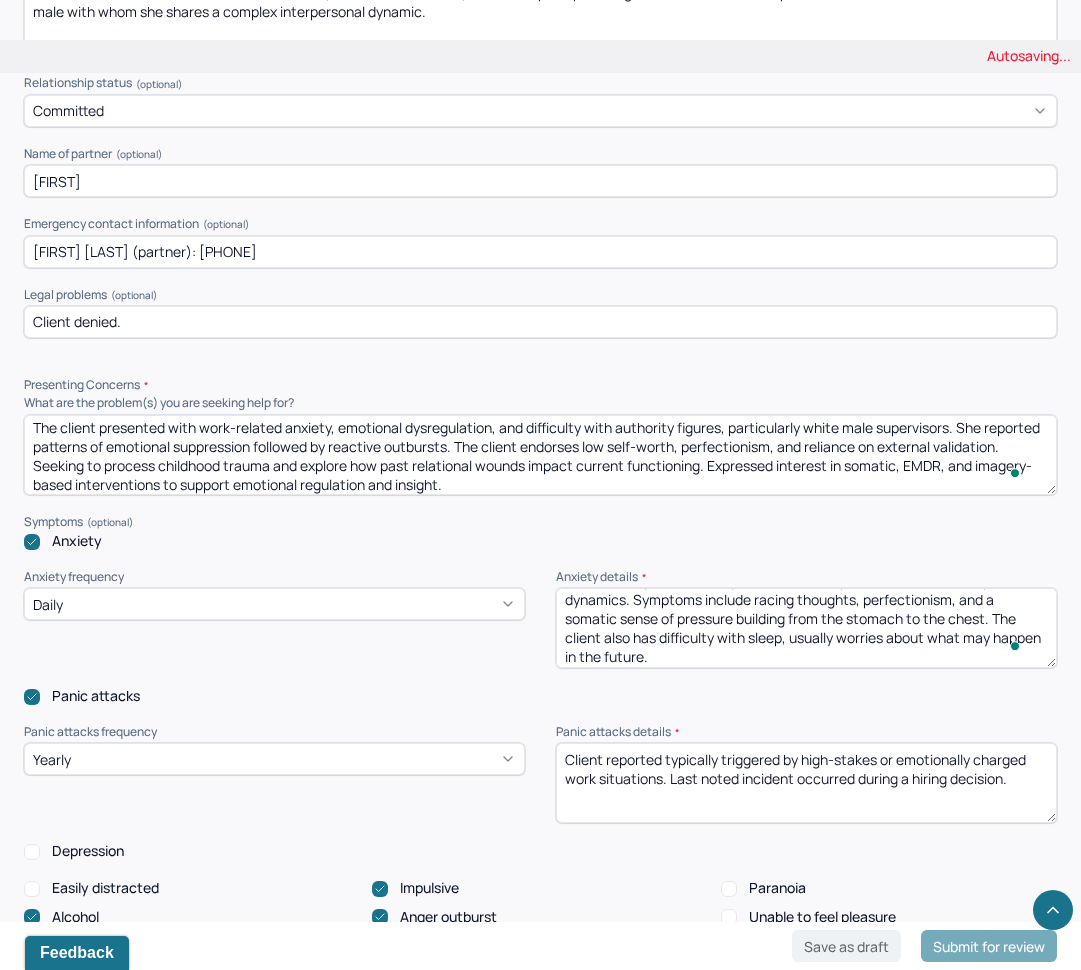 click on "Panic attacks" at bounding box center (540, 696) 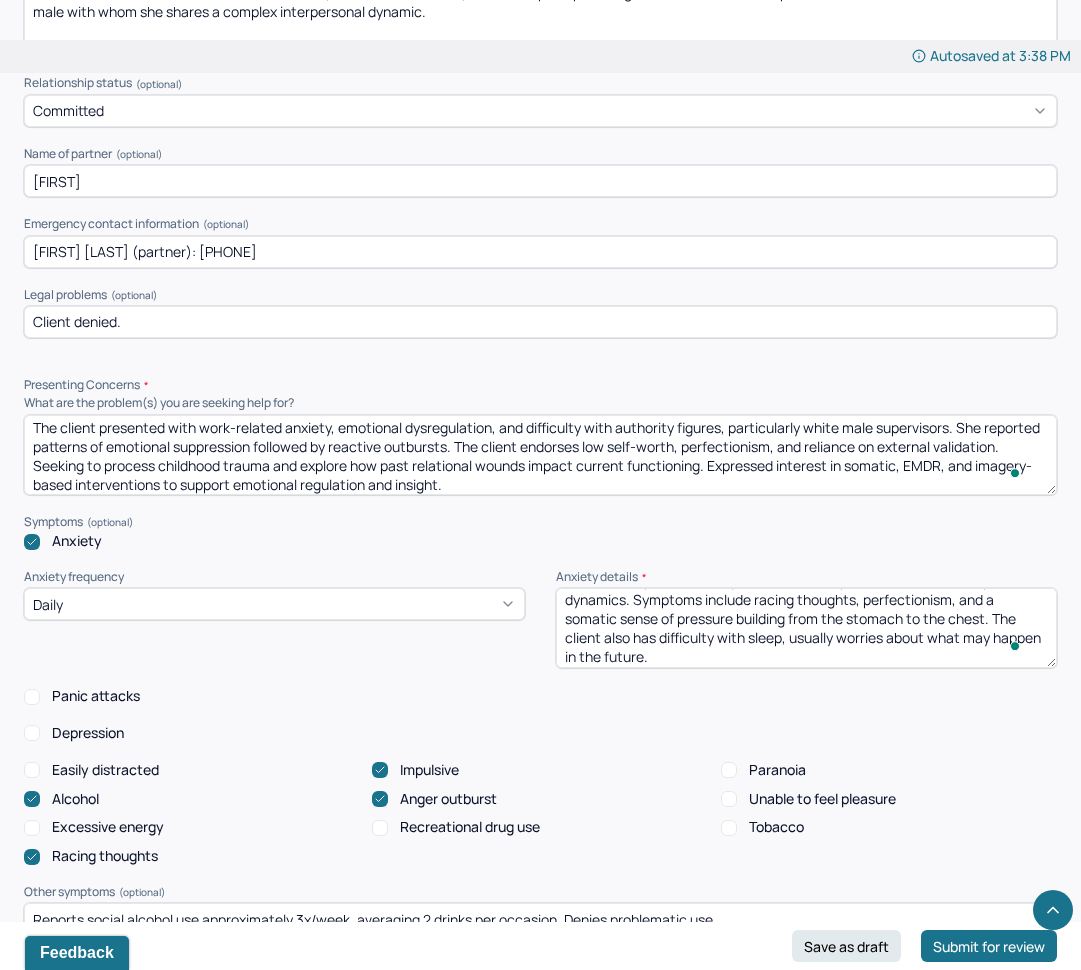 click on "Panic attacks" at bounding box center (540, 696) 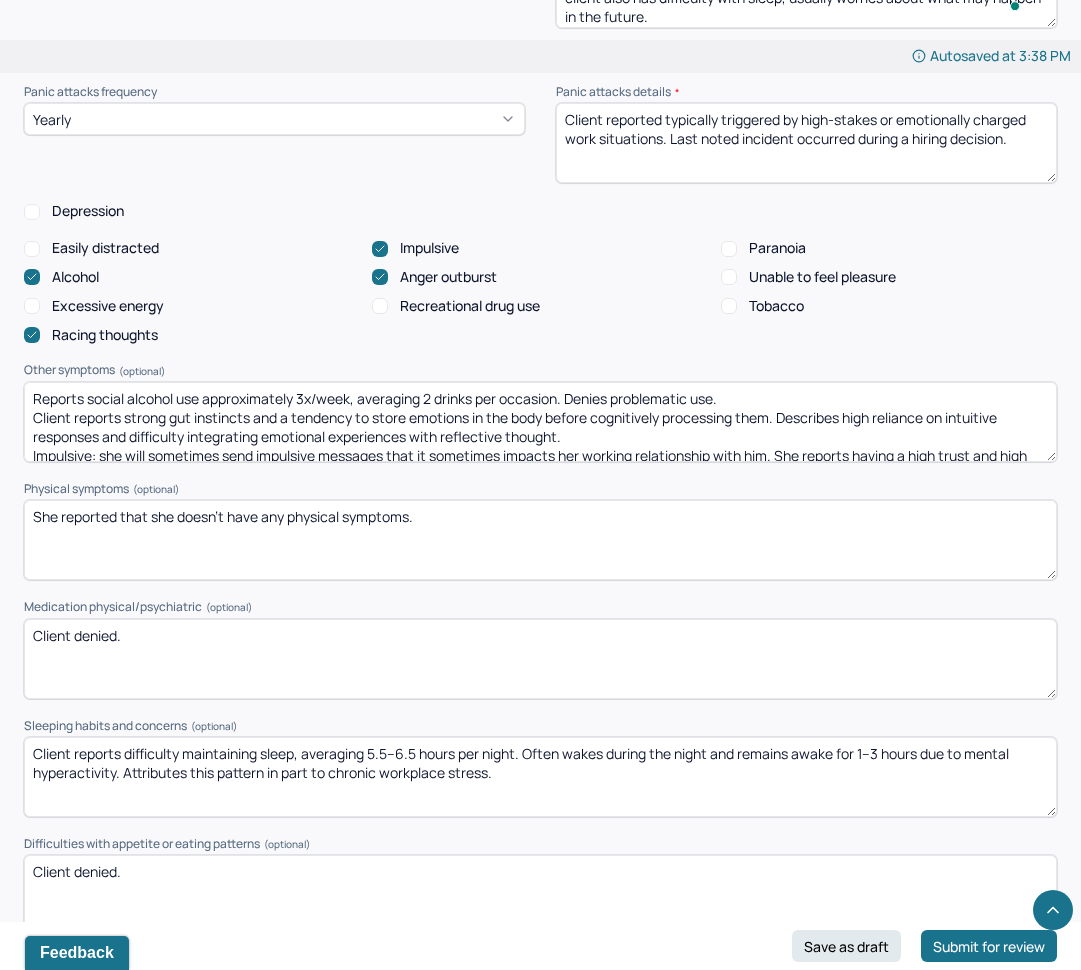 click on "Reports social alcohol use approximately 3x/week, averaging 2 drinks per occasion. Denies problematic use.
Client reports strong gut instincts and a tendency to store emotions in the body before cognitively processing them. Describes high reliance on intuitive responses and difficulty integrating emotional experiences with reflective thought.
Impulsive: she will sometimes send impulsive messages that it sometimes impacts her working relationship with him. She reports having a high trust and high empathy relationship." at bounding box center (540, 422) 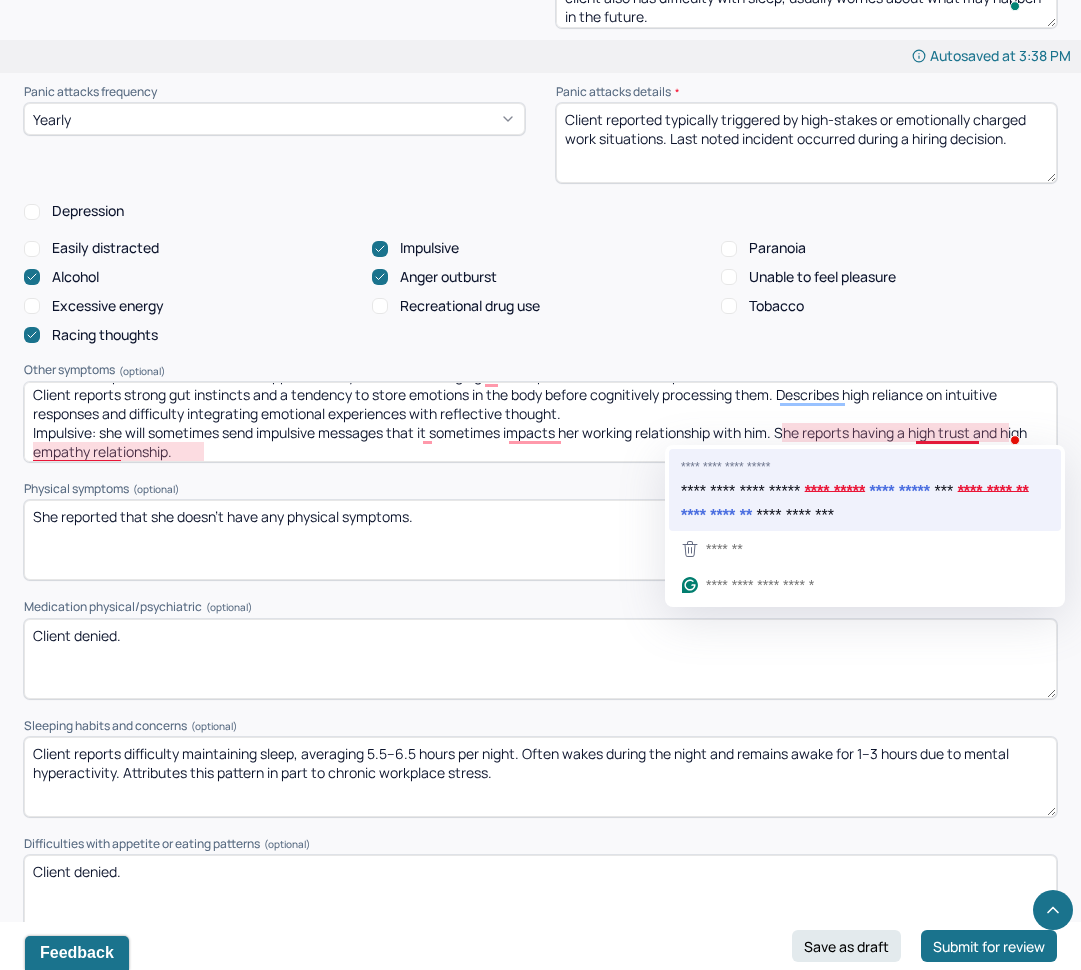 type on "The client reports social alcohol use approximately 3x/week, averaging 2 drinks per occasion. Denies problematic use.
Client reports strong gut instincts and a tendency to store emotions in the body before cognitively processing them. Describes high reliance on intuitive responses and difficulty integrating emotional experiences with reflective thought.
Impulsive: she will sometimes send impulsive messages that it sometimes impacts her working relationship with him. She reports having a high-trust and high-empathy relationship." 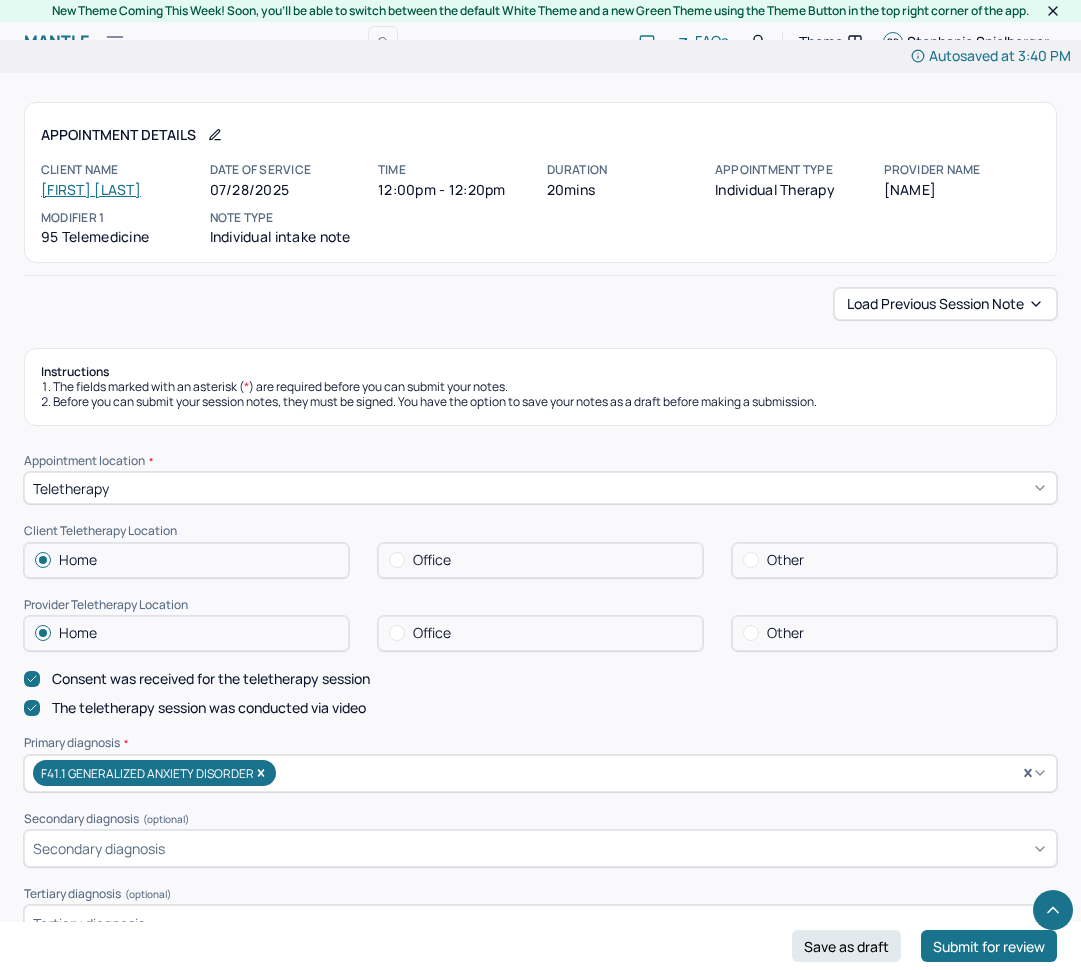 scroll, scrollTop: 8582, scrollLeft: 0, axis: vertical 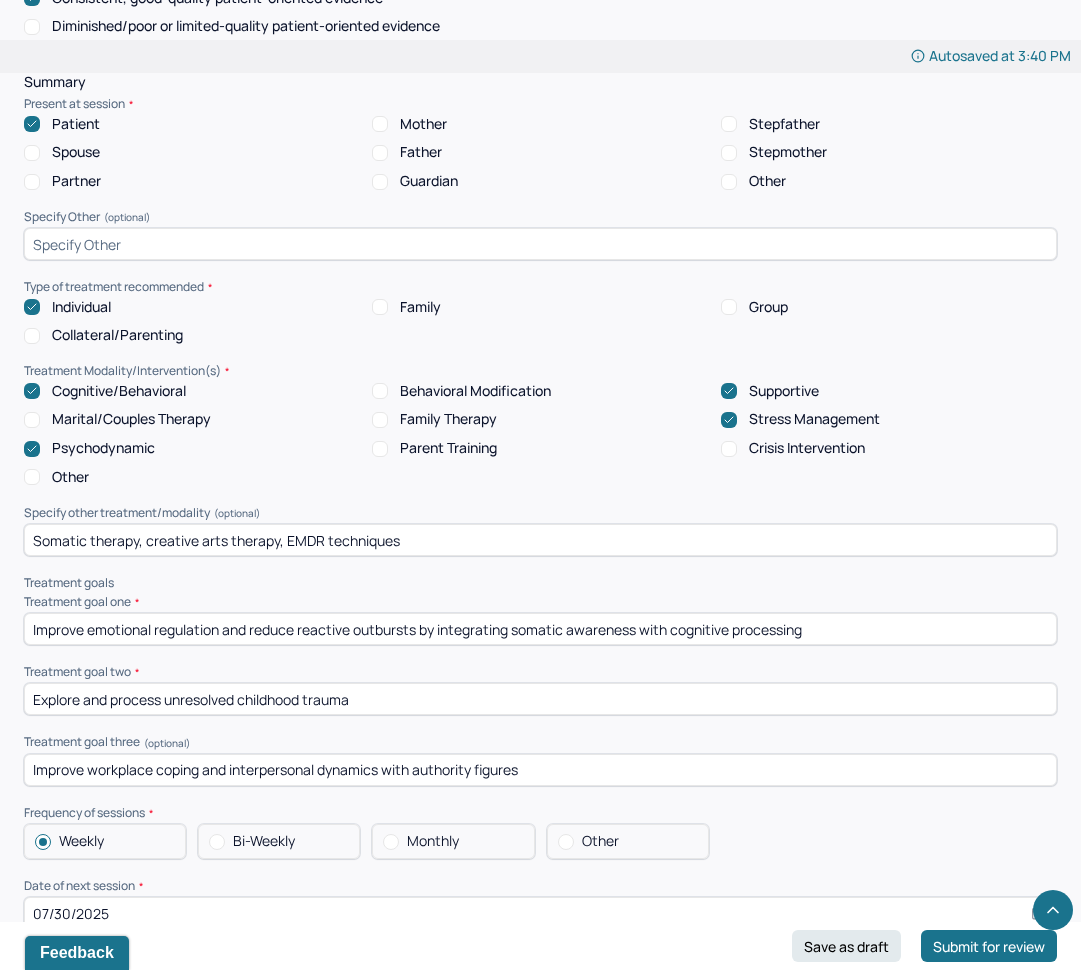 click on "Summary Present at session Patient Mother Stepfather Spouse Father Stepmother Partner Guardian Other Specify Other (optional) Type of treatment recommended Individual Family Group Collateral/Parenting Treatment Modality/Intervention(s) Cognitive/Behavioral Behavioral Modification Supportive Marital/Couples Therapy  Family Therapy Stress Management Psychodynamic Parent Training Crisis Intervention Other Specify other treatment/modality (optional) Somatic therapy, creative arts therapy, EMDR techniques Treatment goals Treatment goal one * Improve emotional regulation and reduce reactive outbursts by integrating somatic awareness with cognitive processing Treatment goal two * Explore and process unresolved childhood trauma Treatment goal three (optional) Improve workplace coping and interpersonal dynamics with authority figures Frequency of sessions Weekly Bi-Weekly Monthly Other Date of next session * [DATE] Subjective report Summary Prognosis Communication Factors impacting treatment" at bounding box center (540, 864) 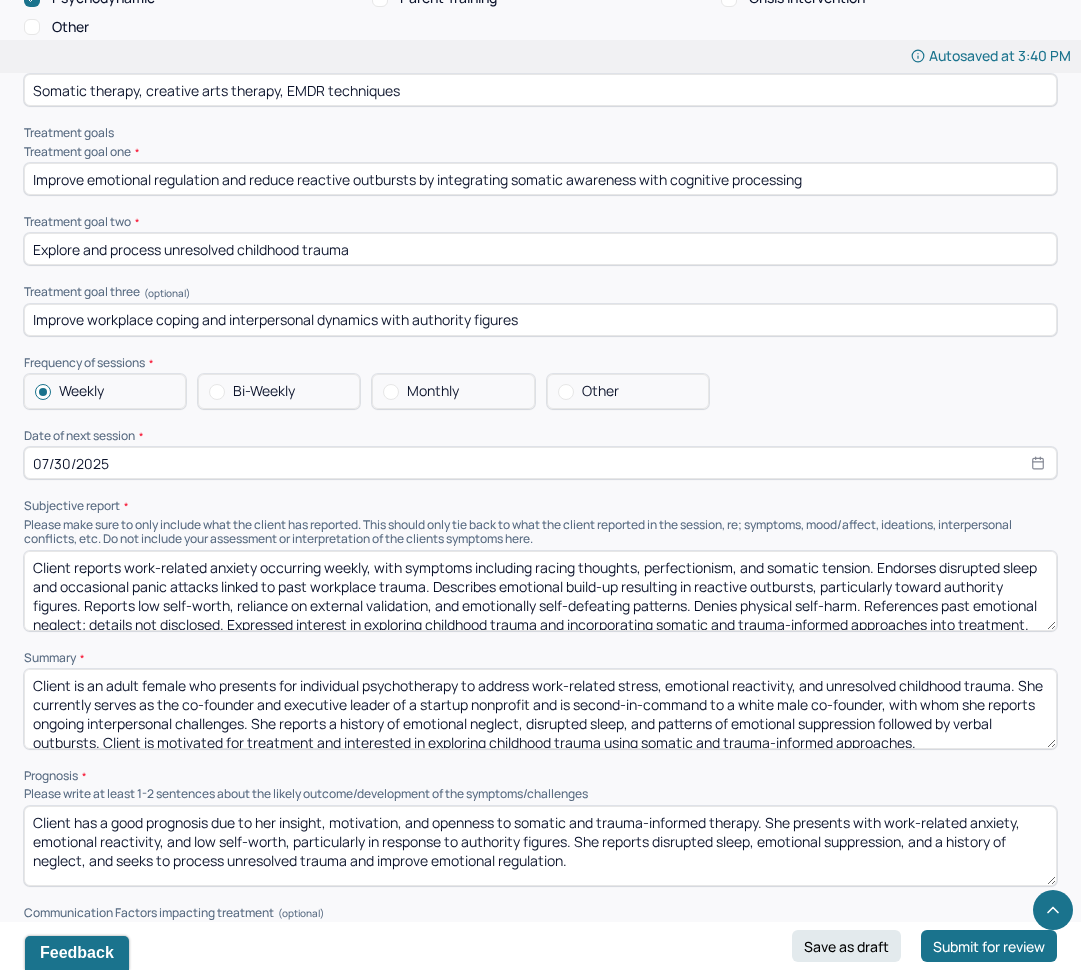 scroll, scrollTop: 9332, scrollLeft: 0, axis: vertical 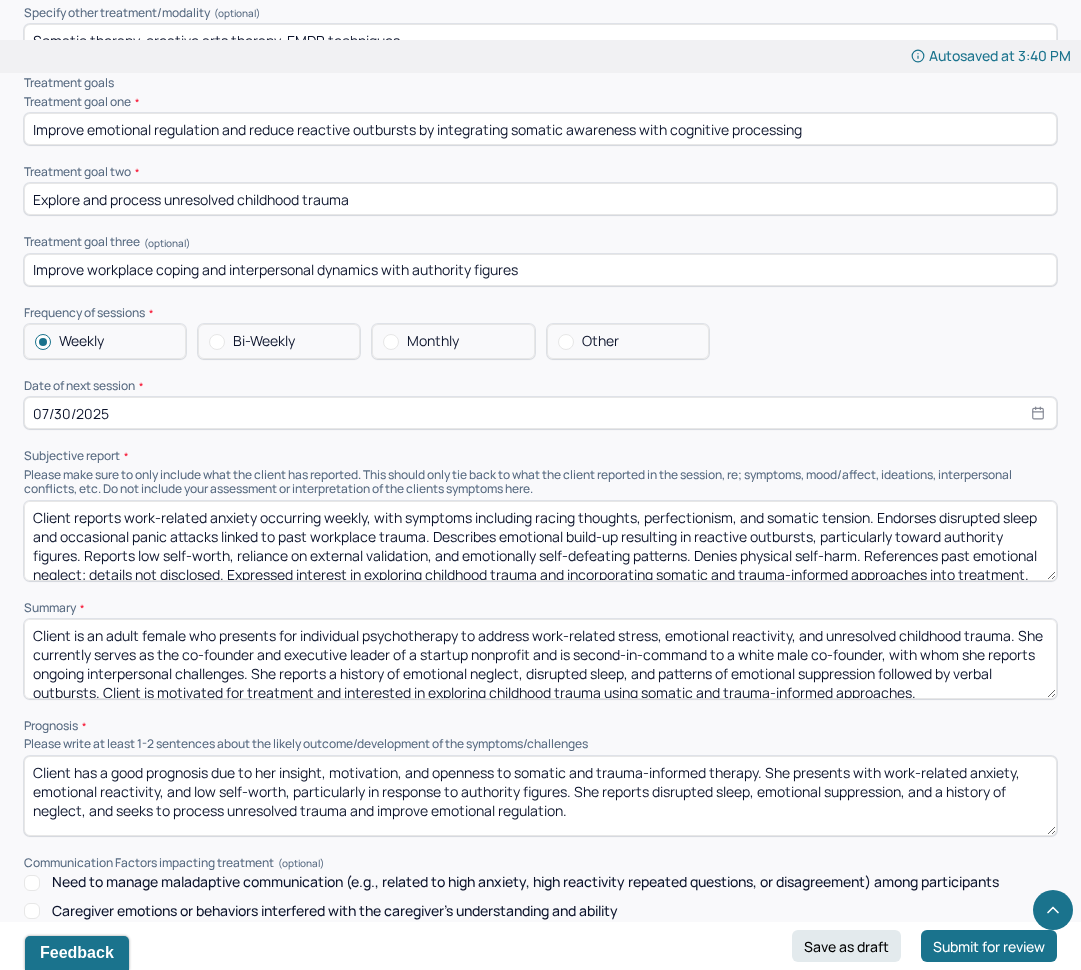 click on "Client reports work-related anxiety occurring weekly, with symptoms including racing thoughts, perfectionism, and somatic tension. Endorses disrupted sleep and occasional panic attacks linked to past workplace trauma. Describes emotional build-up resulting in reactive outbursts, particularly toward authority figures. Reports low self-worth, reliance on external validation, and emotionally self-defeating patterns. Denies physical self-harm. References past emotional neglect; details not disclosed. Expressed interest in exploring childhood trauma and incorporating somatic and trauma-informed approaches into treatment. No SI/HI present." at bounding box center [540, 541] 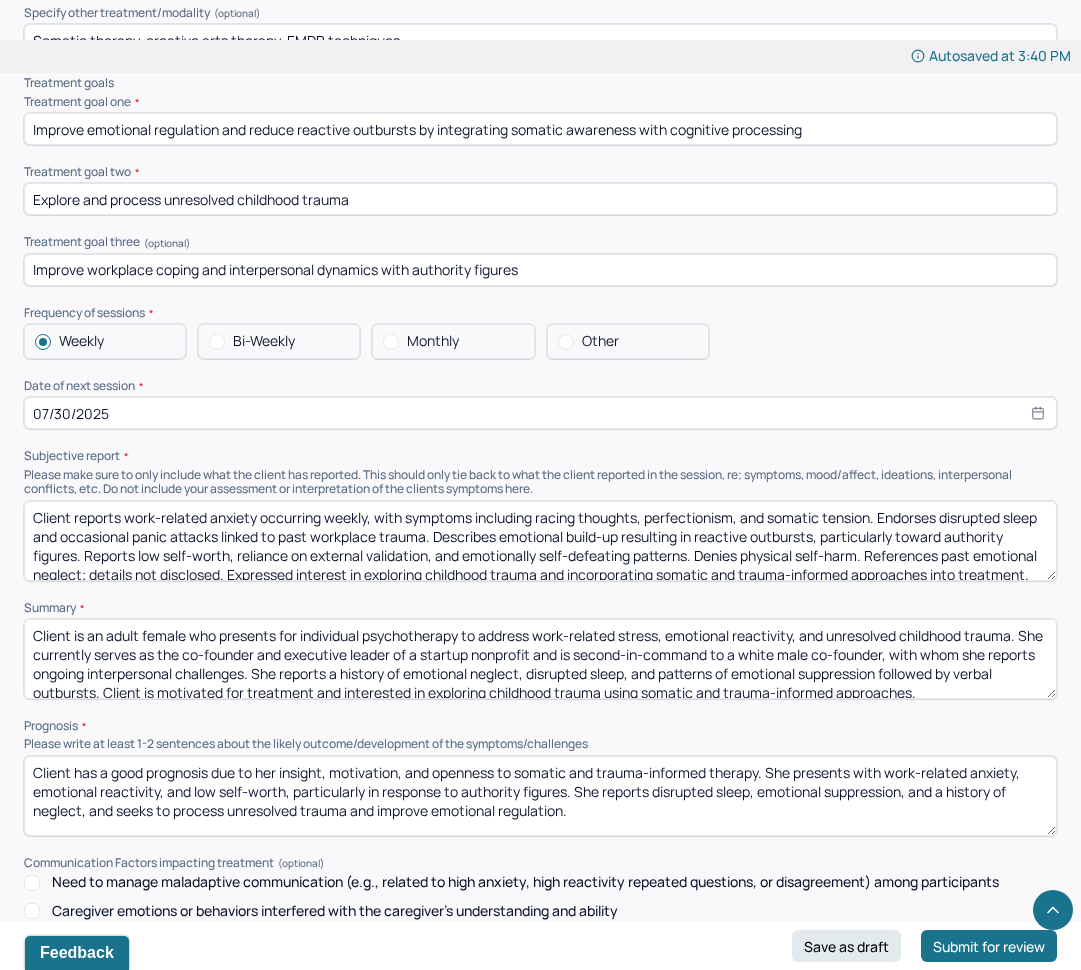 click on "Client reports work-related anxiety occurring weekly, with symptoms including racing thoughts, perfectionism, and somatic tension. Endorses disrupted sleep and occasional panic attacks linked to past workplace trauma. Describes emotional build-up resulting in reactive outbursts, particularly toward authority figures. Reports low self-worth, reliance on external validation, and emotionally self-defeating patterns. Denies physical self-harm. References past emotional neglect; details not disclosed. Expressed interest in exploring childhood trauma and incorporating somatic and trauma-informed approaches into treatment. No SI/HI present." at bounding box center [540, 541] 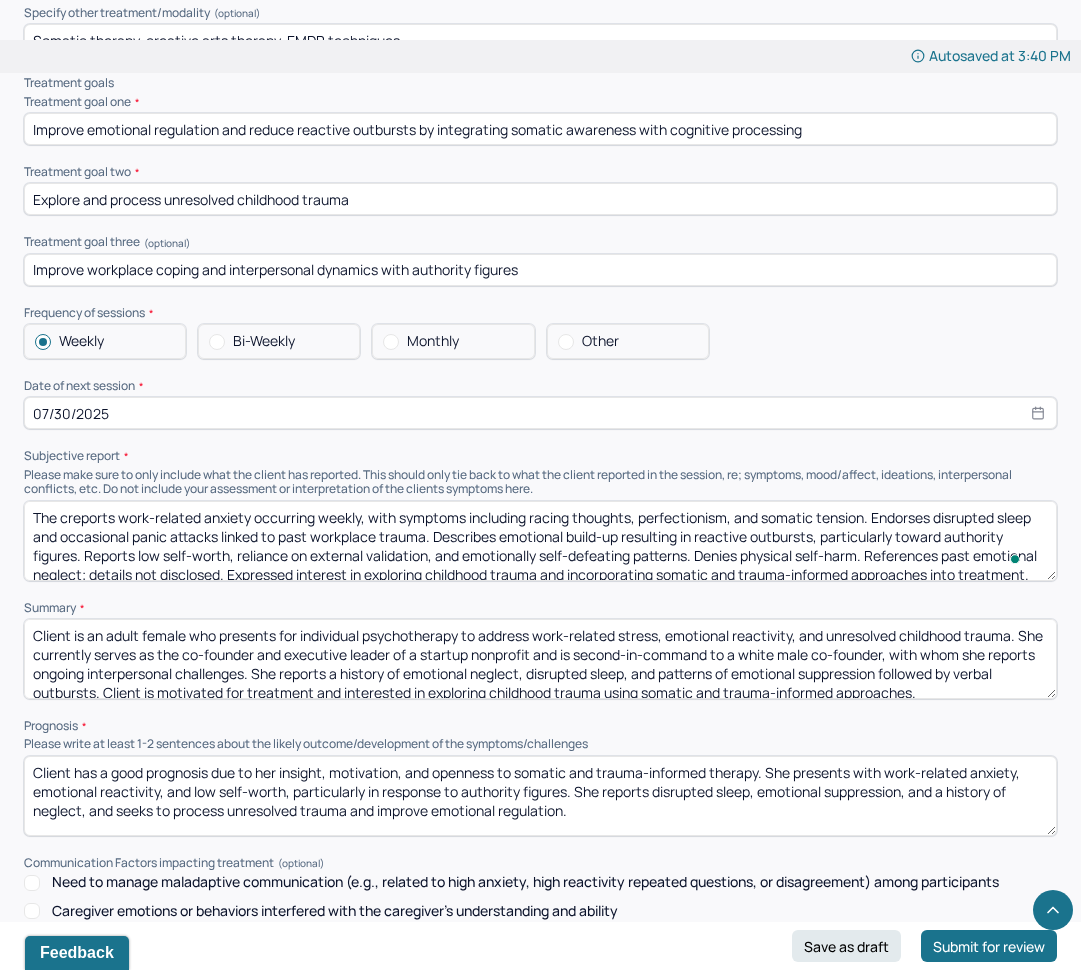 scroll, scrollTop: 4, scrollLeft: 0, axis: vertical 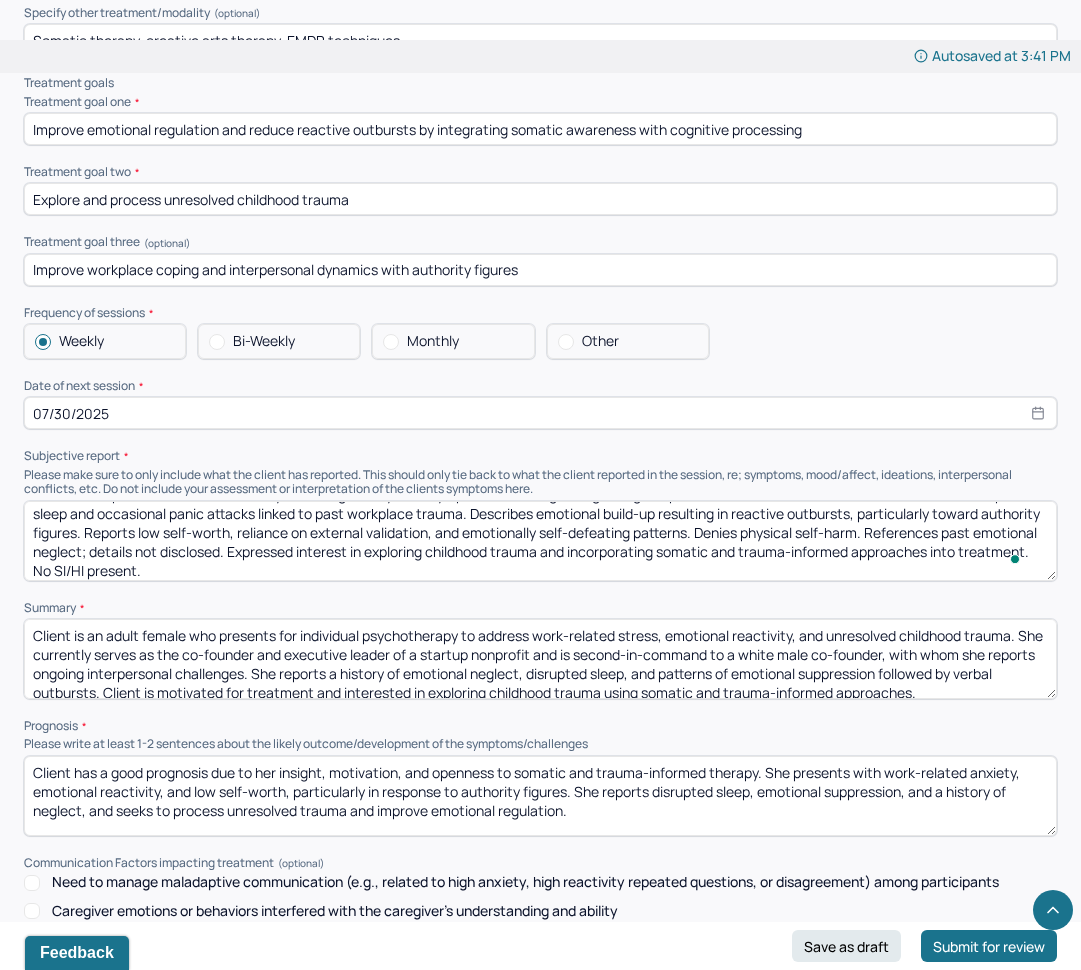 type on "The client reports work-related anxiety occurring weekly, with symptoms including racing thoughts, perfectionism, and somatic tension. Endorses disrupted sleep and occasional panic attacks linked to past workplace trauma. Describes emotional build-up resulting in reactive outbursts, particularly toward authority figures. Reports low self-worth, reliance on external validation, and emotionally self-defeating patterns. Denies physical self-harm. References past emotional neglect; details not disclosed. Expressed interest in exploring childhood trauma and incorporating somatic and trauma-informed approaches into treatment. No SI/HI present." 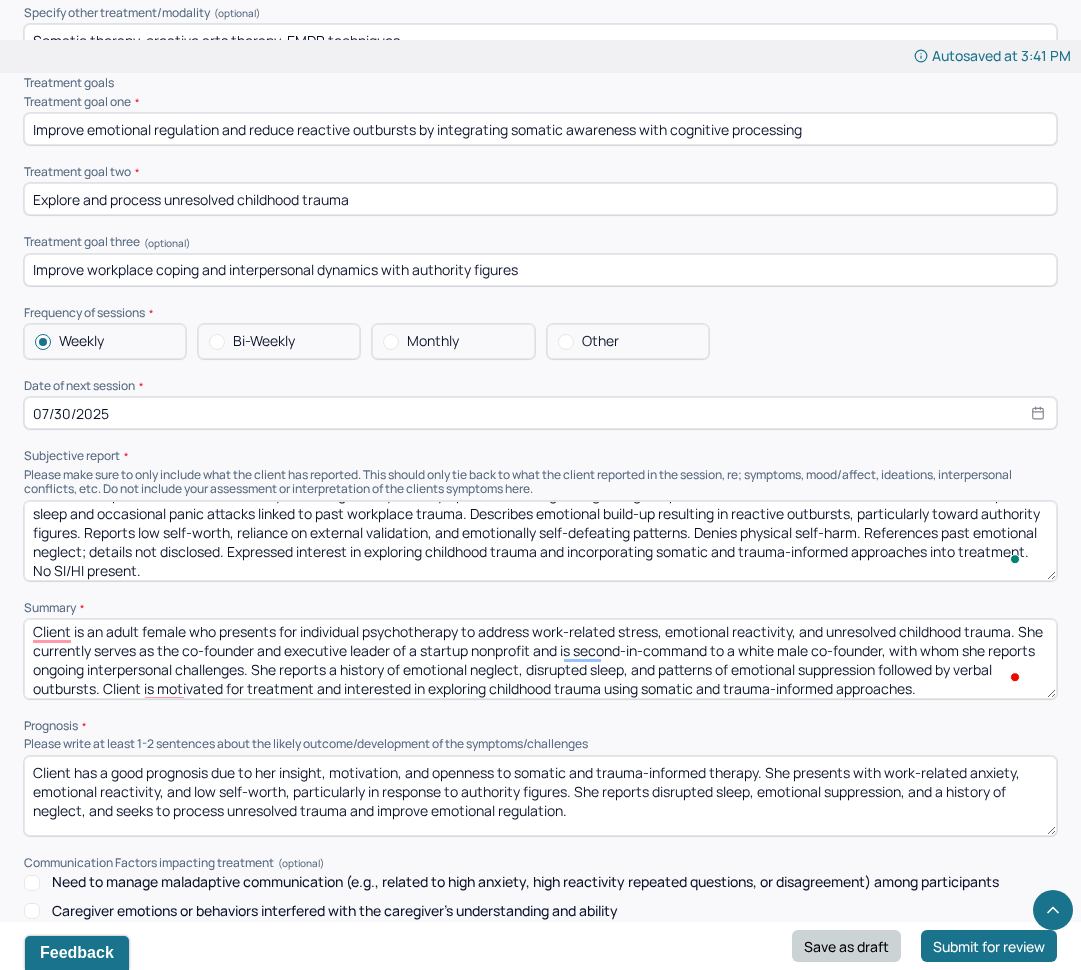 click on "Save as draft" at bounding box center [846, 946] 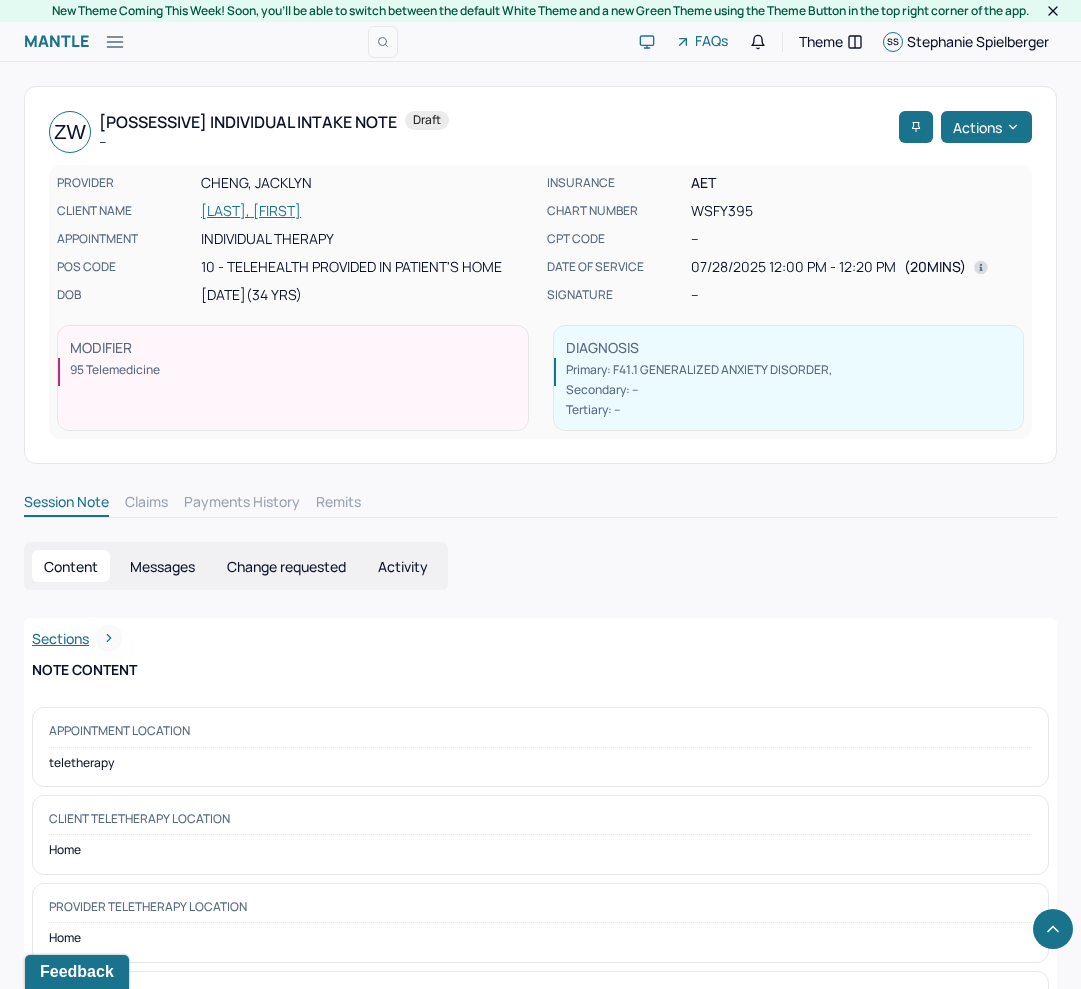scroll, scrollTop: 9332, scrollLeft: 0, axis: vertical 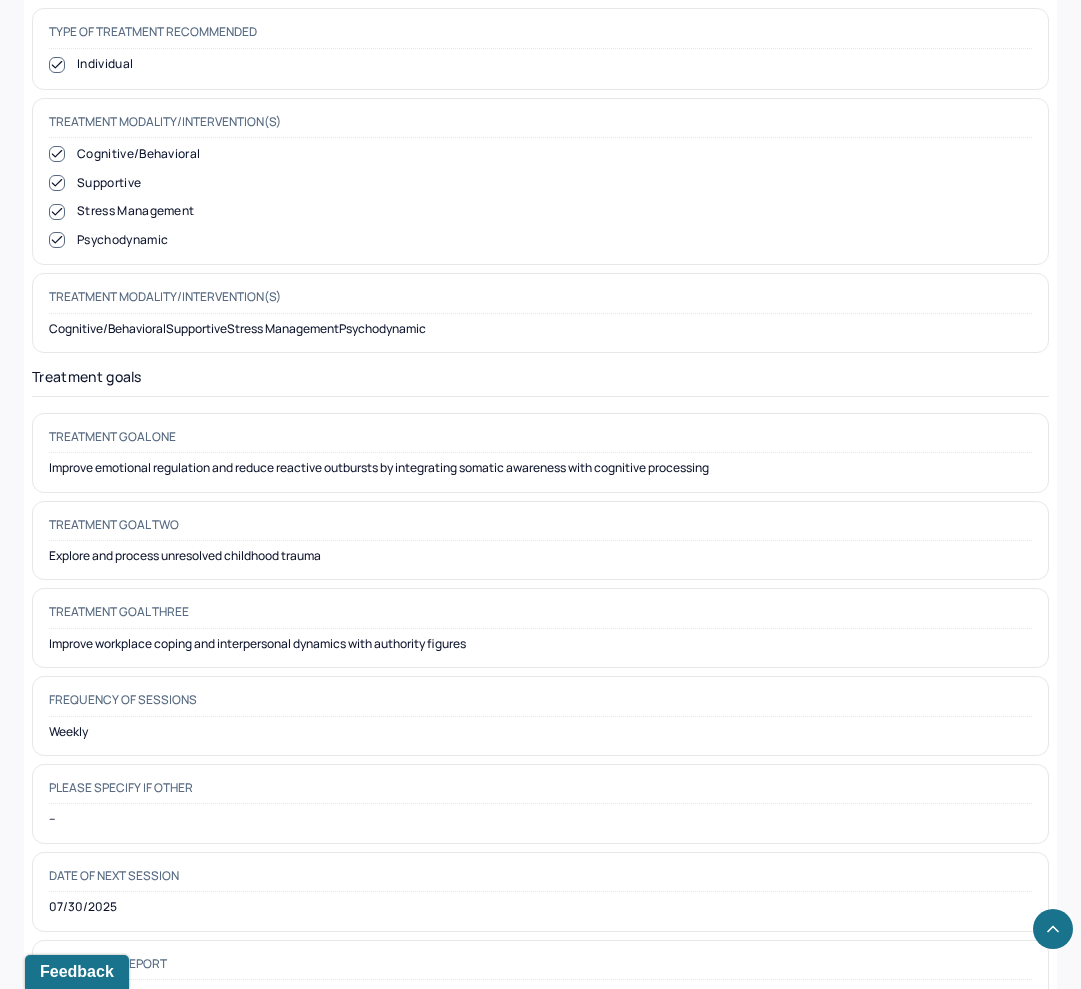 click on "Cognitive/Behavioral Supportive Stress Management Psychodynamic" at bounding box center (540, 197) 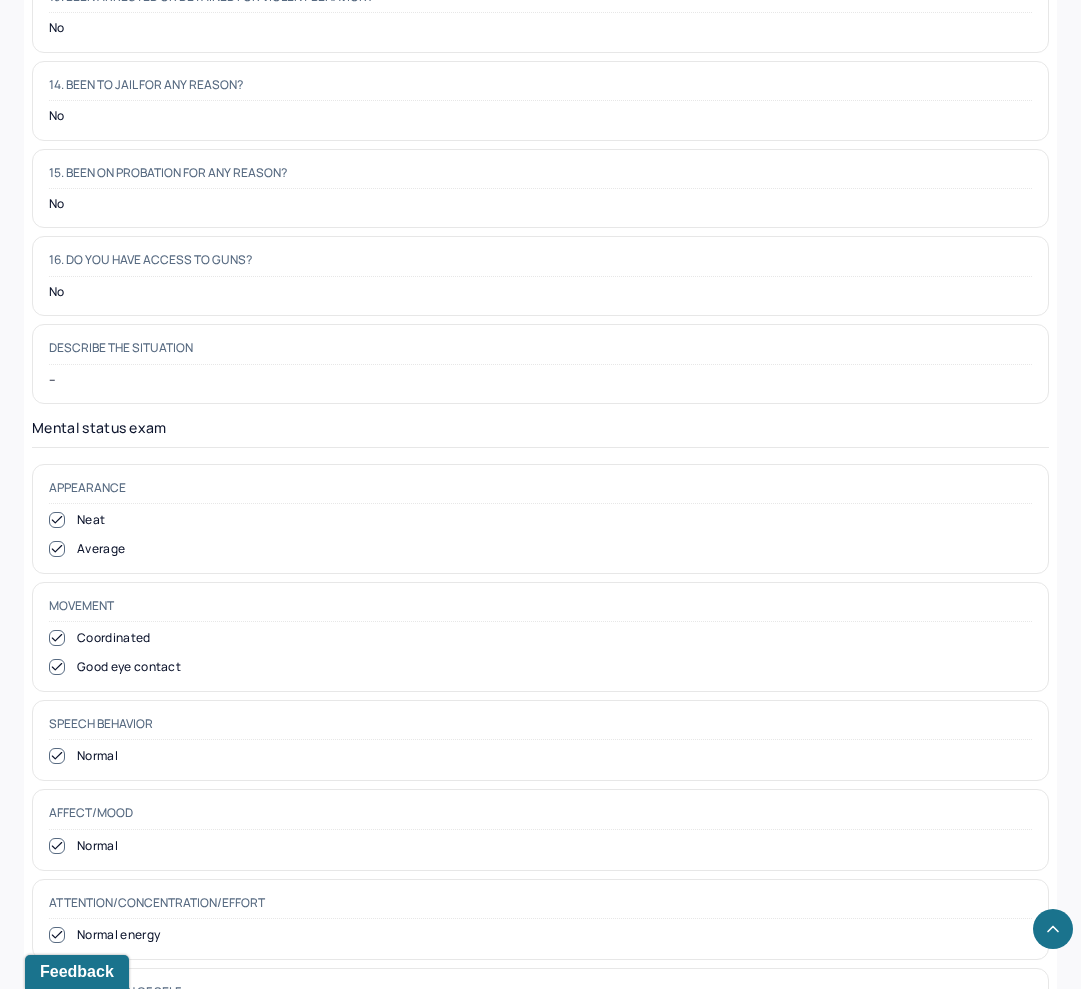 scroll, scrollTop: 7432, scrollLeft: 0, axis: vertical 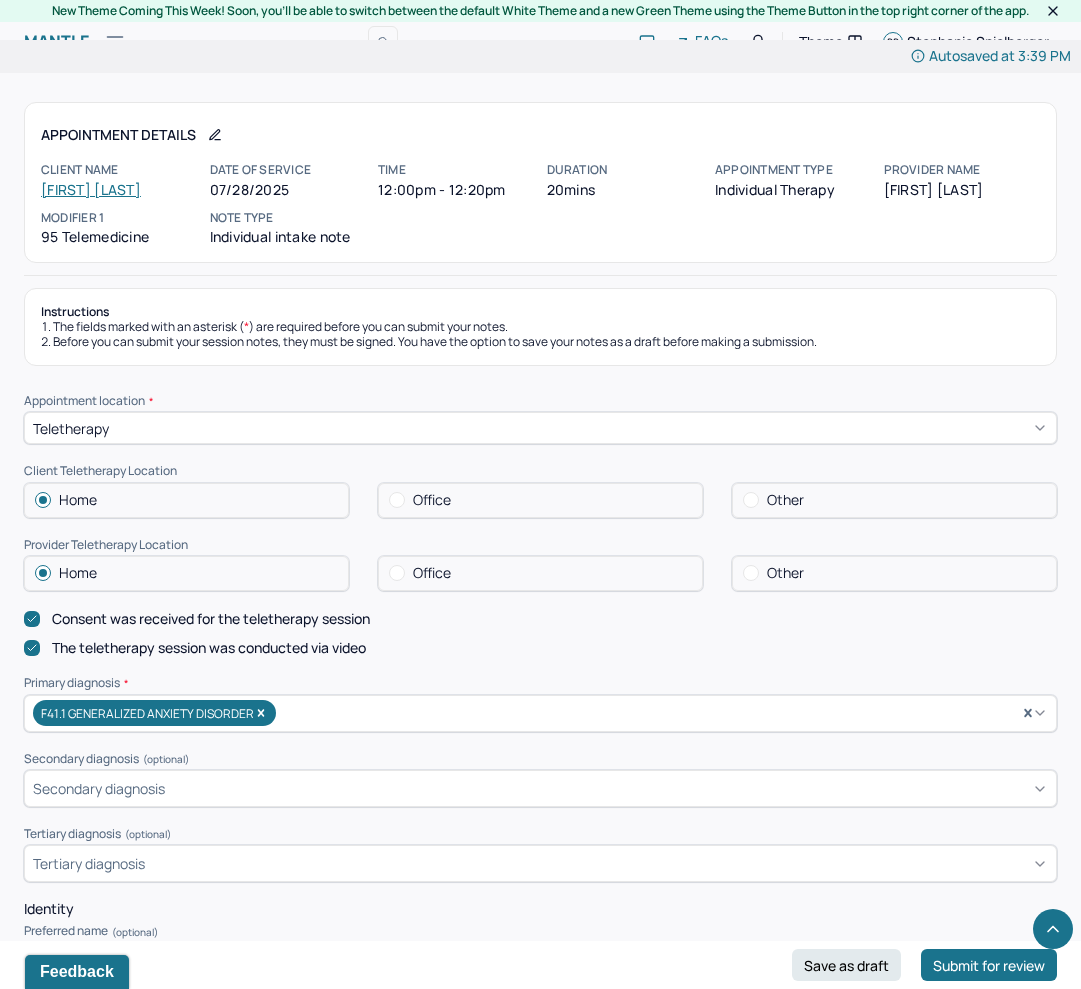 click on "[FIRST] [LAST]" at bounding box center (91, 189) 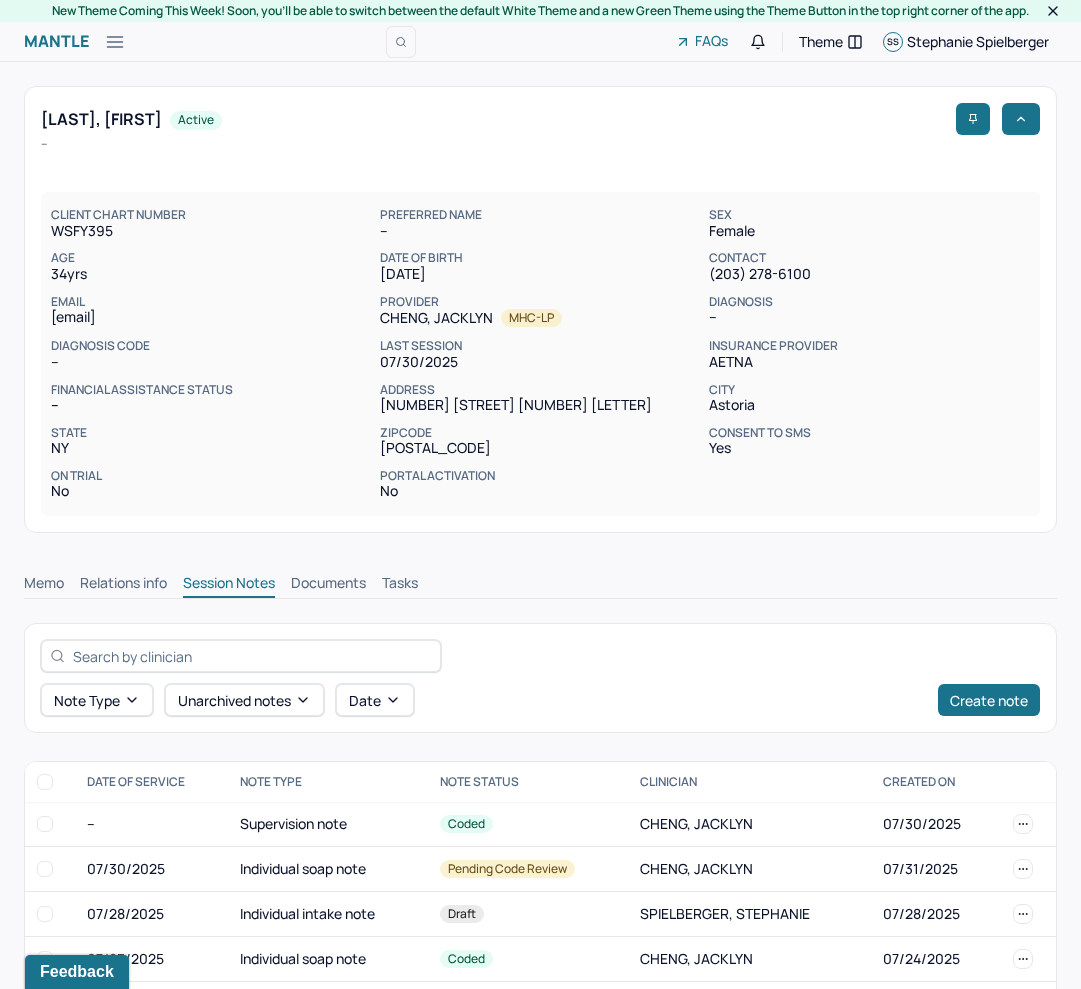 type 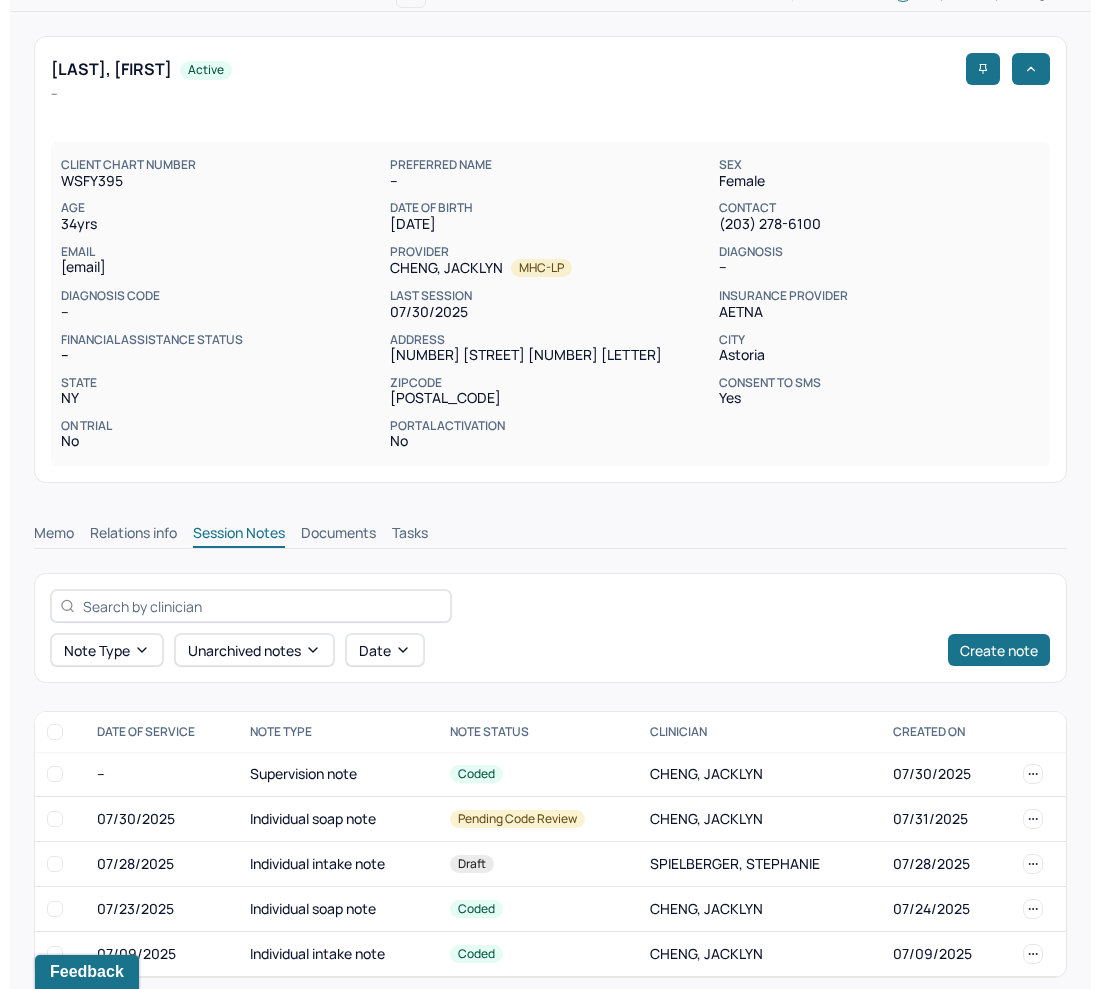 scroll, scrollTop: 63, scrollLeft: 0, axis: vertical 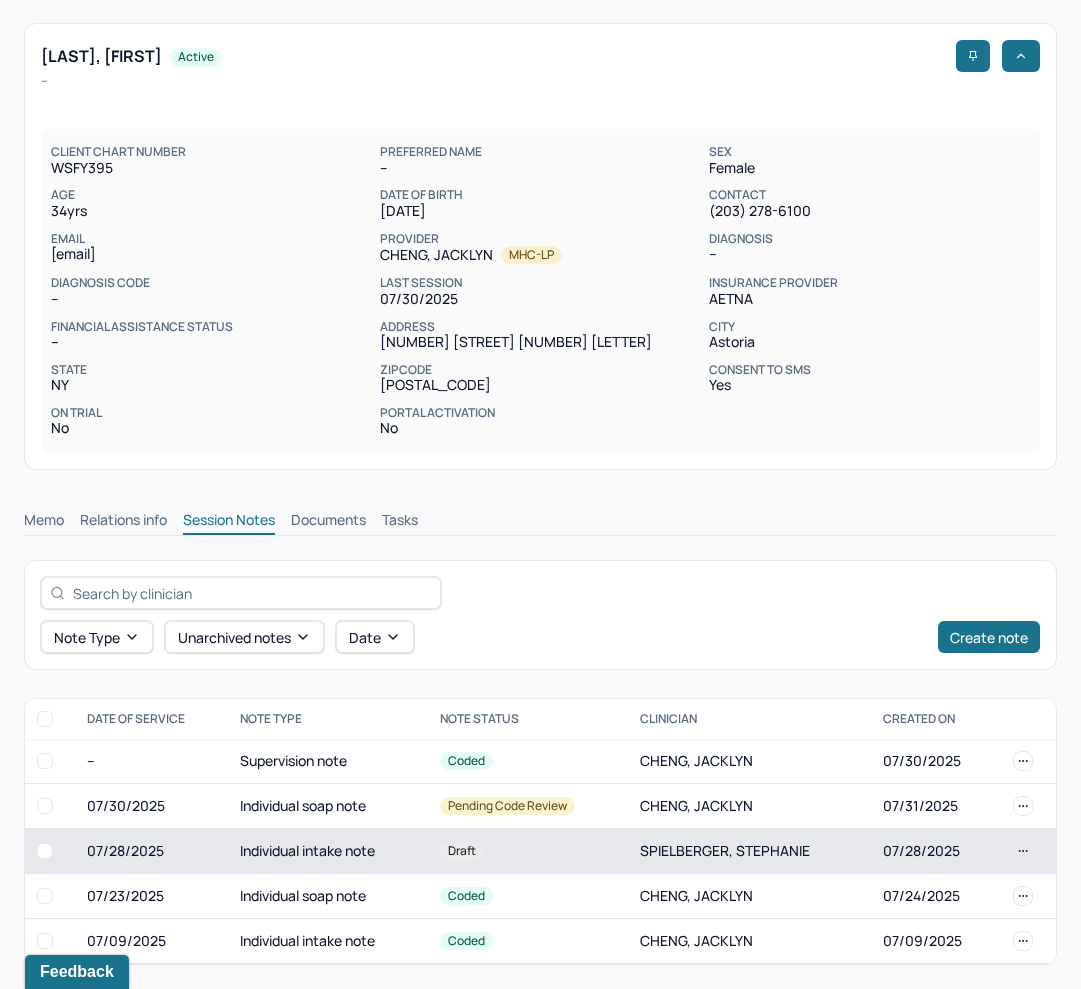click on "Draft" at bounding box center (528, 851) 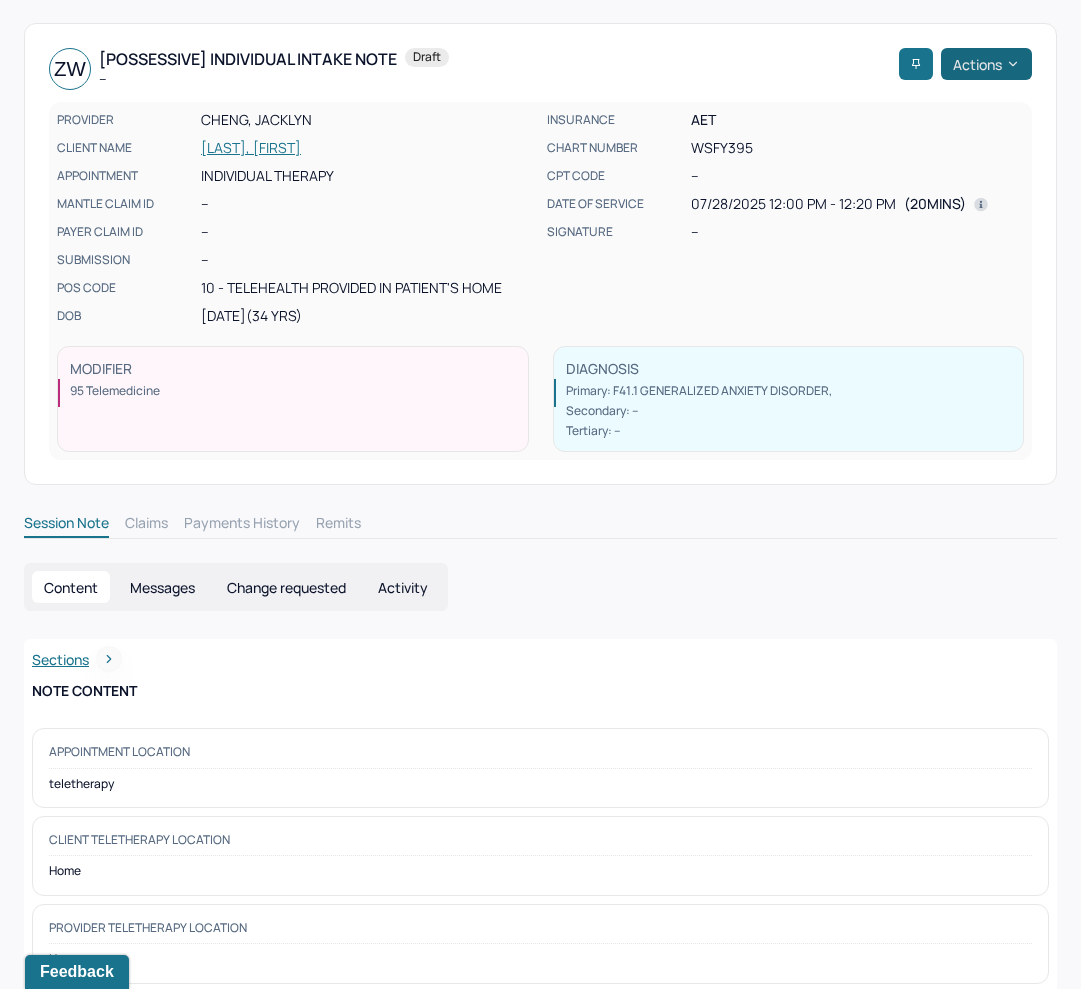 click on "Actions" at bounding box center (986, 64) 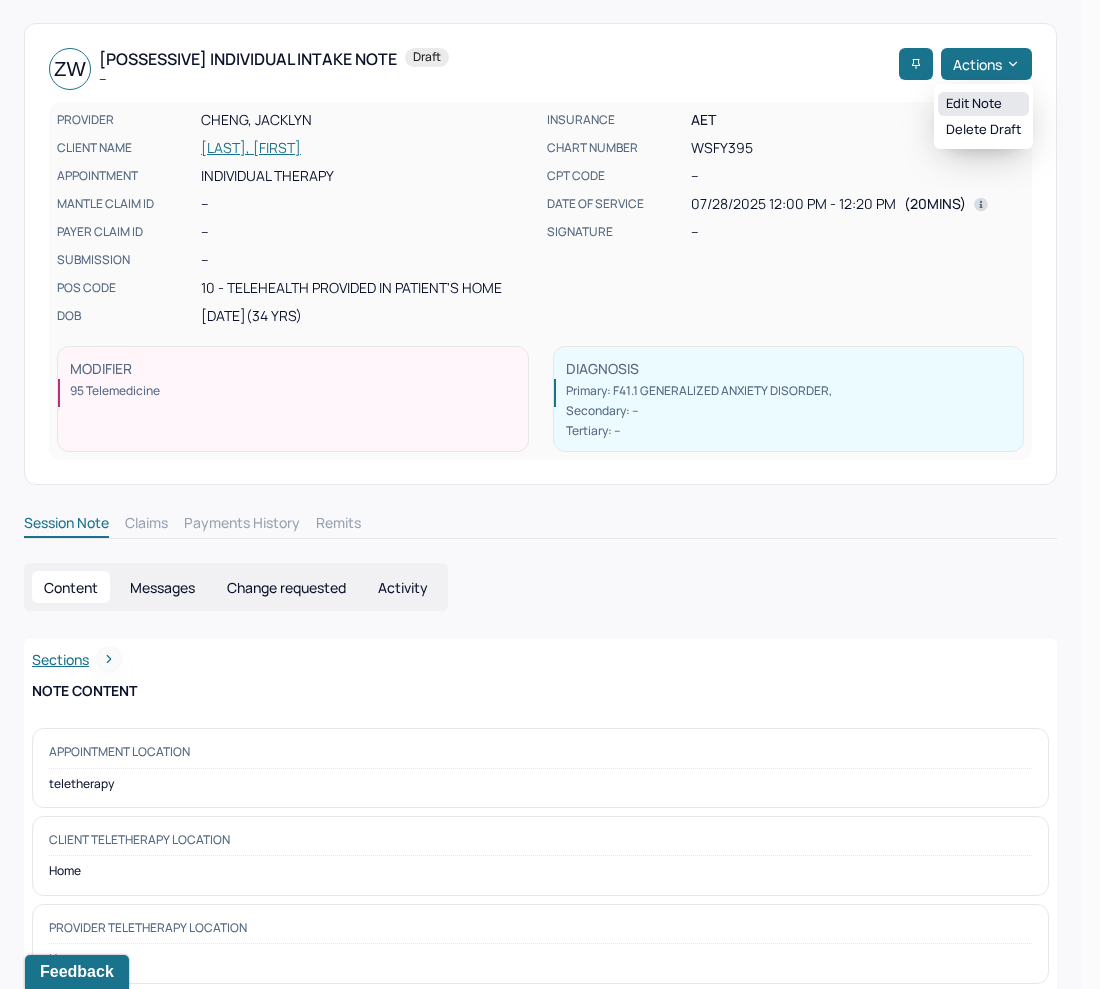 click on "Edit note" at bounding box center [983, 104] 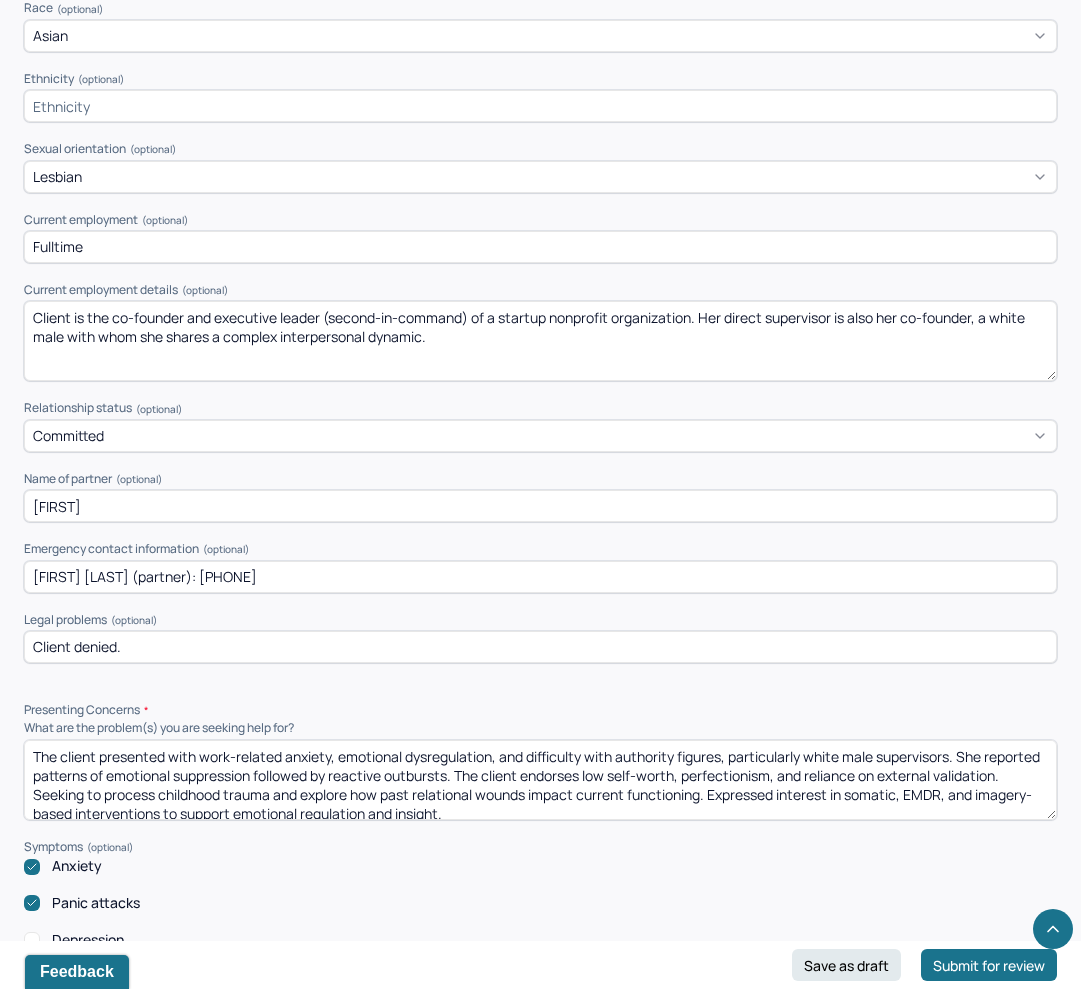 scroll, scrollTop: 1339, scrollLeft: 0, axis: vertical 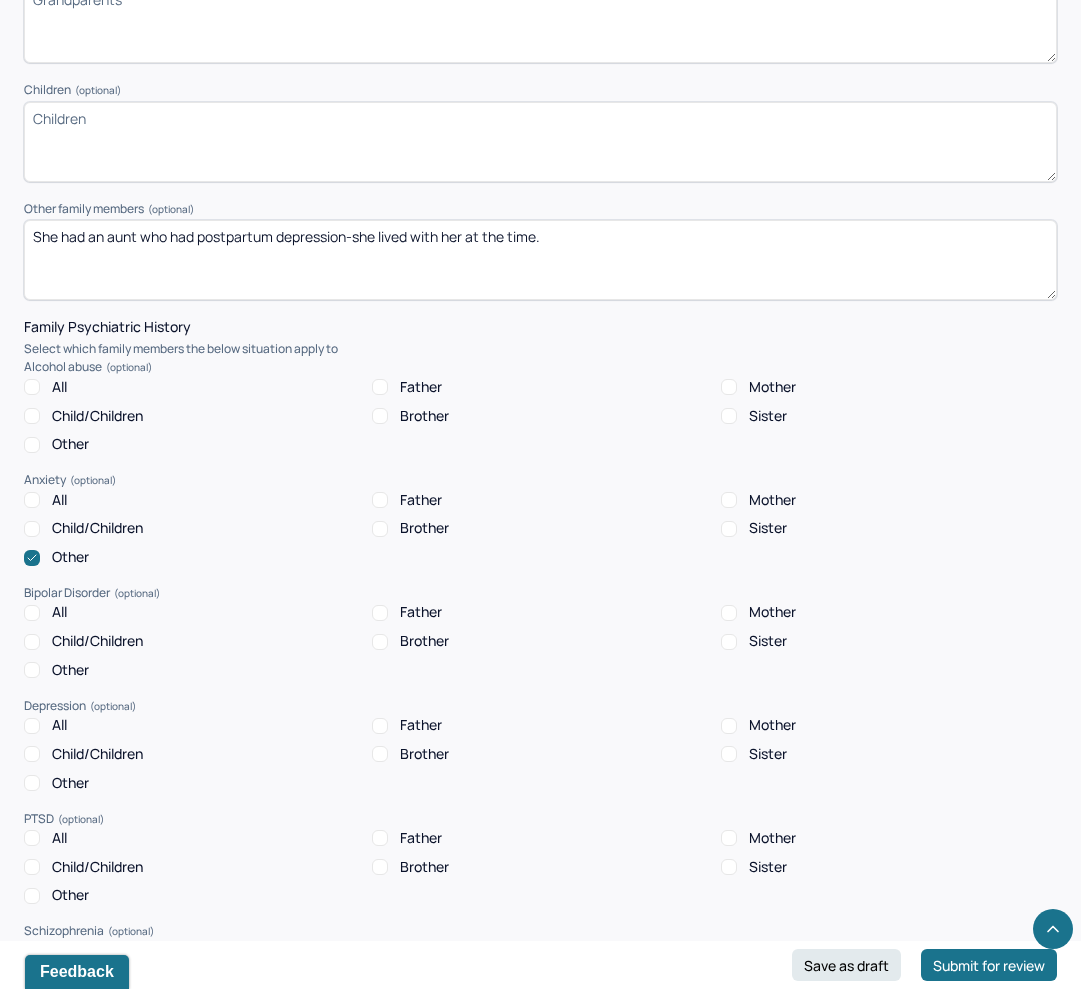 click on "Family history Describe family situation Parents/Stepparents (optional) The client was raised primarily by grandparents, aunt, and uncle while her mother worked abroad in France throughout most of her childhood. Slept on the family couch during upbringing. Client identifies current emotional patterns—especially distress toward white male authority figures—as possible linke to her early relationship with her father. Immigrated to the U.S. at age 17 for college. No significant family psychiatric history reported at this time. Siblings (optional) Grandparents (optional) Children (optional) Other family members (optional) She had an aunt who had postpartum depression-she lived with her at the time.  Family Psychiatric History Select which family members the below situation apply to Alcohol abuse All Father Mother Child/Children Brother Sister Other Anxiety All Father Mother Child/Children Brother Sister Other Bipolar Disorder All Father Mother Child/Children Brother Sister Other Depression All Father Mother" at bounding box center [540, 444] 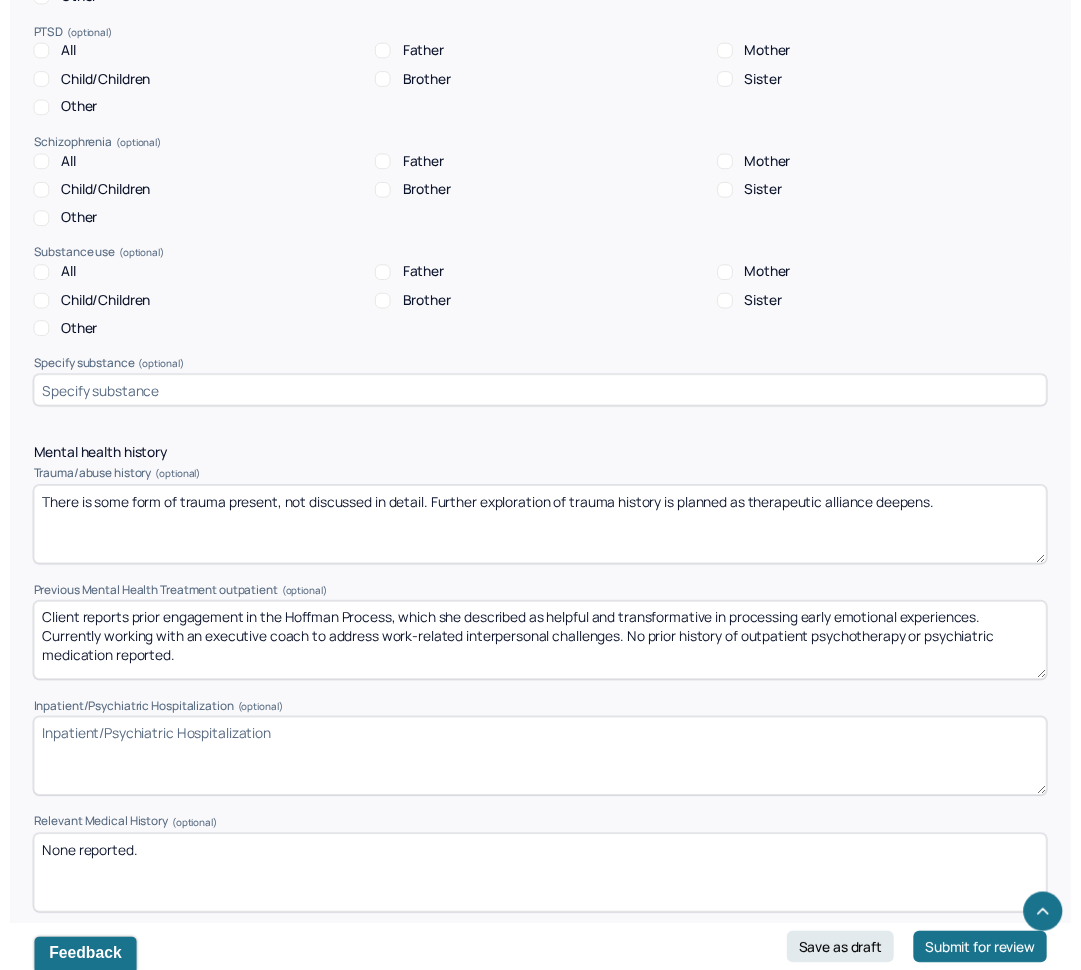 scroll, scrollTop: 4251, scrollLeft: 0, axis: vertical 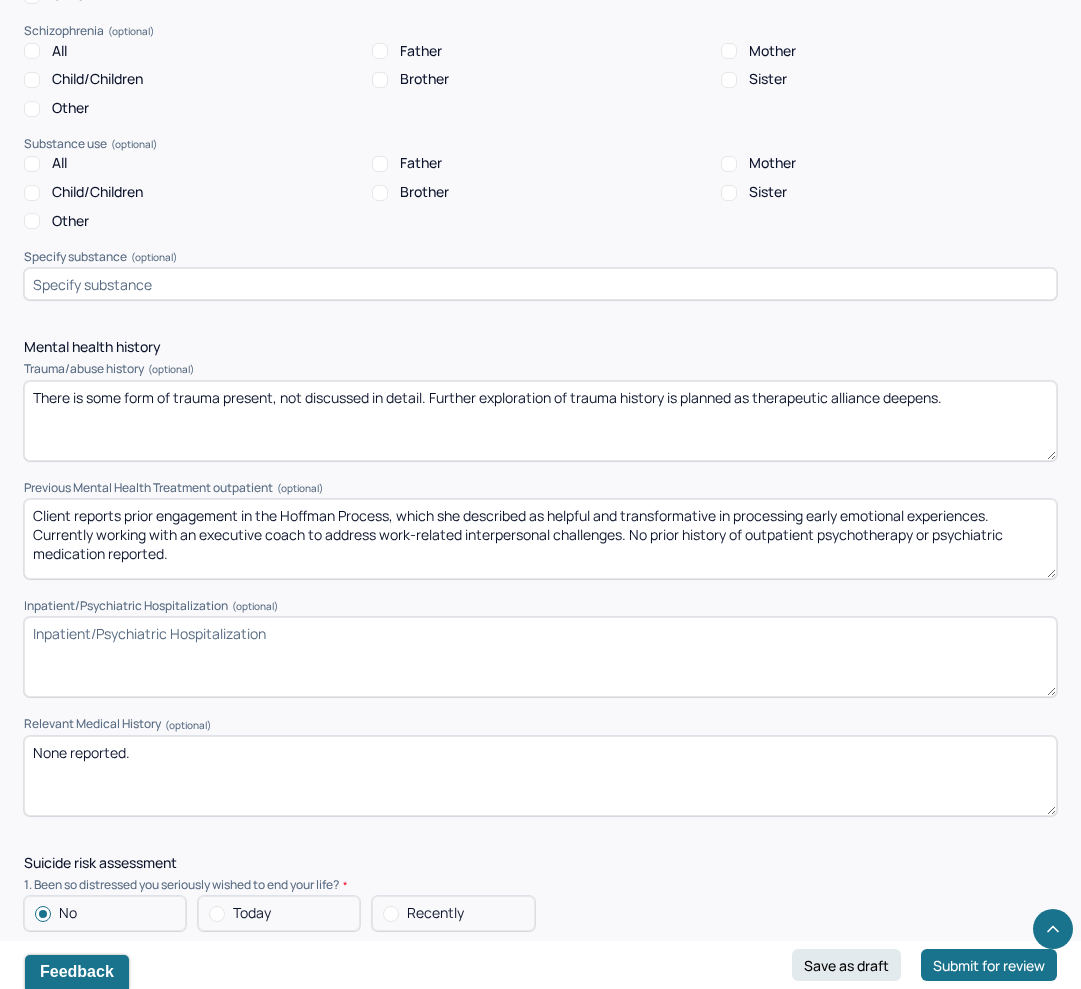 click on "There is some form of trauma present, not discussed in detail. Further exploration of trauma history is planned as therapeutic alliance deepens." at bounding box center [540, 421] 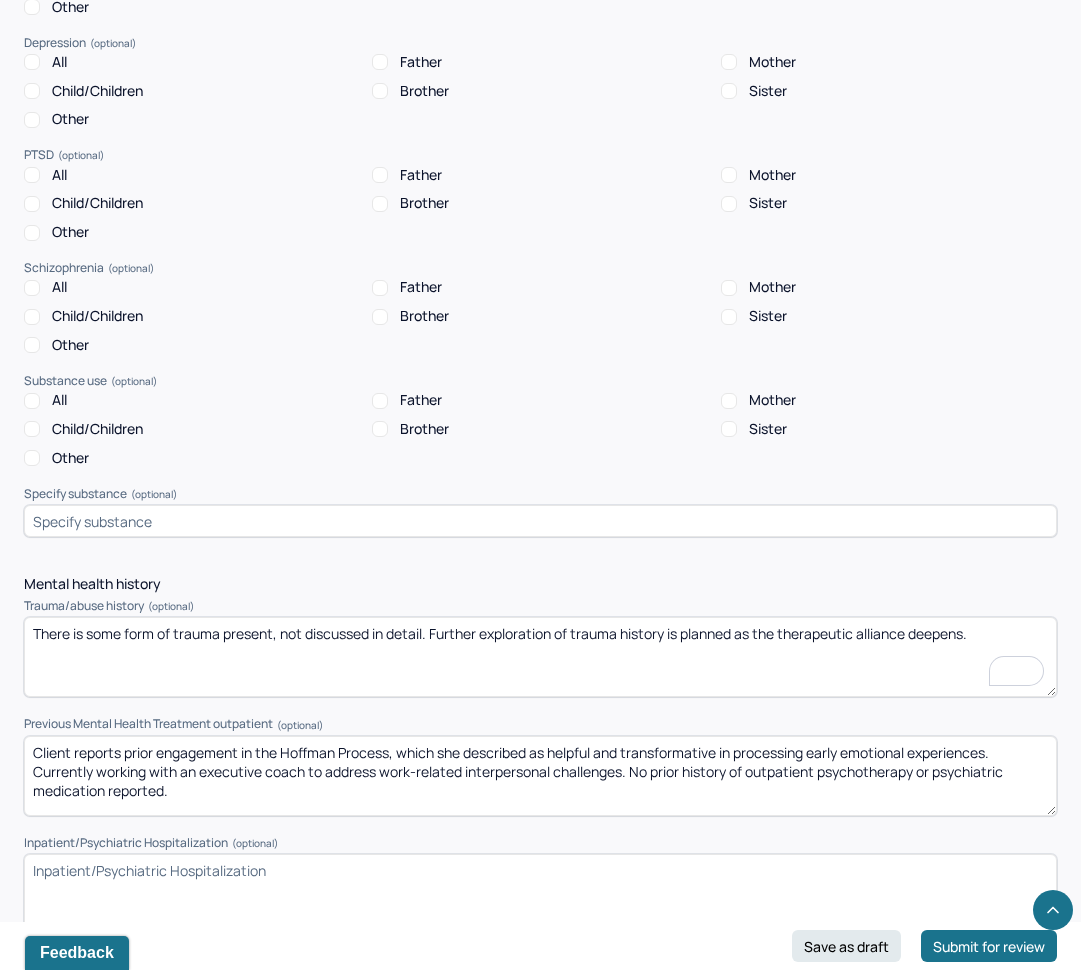 scroll, scrollTop: 4488, scrollLeft: 0, axis: vertical 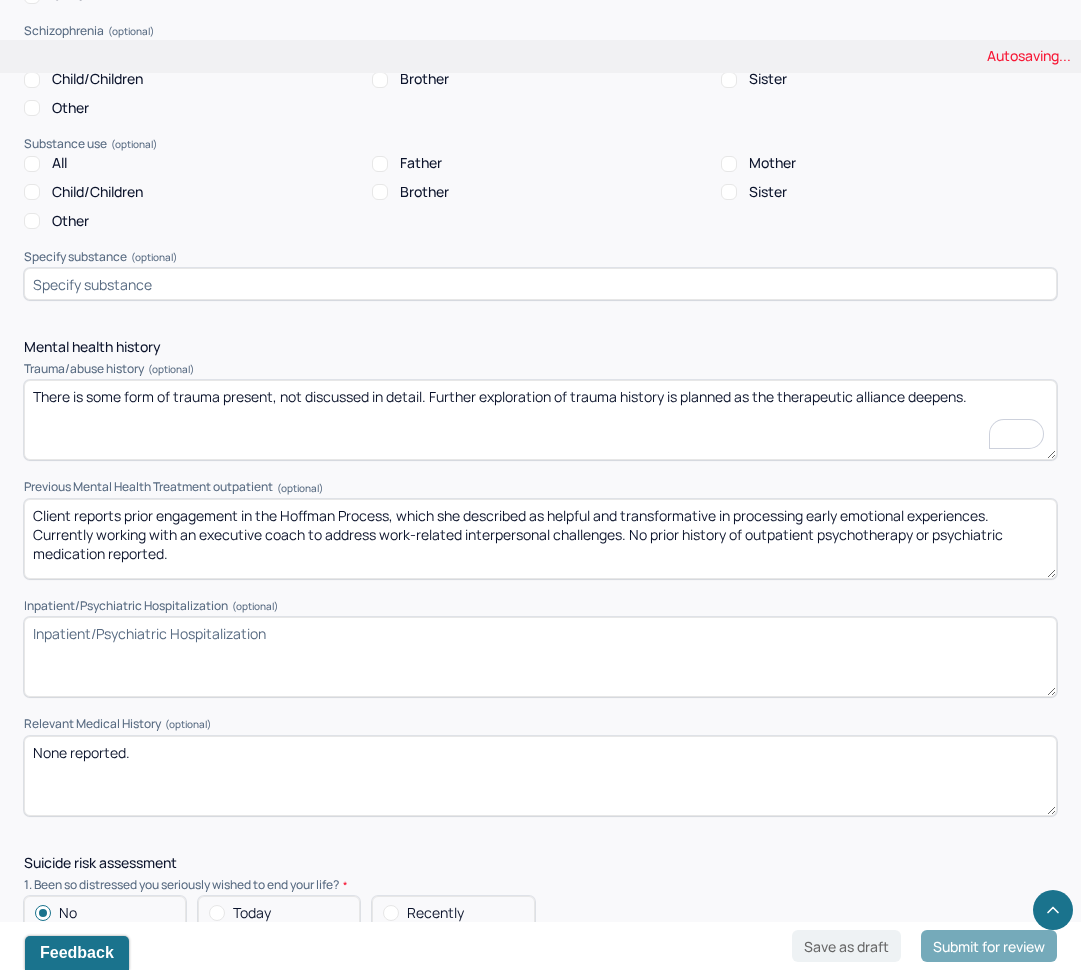 type on "There is some form of trauma present, not discussed in detail. Further exploration of trauma history is planned as the therapeutic alliance deepens." 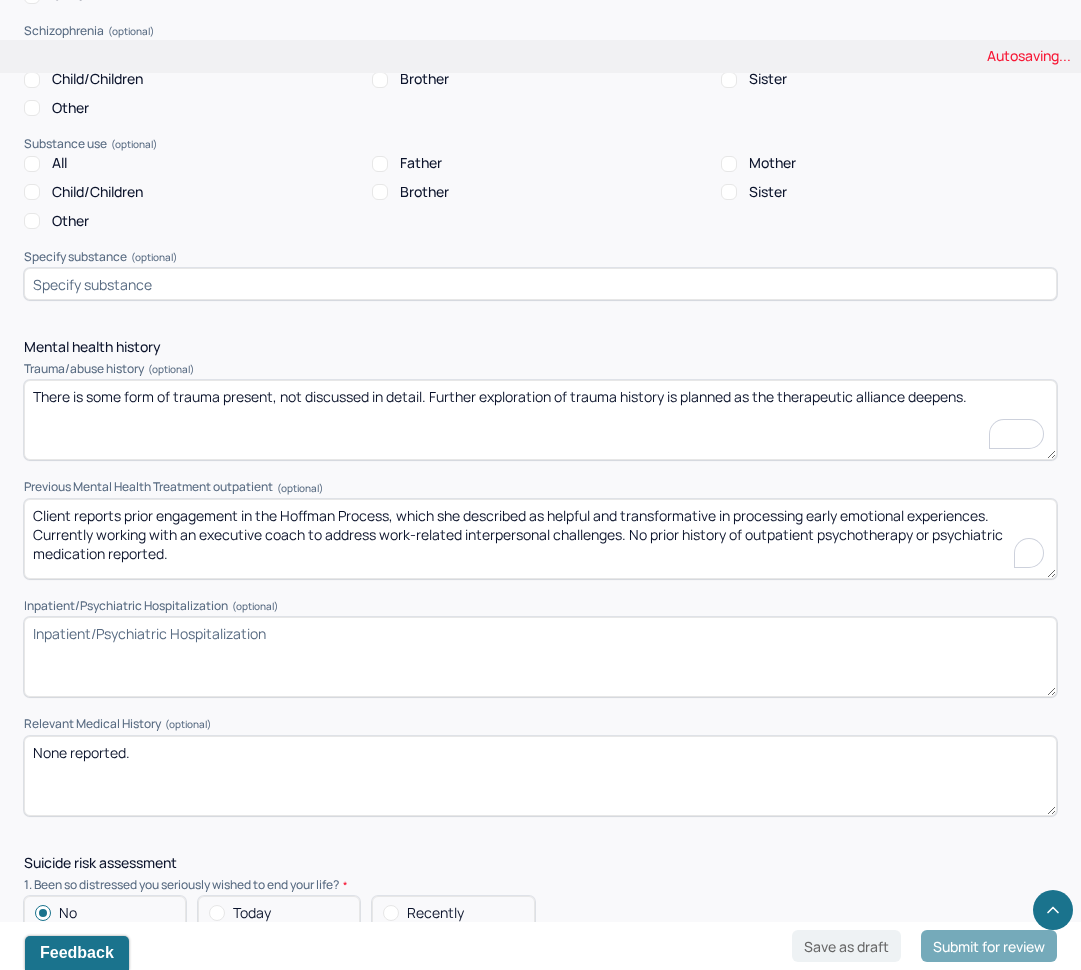 click on "Client reports prior engagement in the Hoffman Process, which she described as helpful and transformative in processing early emotional experiences. Currently working with an executive coach to address work-related interpersonal challenges. No prior history of outpatient psychotherapy or psychiatric medication reported." at bounding box center (540, 539) 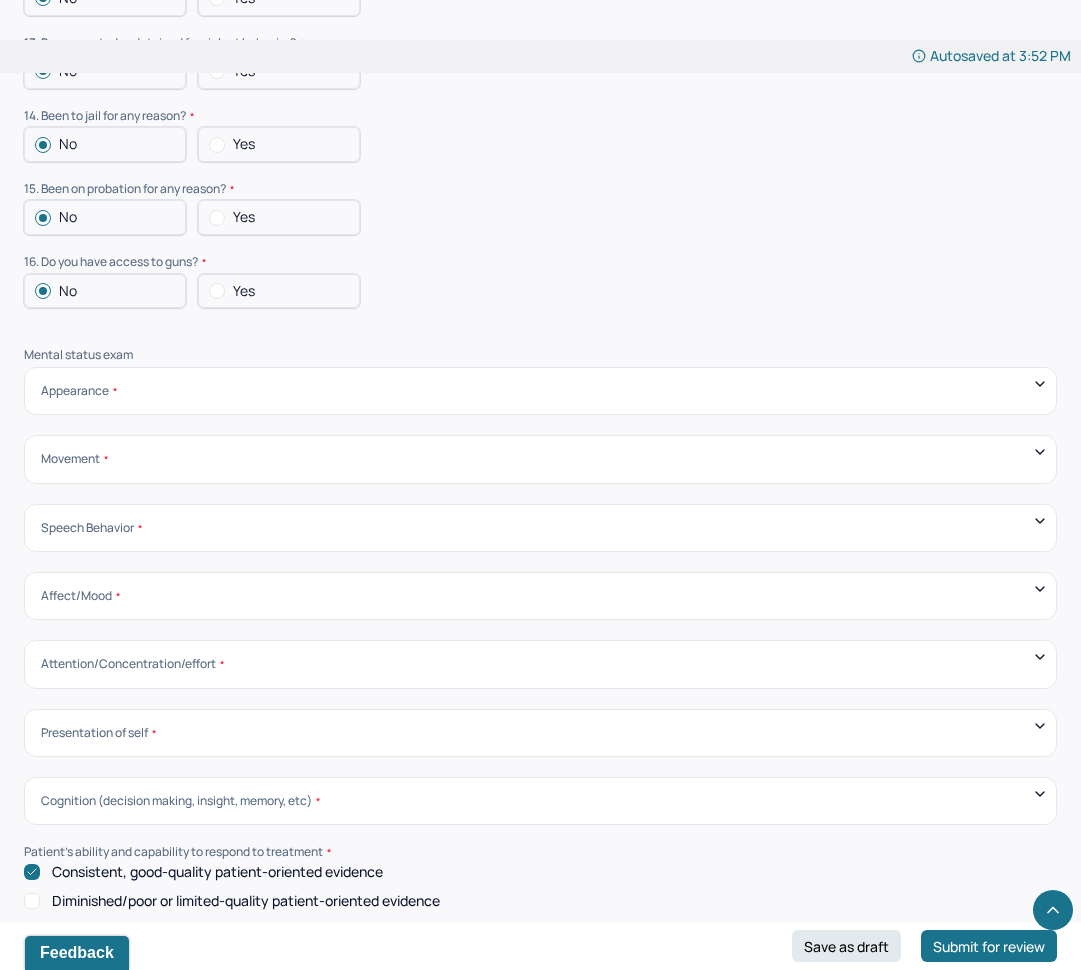 scroll, scrollTop: 6500, scrollLeft: 0, axis: vertical 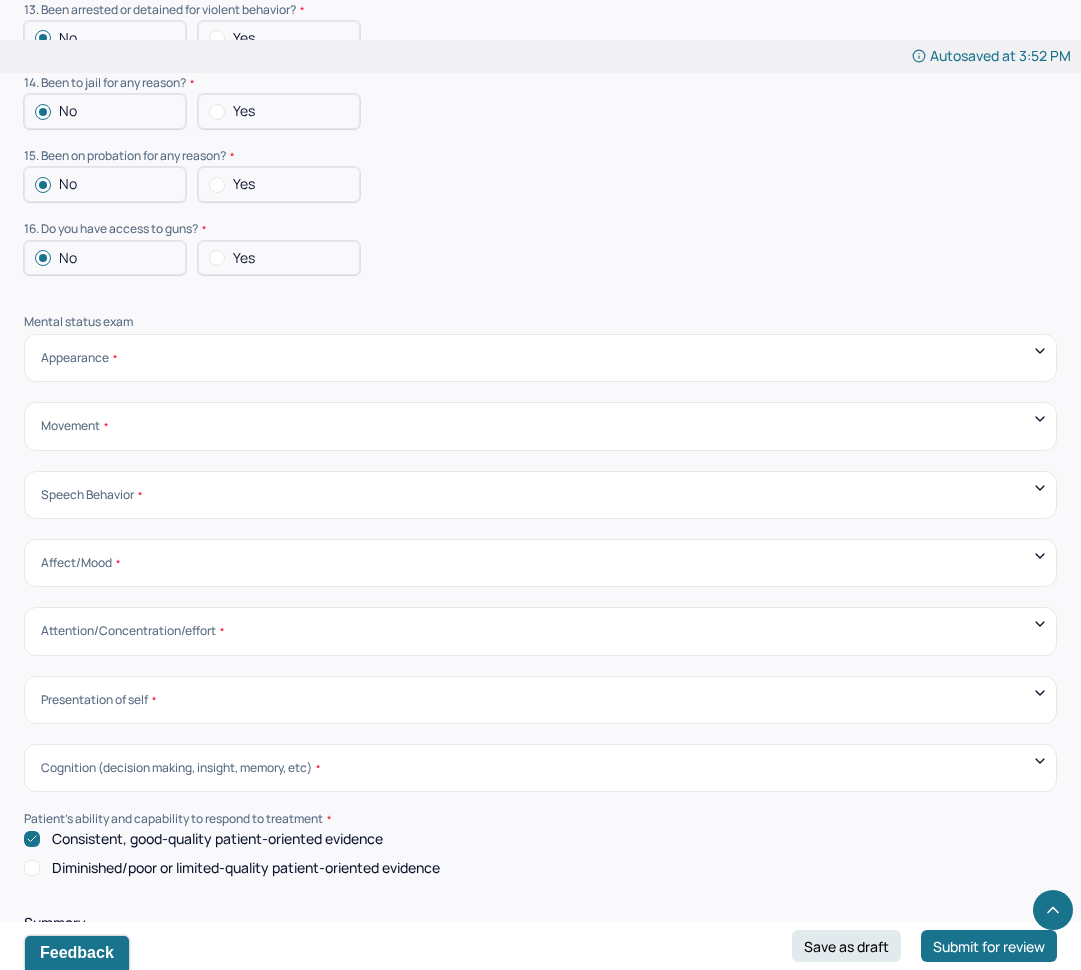 click on "Mental status exam Appearance Neat Unkempt Thin Average Overweight Pale Tanned Movement Coordinated Uncoordinated Mannerisms/oddities Good eye contact Kept eyes downcast Stared into space Speech Behavior Unintelligible Stammer/stutter Mumbles Clear Precise Strident Distant Squeaky Squeaky Soft Weak Normal Strident Hurried Loud Affect/Mood Blunted Constricted Normal Broad Inappropriate Indifferent to problems Congruent Irritated Hostile Flushing Dizziness Can't sit still Panicked Fearful Wretched Melancholy Sad Hopeless Bored Sorrow Grief Flight of ideas Manic Hypomanic Ashamed Embarrassed Apologetic Calm Guilty Flat Attention/Concentration/effort Sluggish Flat Distractible Normal energy Eager Indifferent Scattered Baffled Perplexed Hurried Organized Rigid Pleasant Cooperative Dependent Abusive Superior Stubborn Belligerent Argumentative Hostile Demanding Resentful Surly Guarded Indifferent Presentation of self Withdrawn Threatened Vulnerable Shy Friendly Confident Grandiose Humble Self-doubting Hopeful Harsh" at bounding box center (540, 595) 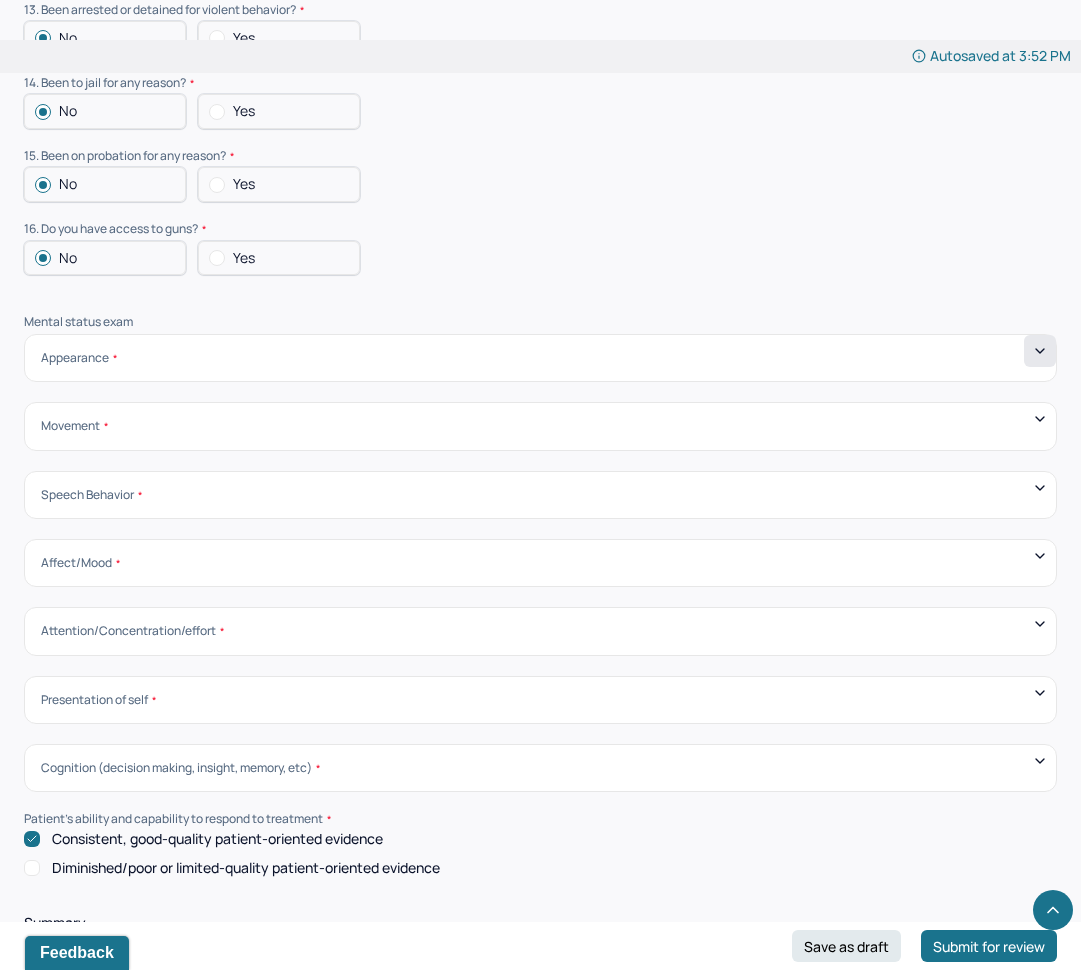 click 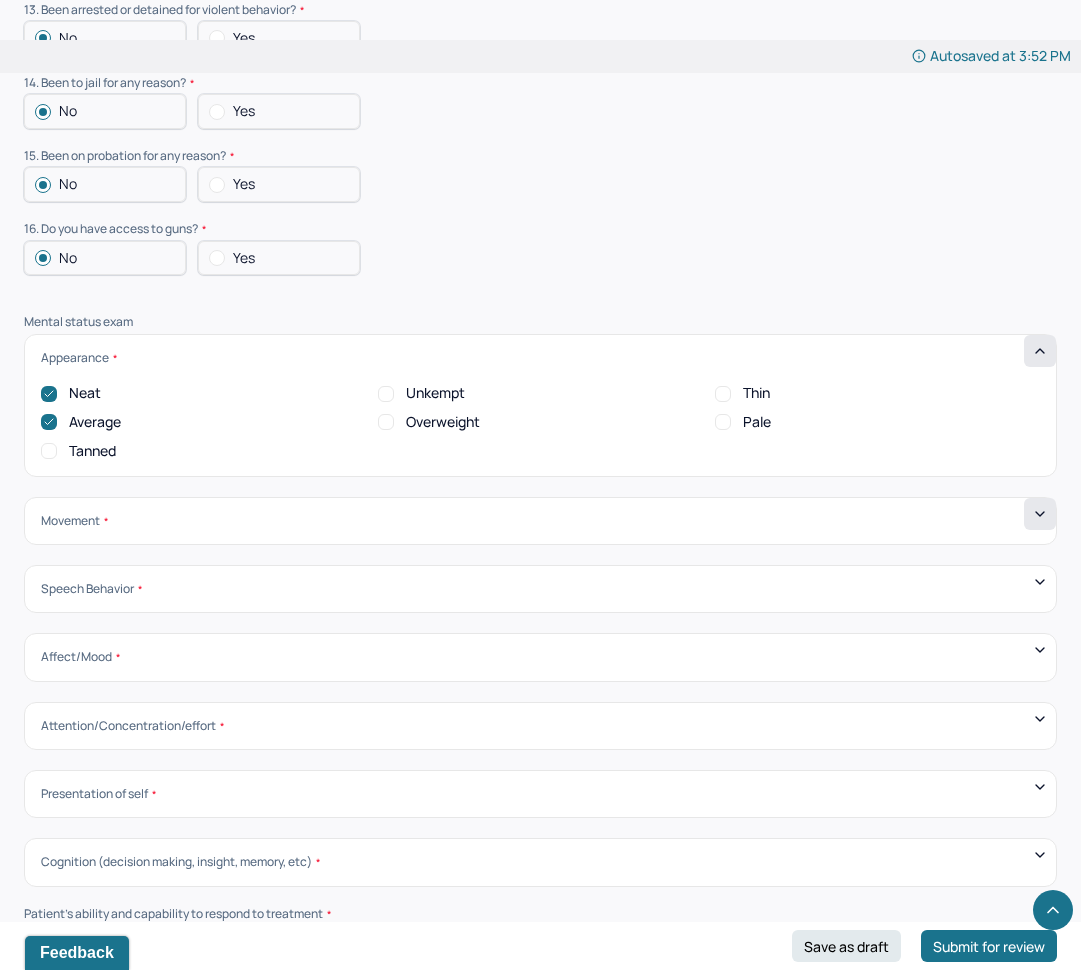 click 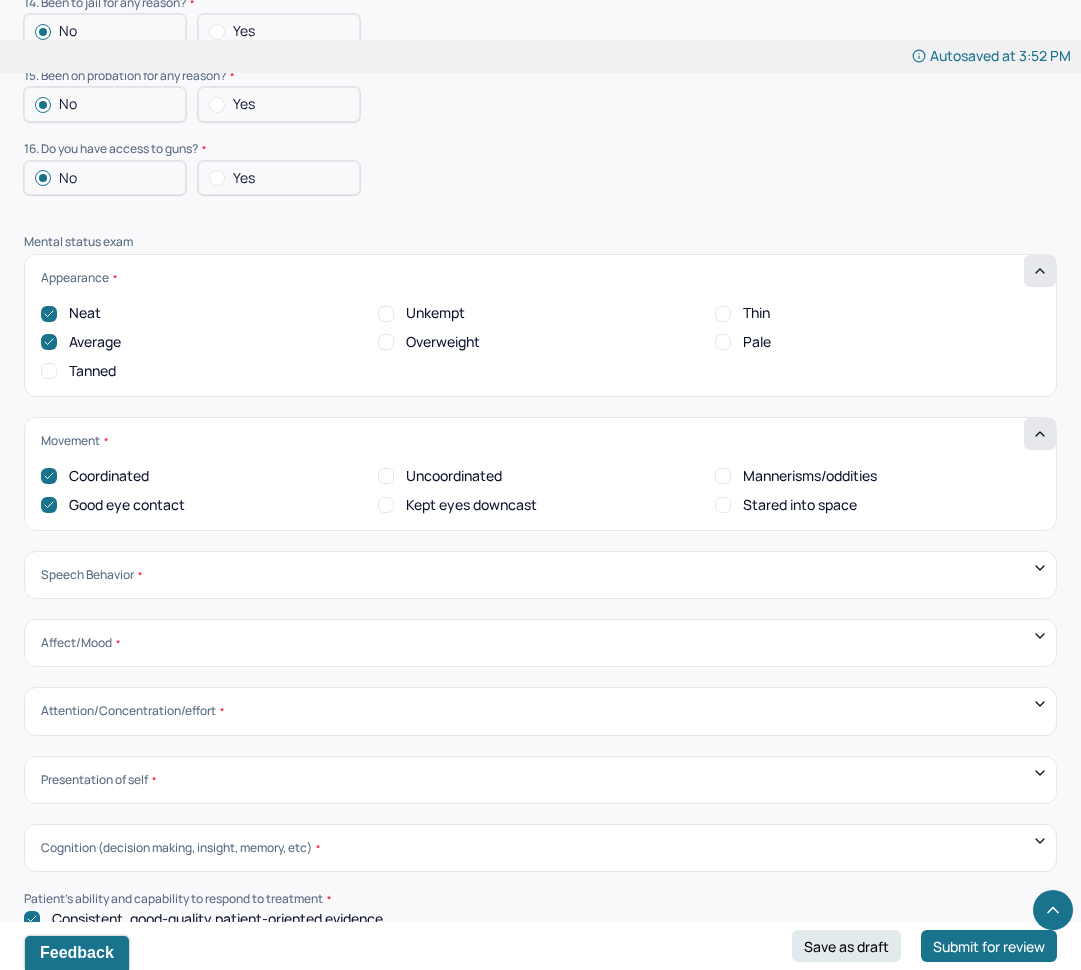 scroll, scrollTop: 6588, scrollLeft: 0, axis: vertical 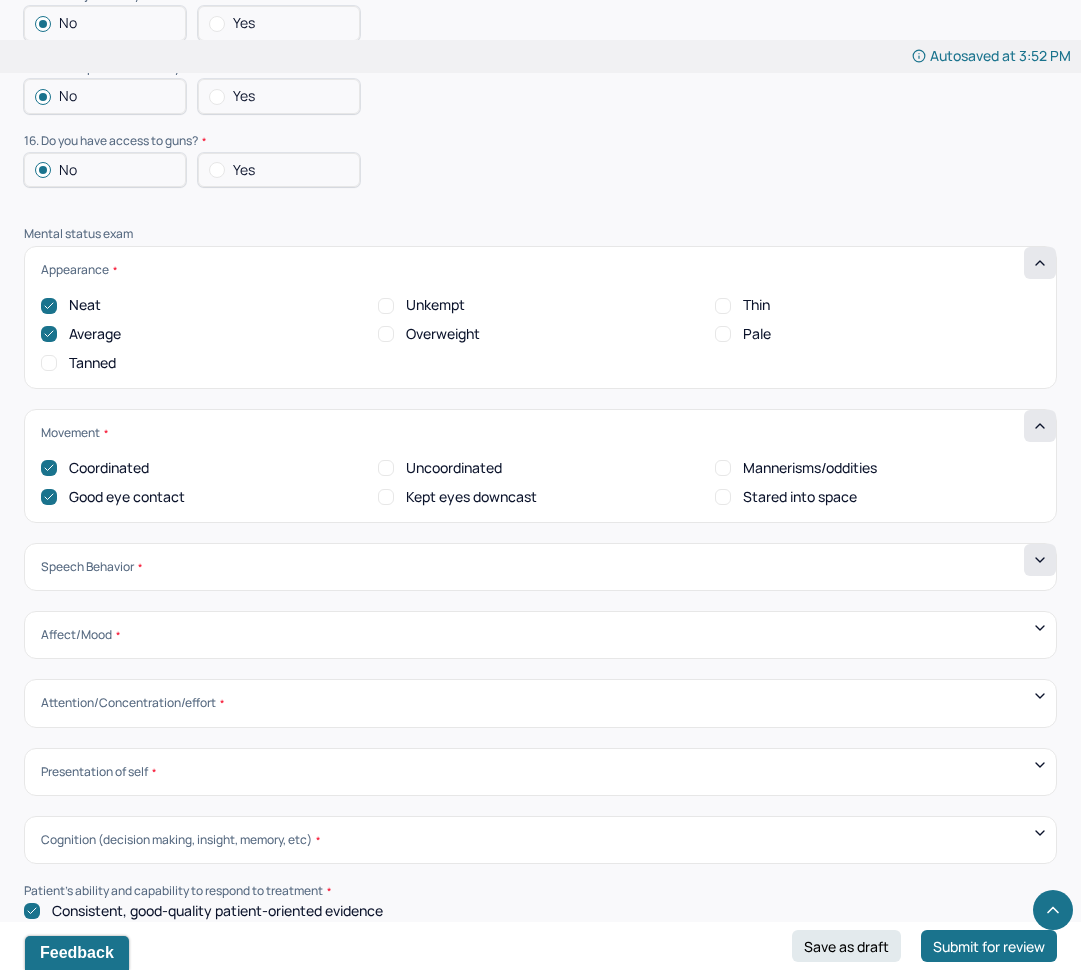 click 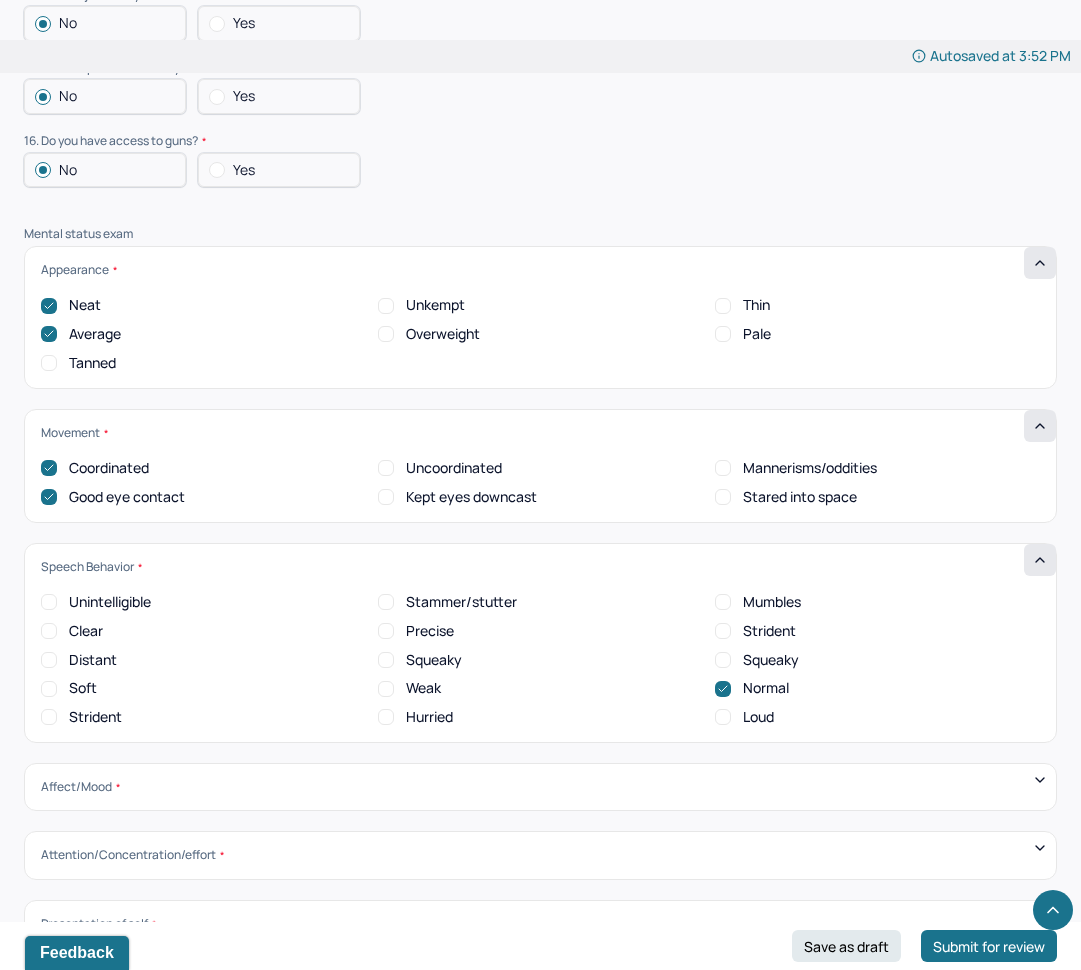 scroll, scrollTop: 6674, scrollLeft: 0, axis: vertical 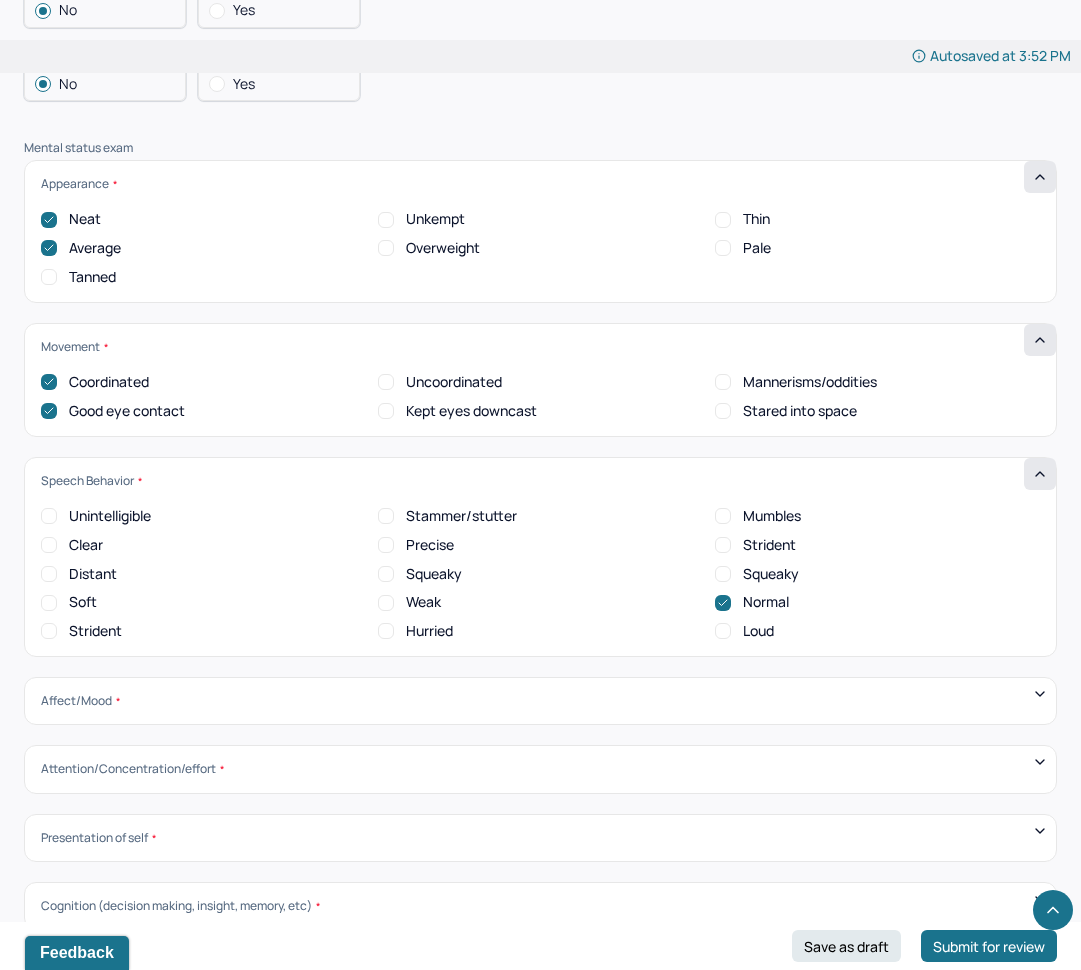 click on "Affect/Mood" at bounding box center [540, 701] 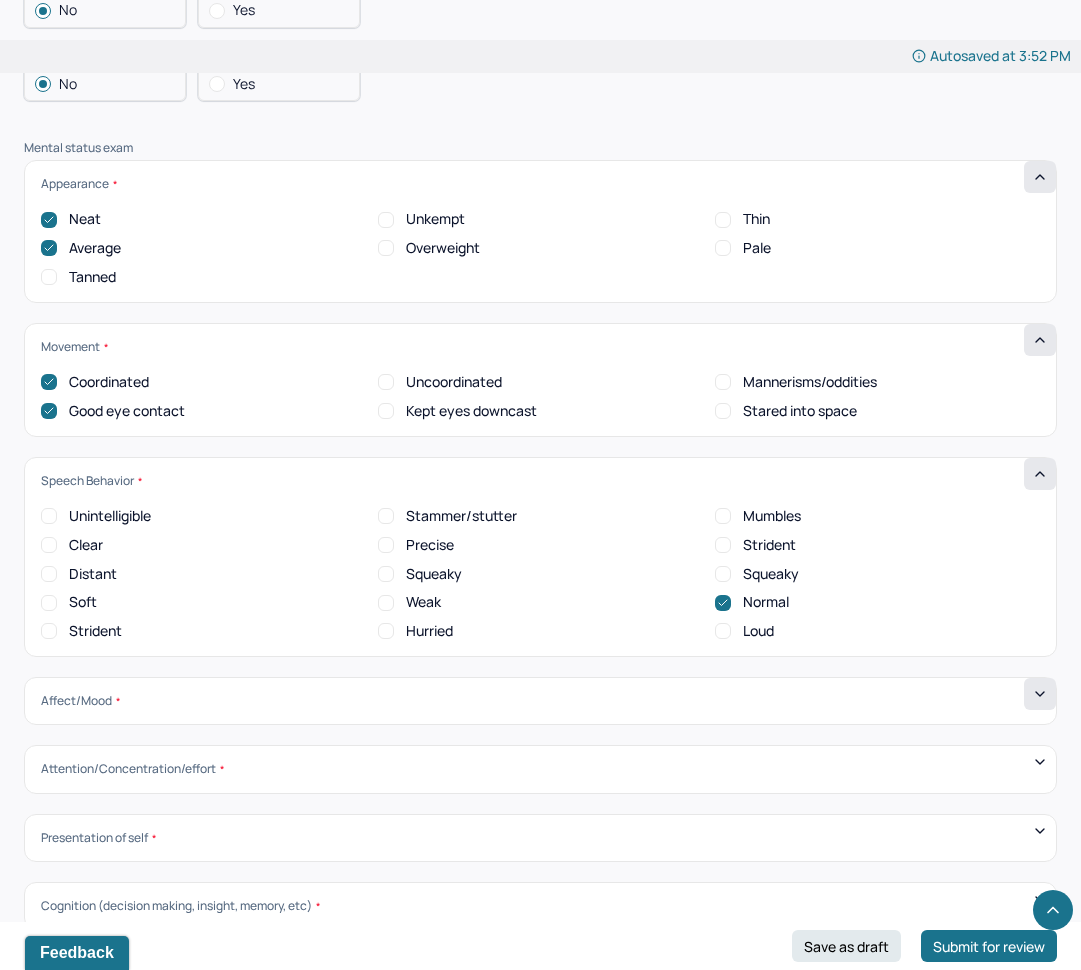 click 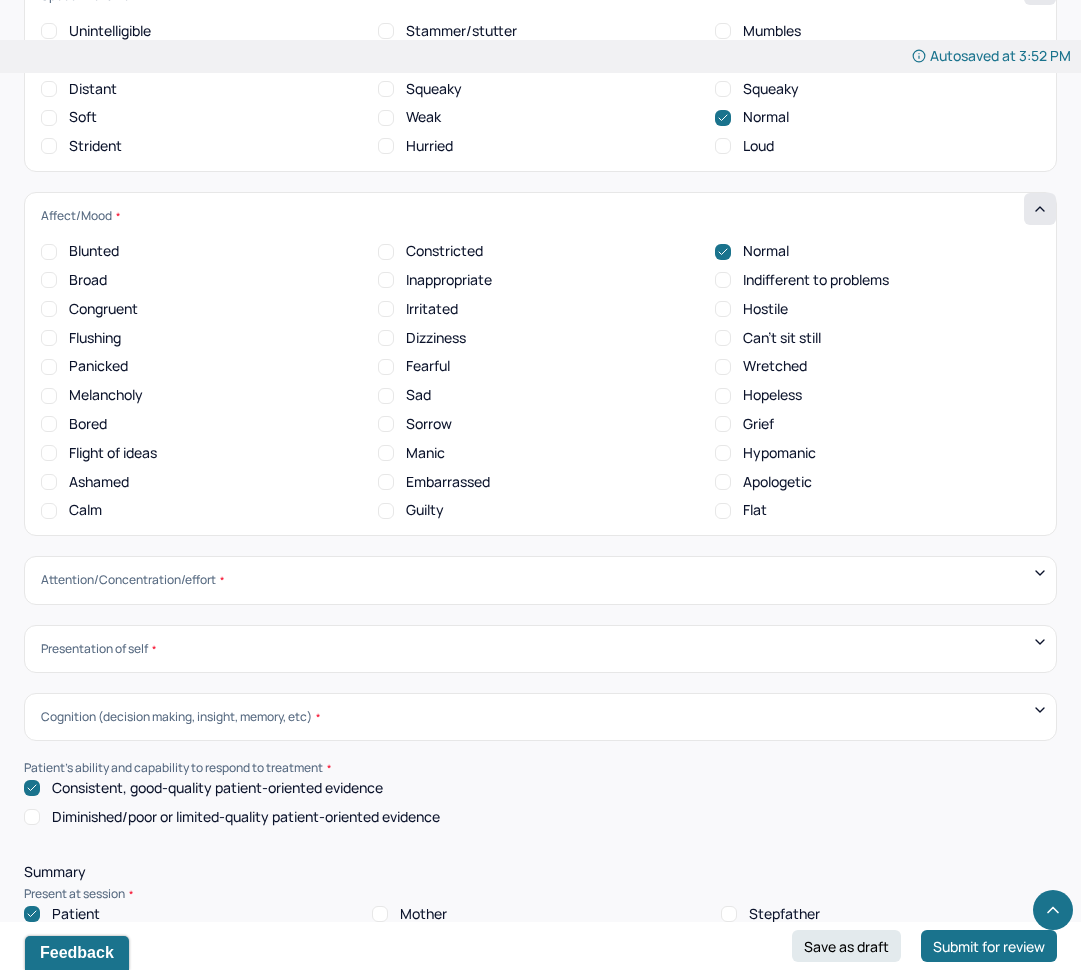 scroll, scrollTop: 7160, scrollLeft: 0, axis: vertical 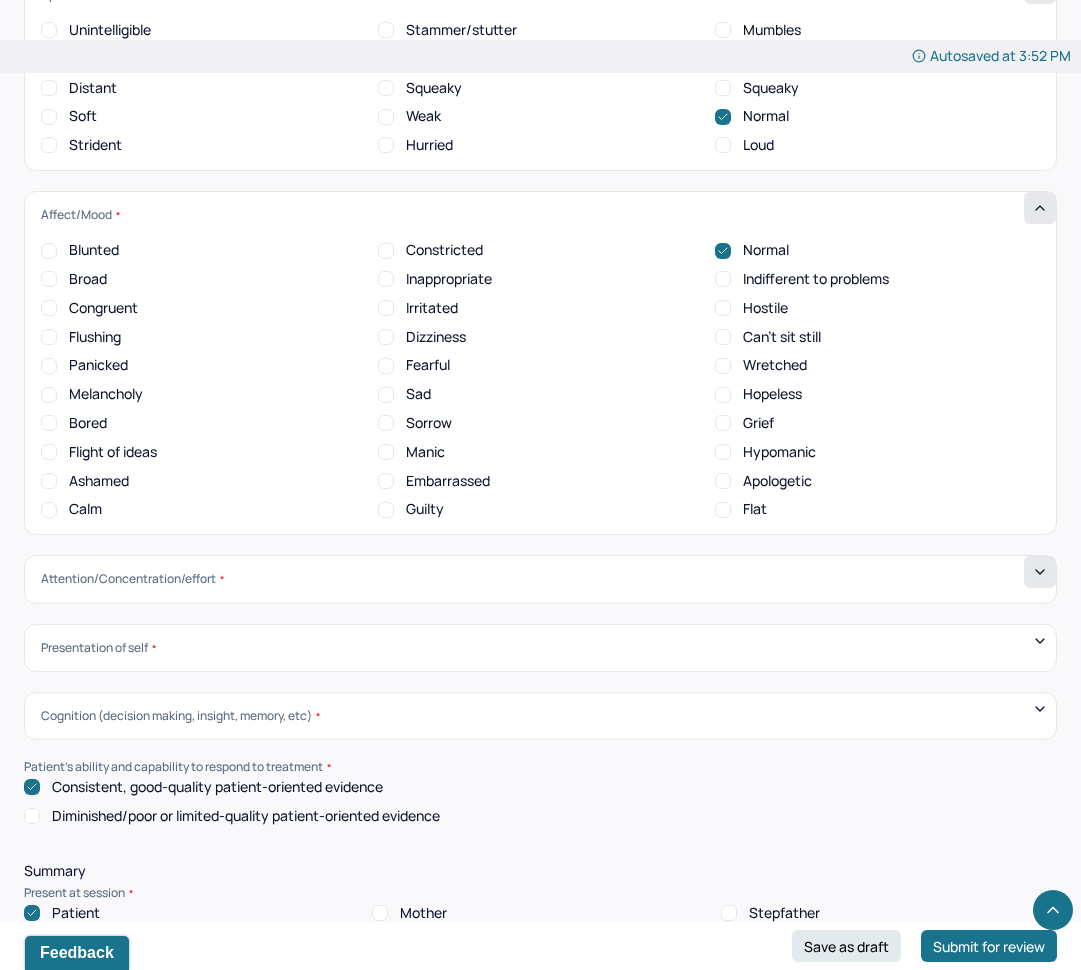 click 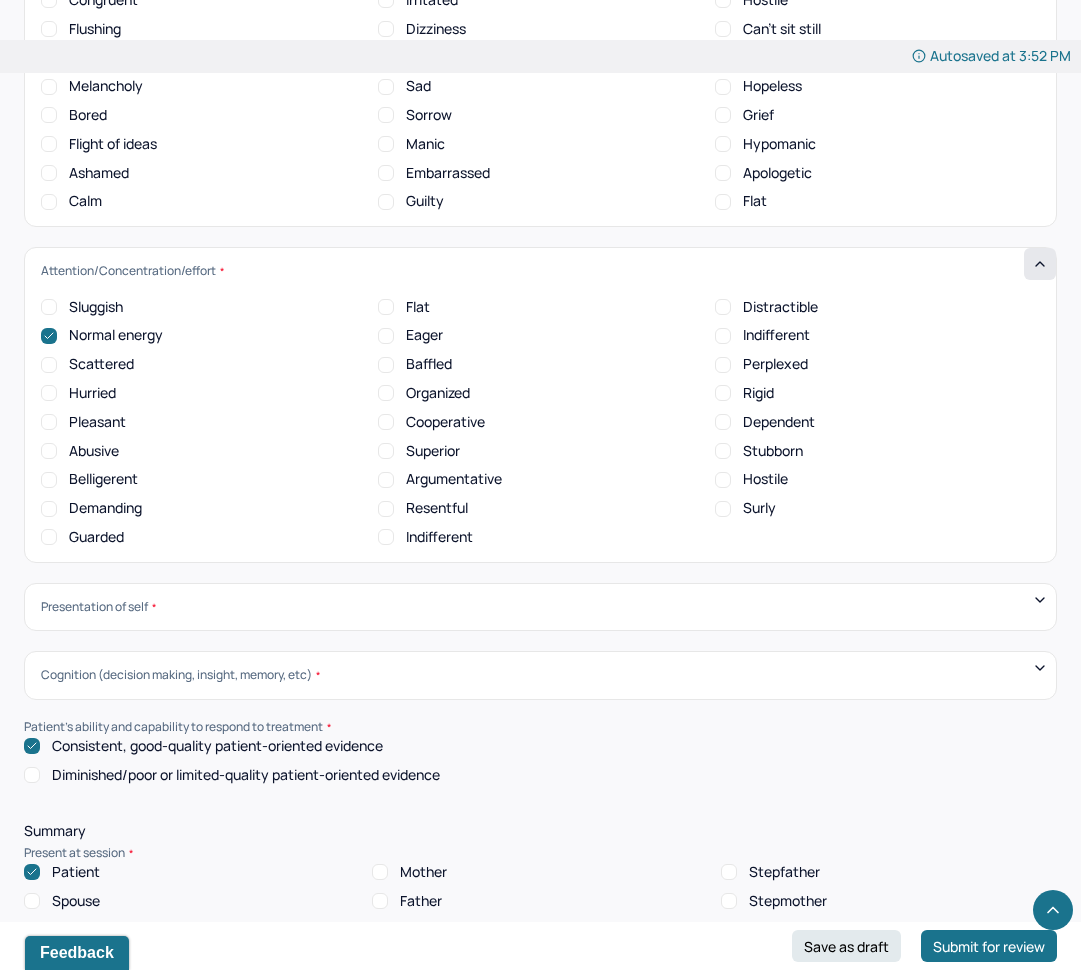 scroll, scrollTop: 7486, scrollLeft: 0, axis: vertical 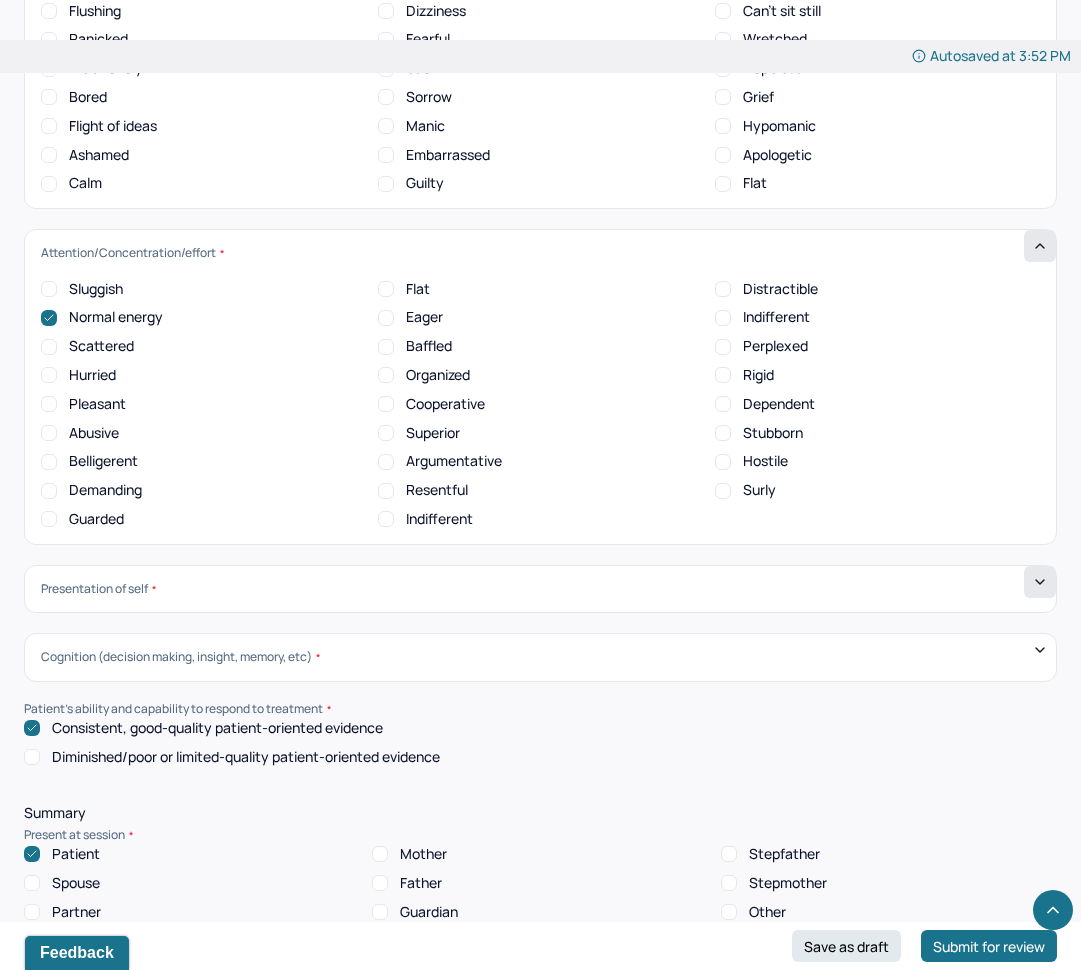 click 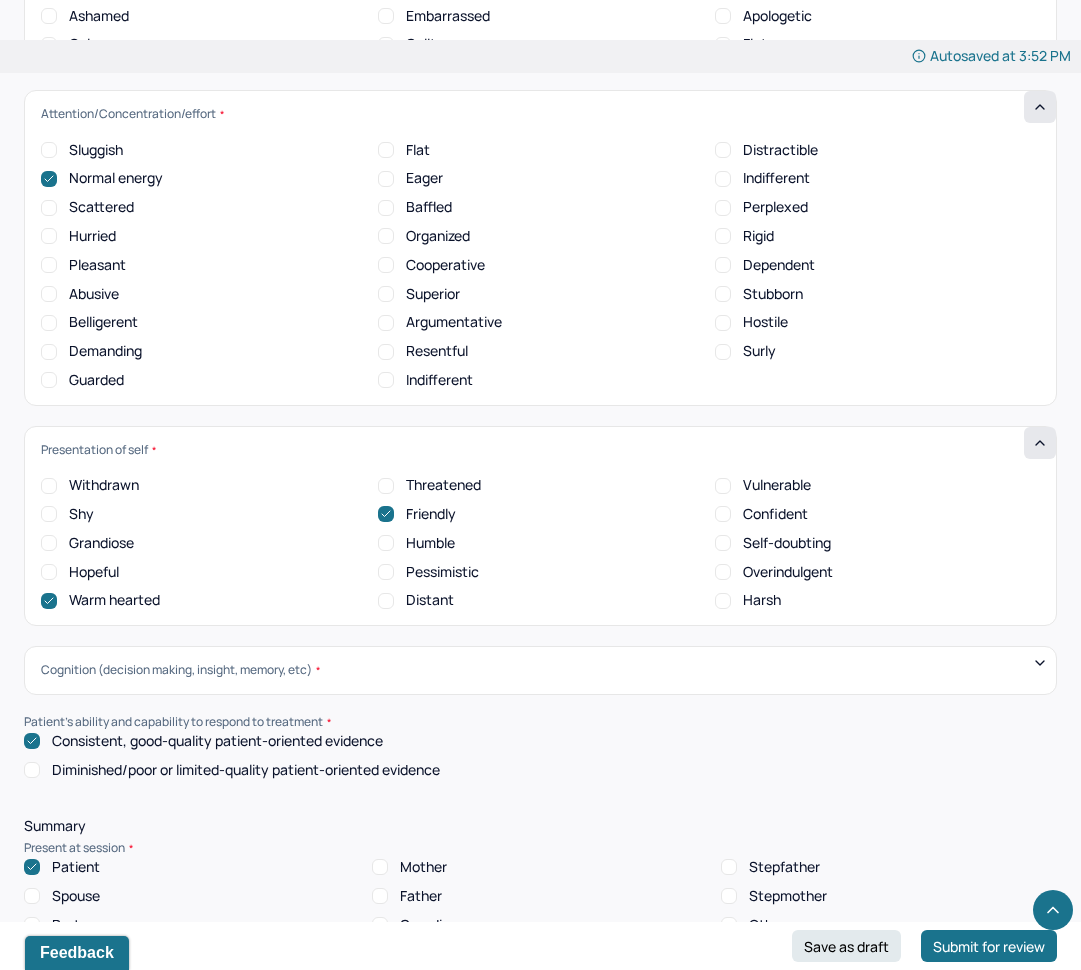 scroll, scrollTop: 7629, scrollLeft: 0, axis: vertical 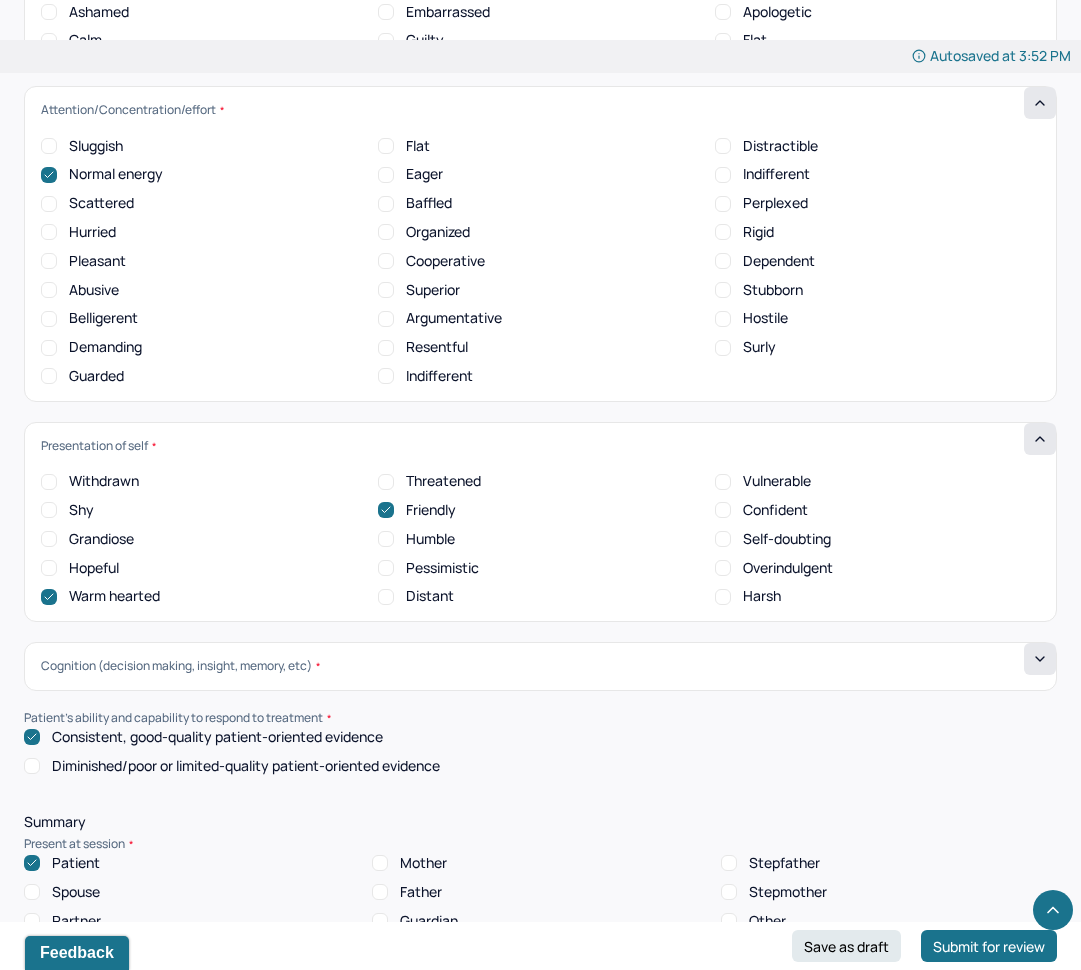 click at bounding box center (1040, 659) 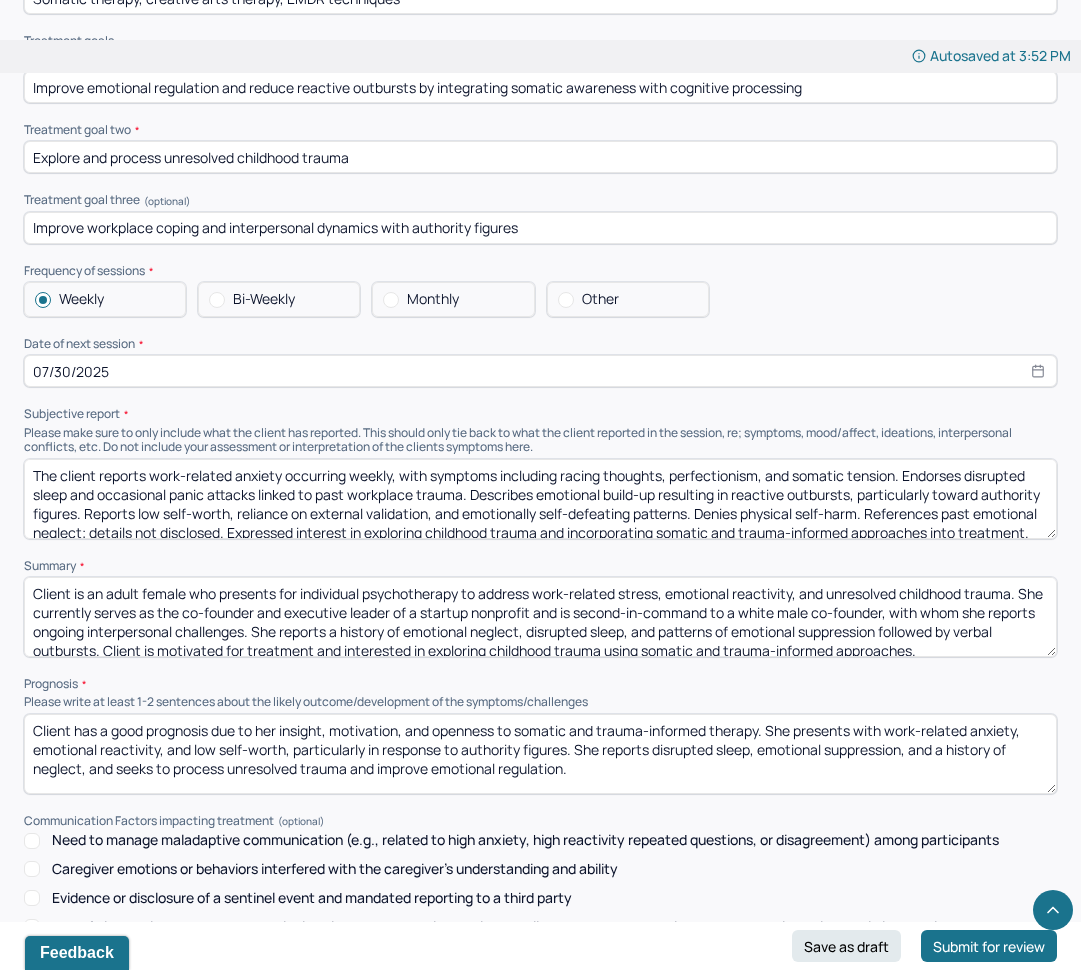 scroll, scrollTop: 9383, scrollLeft: 0, axis: vertical 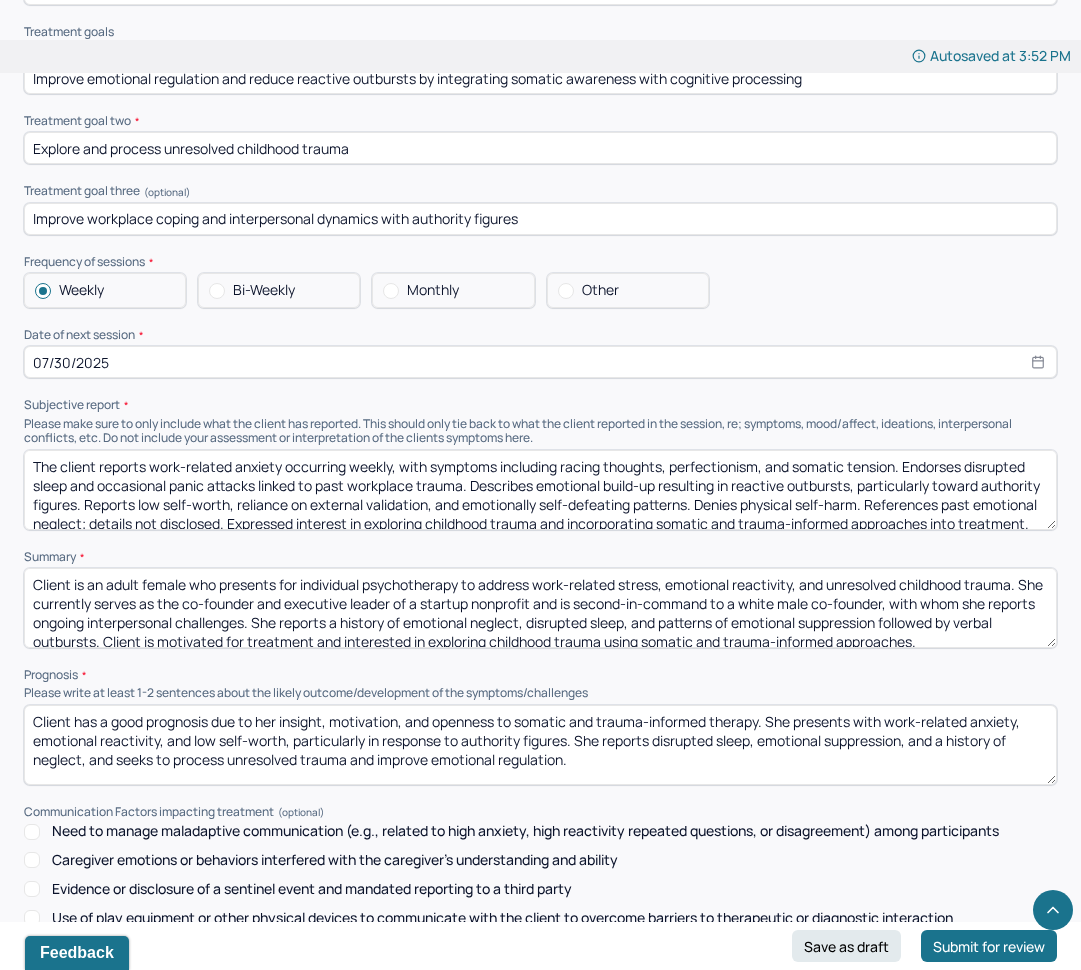 click on "The client reports work-related anxiety occurring weekly, with symptoms including racing thoughts, perfectionism, and somatic tension. Endorses disrupted sleep and occasional panic attacks linked to past workplace trauma. Describes emotional build-up resulting in reactive outbursts, particularly toward authority figures. Reports low self-worth, reliance on external validation, and emotionally self-defeating patterns. Denies physical self-harm. References past emotional neglect; details not disclosed. Expressed interest in exploring childhood trauma and incorporating somatic and trauma-informed approaches into treatment. No SI/HI present." at bounding box center [540, 490] 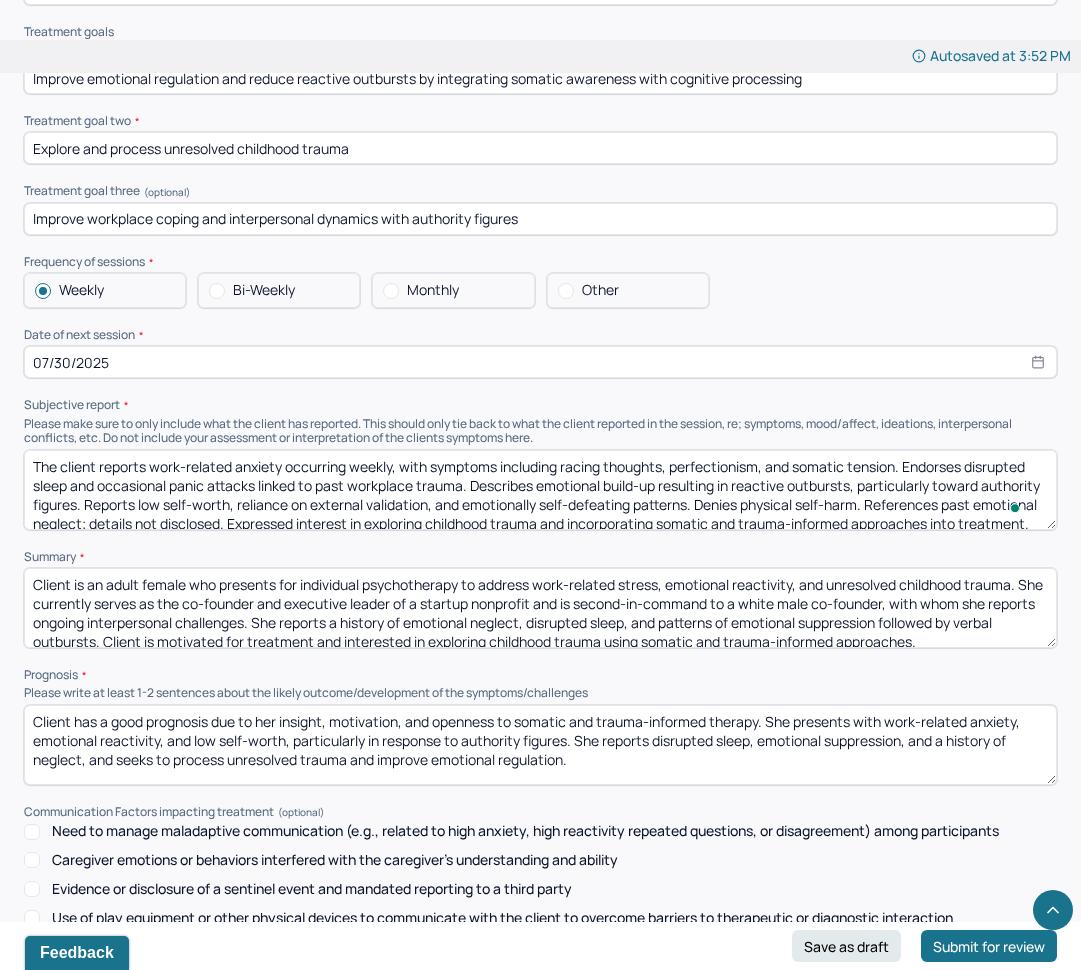 scroll, scrollTop: 4, scrollLeft: 0, axis: vertical 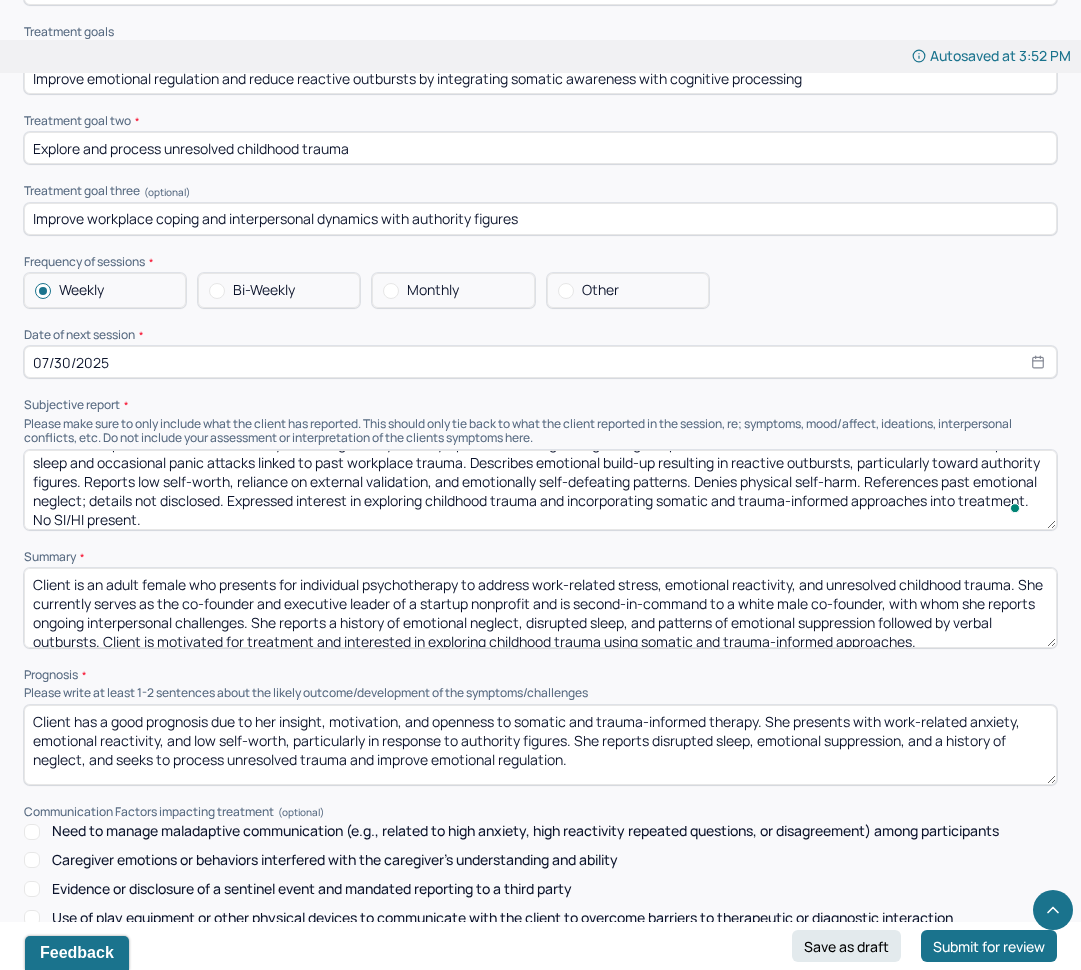click on "Client is an adult female who presents for individual psychotherapy to address work-related stress, emotional reactivity, and unresolved childhood trauma. She currently serves as the co-founder and executive leader of a startup nonprofit and is second-in-command to a white male co-founder, with whom she reports ongoing interpersonal challenges. She reports a history of emotional neglect, disrupted sleep, and patterns of emotional suppression followed by verbal outbursts. Client is motivated for treatment and interested in exploring childhood trauma using somatic and trauma-informed approaches." at bounding box center [540, 608] 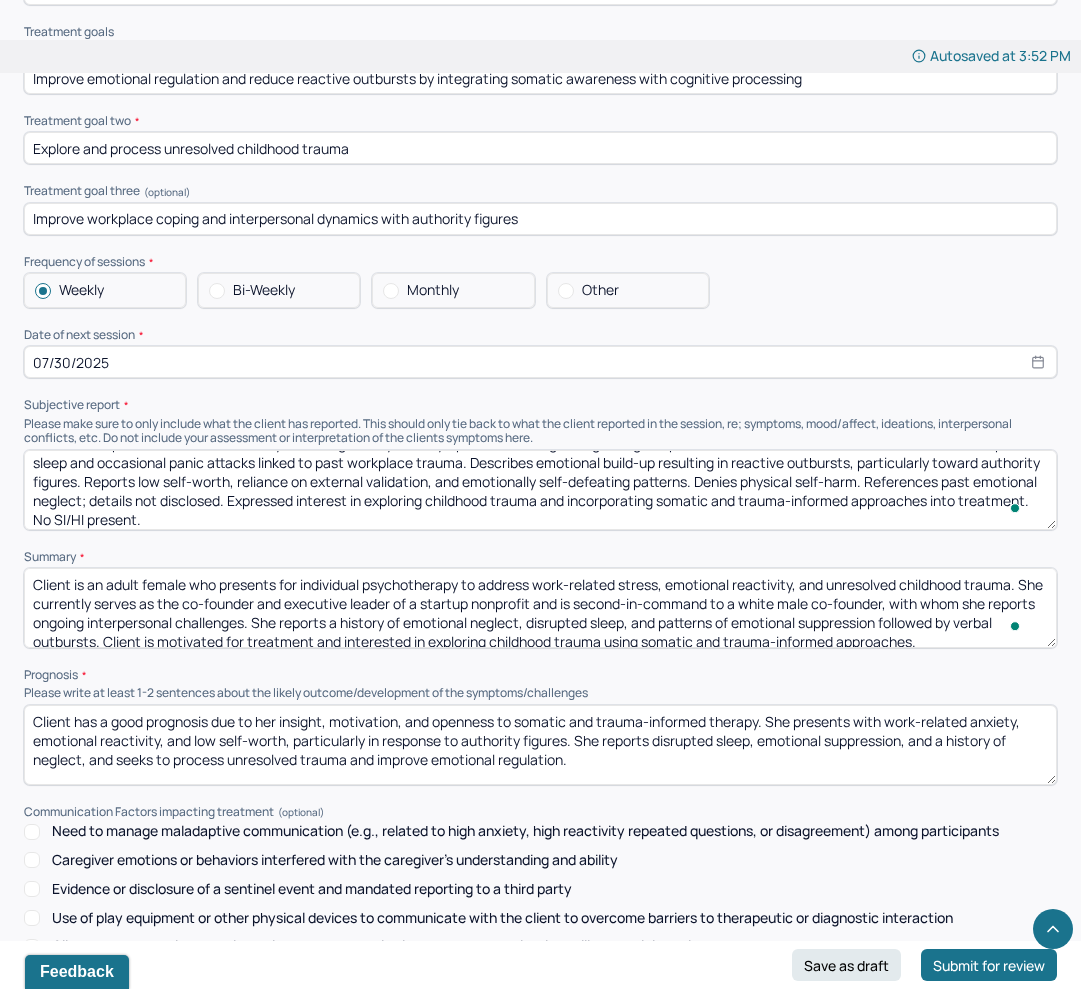 click on "Client is an adult female who presents for individual psychotherapy to address work-related stress, emotional reactivity, and unresolved childhood trauma. She currently serves as the co-founder and executive leader of a startup nonprofit and is second-in-command to a white male co-founder, with whom she reports ongoing interpersonal challenges. She reports a history of emotional neglect, disrupted sleep, and patterns of emotional suppression followed by verbal outbursts. Client is motivated for treatment and interested in exploring childhood trauma using somatic and trauma-informed approaches." at bounding box center (540, 608) 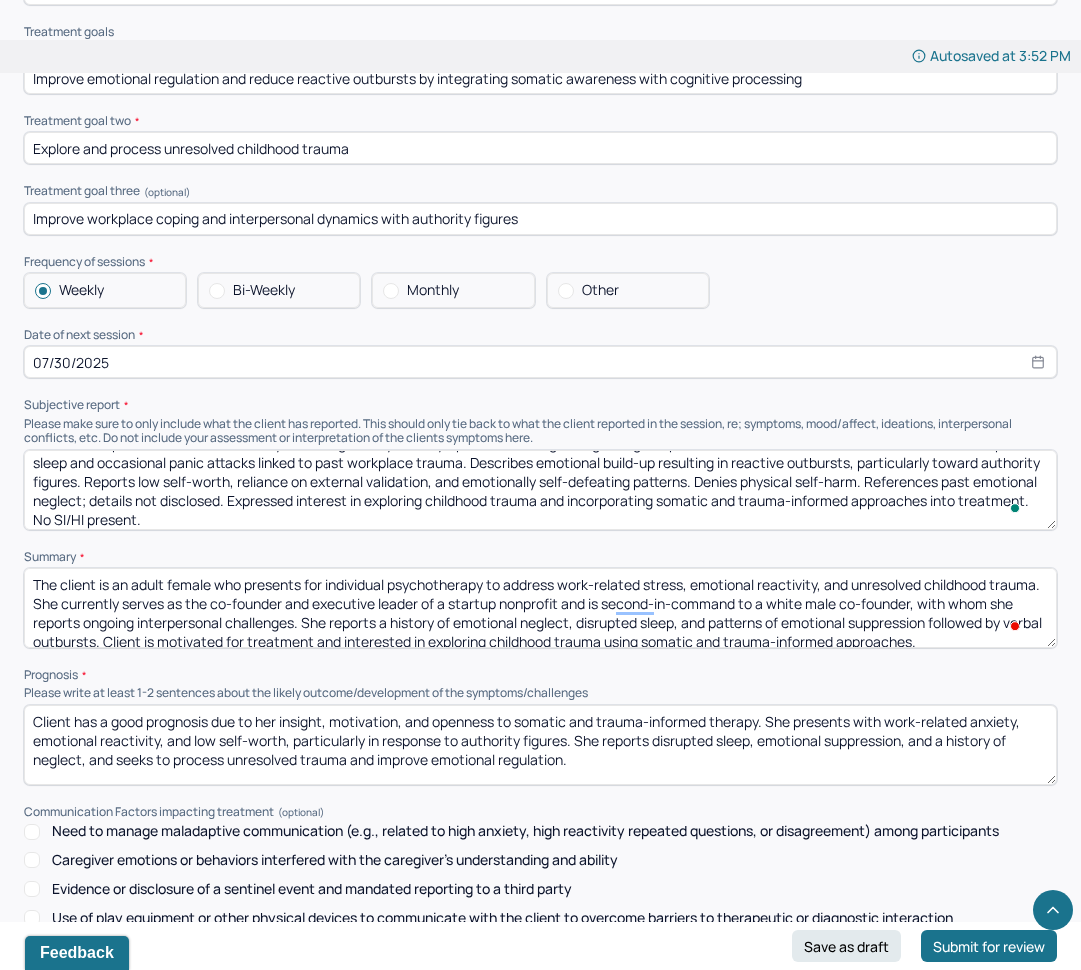 scroll, scrollTop: 4, scrollLeft: 0, axis: vertical 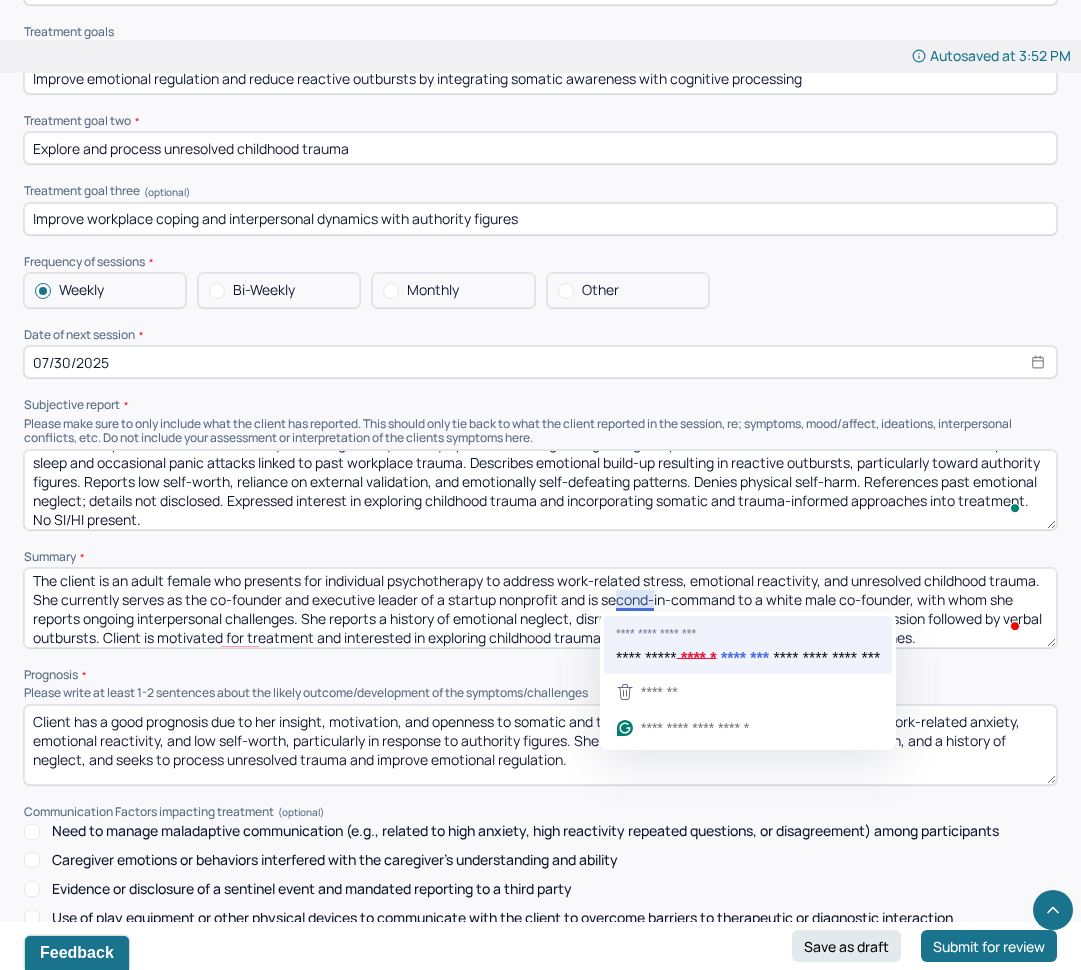 type on "The client is an adult female who presents for individual psychotherapy to address work-related stress, emotional reactivity, and unresolved childhood trauma. She currently serves as the co-founder and executive leader of a startup nonprofit. She is second-in-command to a white male co-founder, with whom she reports ongoing interpersonal challenges. She reports a history of emotional neglect, disrupted sleep, and patterns of emotional suppression followed by verbal outbursts. Client is motivated for treatment and interested in exploring childhood trauma using somatic and trauma-informed approaches." 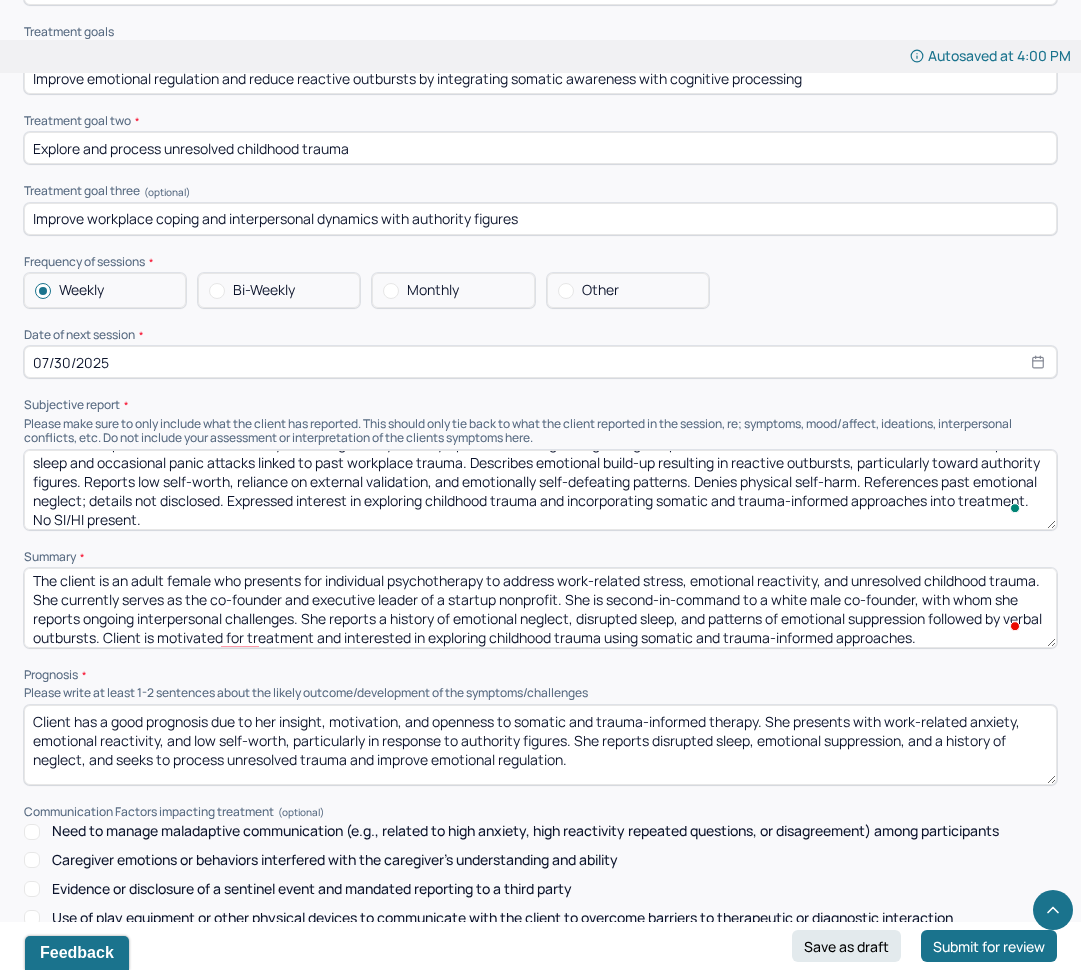 scroll, scrollTop: 23, scrollLeft: 0, axis: vertical 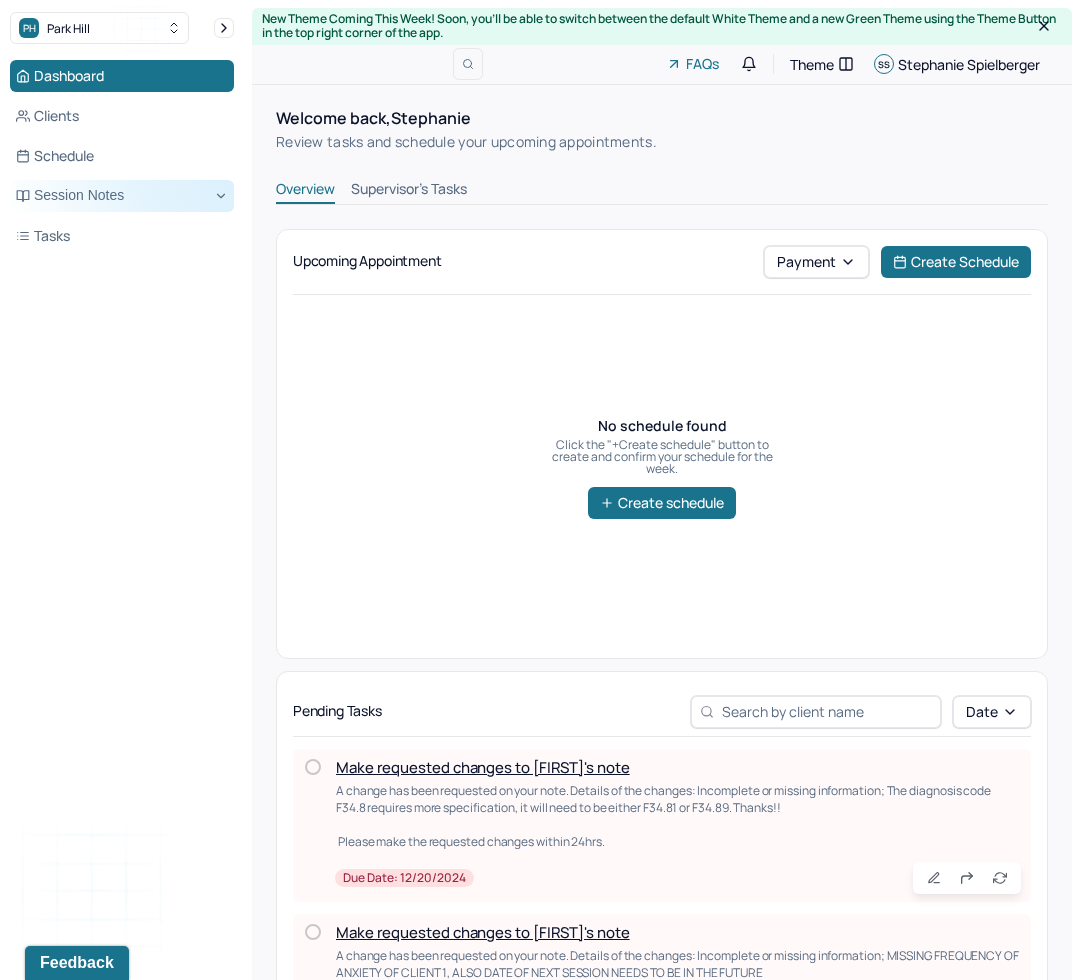 click on "Session Notes" at bounding box center (122, 196) 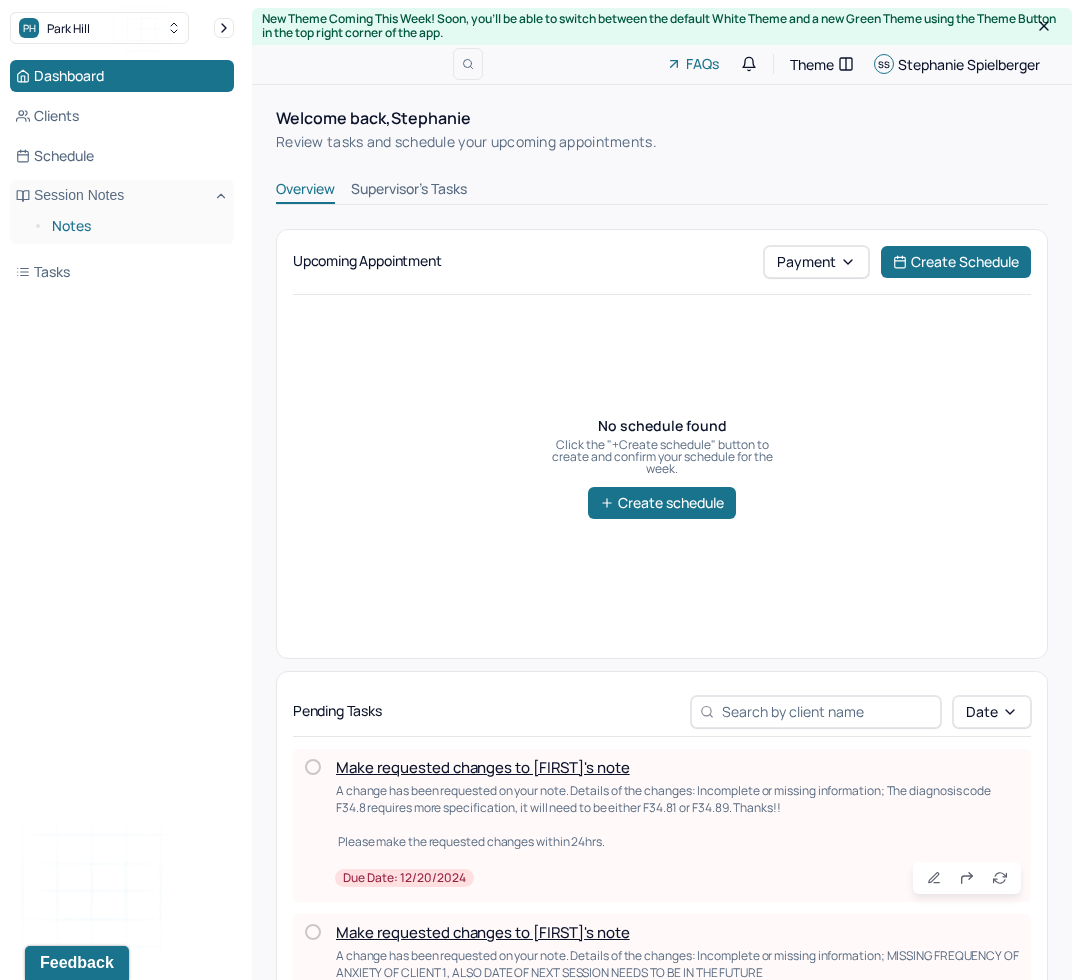 click on "Notes" at bounding box center [135, 226] 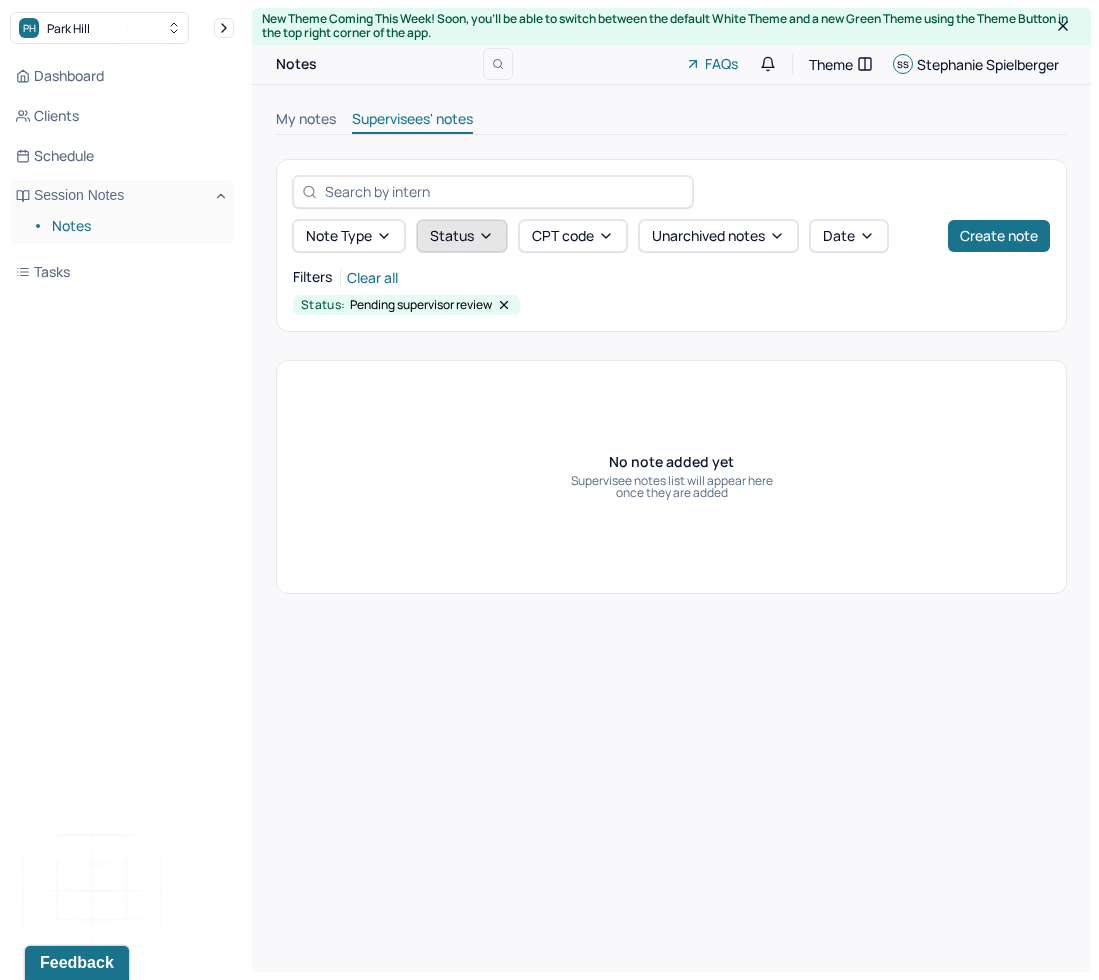 click 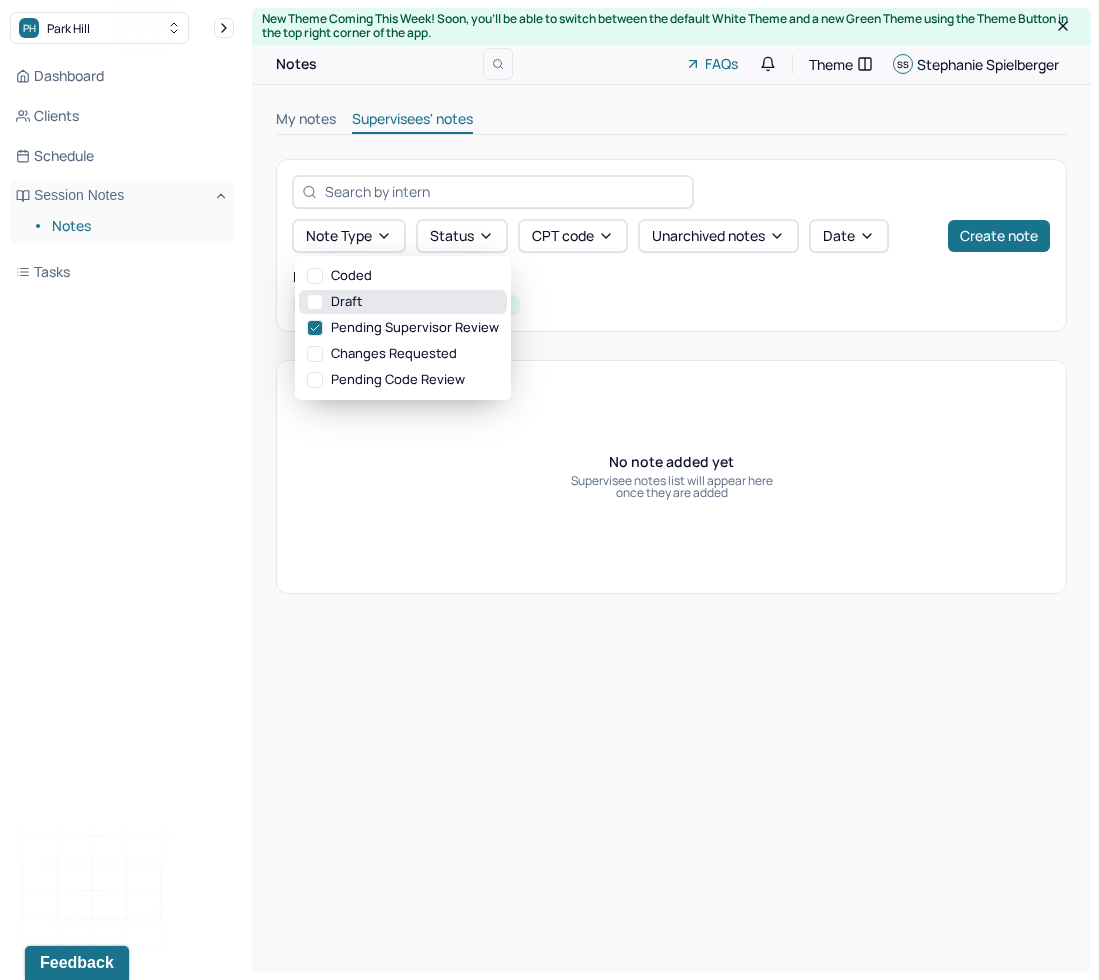 click on "Draft" at bounding box center [403, 302] 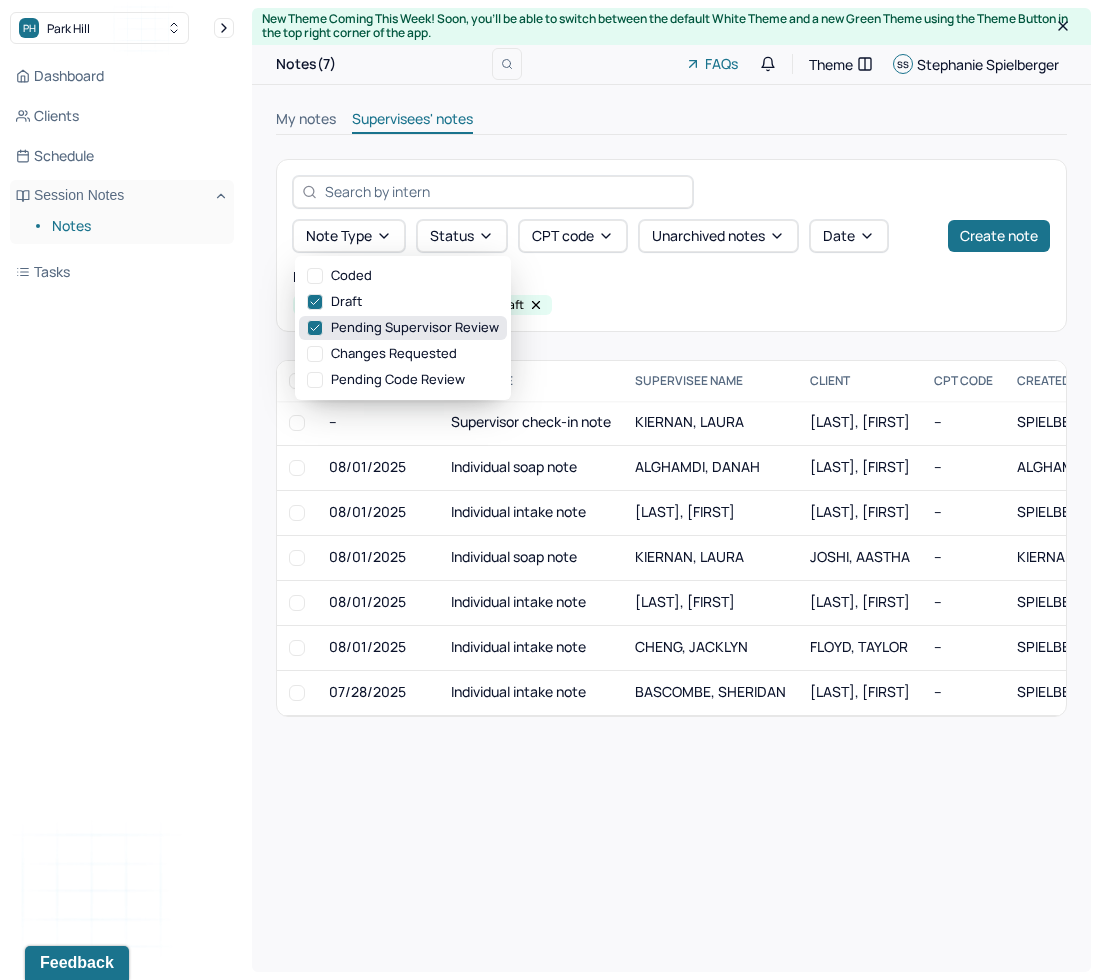 click on "Pending supervisor review" at bounding box center (403, 328) 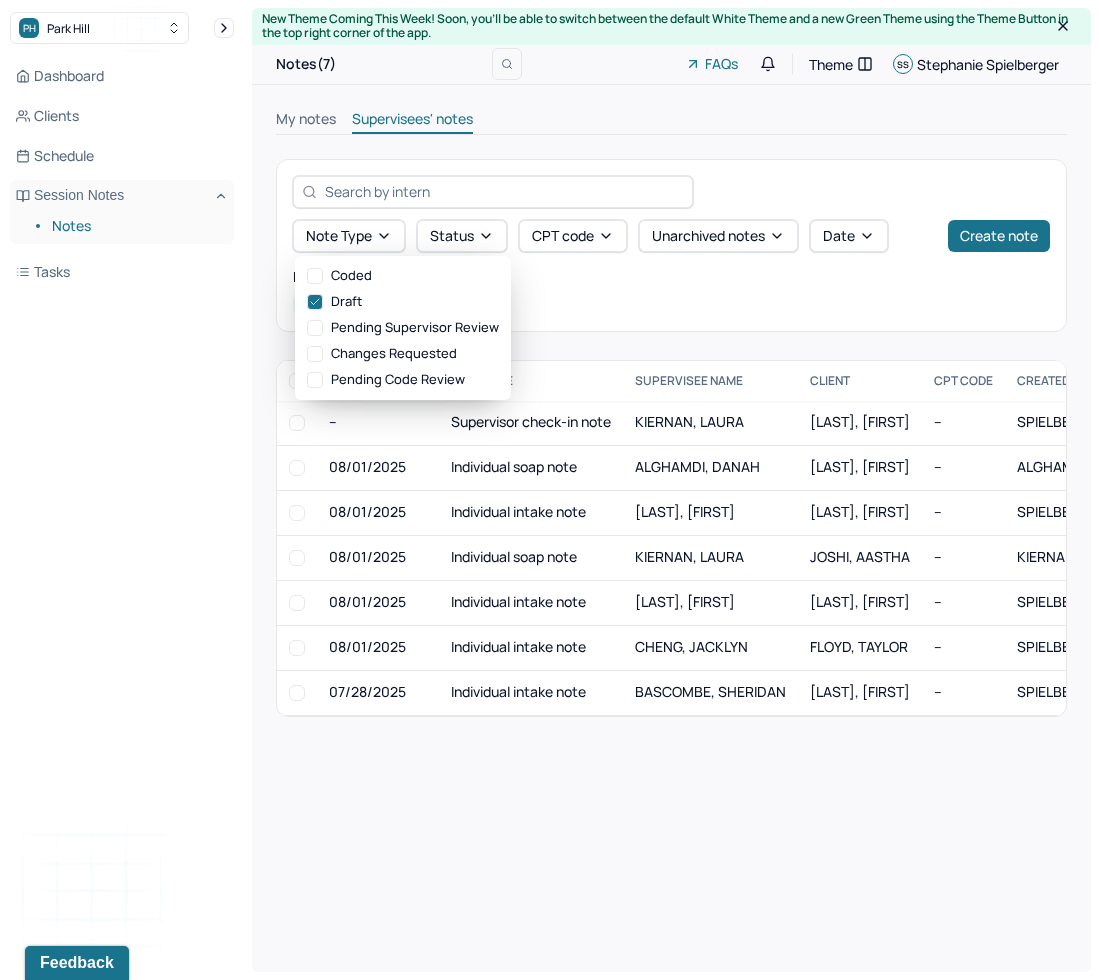click on "New Theme Coming This Week! Soon, you’ll be able to switch between the default White Theme and a new Green Theme using the Theme Button in the top right corner of the app.  Notes(7)  FAQs Theme SS [LAST], [FIRST]   Spielberger My notes Supervisees' notes Note type Status CPT code Unarchived notes Date Create note Filters Clear all Status: Draft DATE OF SERVICE NOTE TYPE SUPERVISEE NAME Client CPT CODE CREATED BY CREATED ON STATUS INSURANCE PROVIDER -- Supervisor check-in note KIERNAN, LAURA SHEPARD, EMELINE -- SPIELBERGER, STEPHANIE 08/01/2025 Draft AET 08/01/2025 Individual soap note ALGHAMDI, DANAH QUEVEDO, EILEEN -- ALGHAMDI, DANAH 08/01/2025 Draft AET 08/01/2025 Individual intake note CUHADAR, MINA MOUSHAHWAR, DIYA -- SPIELBERGER, STEPHANIE 08/01/2025 Draft AET 08/01/2025 Individual intake note KIERNAN, LAURA JOSHI, AASTHA -- KIERNAN, LAURA 08/01/2025 Draft AET 08/01/2025 Individual intake note CUHADAR, MINA MOUSHAHWAR, DIYA -- SPIELBERGER, STEPHANIE 08/01/2025 Draft AET 08/01/2025 Individual intake note -- Draft" at bounding box center (671, 490) 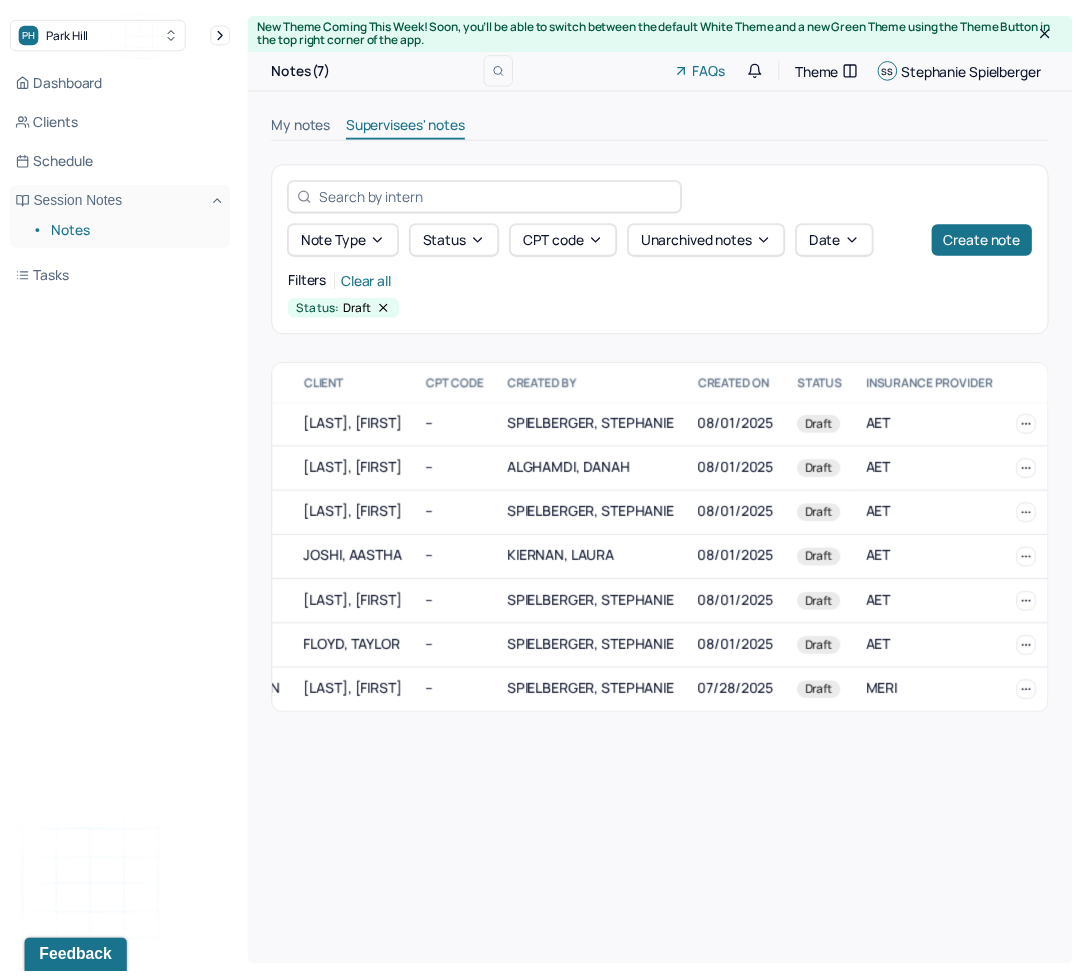 scroll, scrollTop: 0, scrollLeft: 535, axis: horizontal 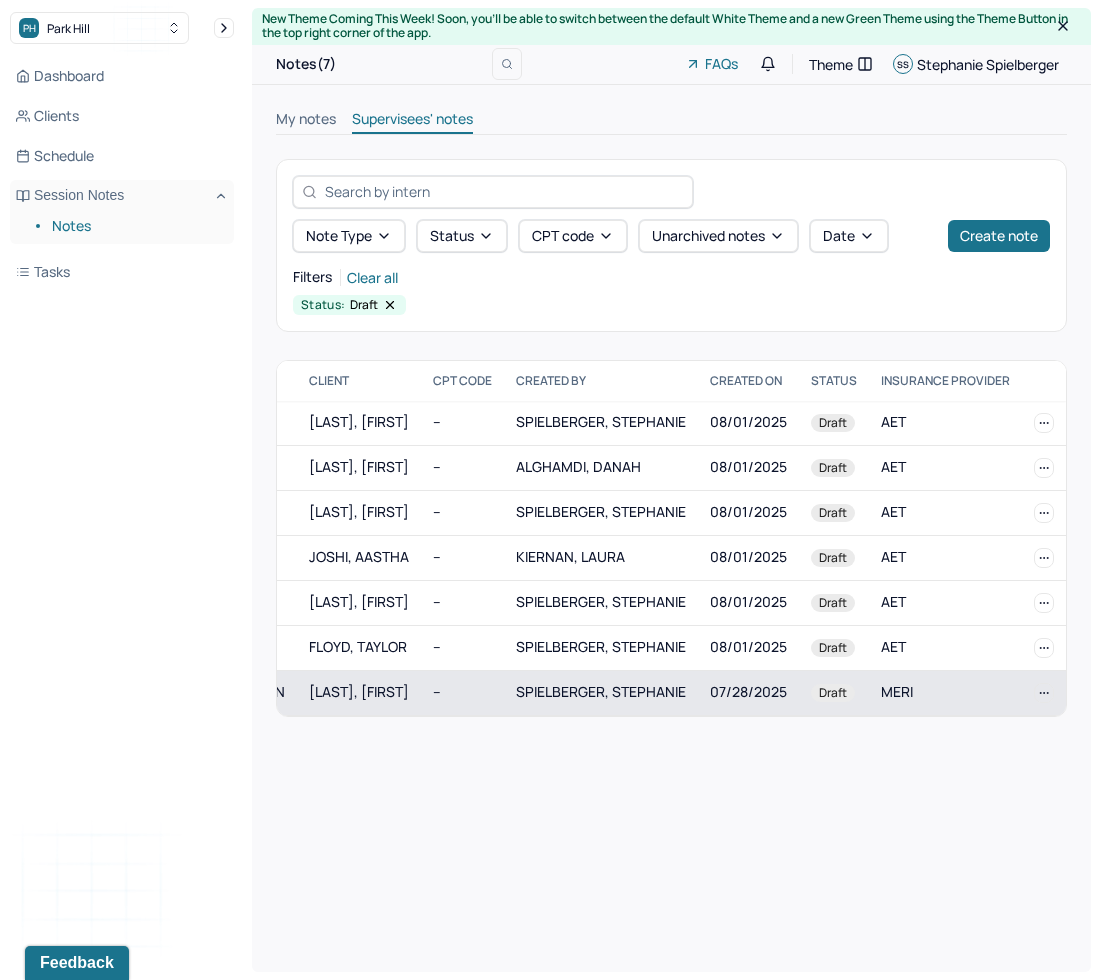 click on "SPIELBERGER, STEPHANIE" at bounding box center [601, 691] 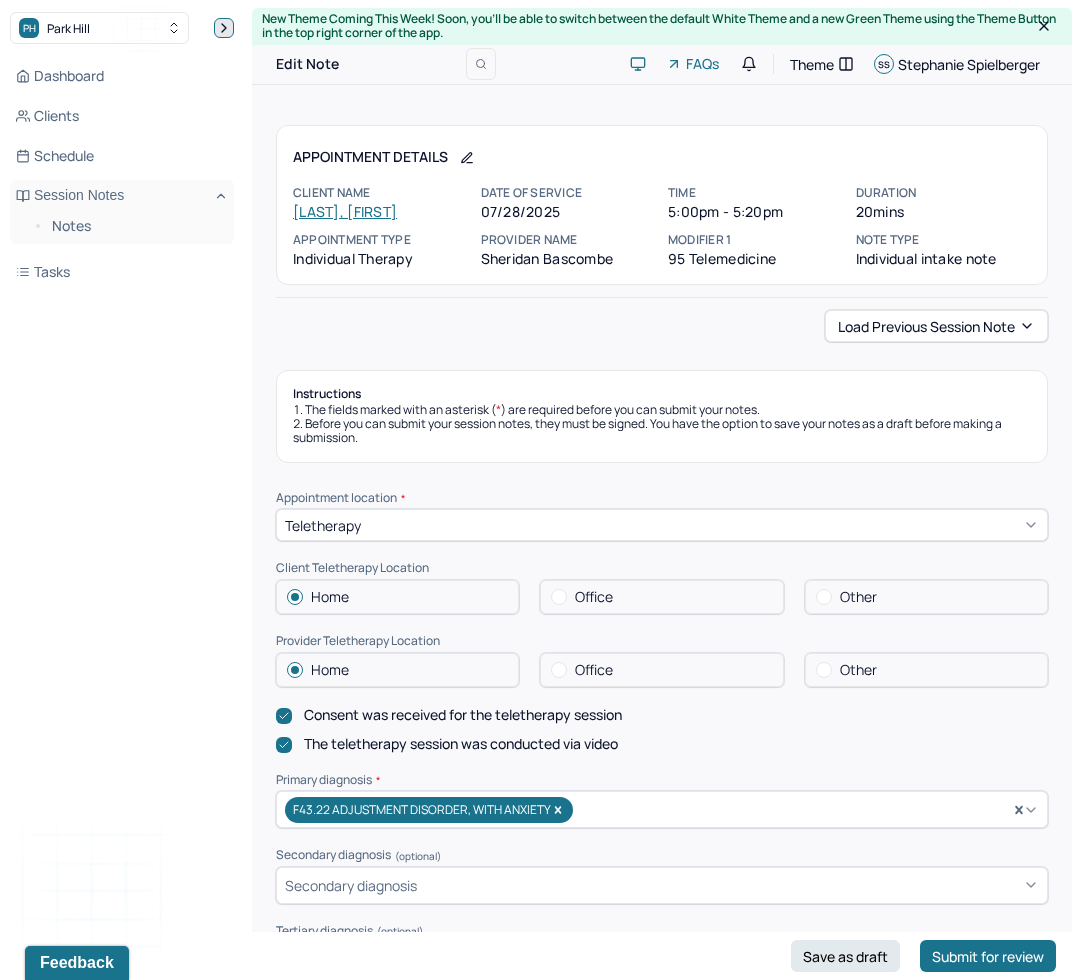 click 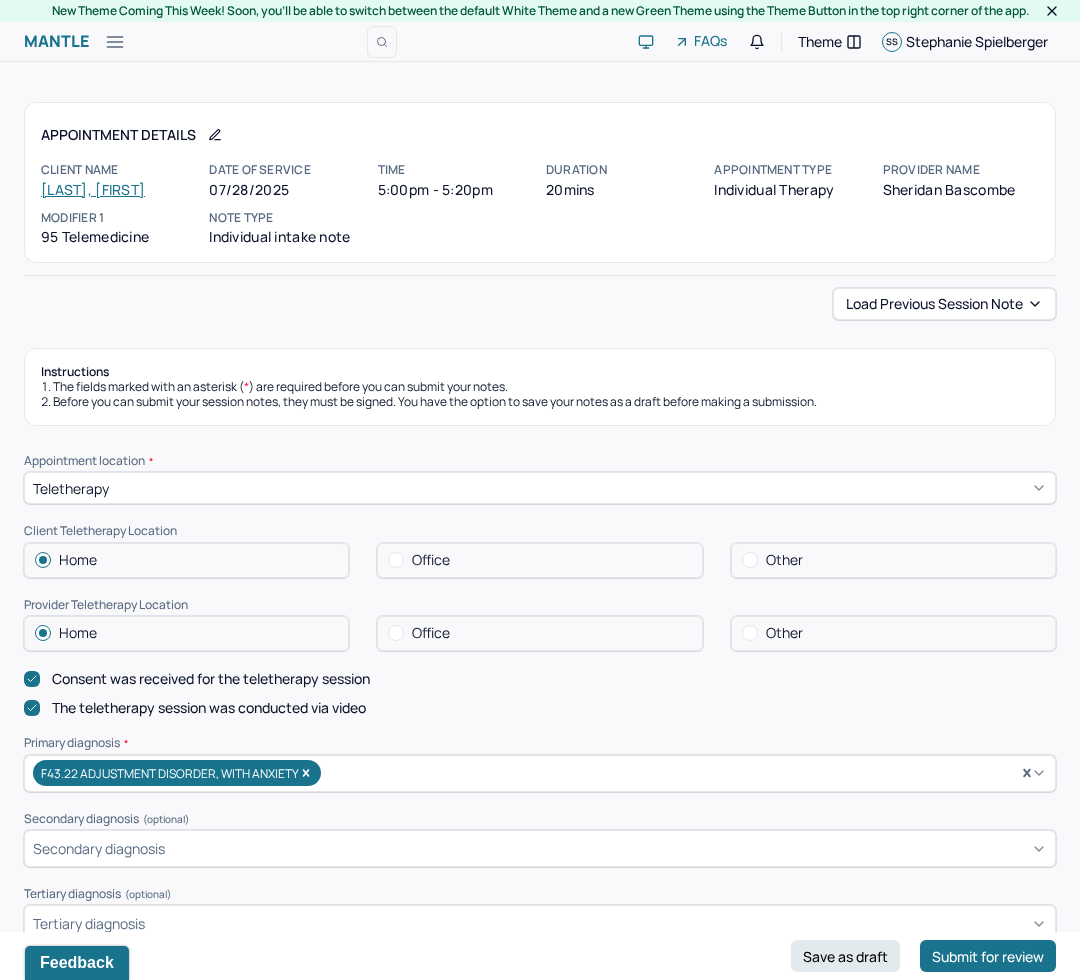 click on "Appointment location * Teletherapy Client Teletherapy Location Home Office Other Provider Teletherapy Location Home Office Other Consent was received for the teletherapy session The teletherapy session was conducted via video Primary diagnosis * F43.22 ADJUSTMENT DISORDER, WITH ANXIETY Secondary diagnosis (optional) Secondary diagnosis Tertiary diagnosis (optional) Tertiary diagnosis Identity Preferred name (optional) Gender * Female Pronouns (optional) She/her Religion (optional) Christianity Education (optional) Bachelors Race (optional) Black or african american Ethnicity (optional) Sexual orientation (optional) Heterosexual Current employment (optional) High School Special Education Teacher Current employment details (optional) Client reported being a high school special education teacher while also studying early childhood education towards a master's degree. Relationship status (optional) Committed Name of partner (optional) Emergency contact information (optional) Legal problems (optional)" at bounding box center [540, 1226] 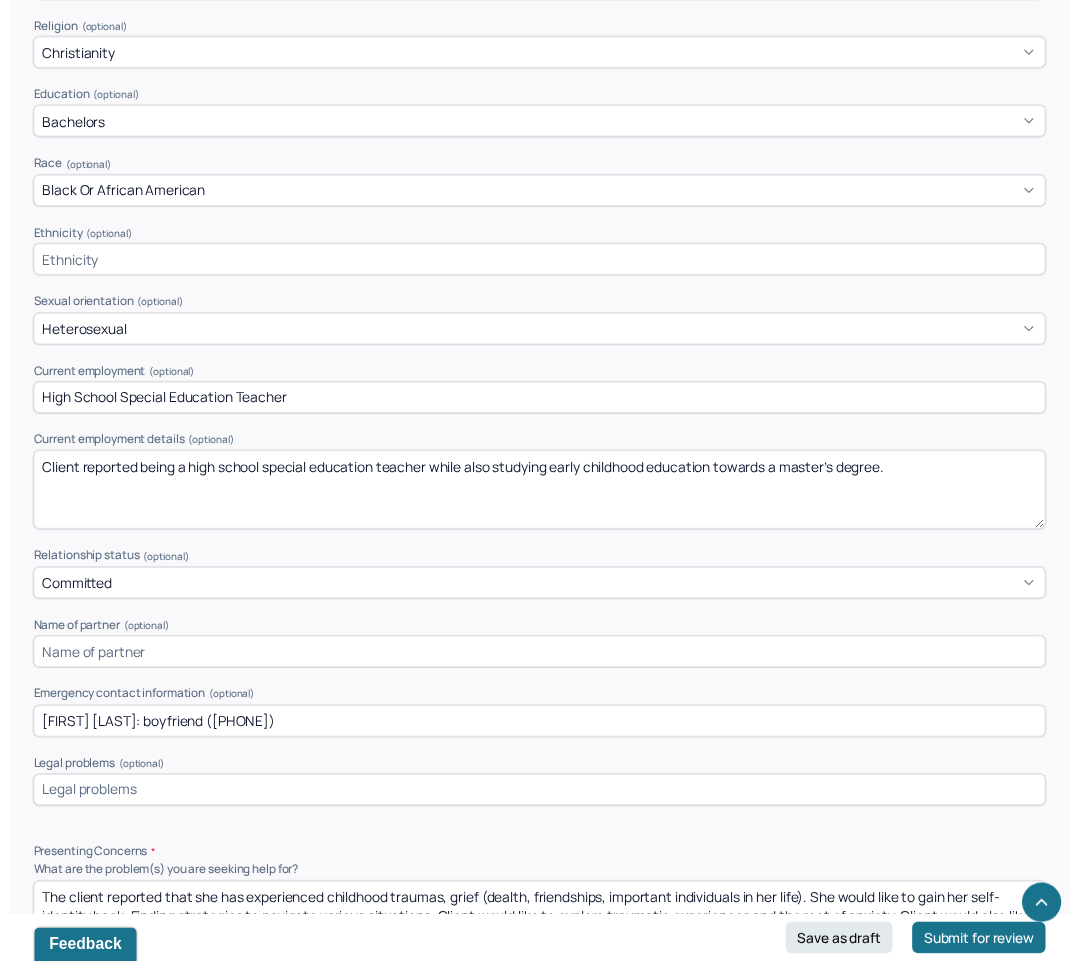 scroll, scrollTop: 1179, scrollLeft: 0, axis: vertical 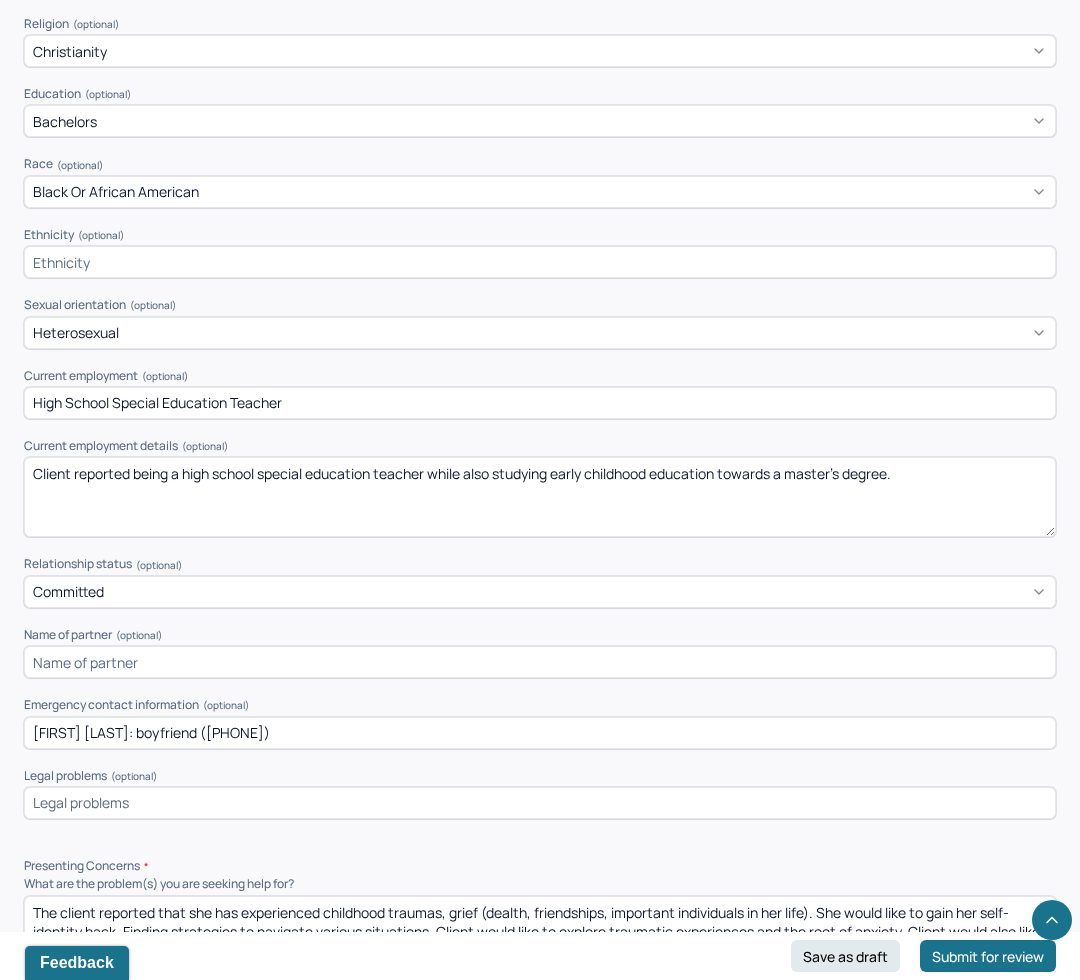 click on "Client reported being a high school special education teacher while also studying early childhood education towards a master's degree." at bounding box center (540, 497) 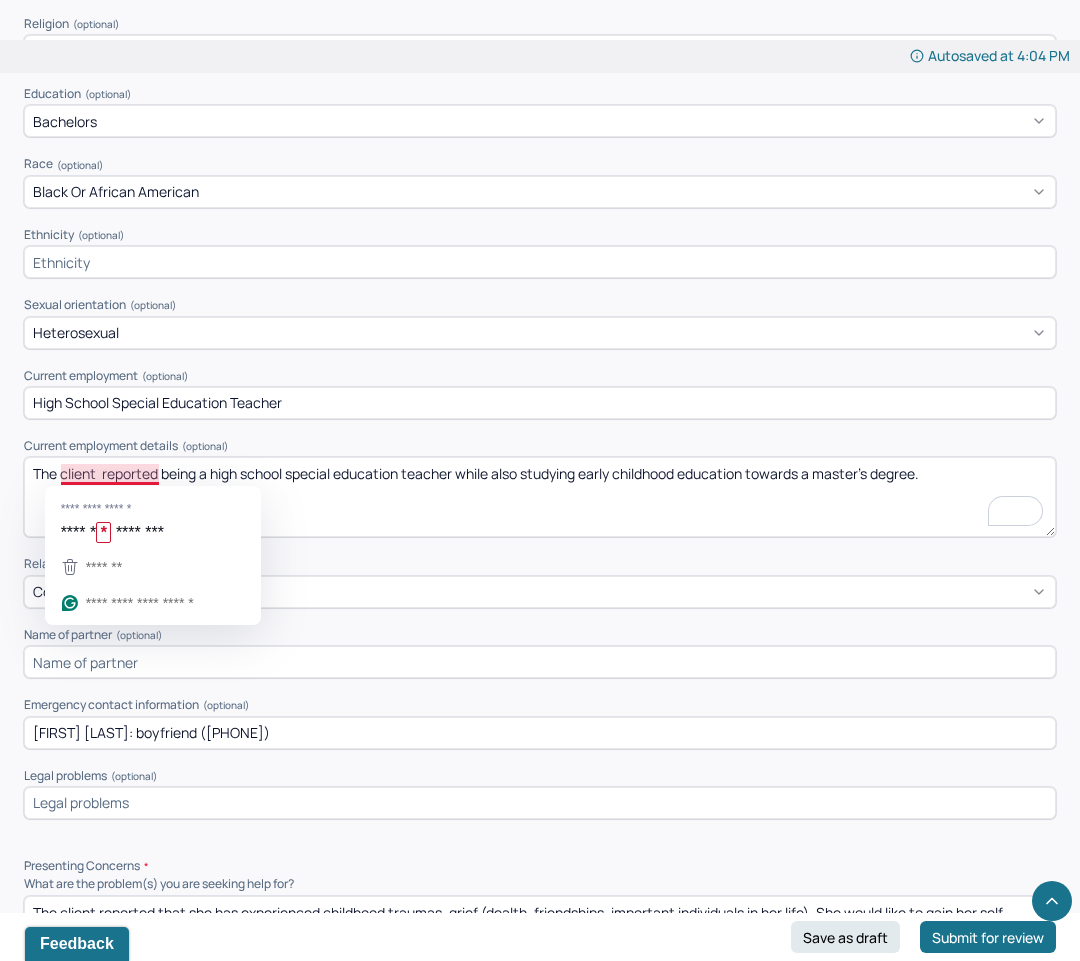 click on "The client  reported being a high school special education teacher while also studying early childhood education towards a master's degree." at bounding box center [540, 497] 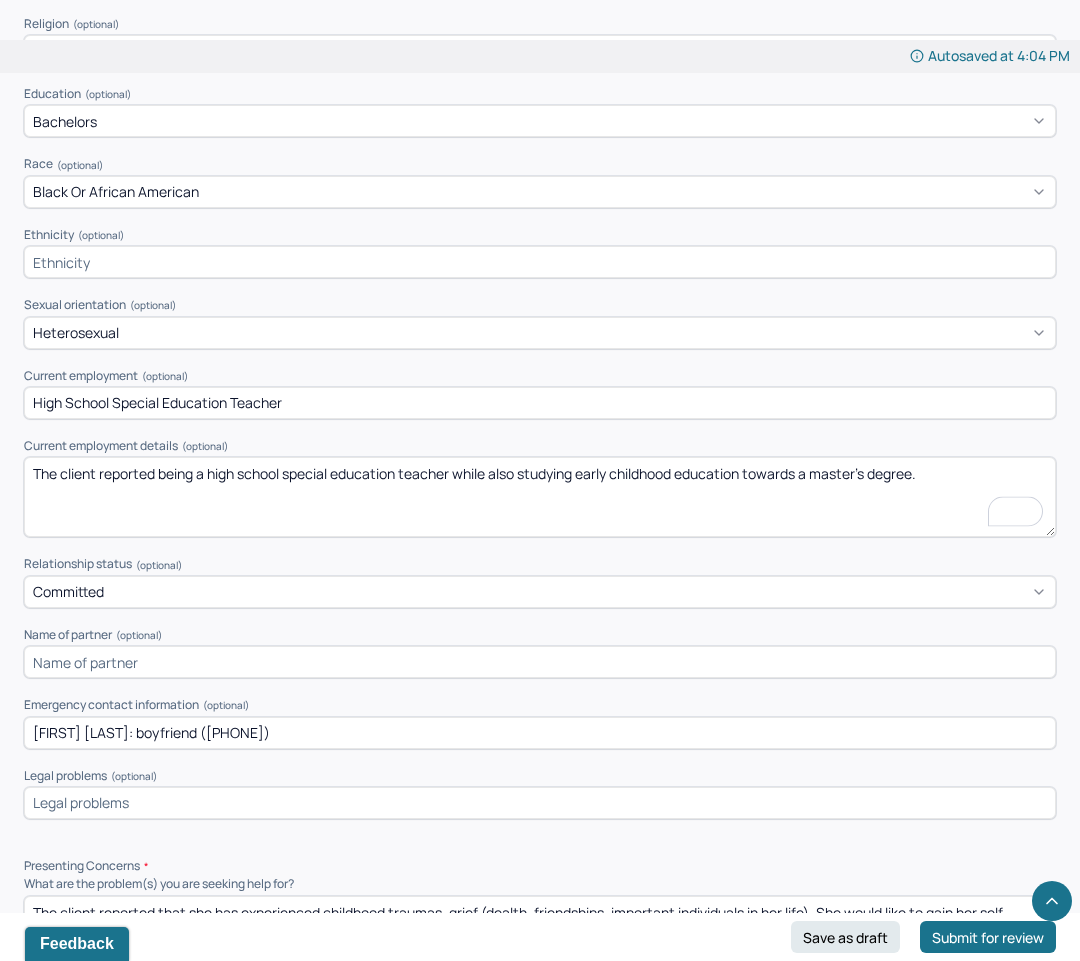 click on "The client reported being a high school special education teacher while also studying early childhood education towards a master's degree." at bounding box center [540, 497] 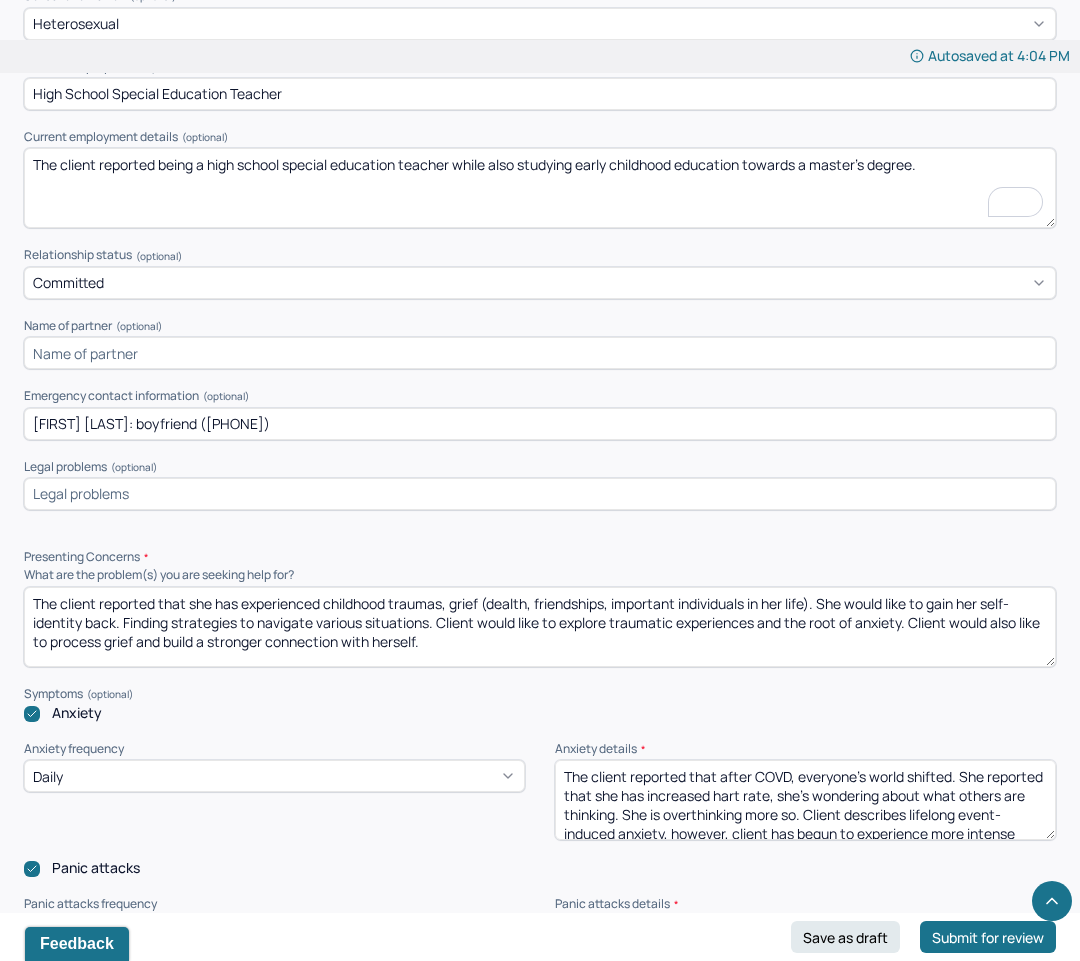 scroll, scrollTop: 1491, scrollLeft: 0, axis: vertical 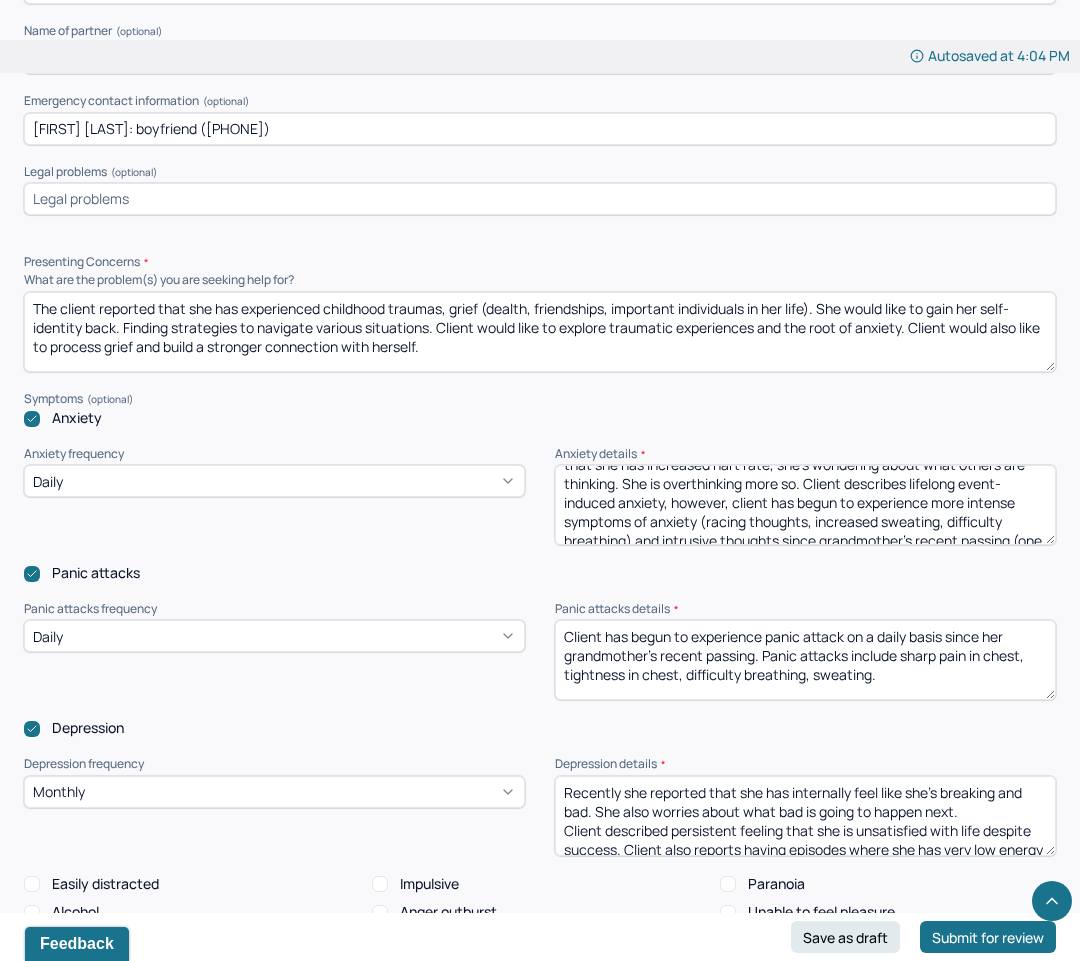 type on "The client reported being a high school special education teacher while also studying early childhood education towards a master's degree." 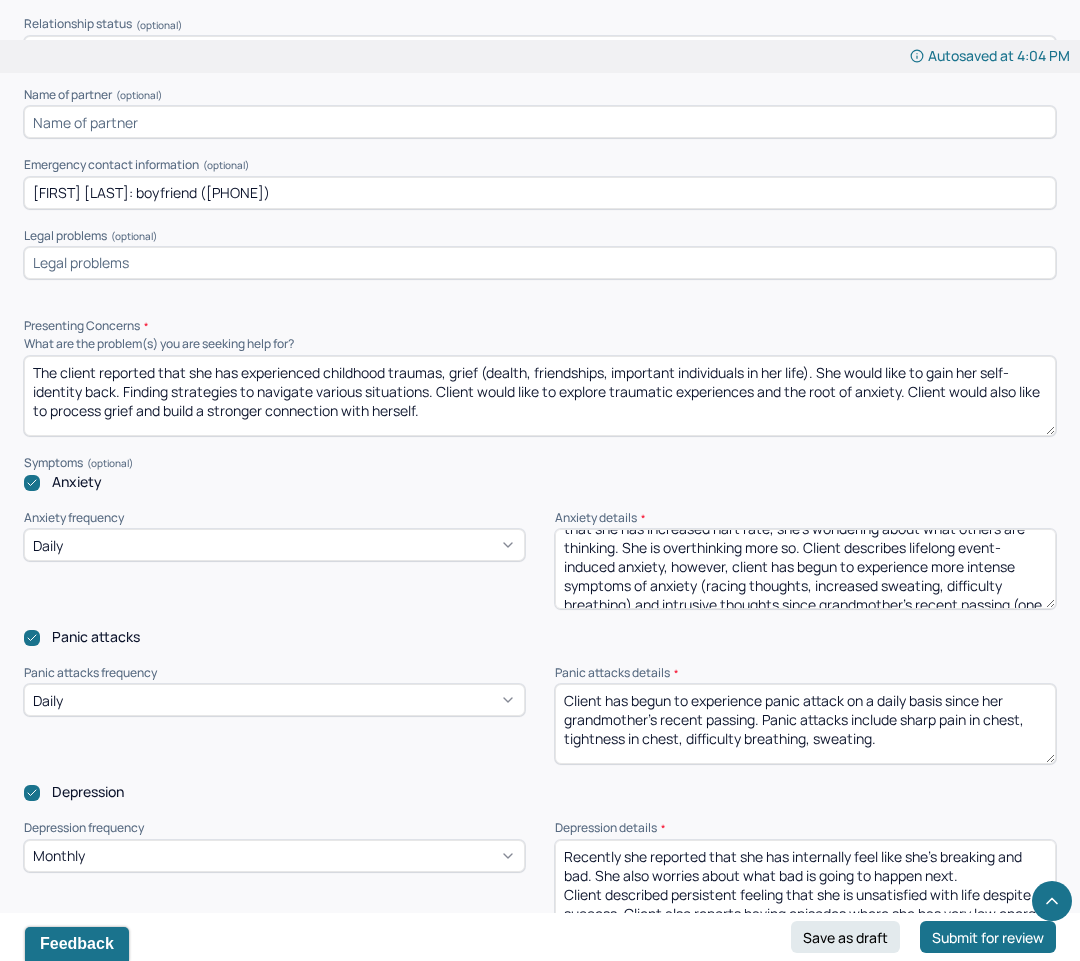 scroll, scrollTop: 1713, scrollLeft: 0, axis: vertical 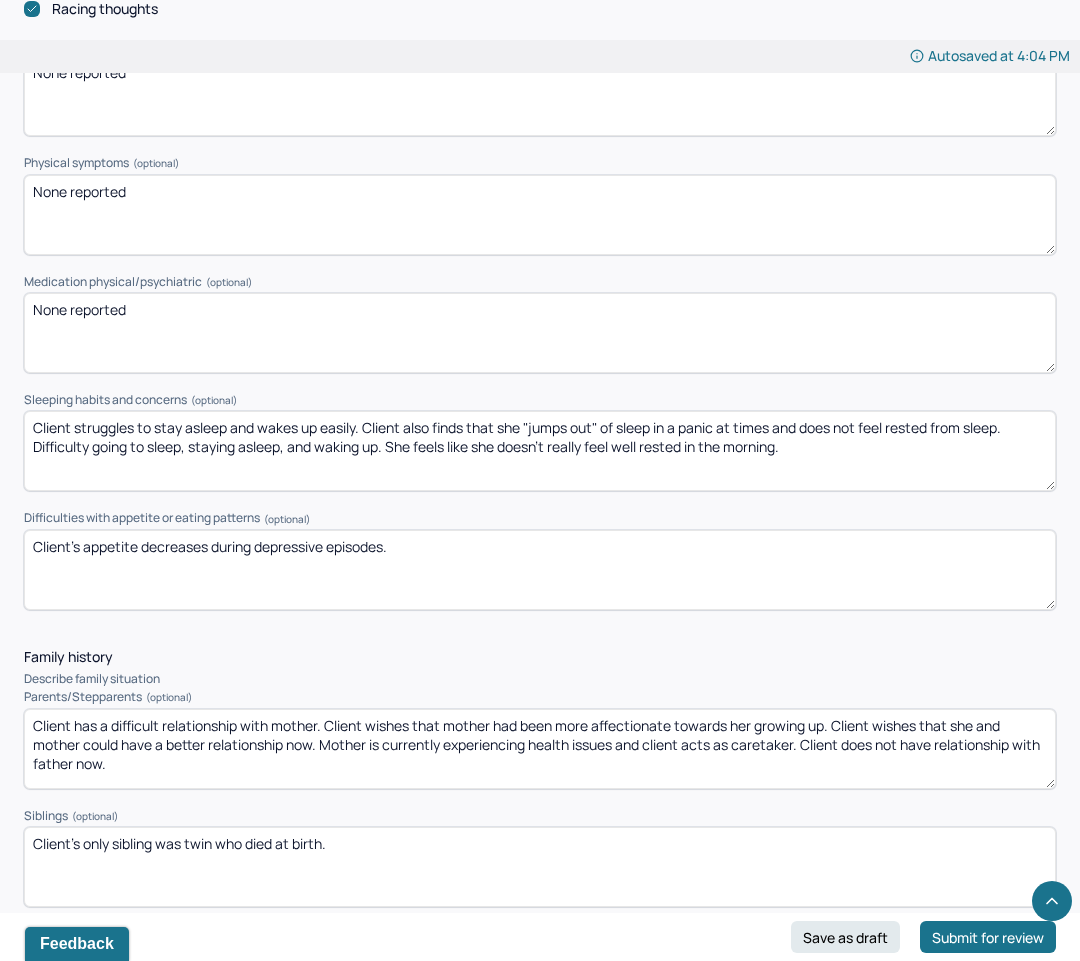 click on "Client struggles to stay asleep and wakes up easily. Client also finds that she "jumps out" of sleep in a panic at times and does not feel rested from sleep. Difficulty going to sleep, staying asleep, and waking up. She feels like she doesn't really feel well rested in the morning." at bounding box center [540, 451] 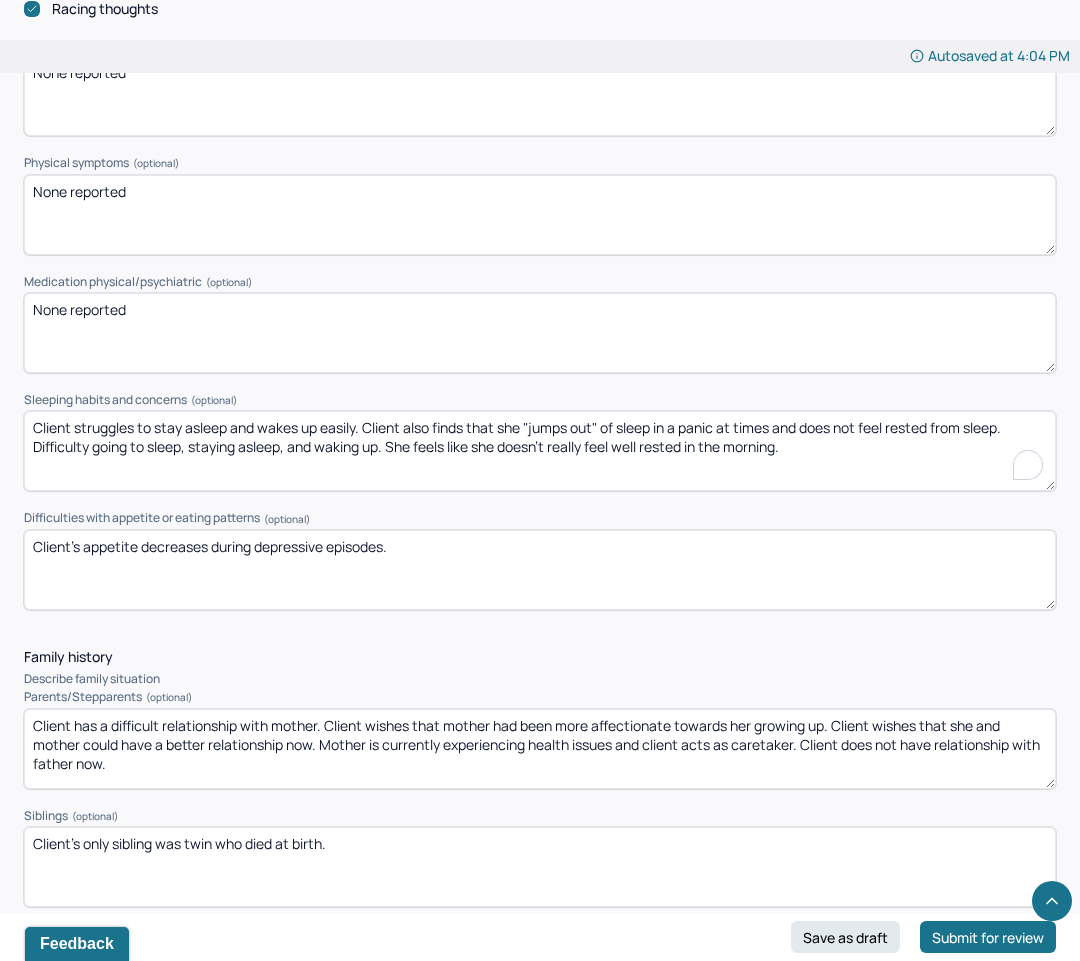 click on "Client struggles to stay asleep and wakes up easily. Client also finds that she "jumps out" of sleep in a panic at times and does not feel rested from sleep. Difficulty going to sleep, staying asleep, and waking up. She feels like she doesn't really feel well rested in the morning." at bounding box center [540, 451] 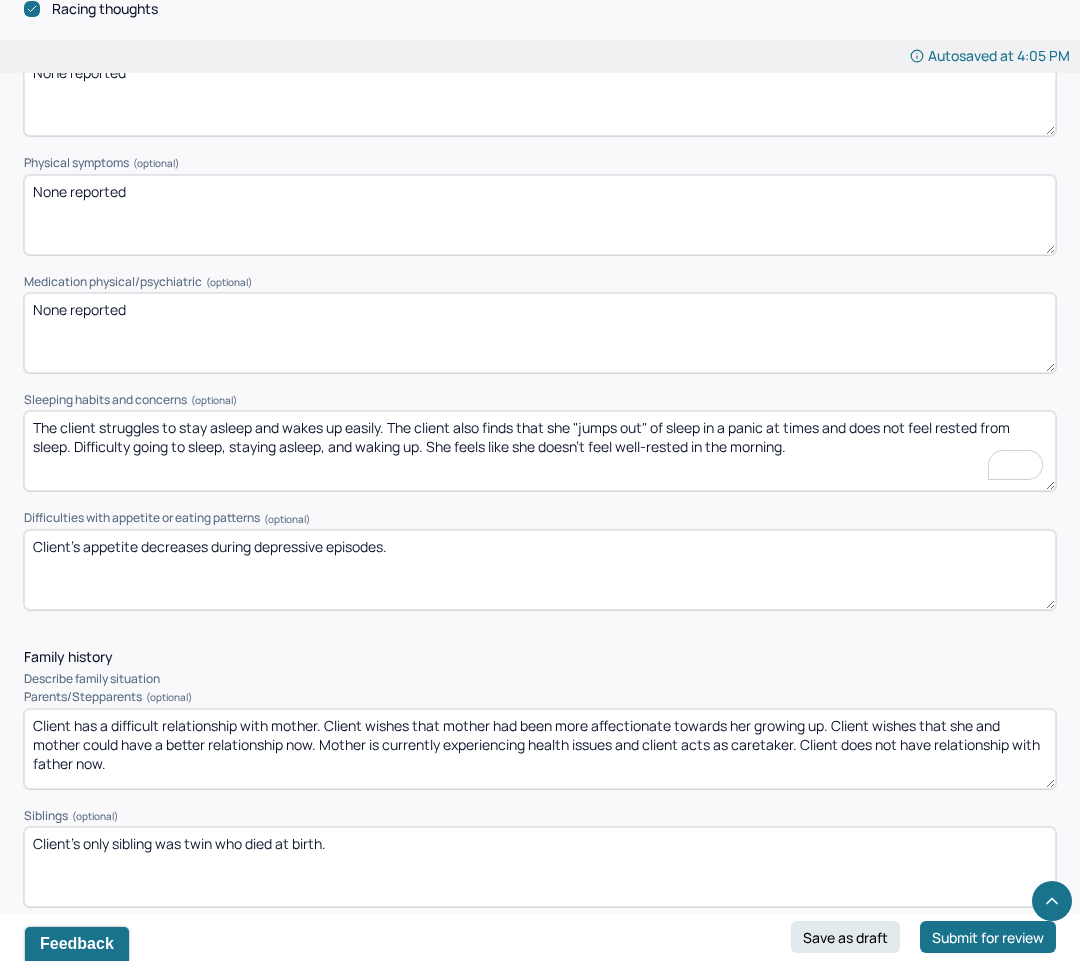type on "The client struggles to stay asleep and wakes up easily. The client also finds that she "jumps out" of sleep in a panic at times and does not feel rested from sleep. Difficulty going to sleep, staying asleep, and waking up. She feels like she doesn't feel well-rested in the morning." 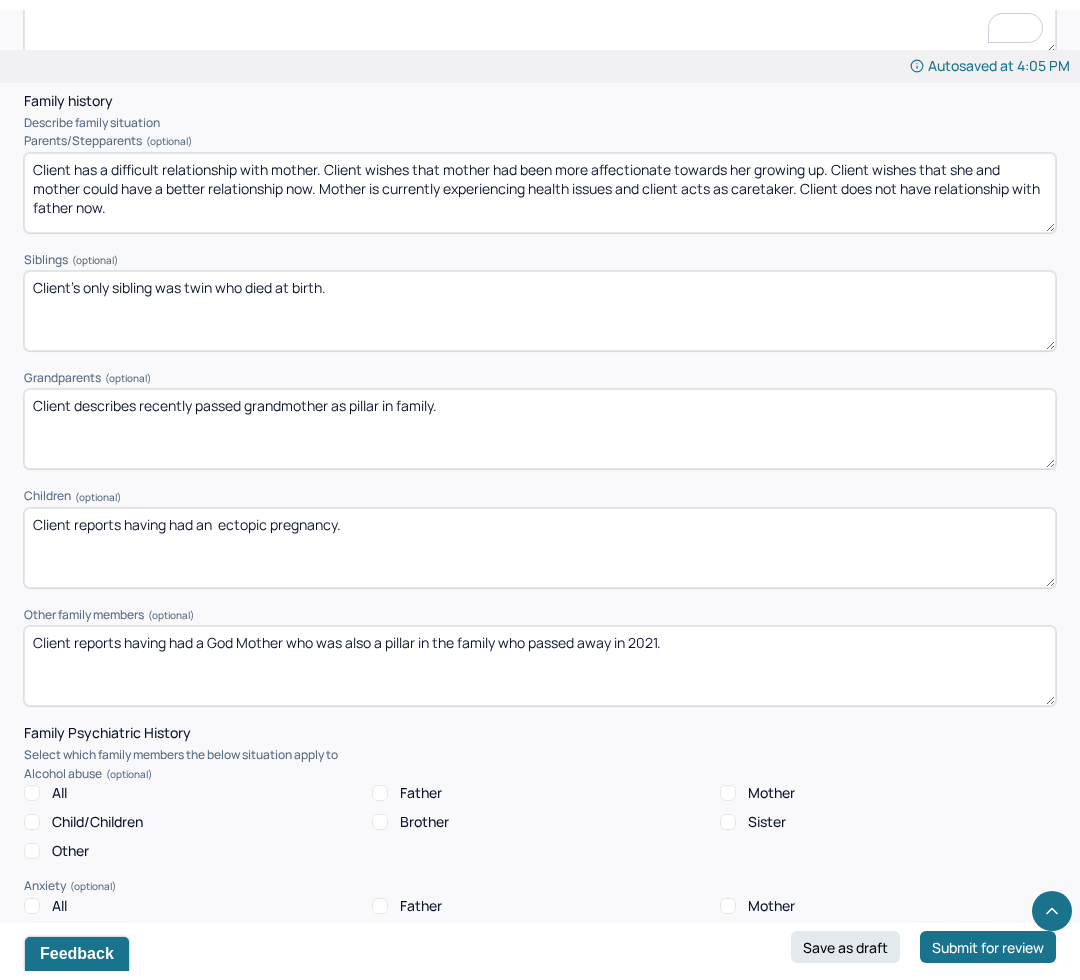 scroll, scrollTop: 3311, scrollLeft: 0, axis: vertical 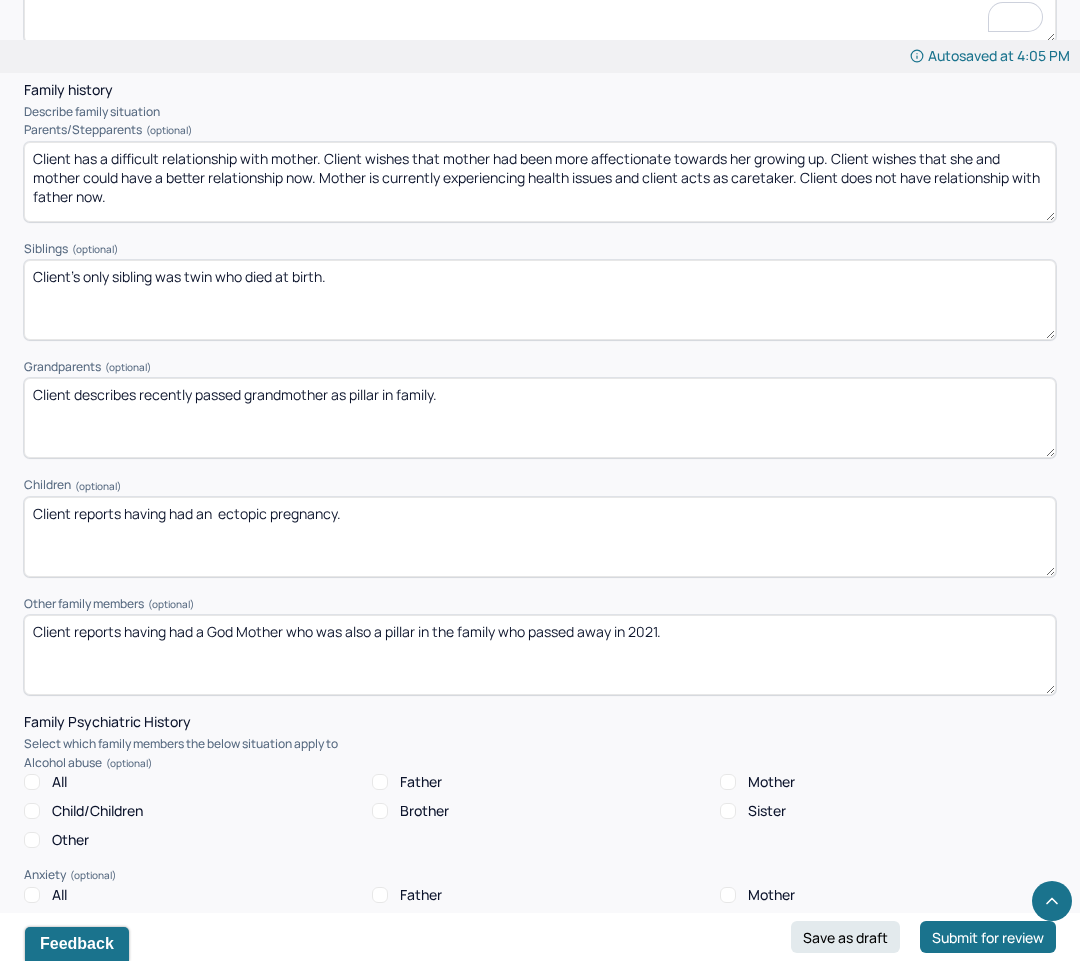 type on "The client's appetite decreases during depressive episodes." 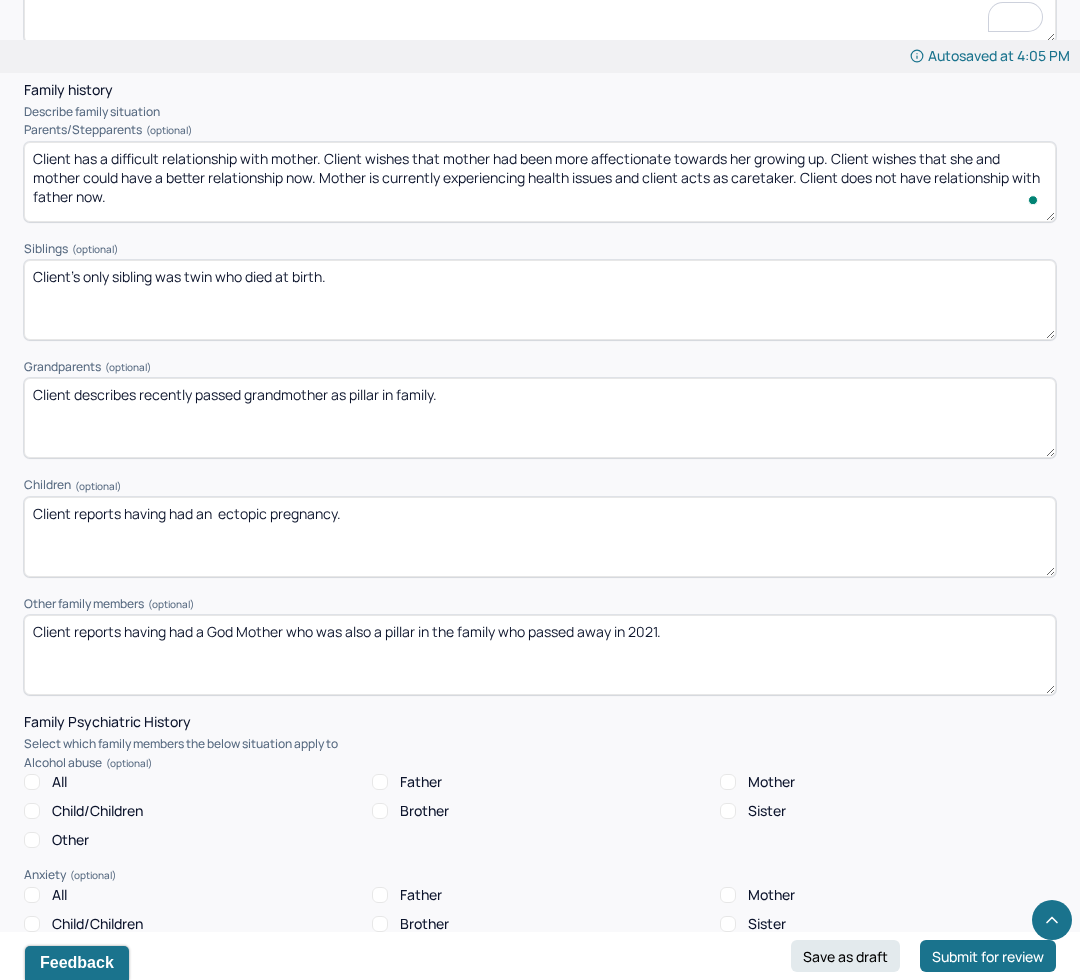 click on "Client has a difficult relationship with mother. Client wishes that mother had been more affectionate towards her growing up. Client wishes that she and mother could have a better relationship now. Mother is currently experiencing health issues and client acts as caretaker. Client does not have relationship with father now." at bounding box center [540, 182] 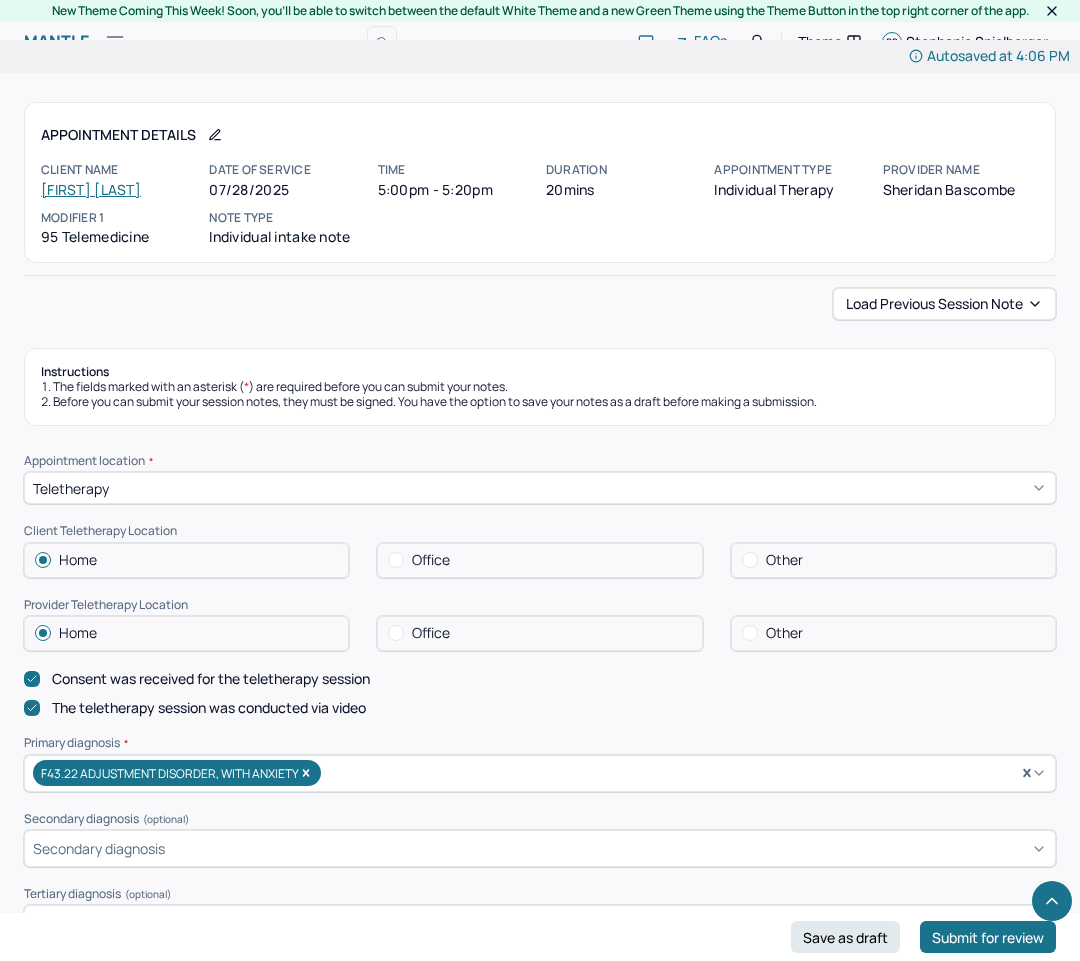 scroll, scrollTop: 5270, scrollLeft: 0, axis: vertical 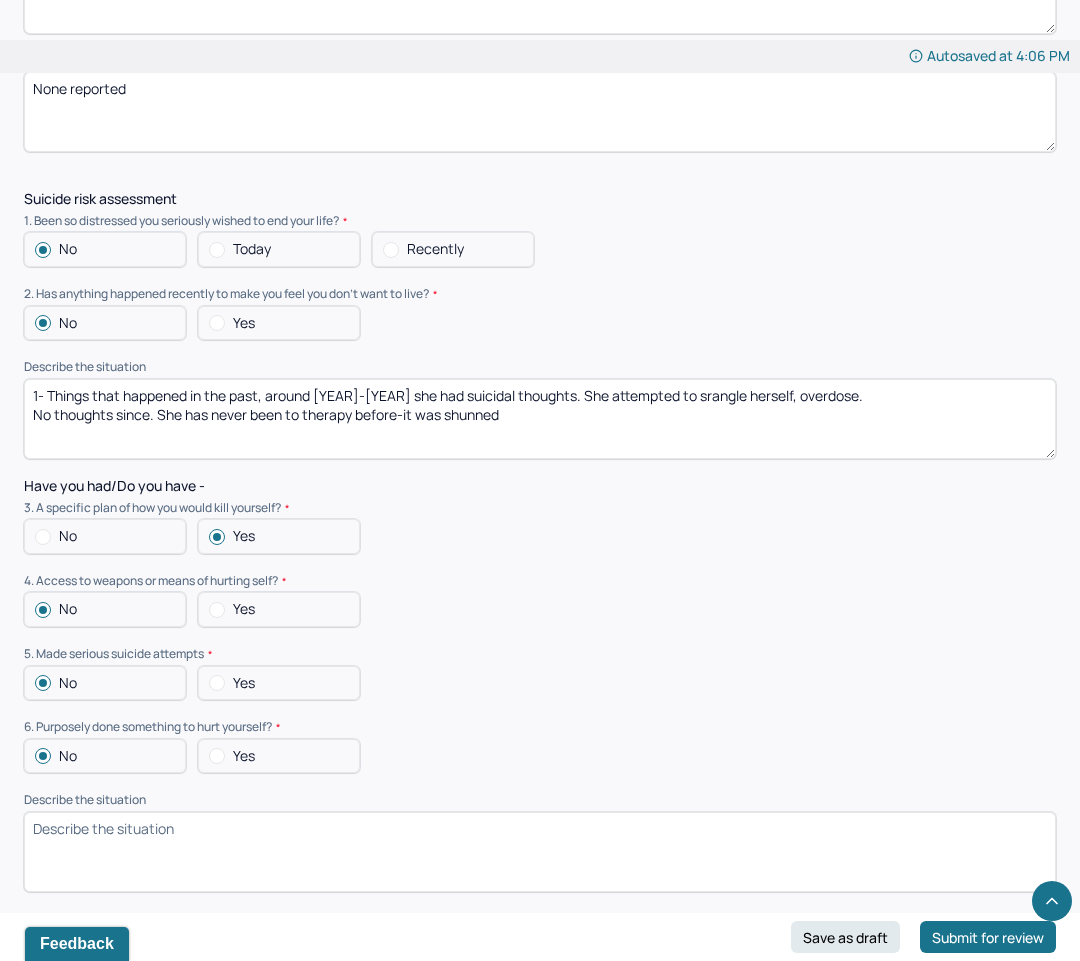 click on "1- Things that happened in the past, around [YEAR]-[YEAR] she had suicidal thoughts. She attempted to srangle herself, overdose.
No thoughts since. She has never been to therapy before-it was shunned" at bounding box center (540, 419) 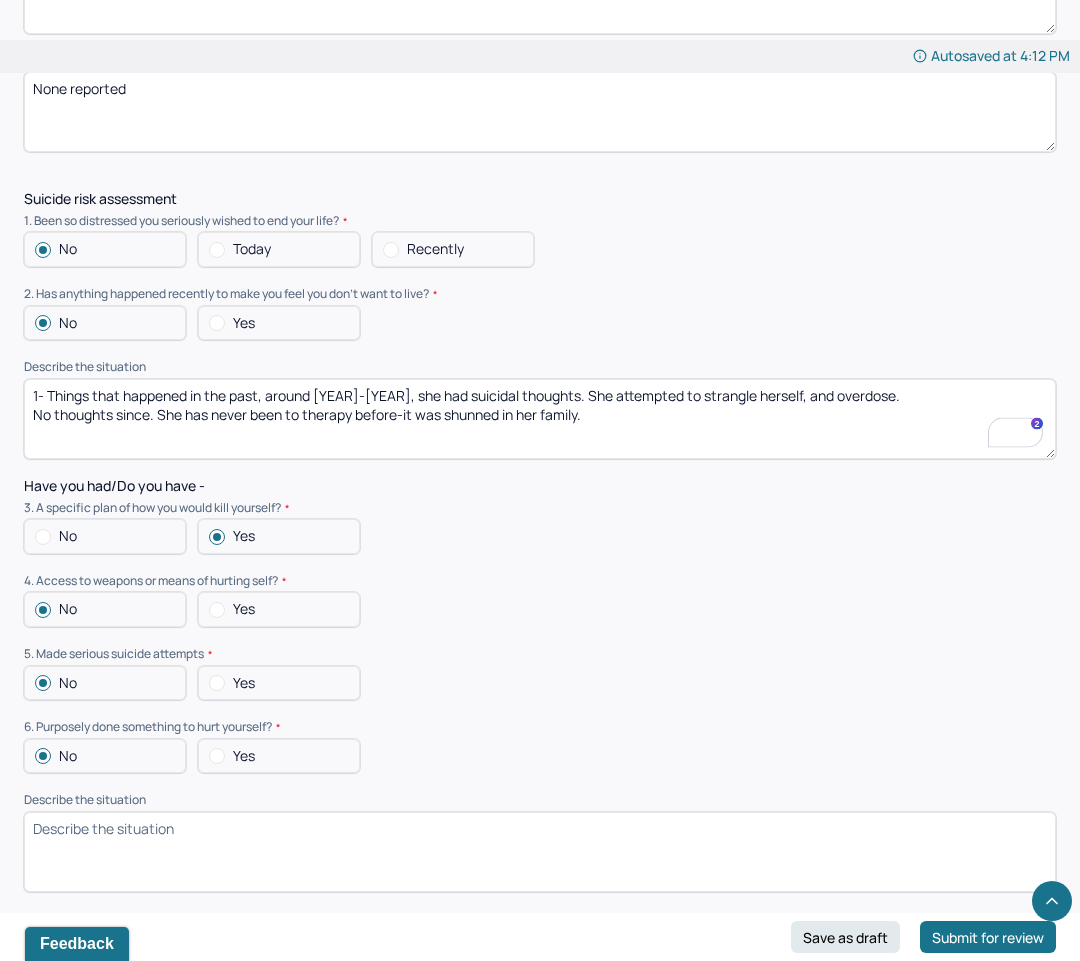click on "Autosaved at 4:12 PM Appointment Details Client name [FIRST] [LAST] Date of service [DATE] Time 5:00pm - 5:20pm Duration 20mins Appointment type individual therapy Provider name [FIRST] [LAST] Modifier 1 95 Telemedicine Note type Individual intake note Load previous session note Instructions The fields marked with an asterisk ( * ) are required before you can submit your notes. Before you can submit your session notes, they must be signed. You have the option to save your notes as a draft before making a submission. Appointment location * Teletherapy Client Teletherapy Location Home Office Other Provider Teletherapy Location Home Office Other Consent was received for the teletherapy session The teletherapy session was conducted via video Primary diagnosis * F43.22 ADJUSTMENT DISORDER, WITH ANXIETY Secondary diagnosis (optional) Secondary diagnosis Tertiary diagnosis (optional) Tertiary diagnosis Identity Preferred name (optional) Gender * Female Pronouns (optional) She/her Religion (optional) Christianity" at bounding box center (540, -579) 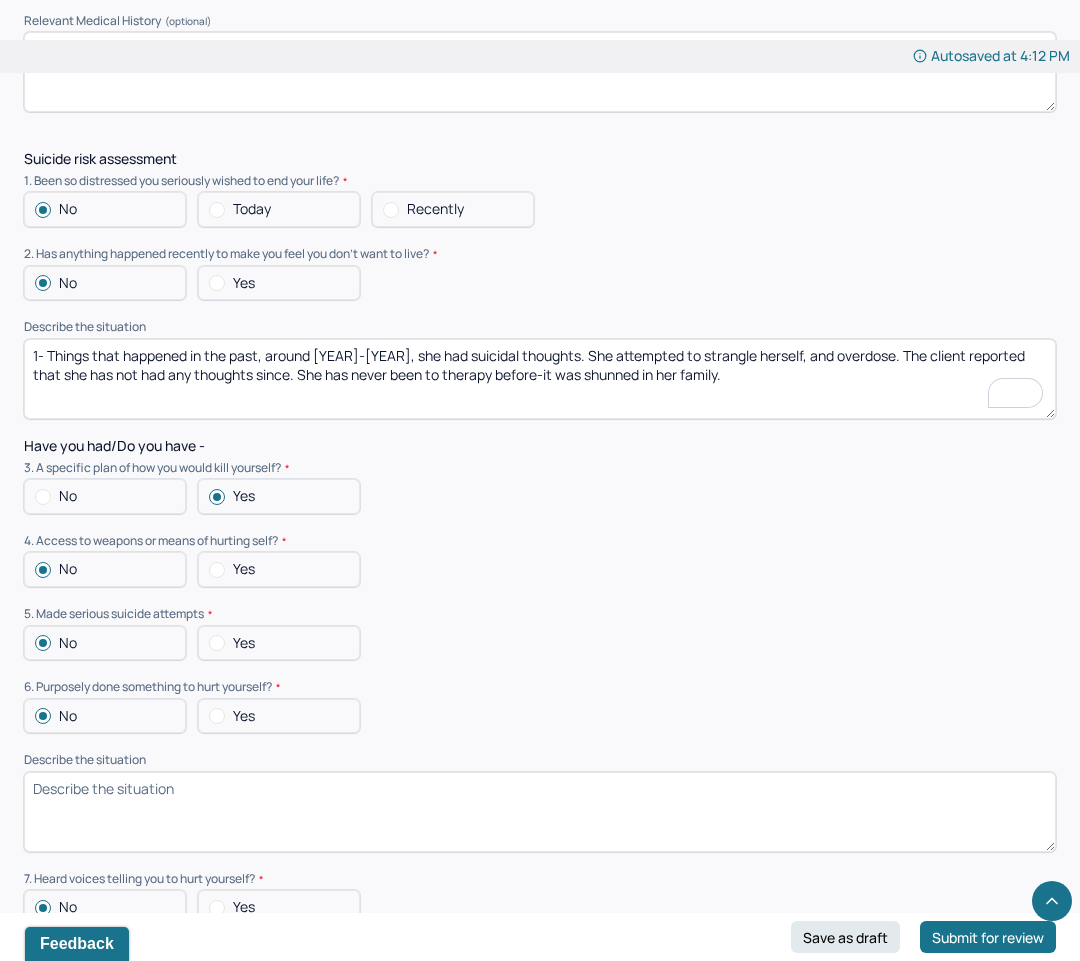 scroll, scrollTop: 5311, scrollLeft: 0, axis: vertical 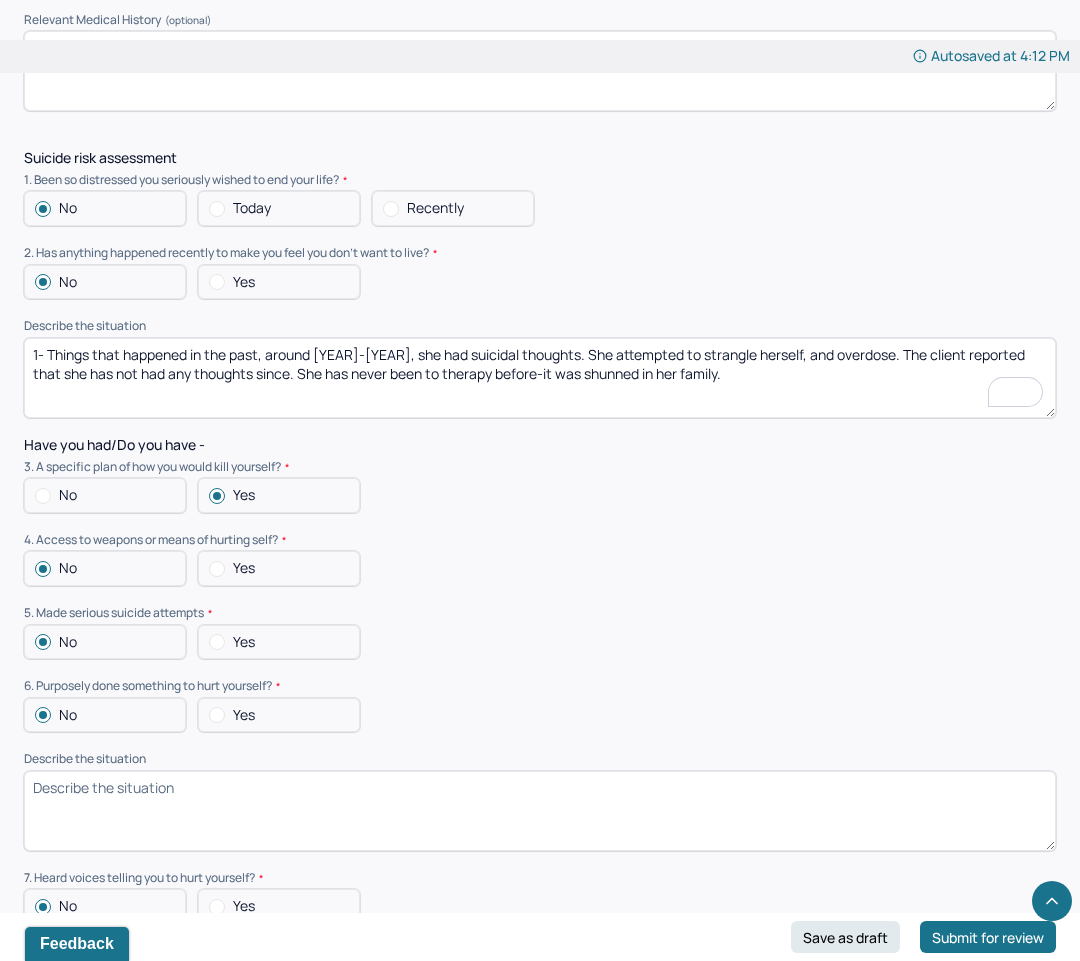 click on "1- Things that happened in the past, around [YEAR]-[YEAR], she had suicidal thoughts. She attempted to strangle herself, and overdose. The client reported that she has not had any thoughts since. She has never been to therapy before-it was shunned in her family." at bounding box center (540, 378) 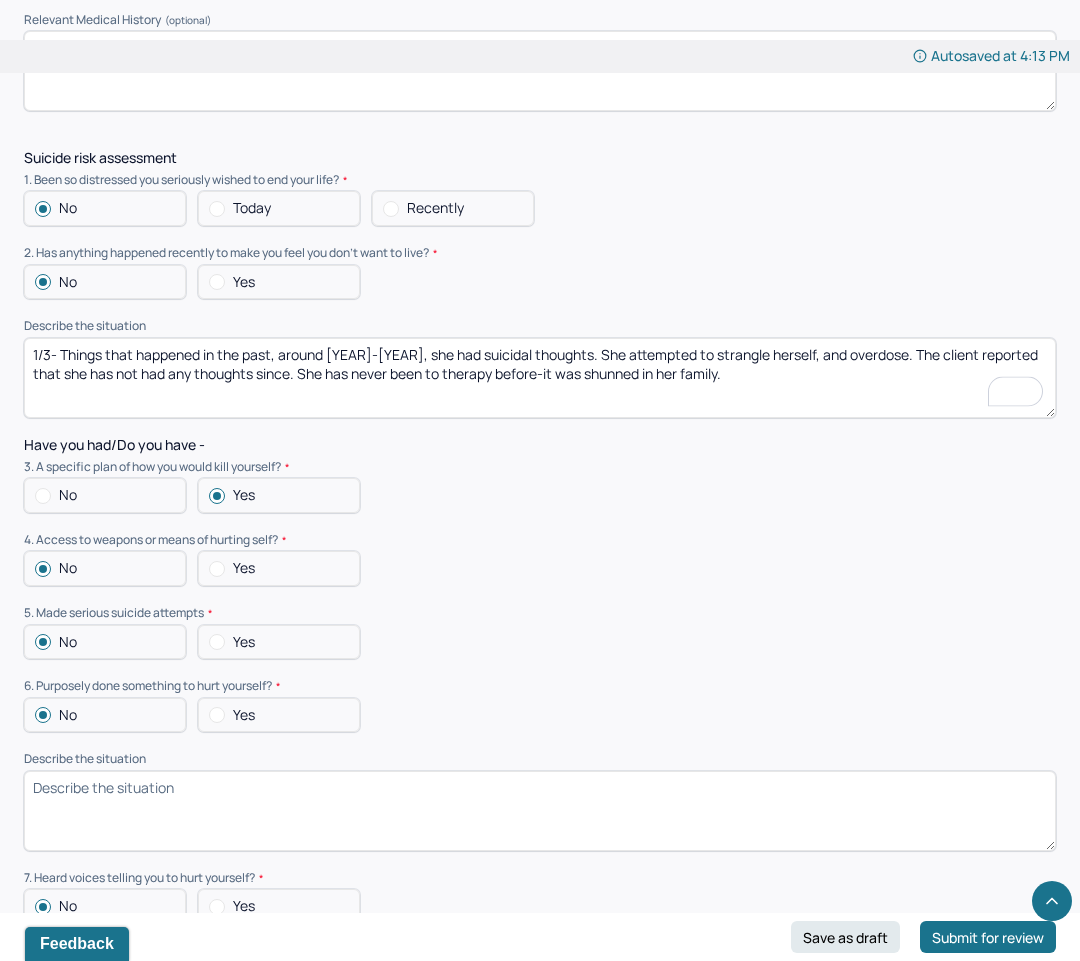 type on "1/3- Things that happened in the past, around [YEAR]-[YEAR], she had suicidal thoughts. She attempted to strangle herself, and overdose. The client reported that she has not had any thoughts since. She has never been to therapy before-it was shunned in her family." 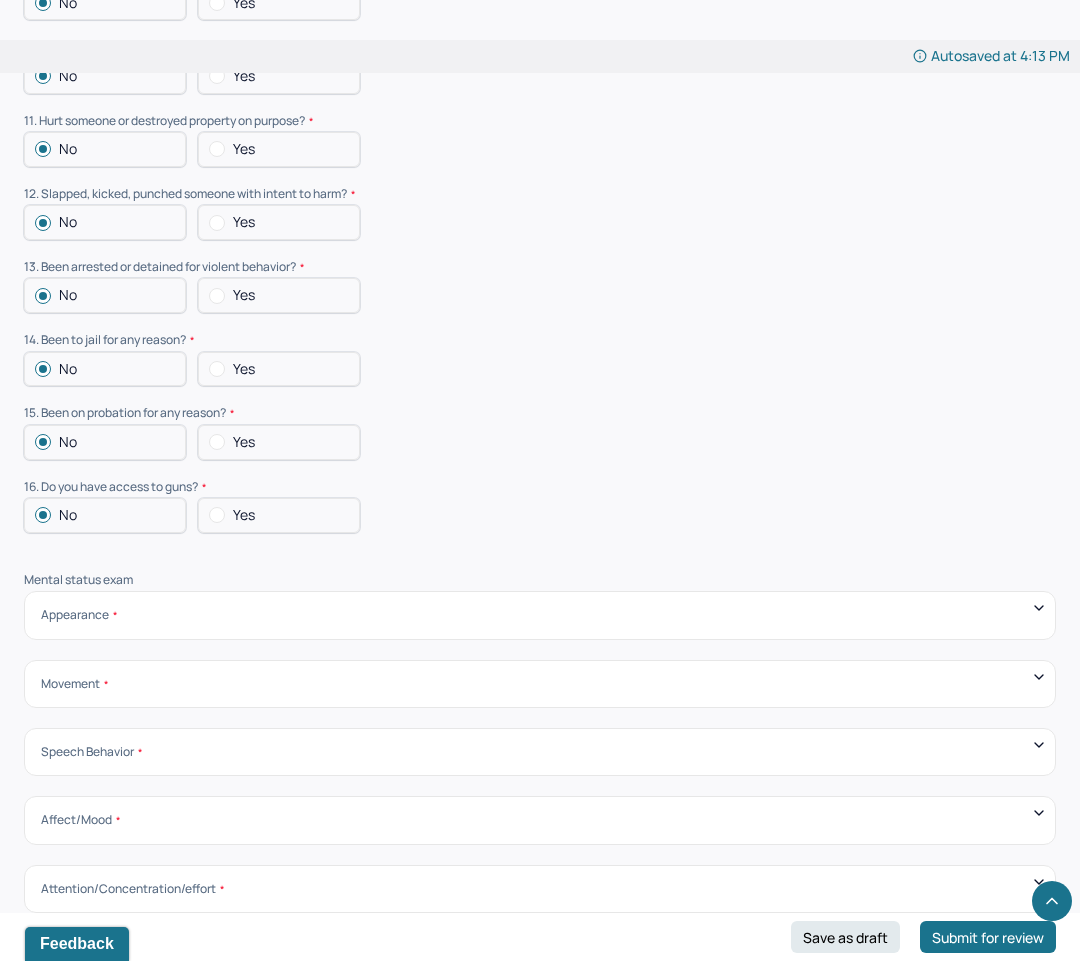 scroll, scrollTop: 6411, scrollLeft: 0, axis: vertical 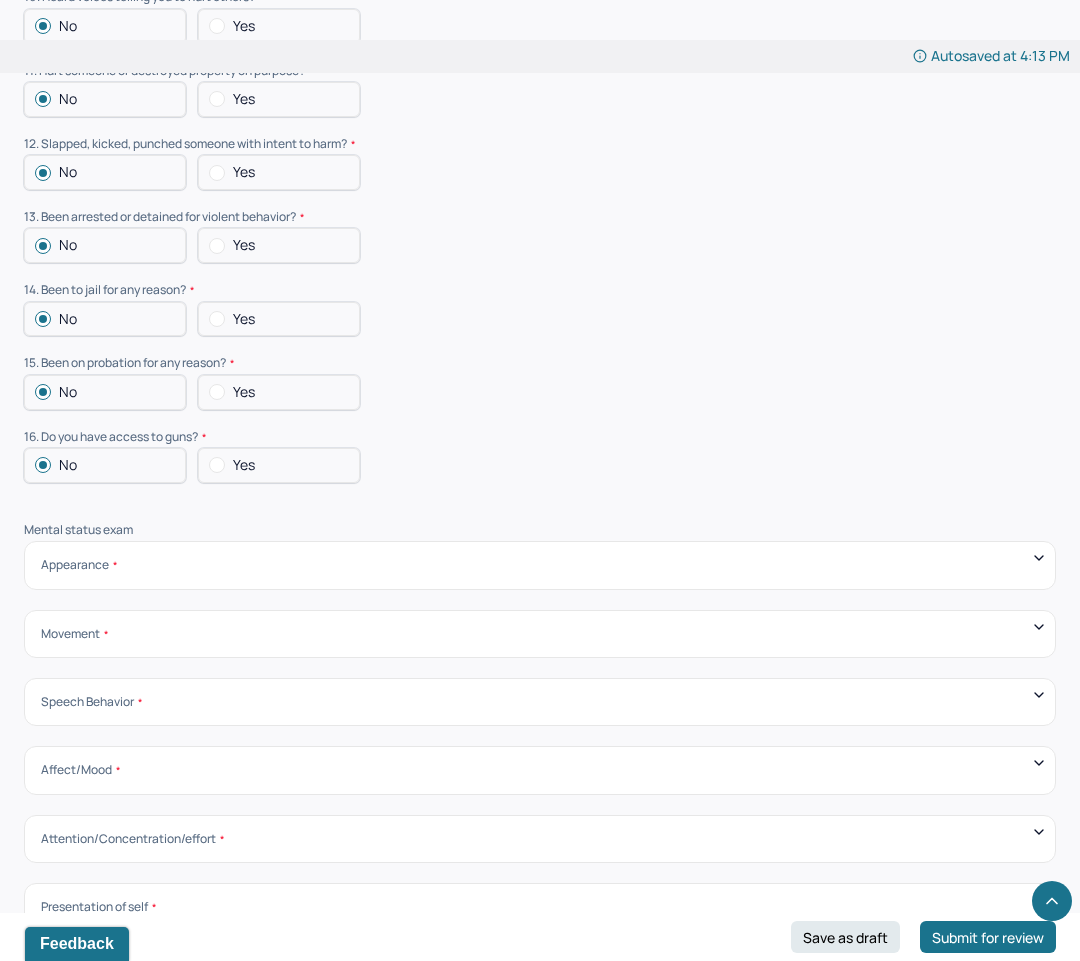 click on "Appearance Neat Unkempt Thin Average Overweight Pale Tanned" at bounding box center [540, 565] 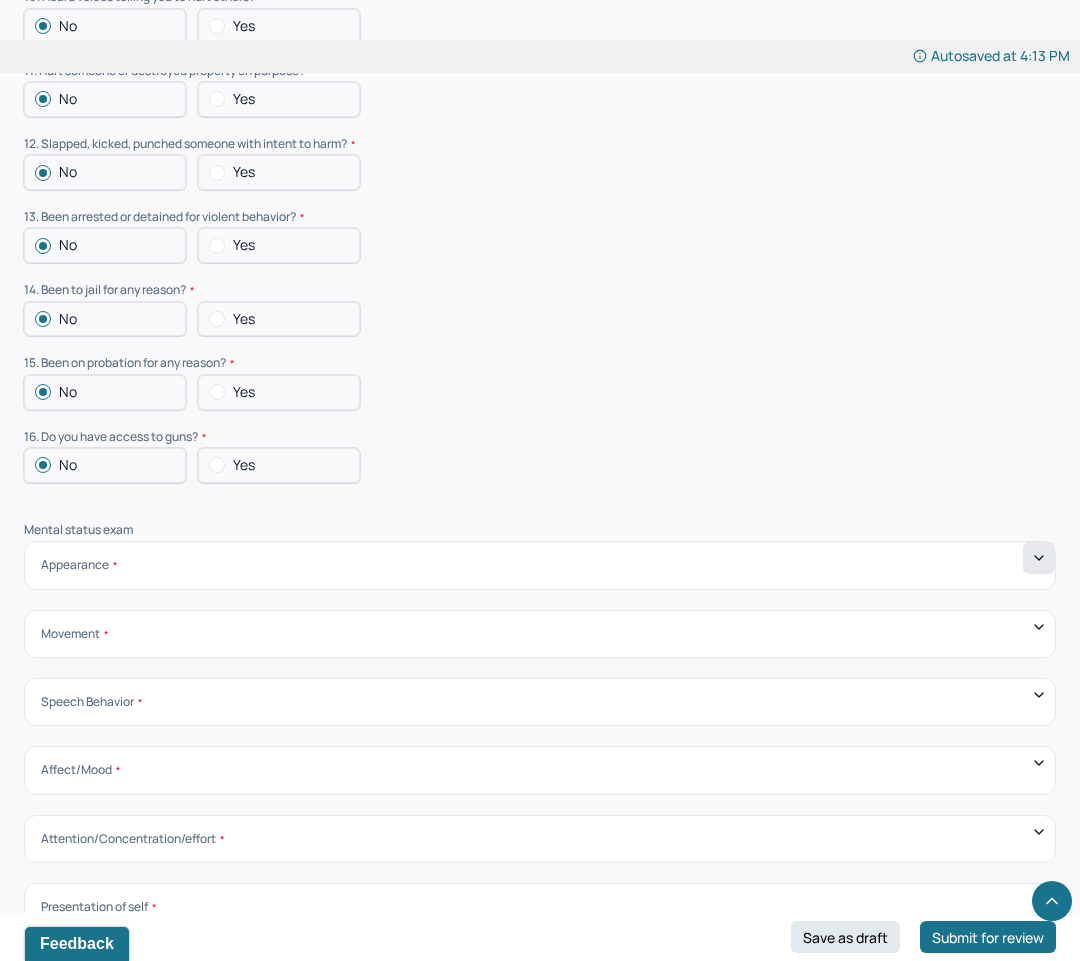 click 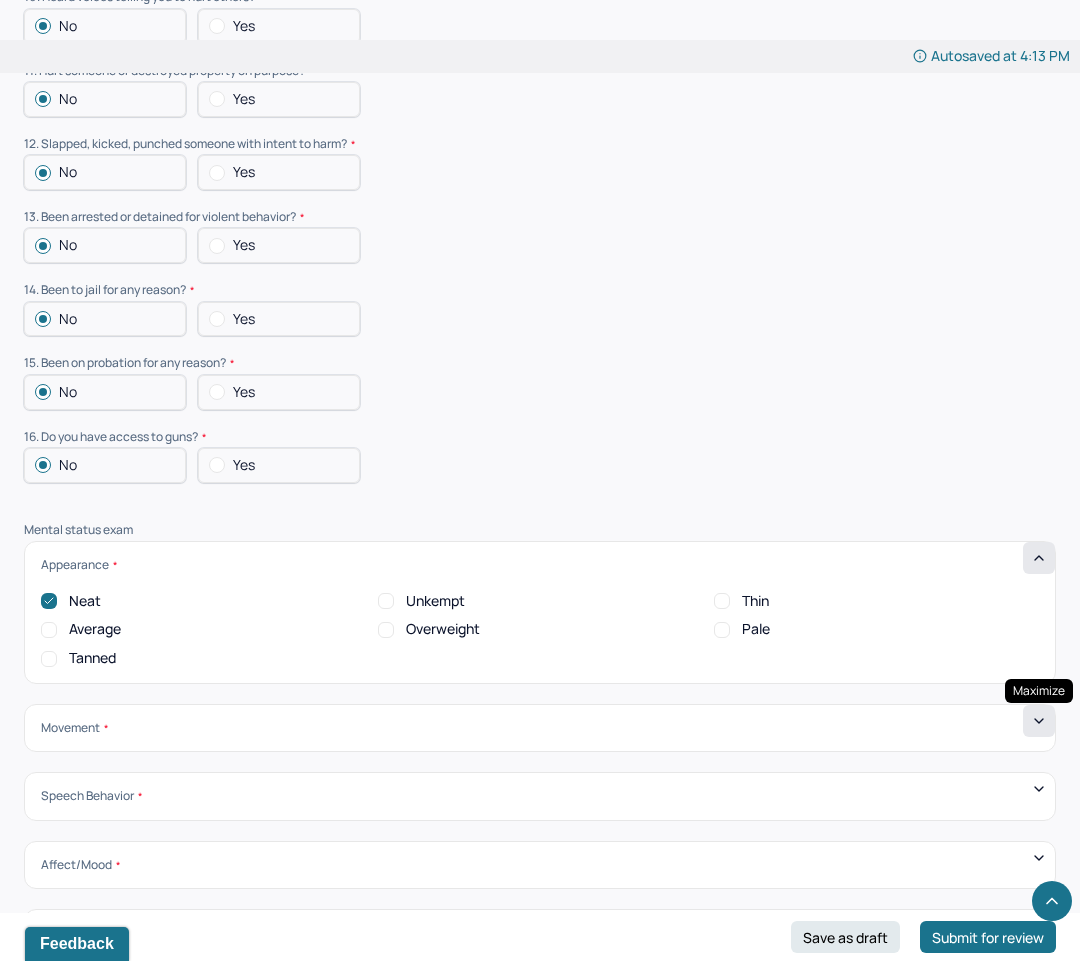 click 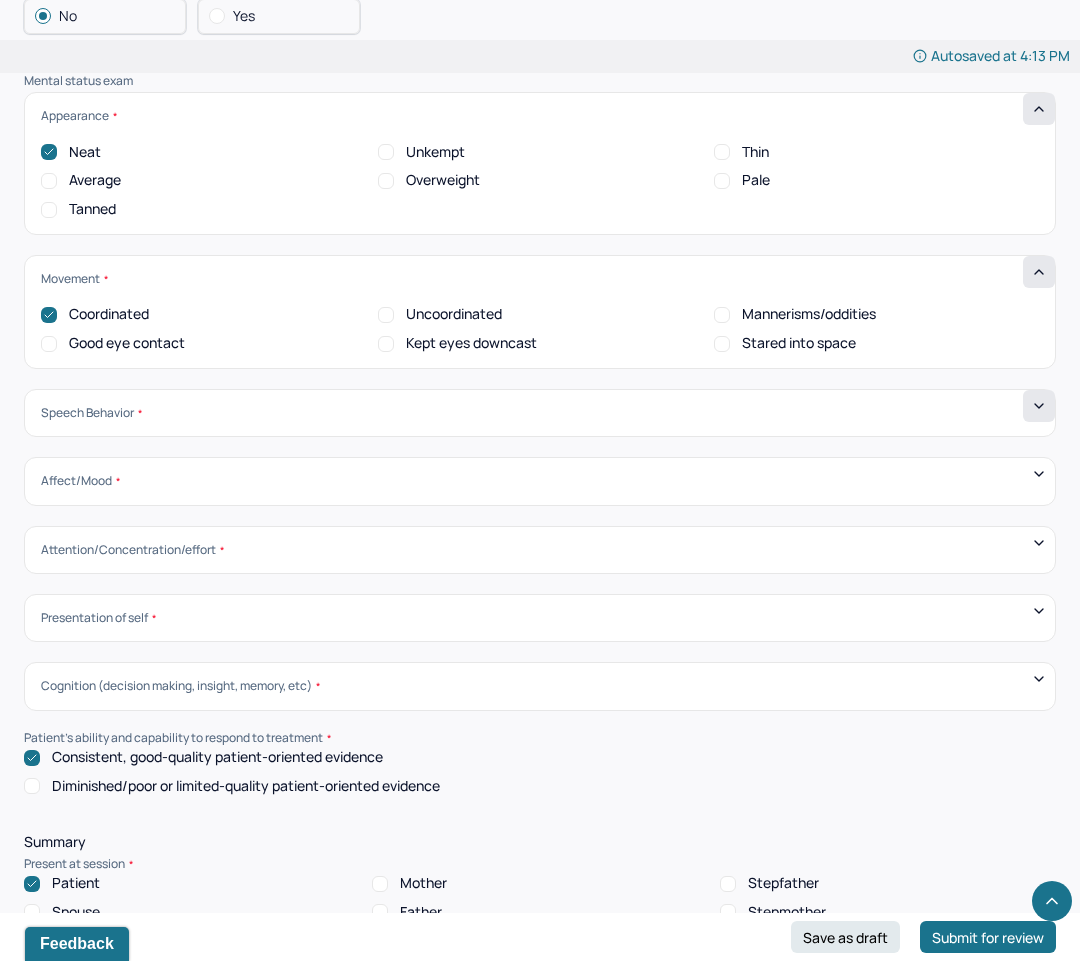 click 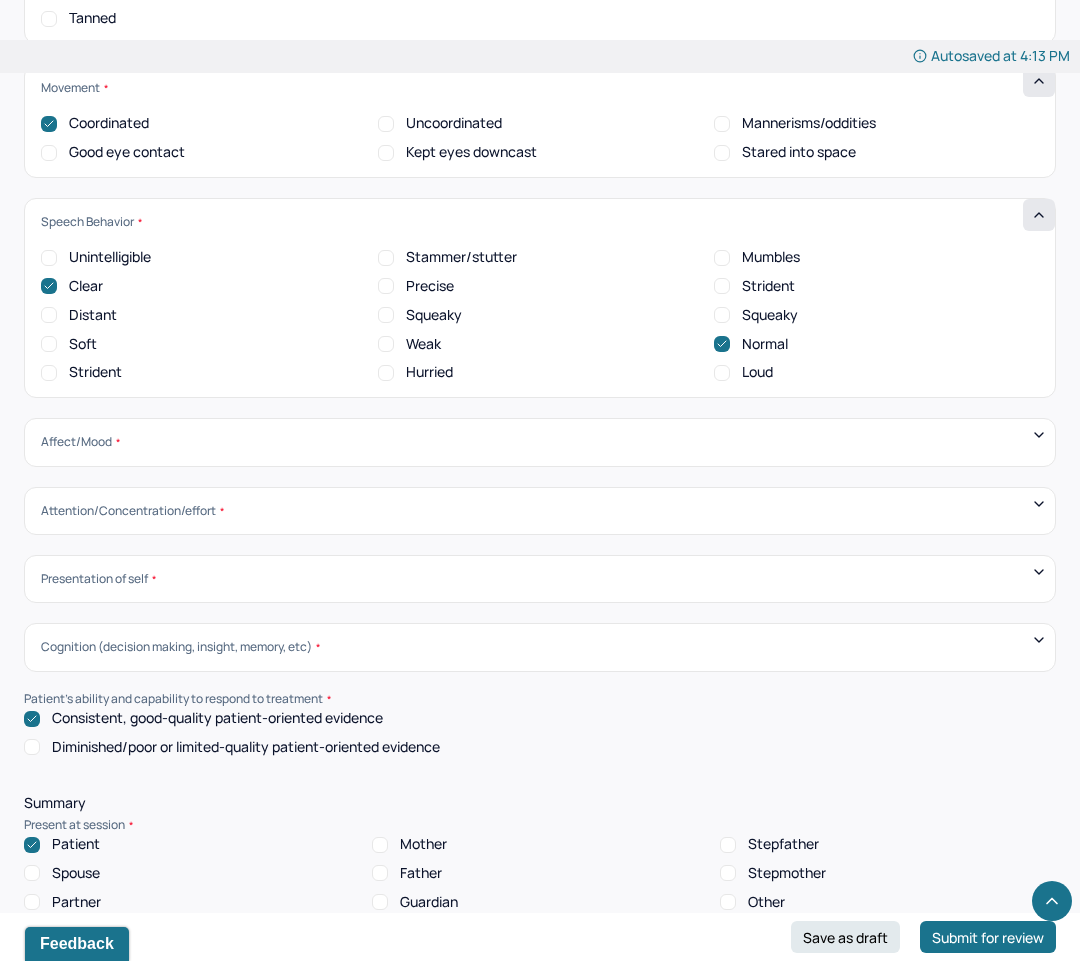 scroll, scrollTop: 7056, scrollLeft: 0, axis: vertical 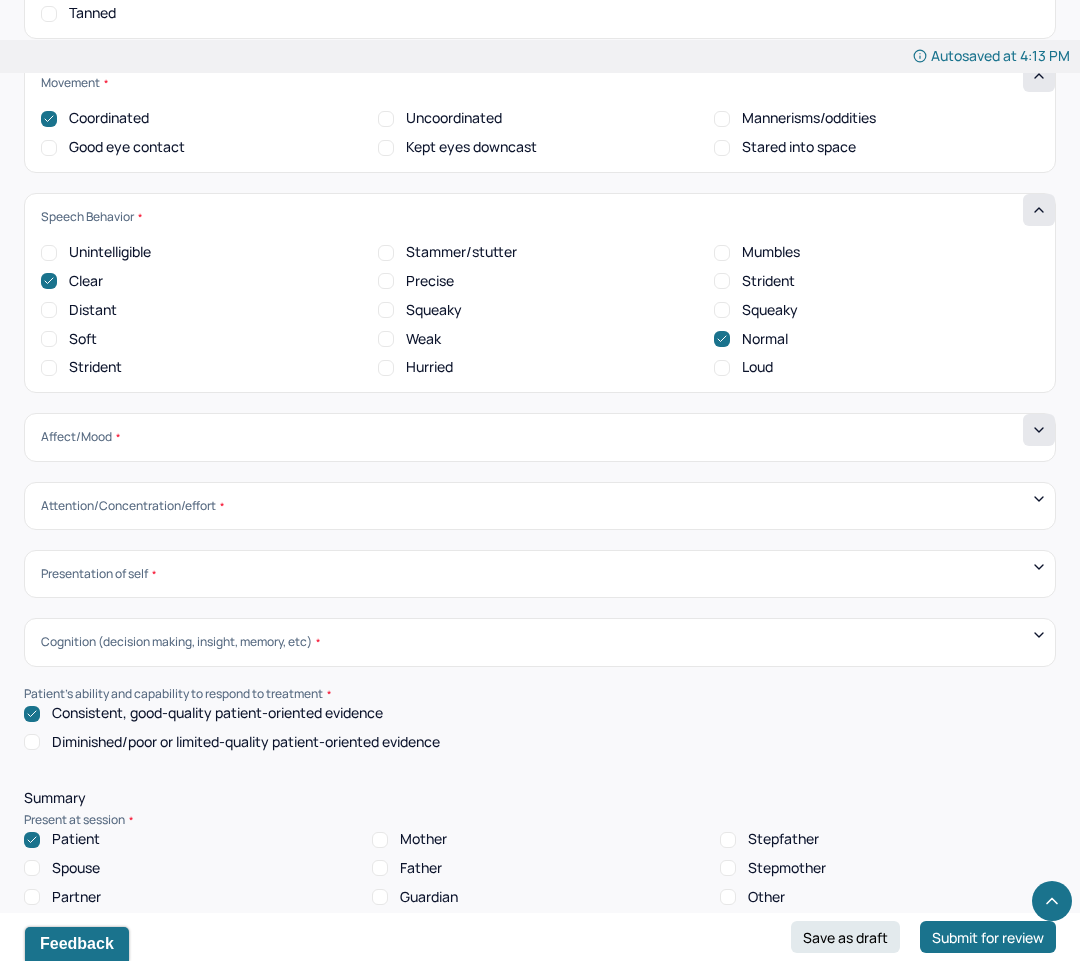 click 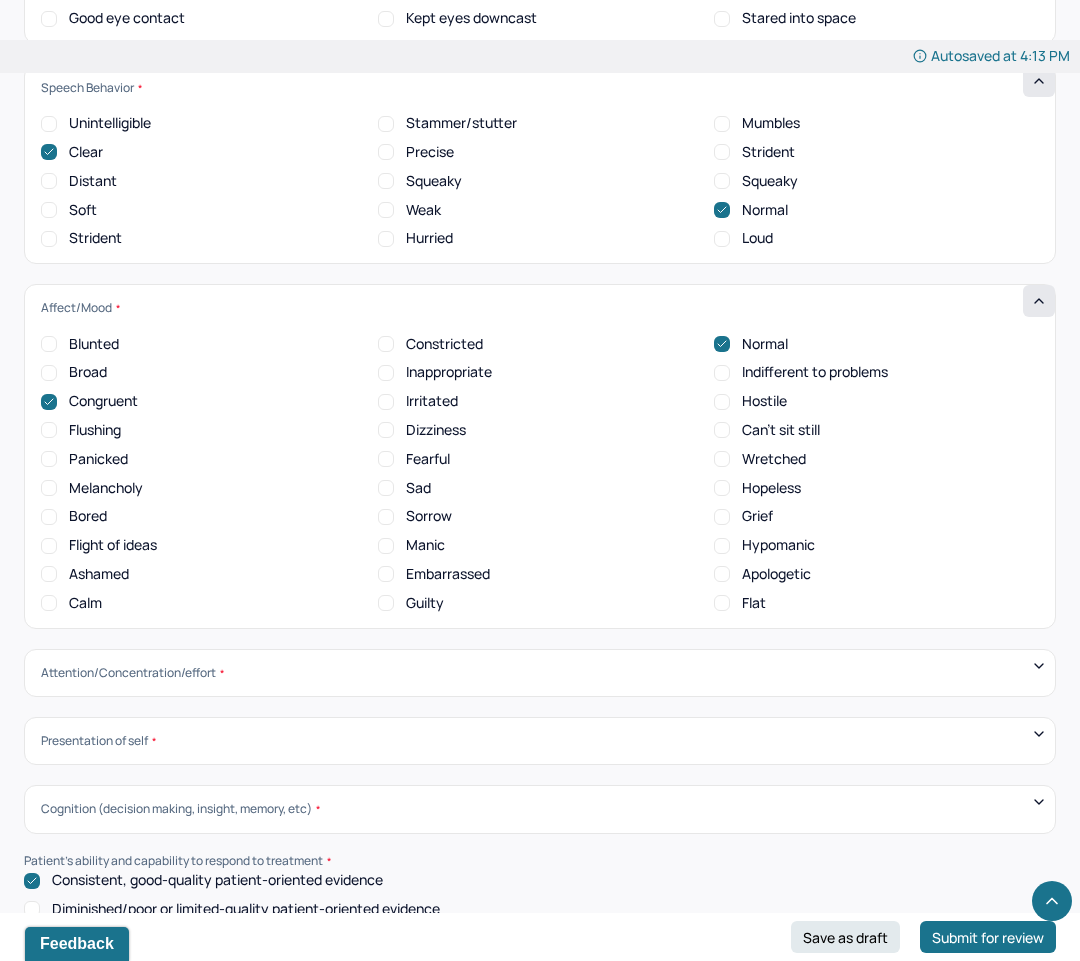 scroll, scrollTop: 7231, scrollLeft: 0, axis: vertical 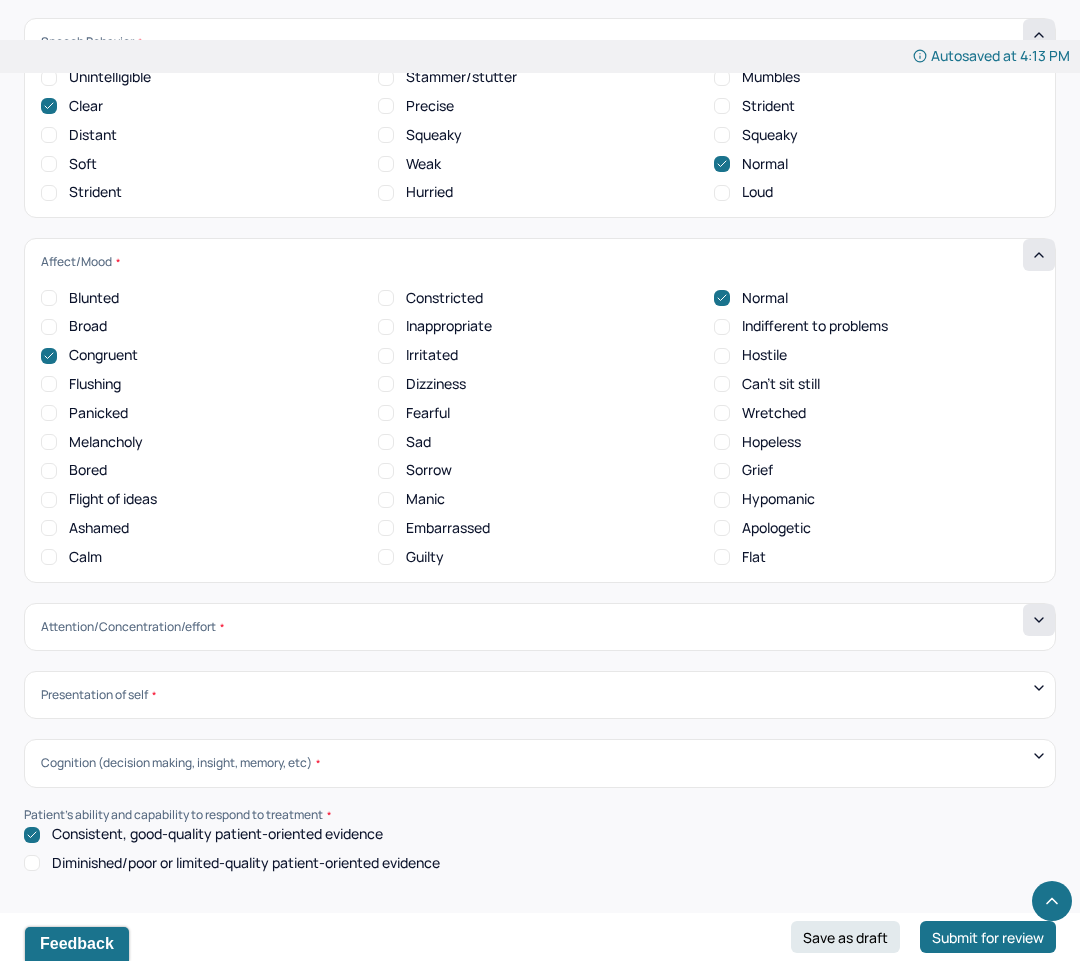 click 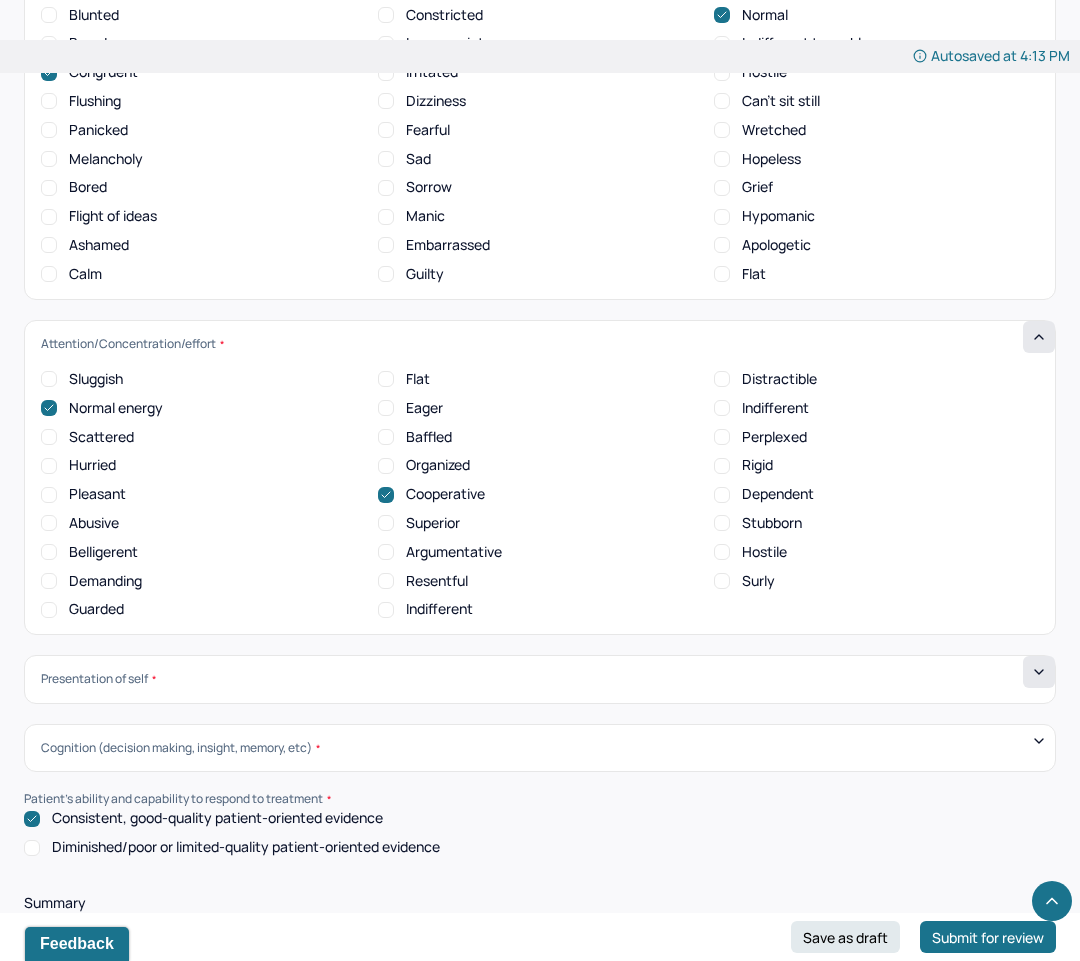 click 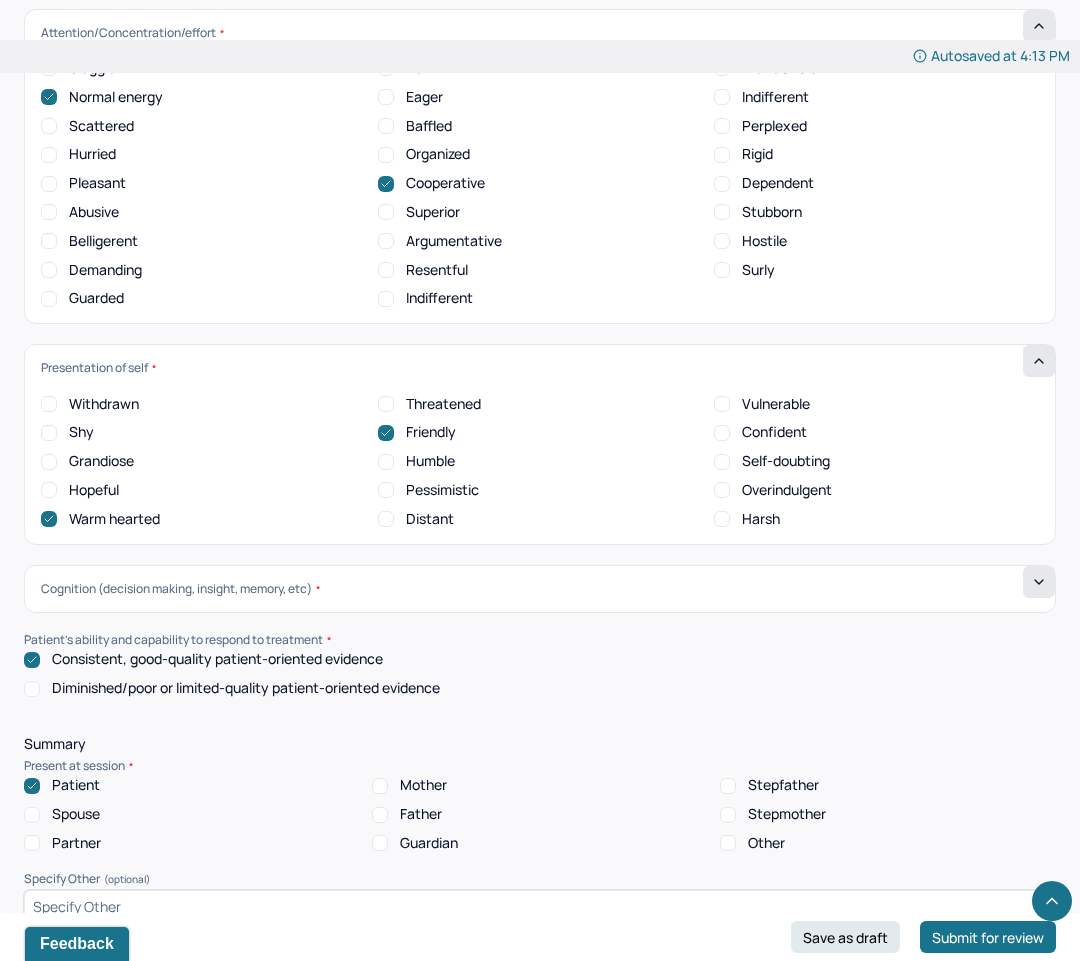 click 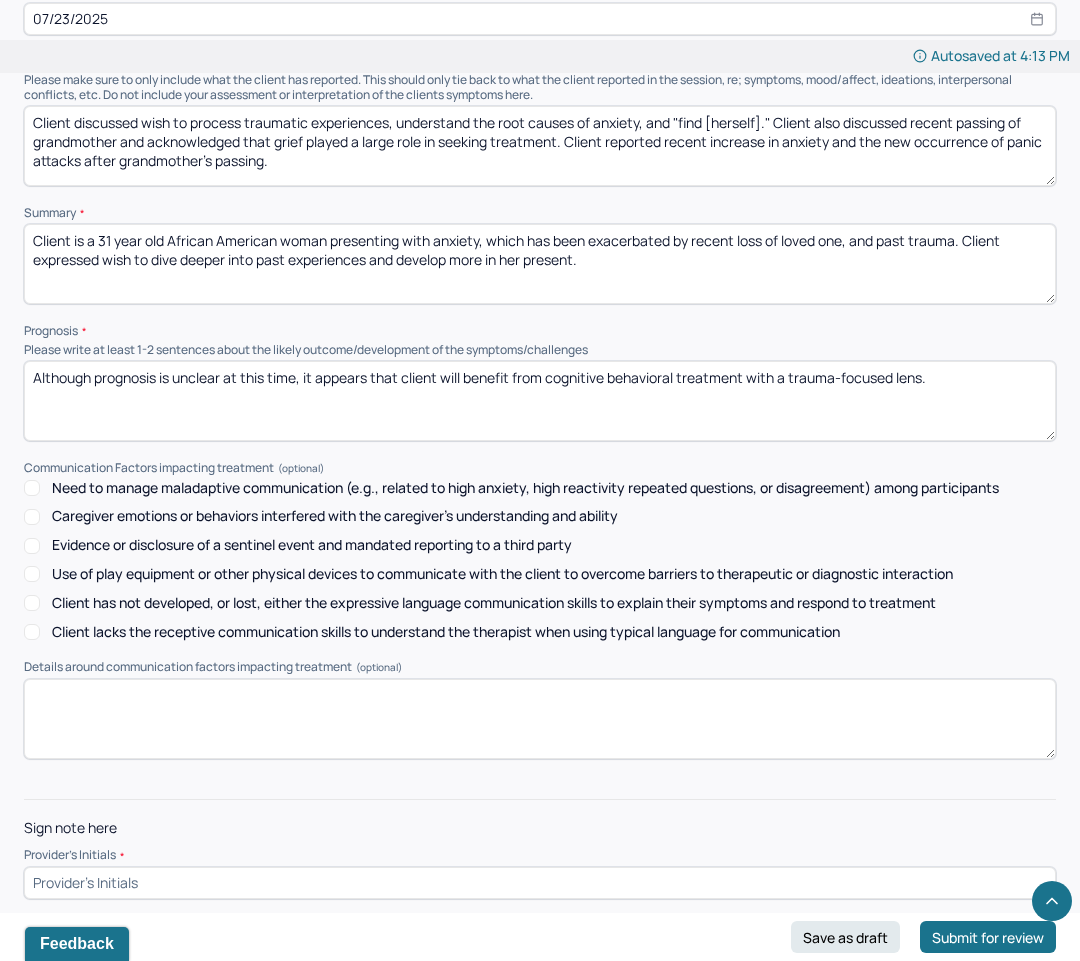 scroll, scrollTop: 9851, scrollLeft: 0, axis: vertical 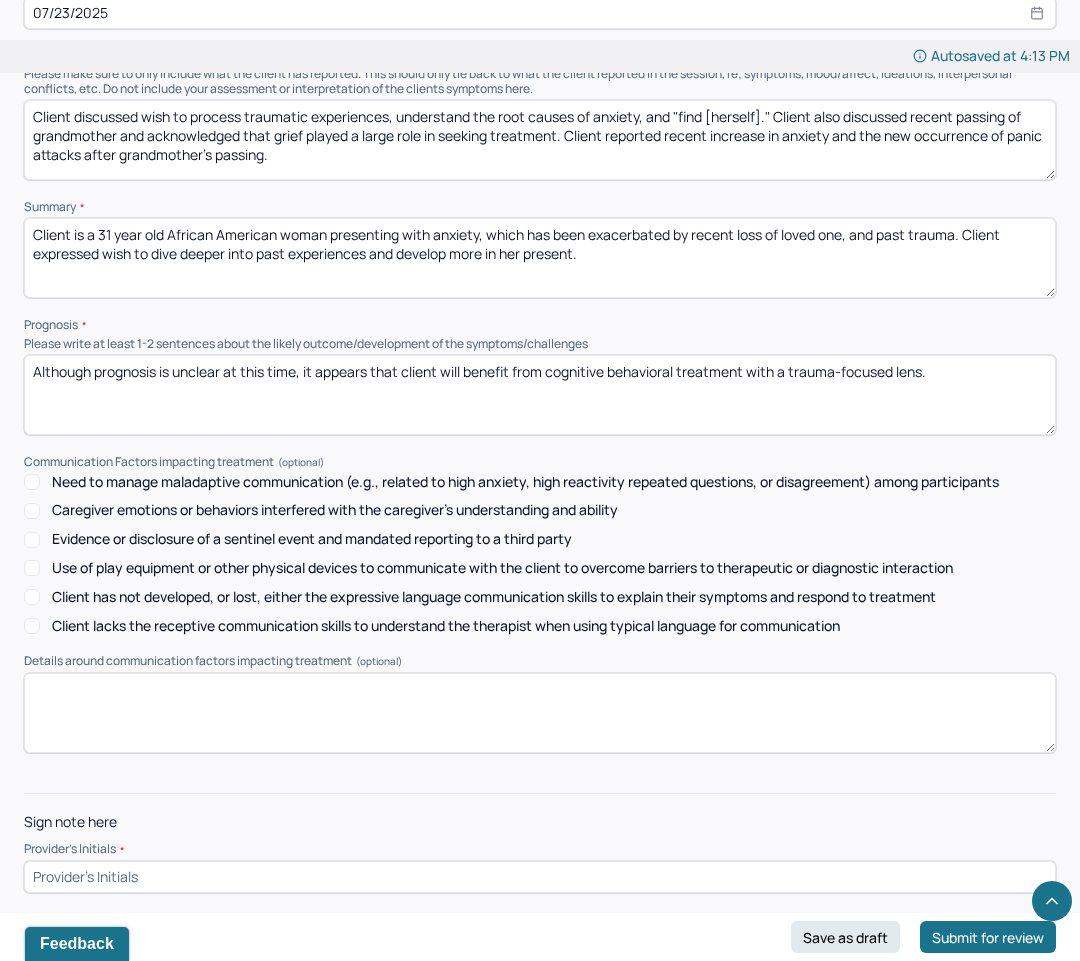 click at bounding box center (540, 877) 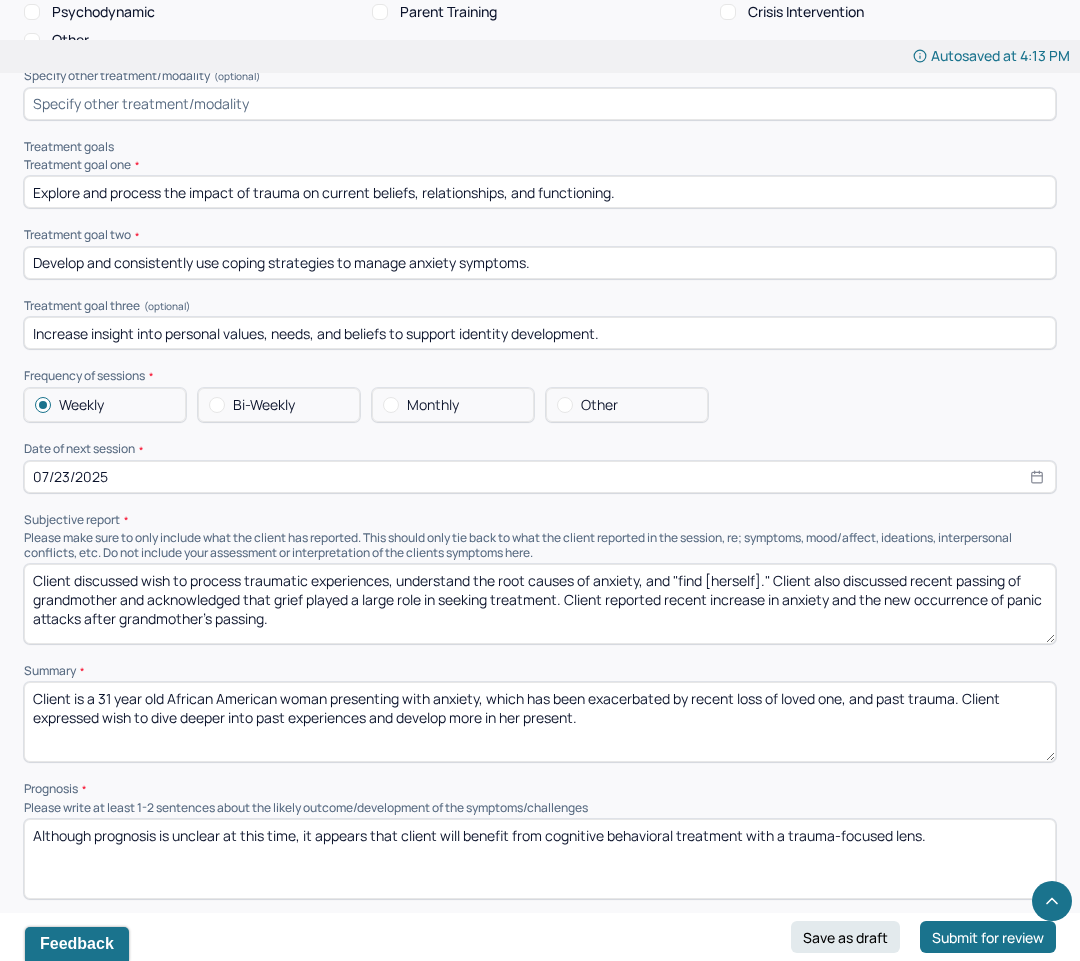 scroll, scrollTop: 9381, scrollLeft: 0, axis: vertical 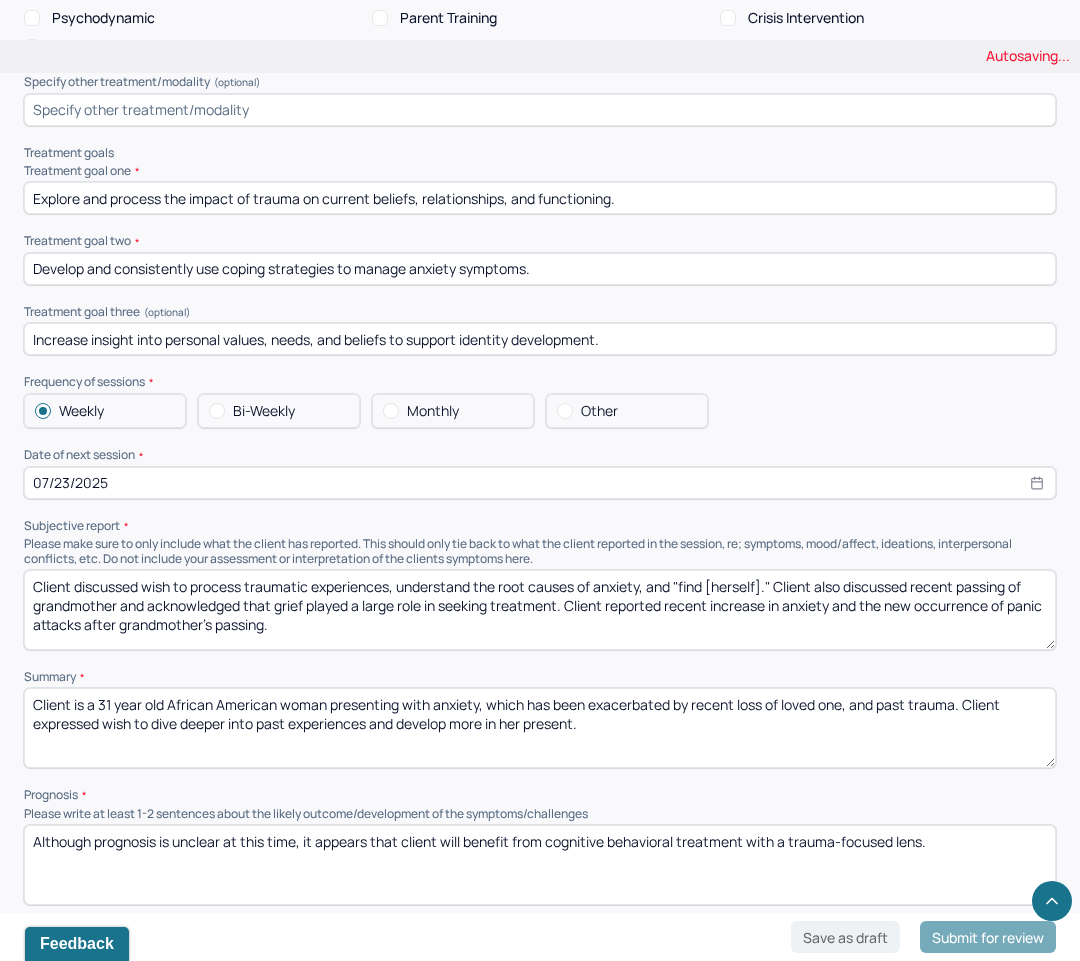 type on "SS" 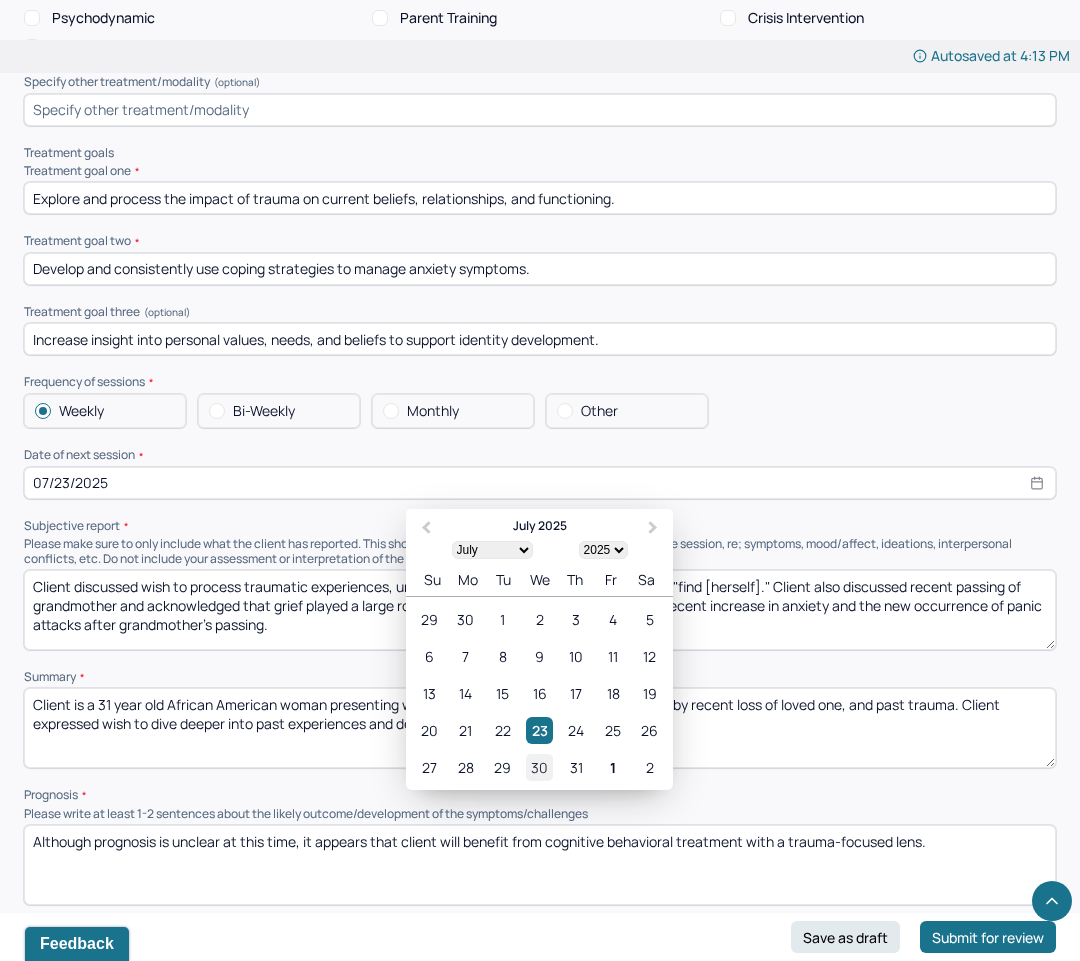 click on "30" at bounding box center [539, 767] 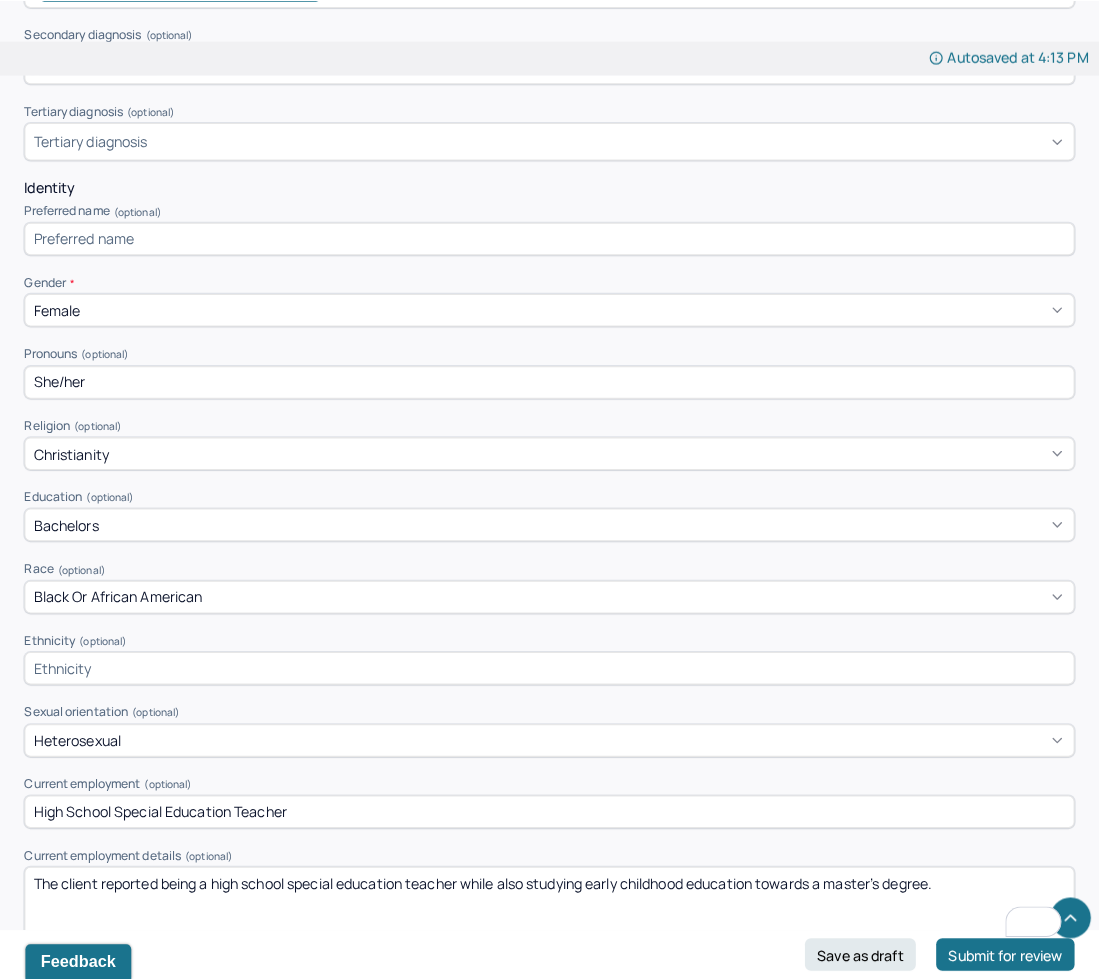 scroll, scrollTop: 0, scrollLeft: 0, axis: both 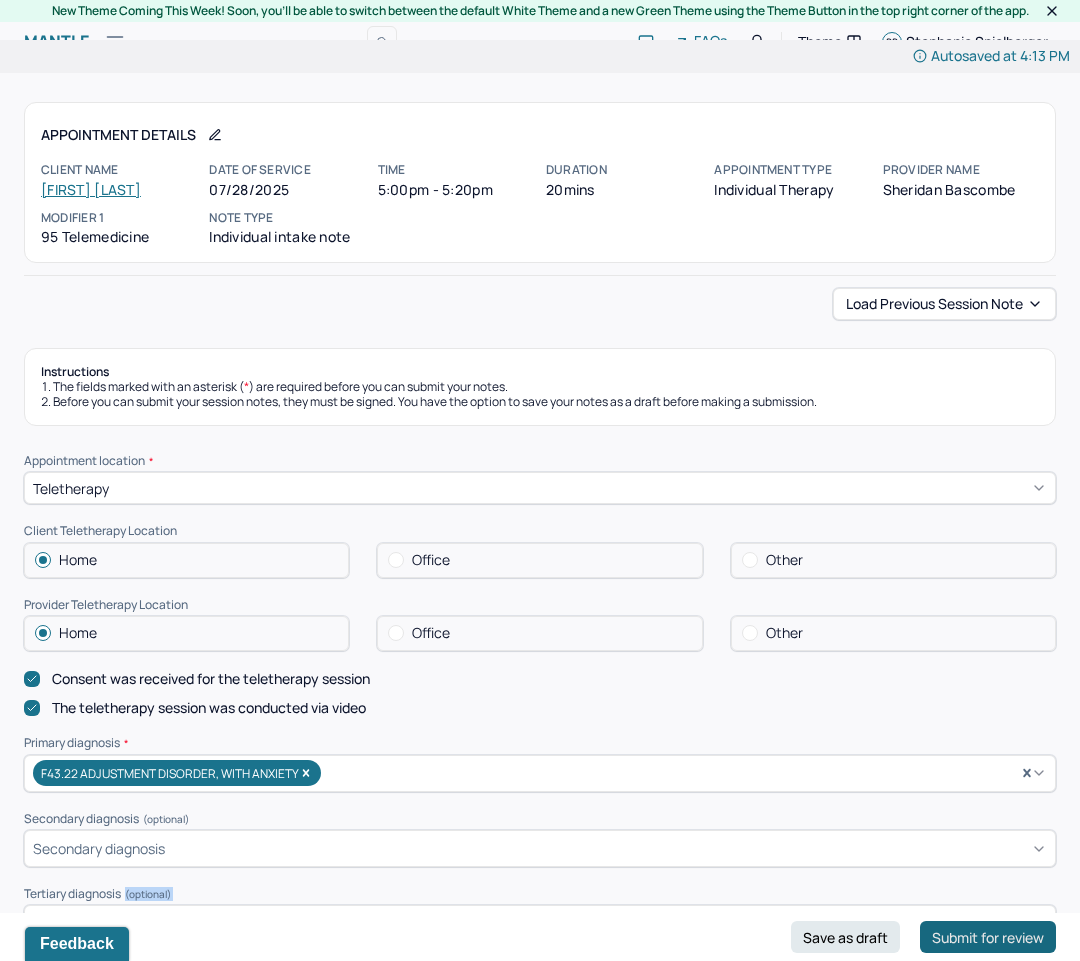 drag, startPoint x: 984, startPoint y: 897, endPoint x: 977, endPoint y: 937, distance: 40.60788 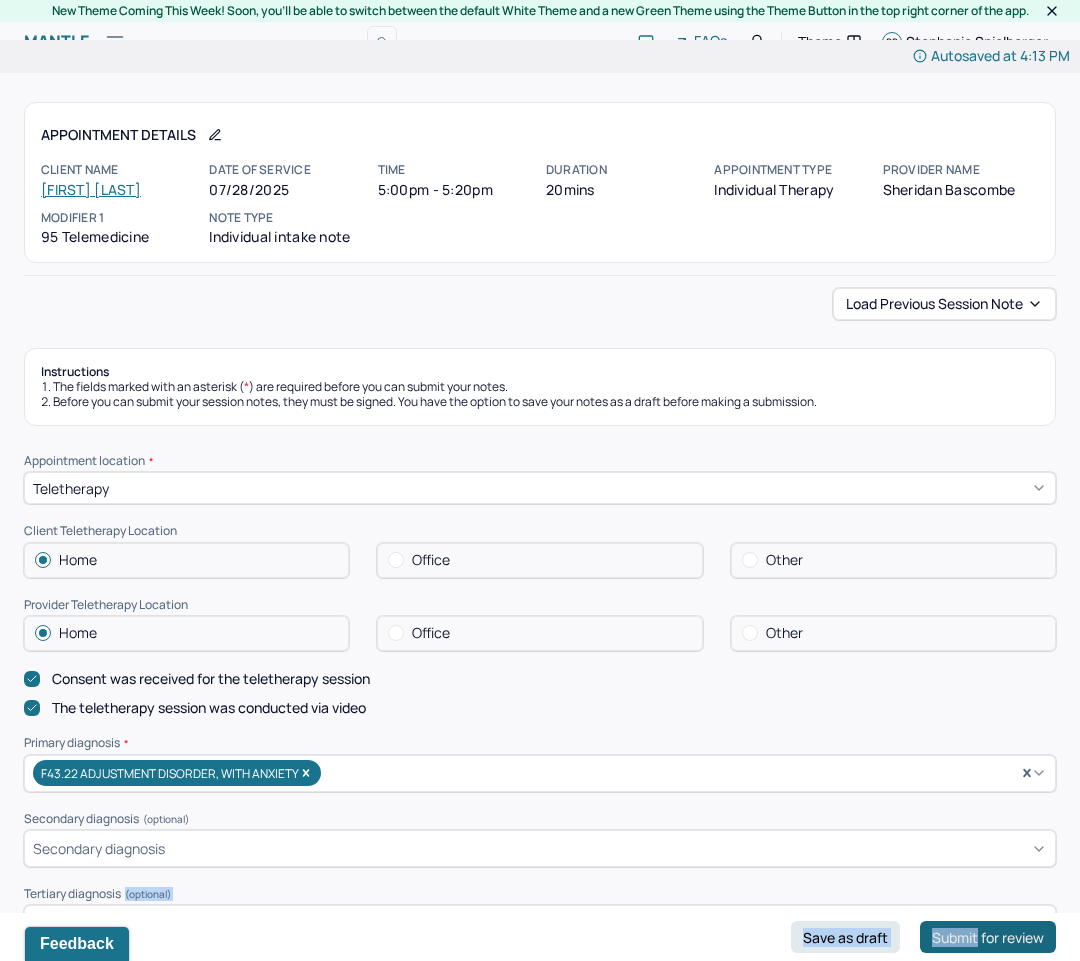 click on "Submit for review" at bounding box center [988, 937] 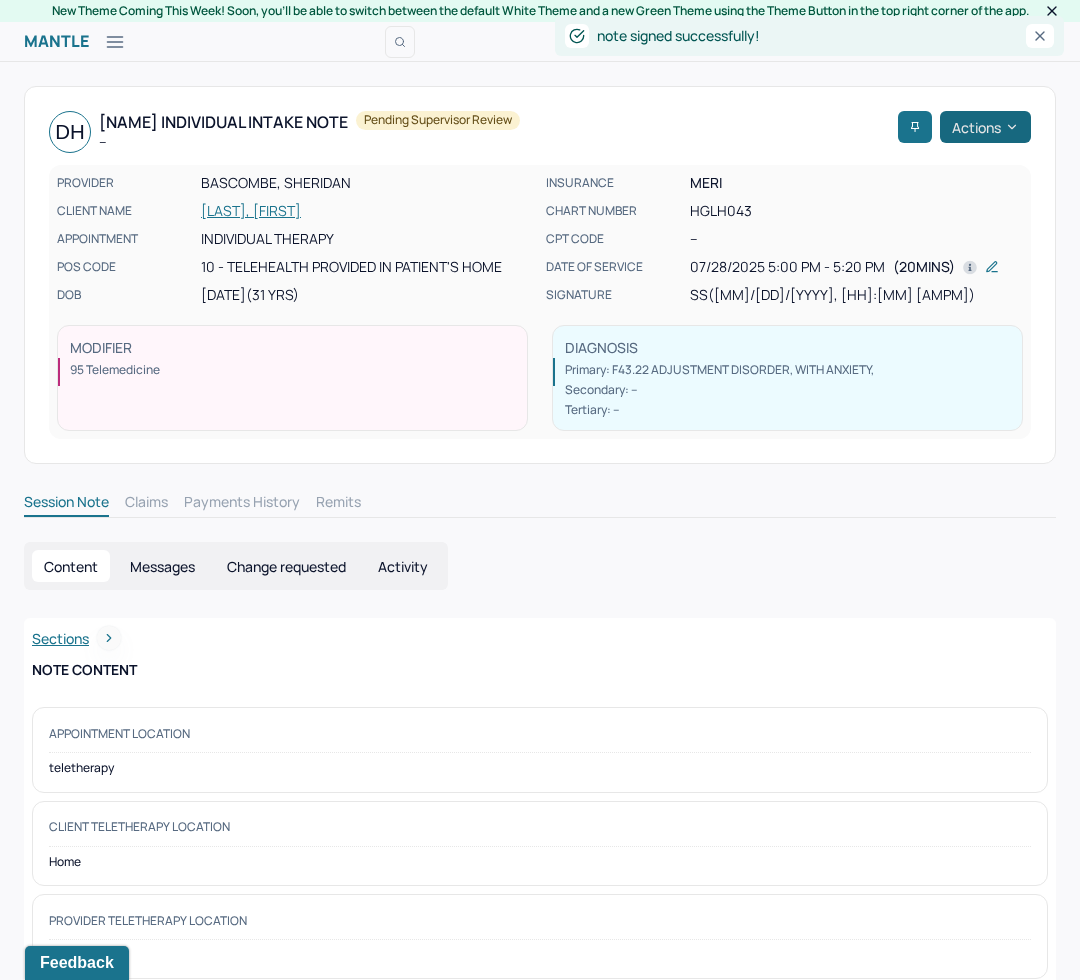 click on "Actions" at bounding box center (985, 127) 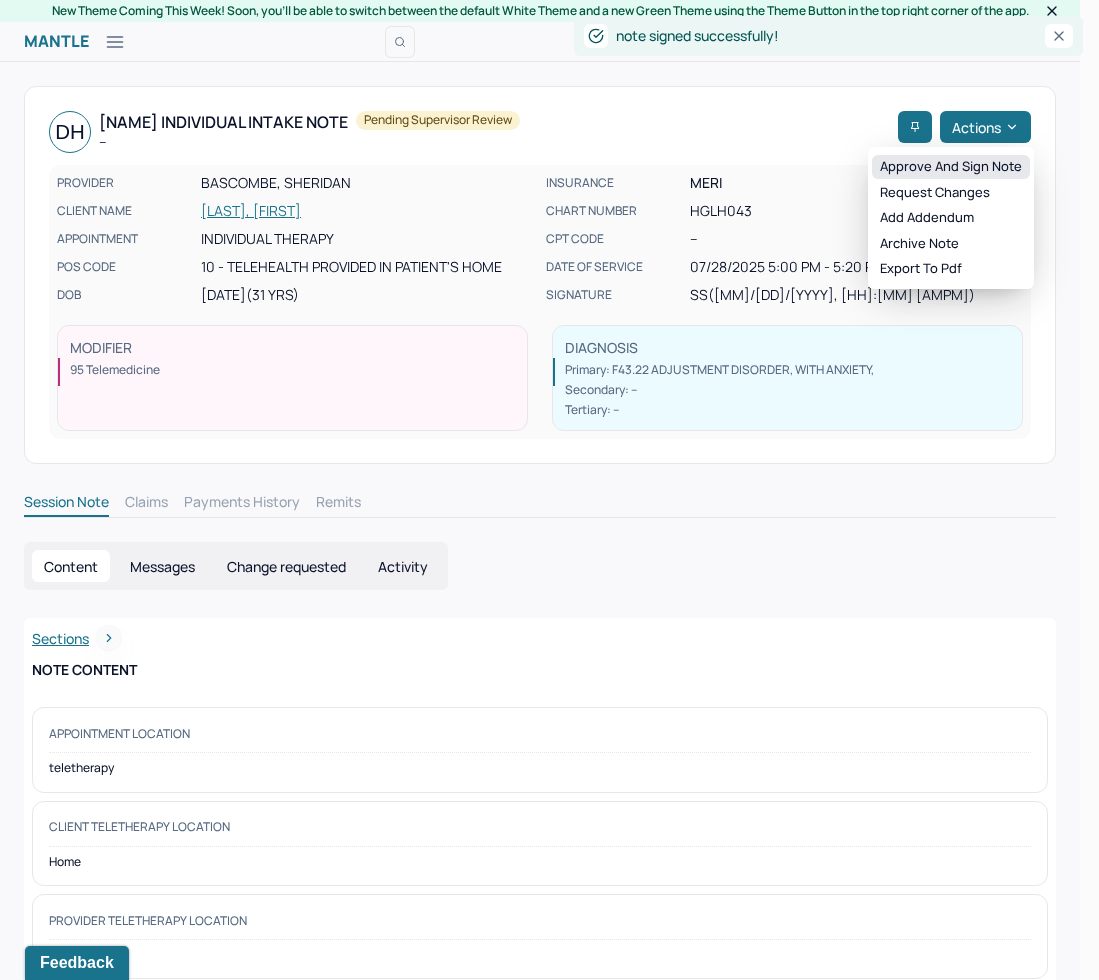 click on "Approve and sign note" at bounding box center [951, 167] 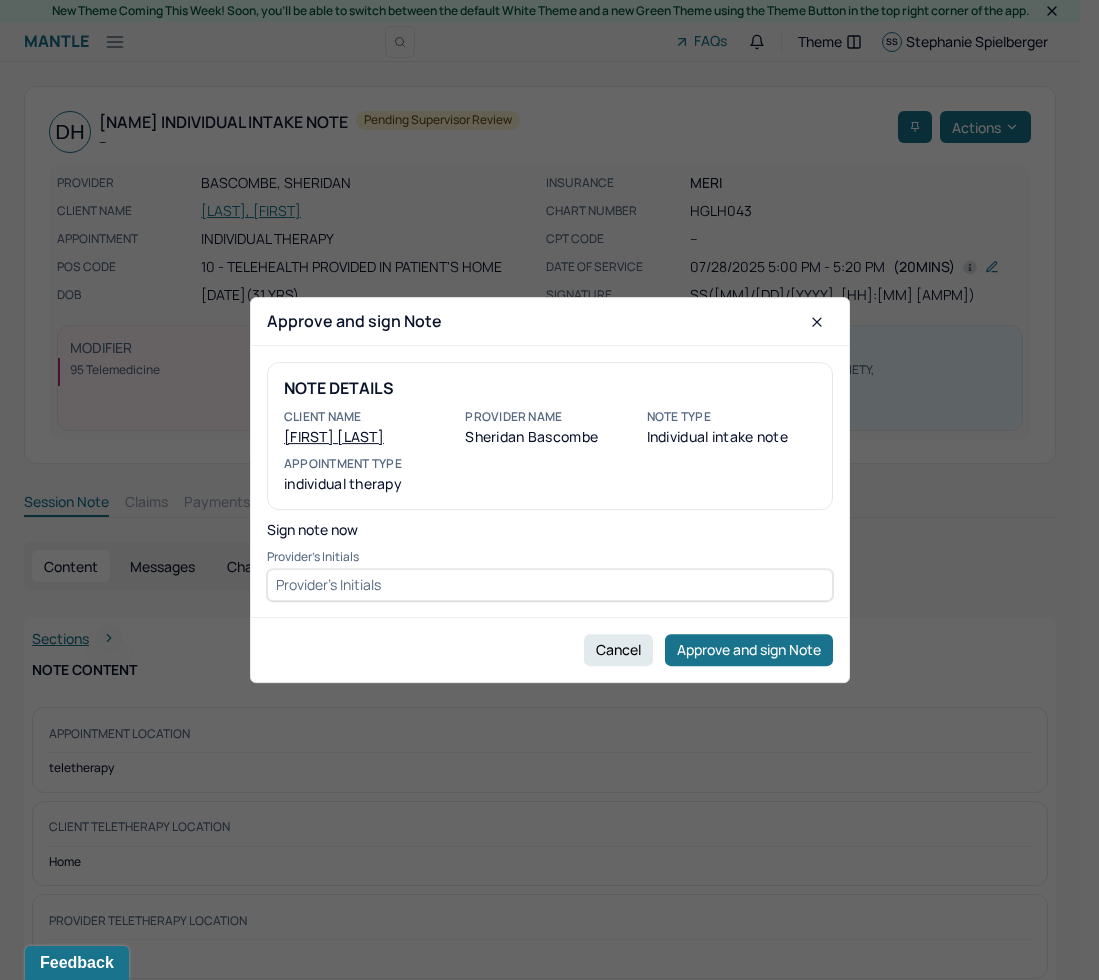 click at bounding box center (550, 585) 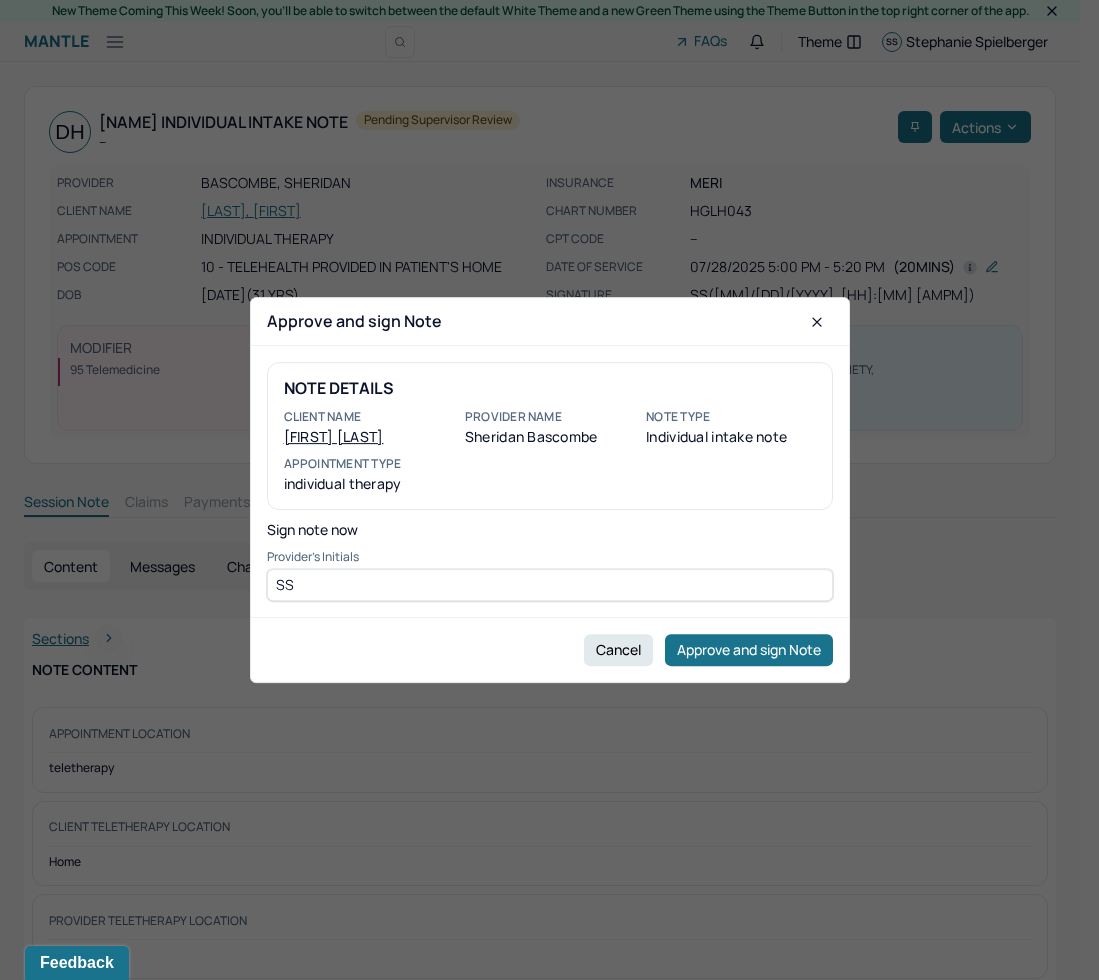 type on "SS" 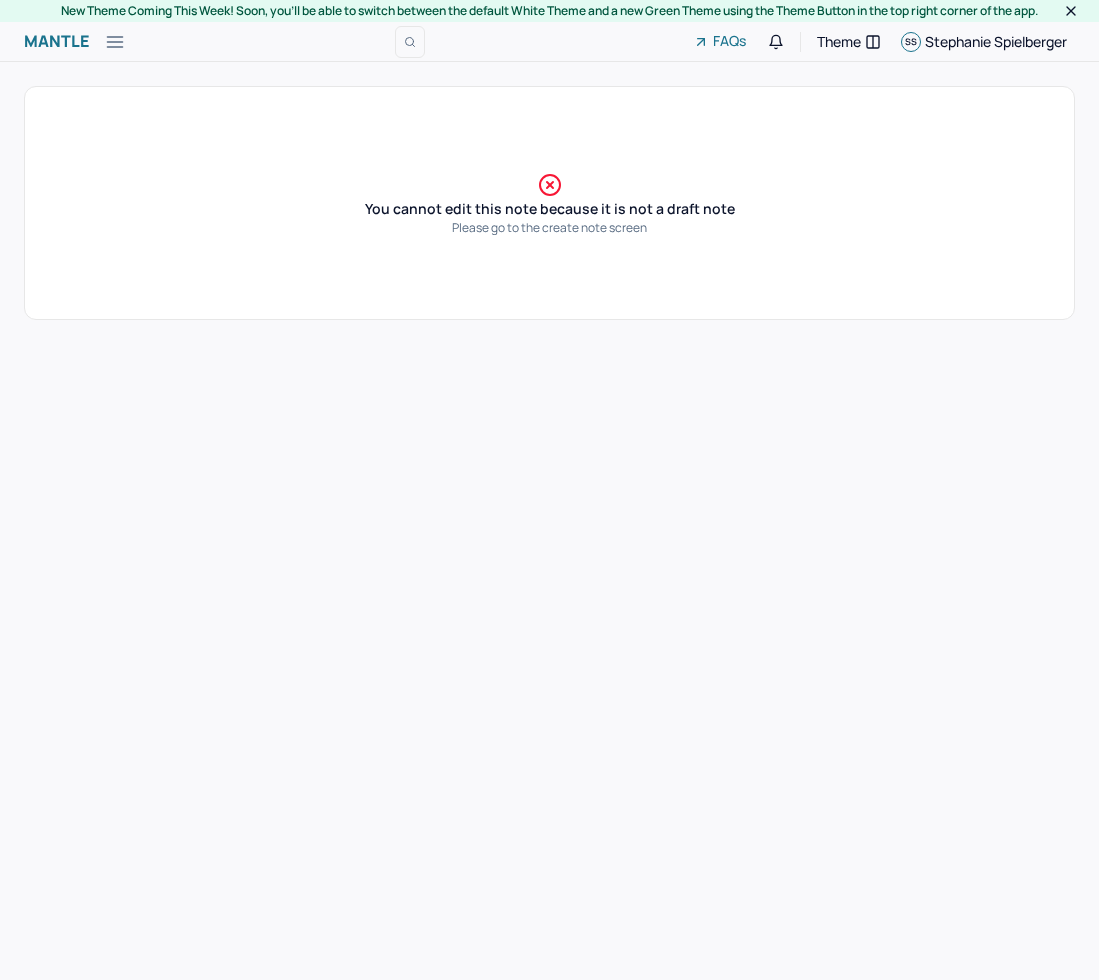 scroll, scrollTop: 0, scrollLeft: 0, axis: both 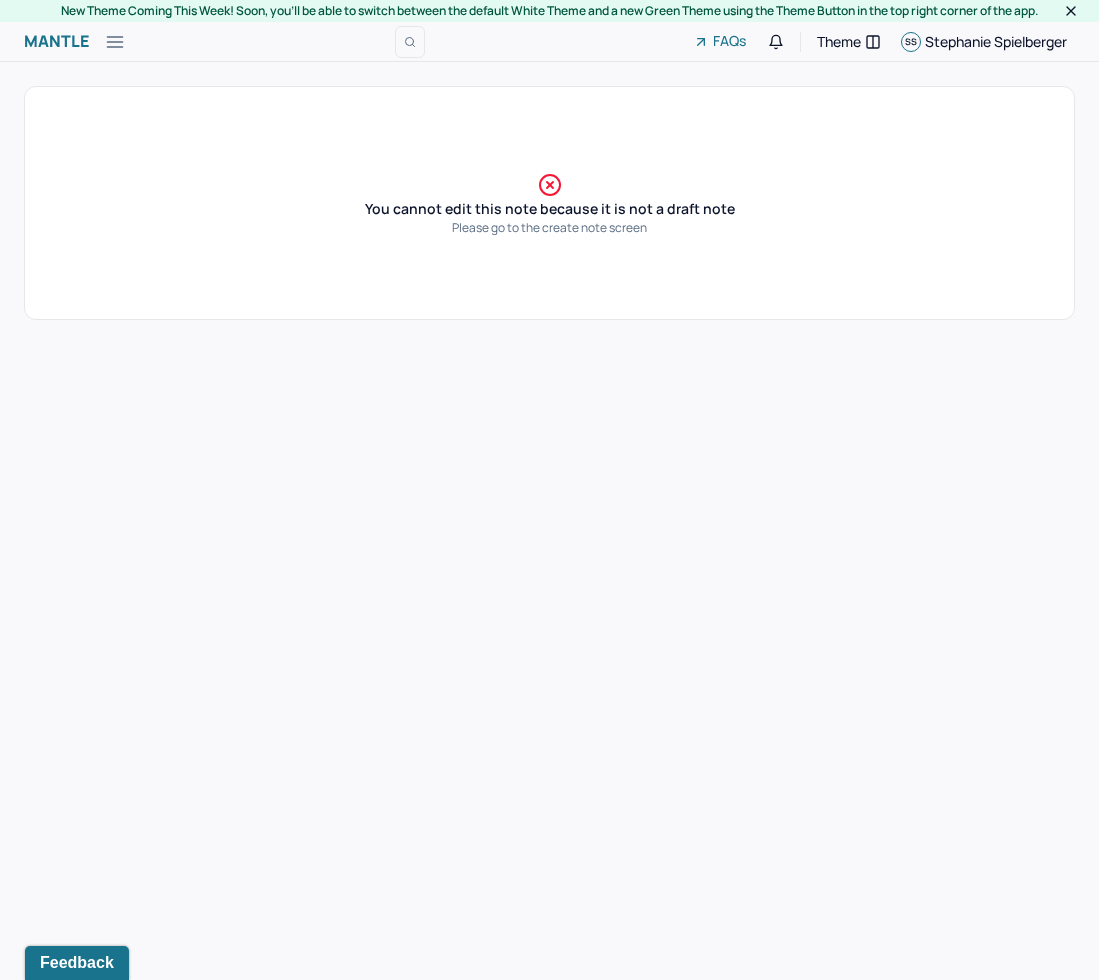 click on "You cannot edit this note because it is not a draft note Please go to the create note screen" at bounding box center (549, 203) 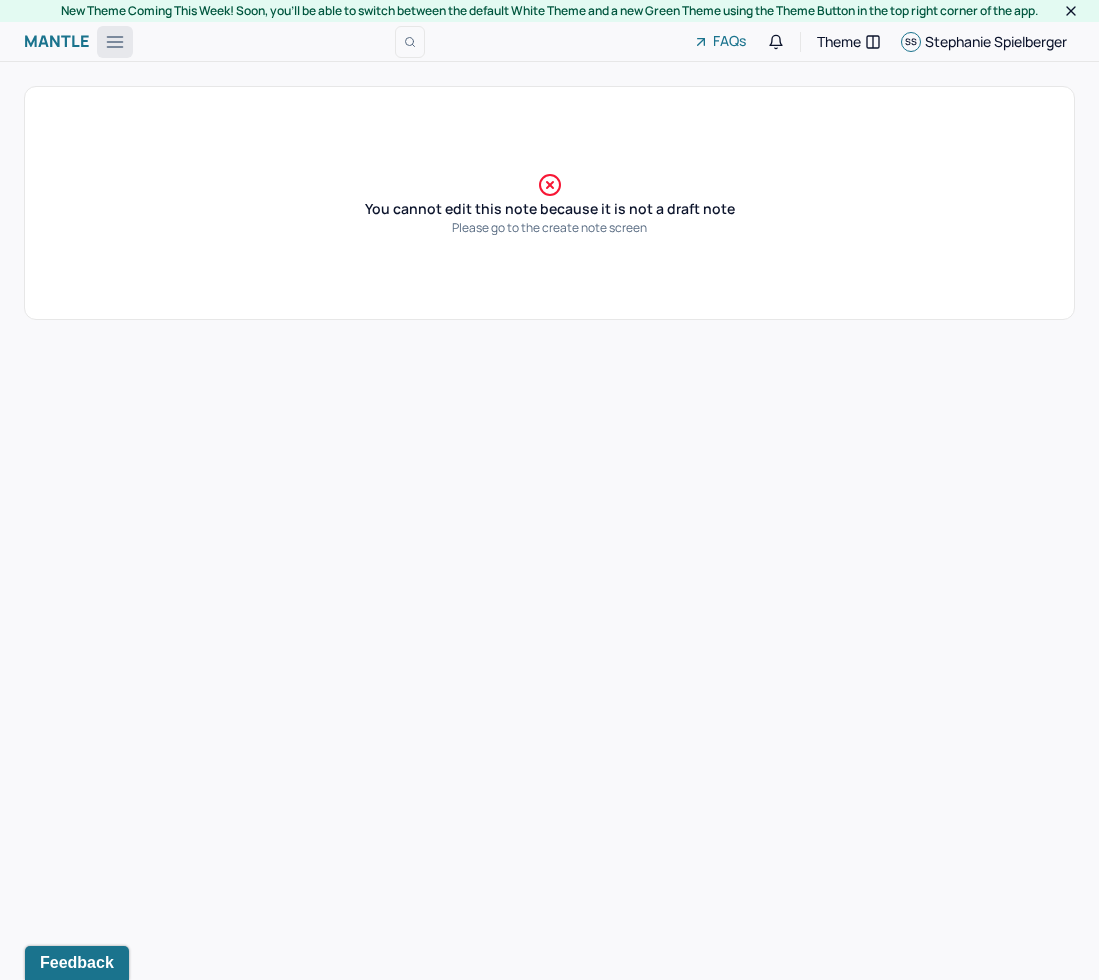 click at bounding box center [115, 42] 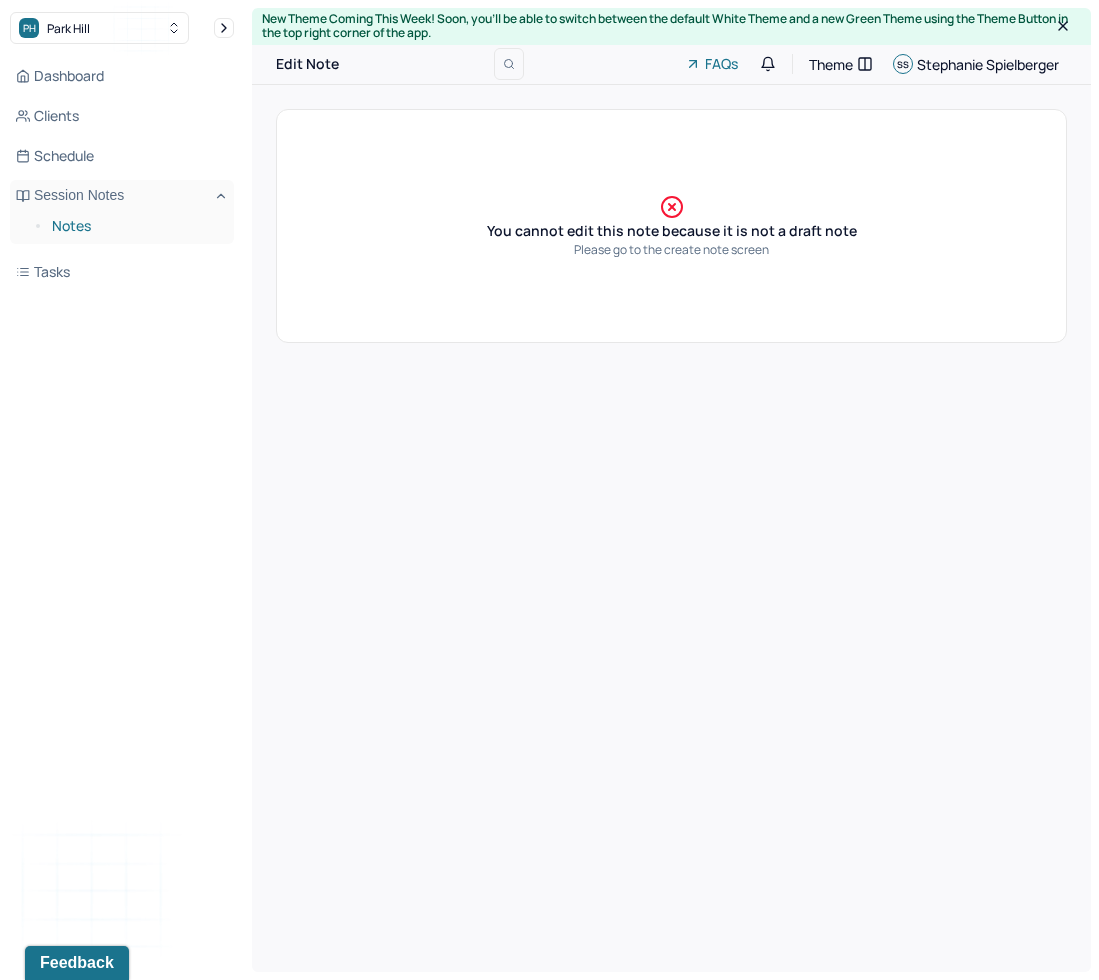click on "Notes" at bounding box center [135, 226] 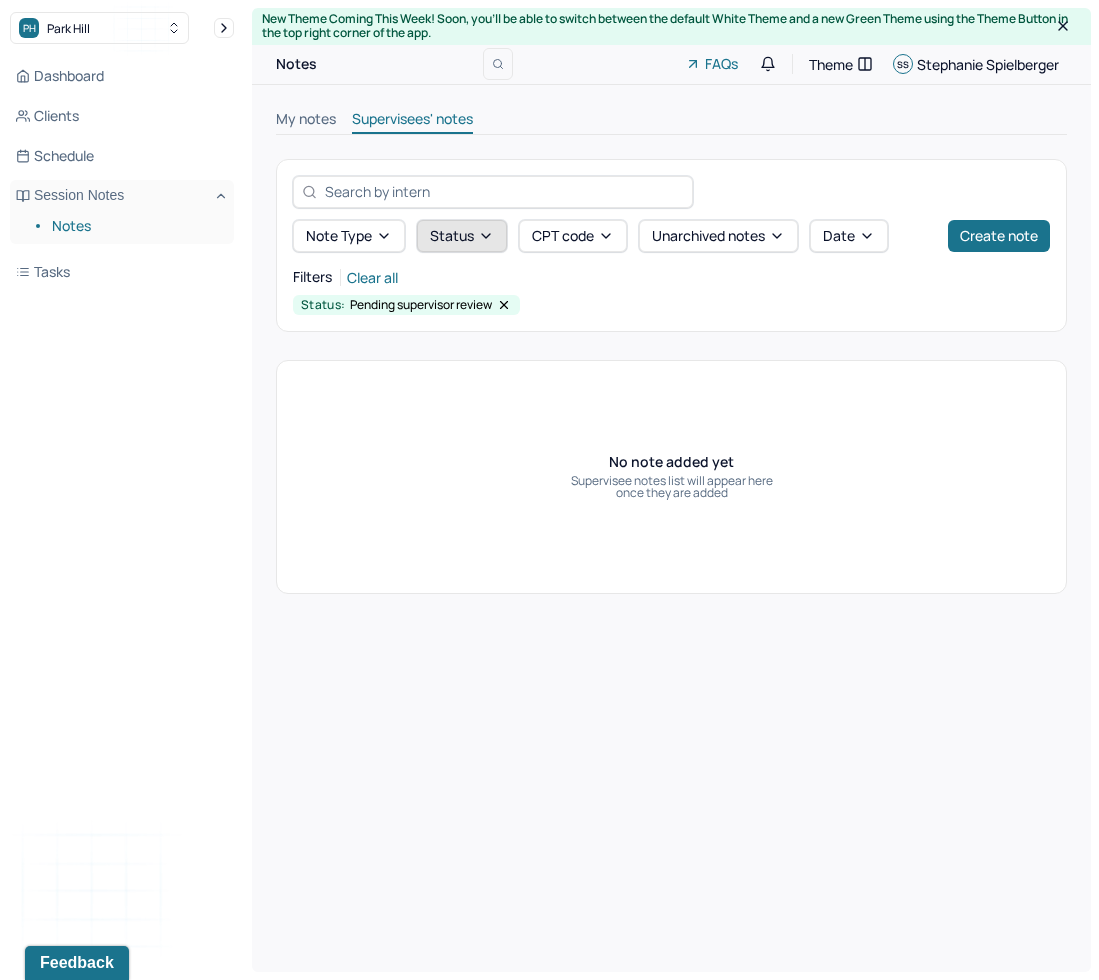 click on "Status" at bounding box center (462, 236) 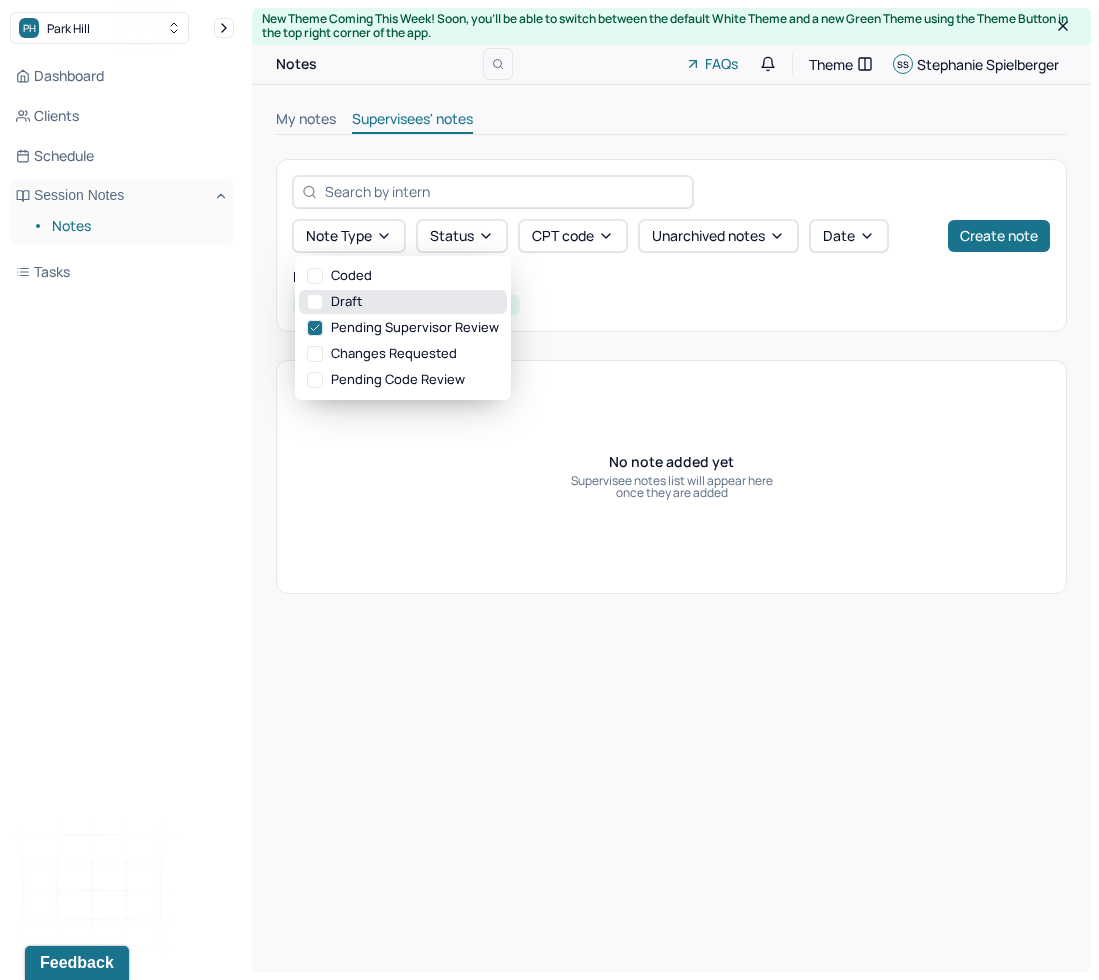 click on "Draft" at bounding box center (403, 302) 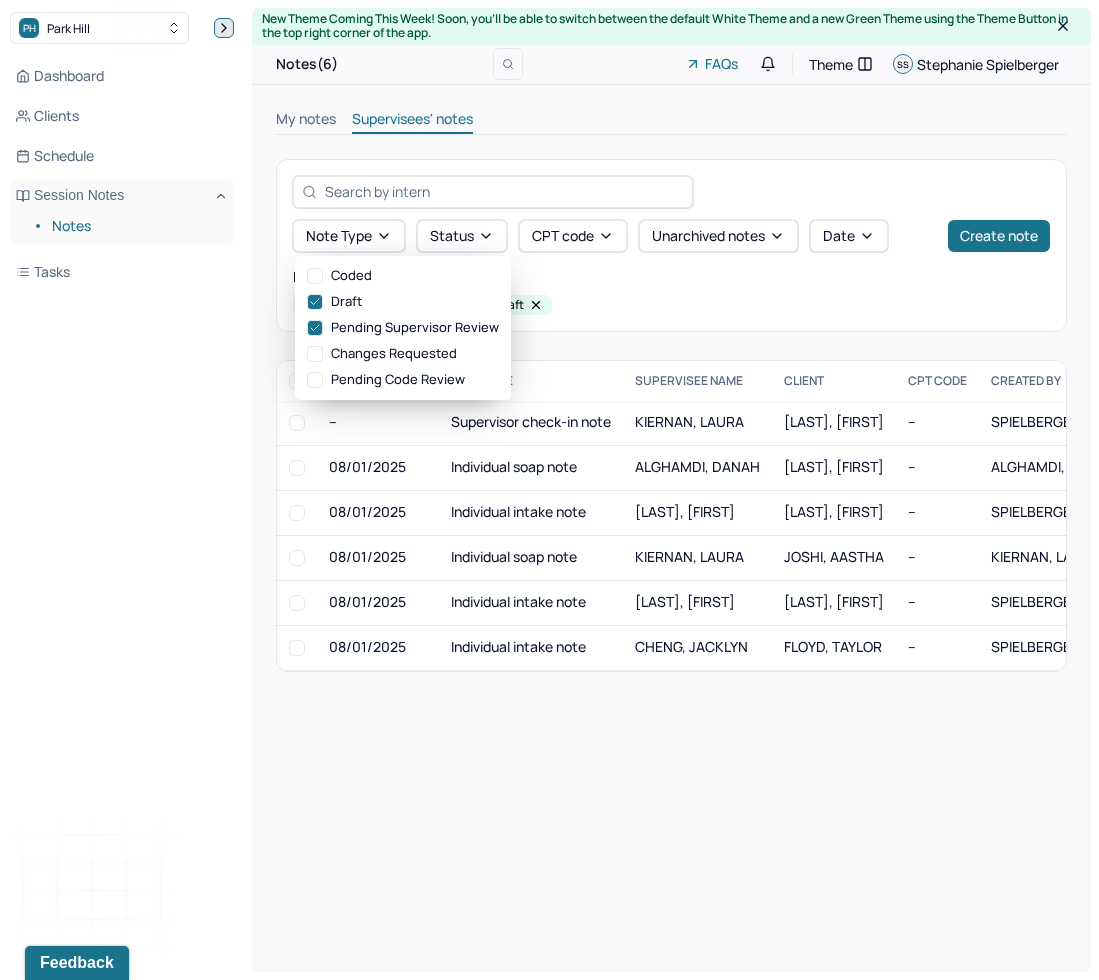 click 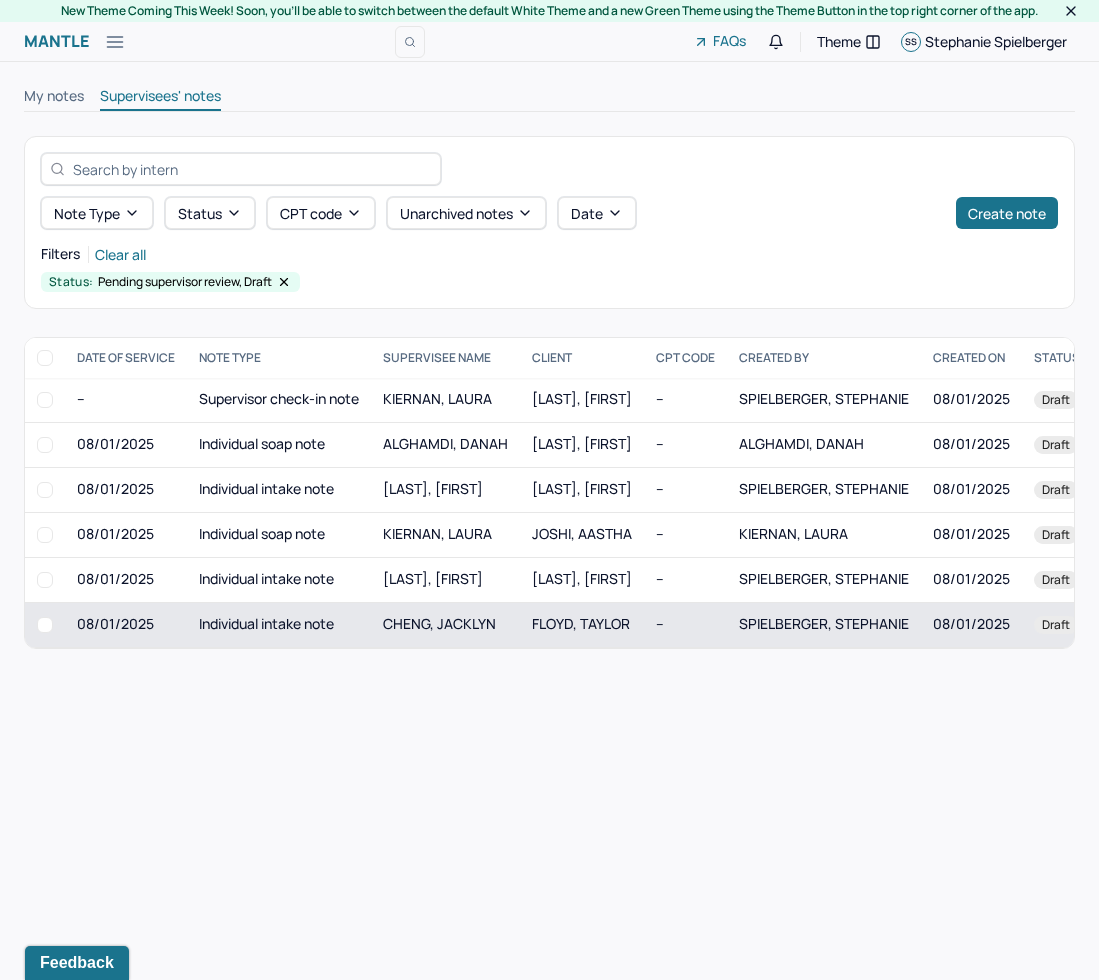 click on "FLOYD, TAYLOR" at bounding box center (582, 625) 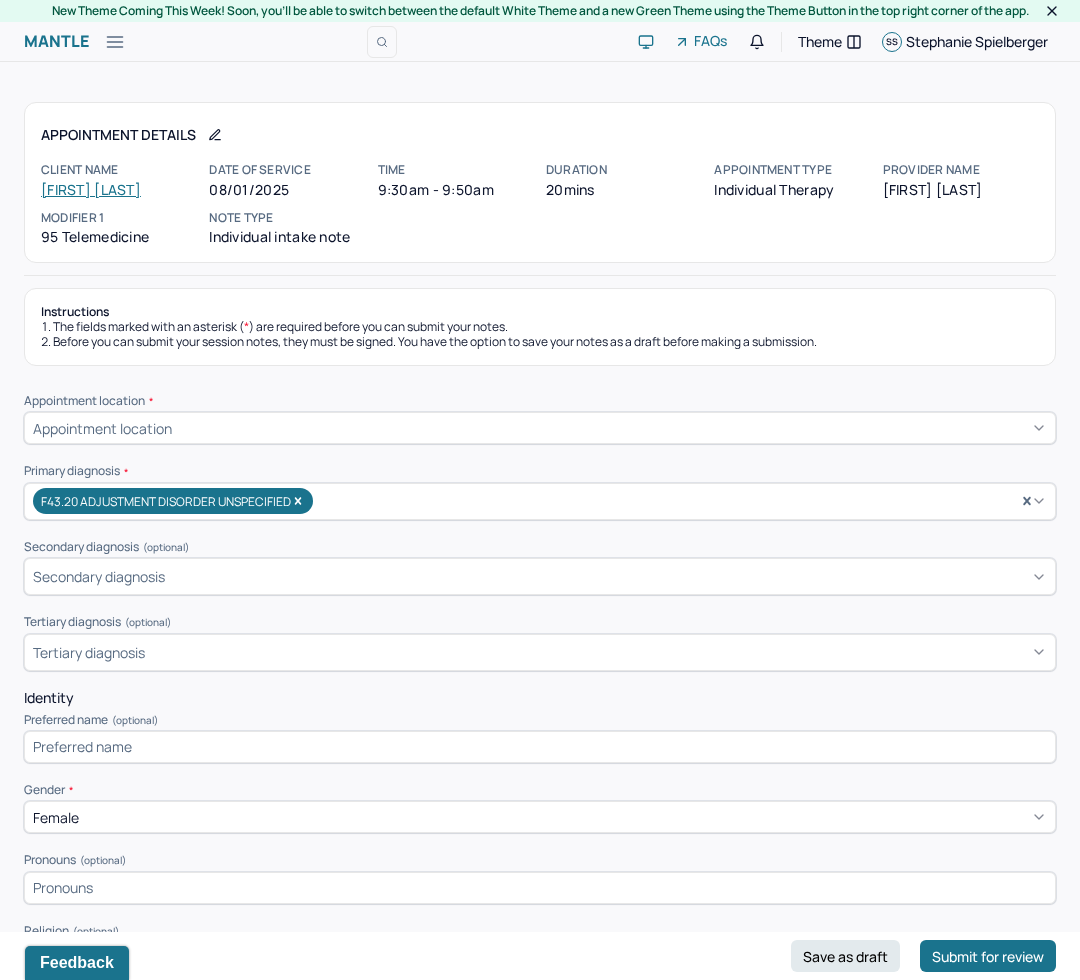 click on "Sister: [FIRST] [LAST] ([PHONE])" at bounding box center [540, 1060] 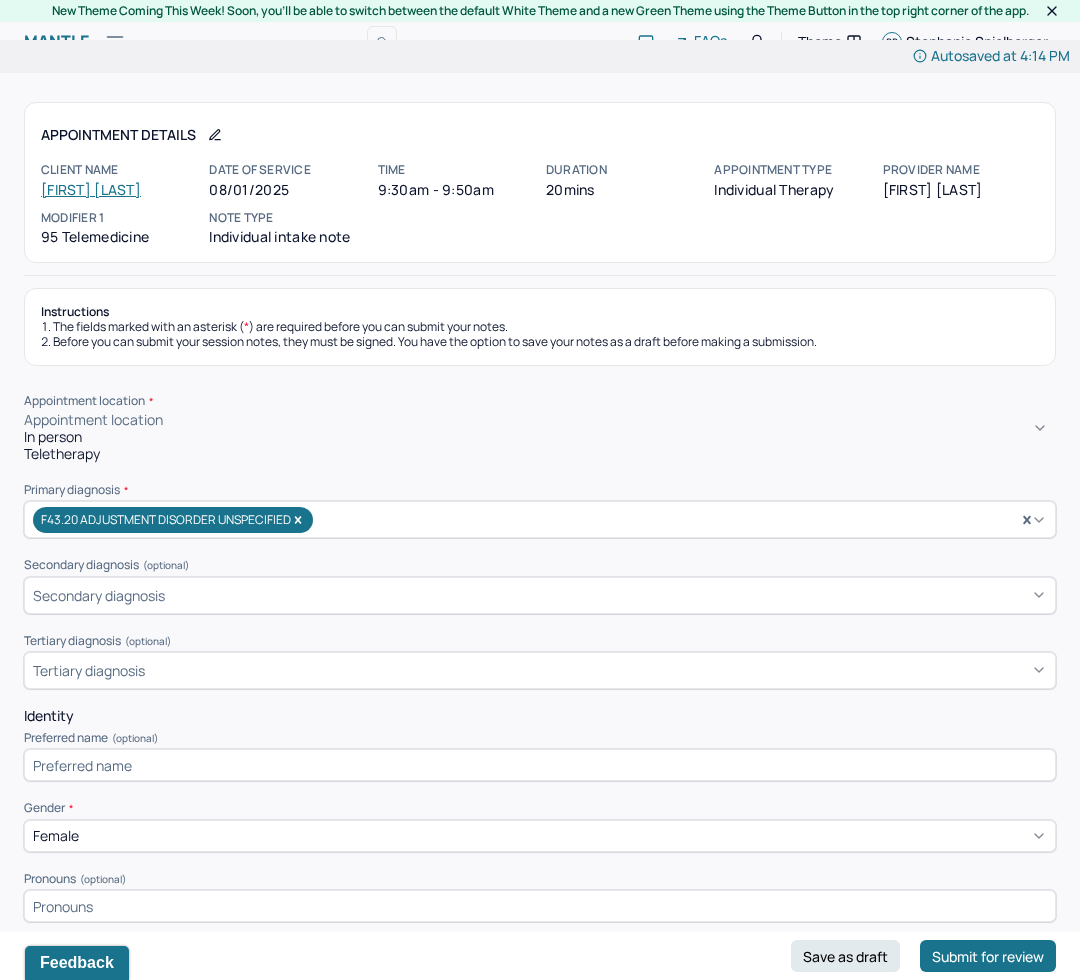 click on "Teletherapy" at bounding box center (540, 454) 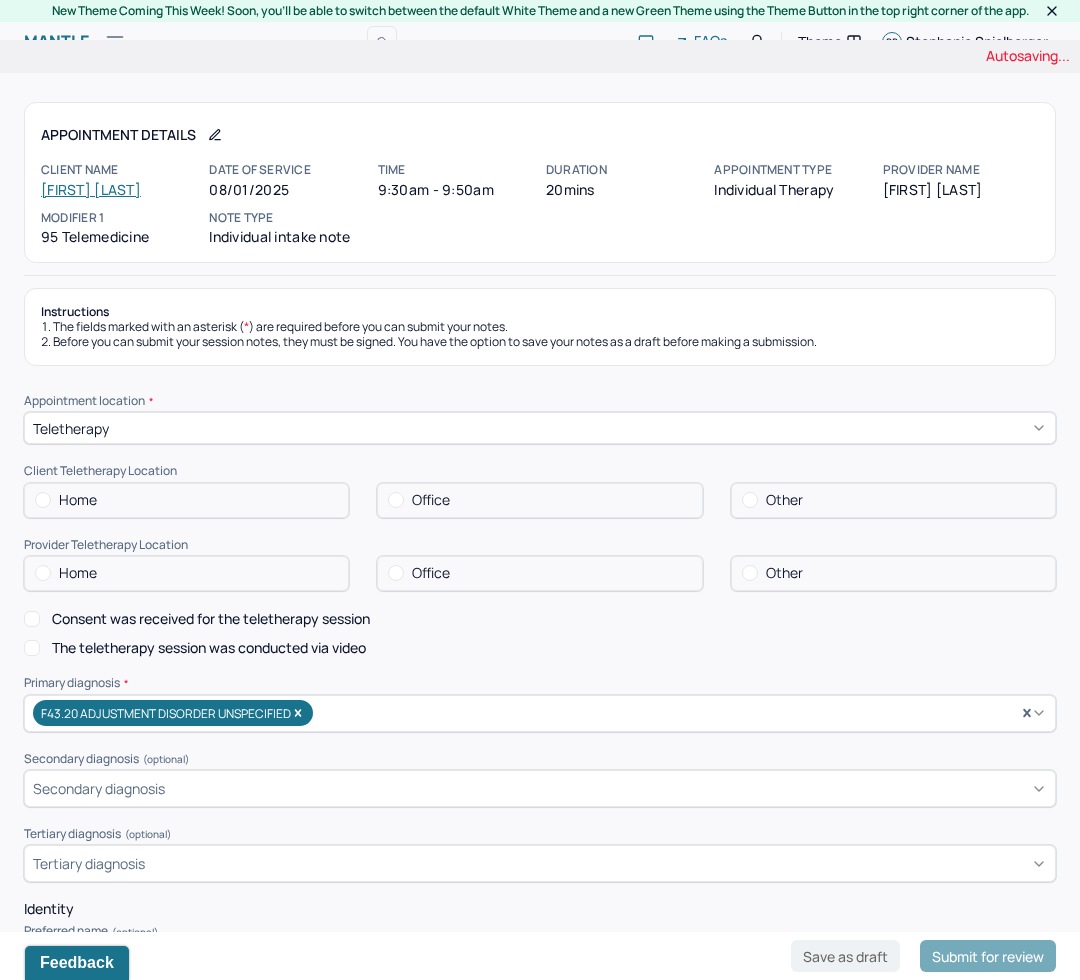 click on "Home" at bounding box center (78, 500) 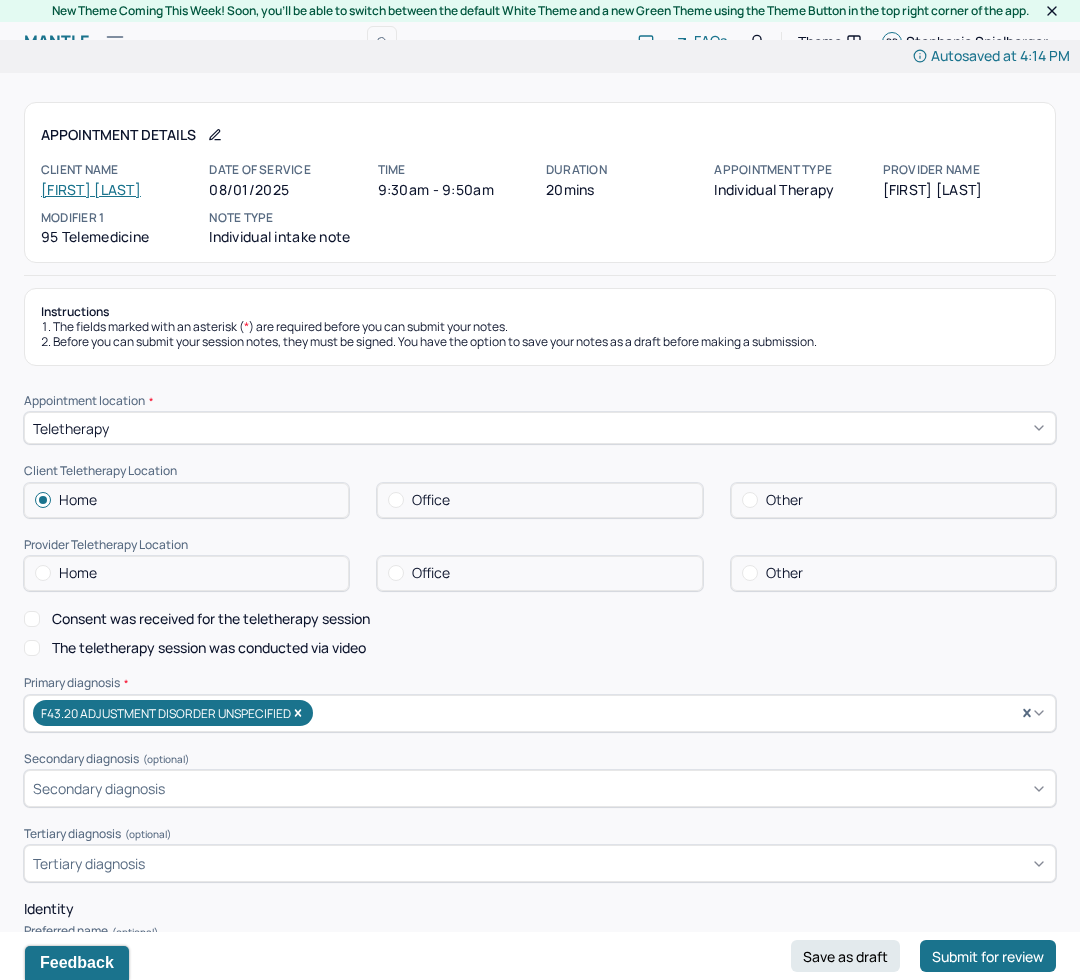 click on "Home" at bounding box center [78, 573] 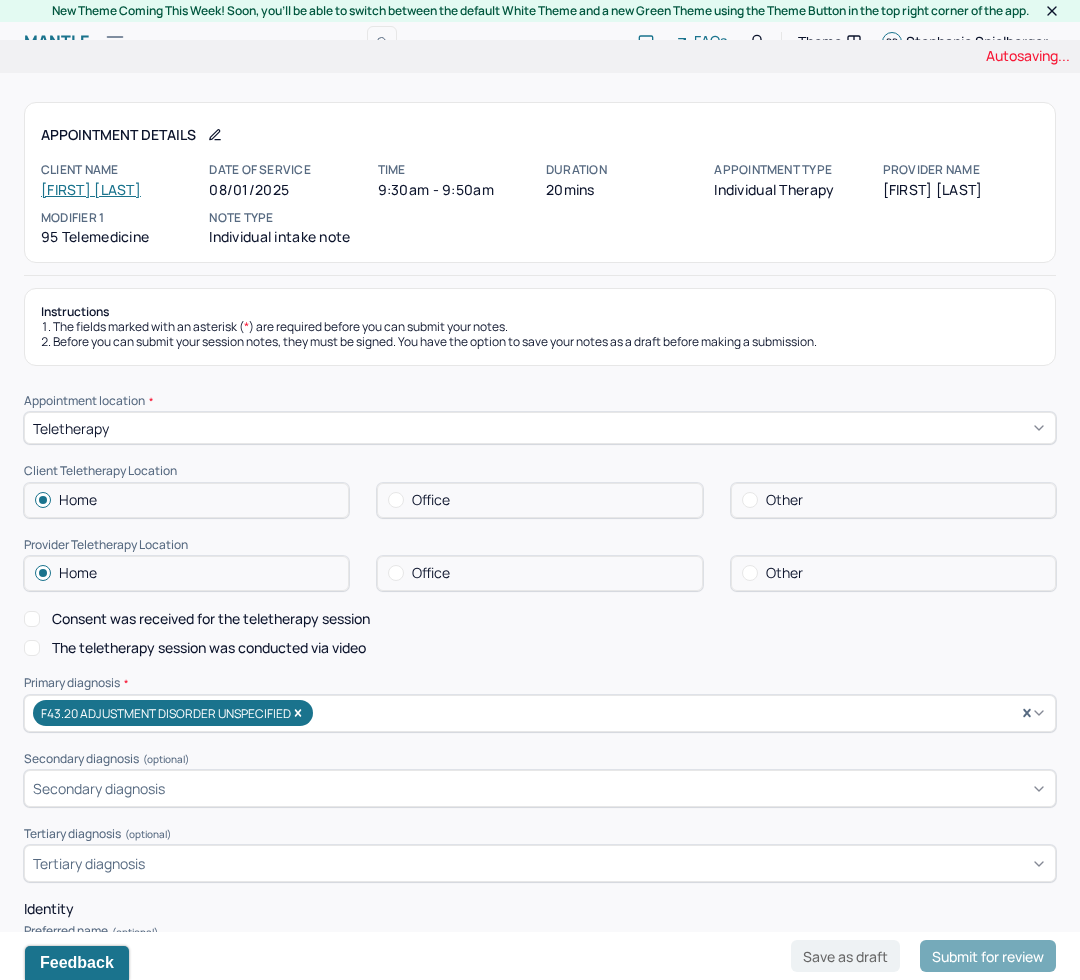 click on "Consent was received for the teletherapy session" at bounding box center [211, 619] 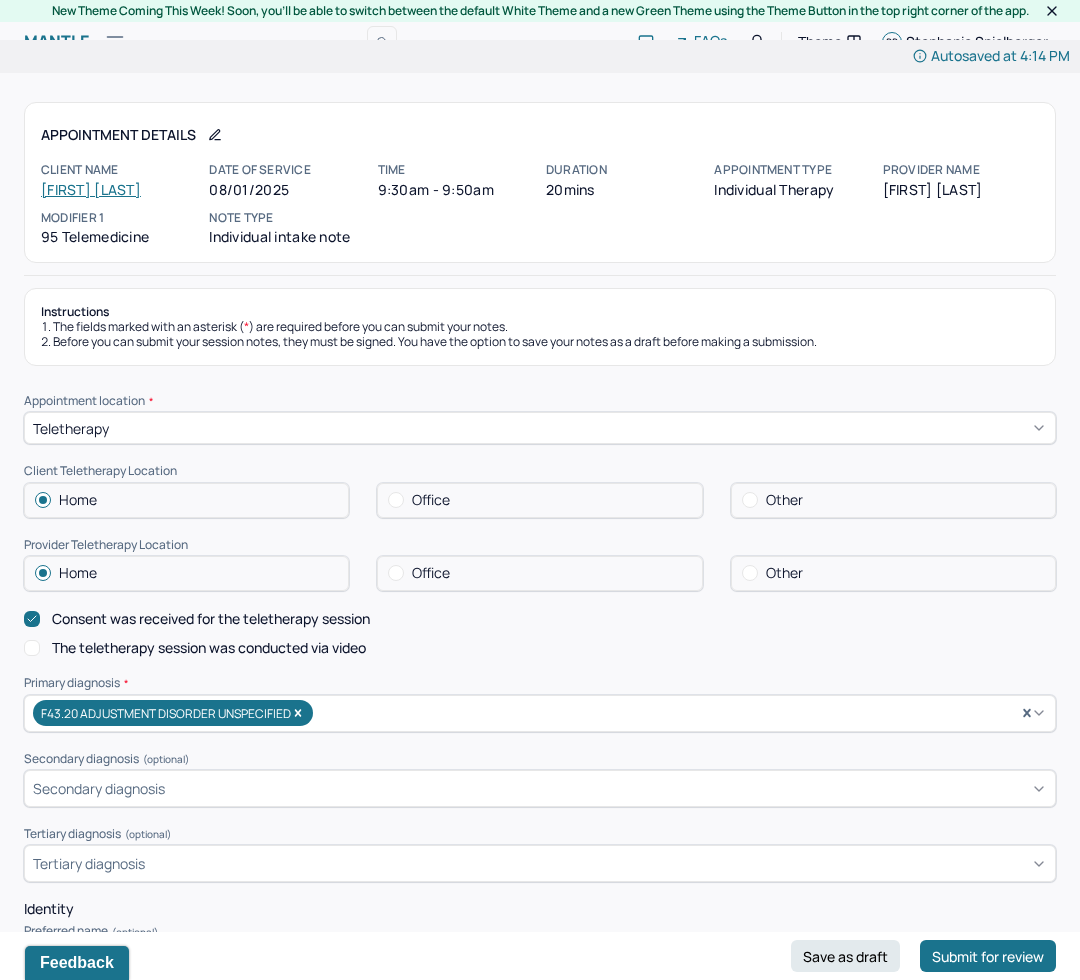 click on "Sister: [FIRST] [LAST] ([PHONE])" at bounding box center [540, 1166] 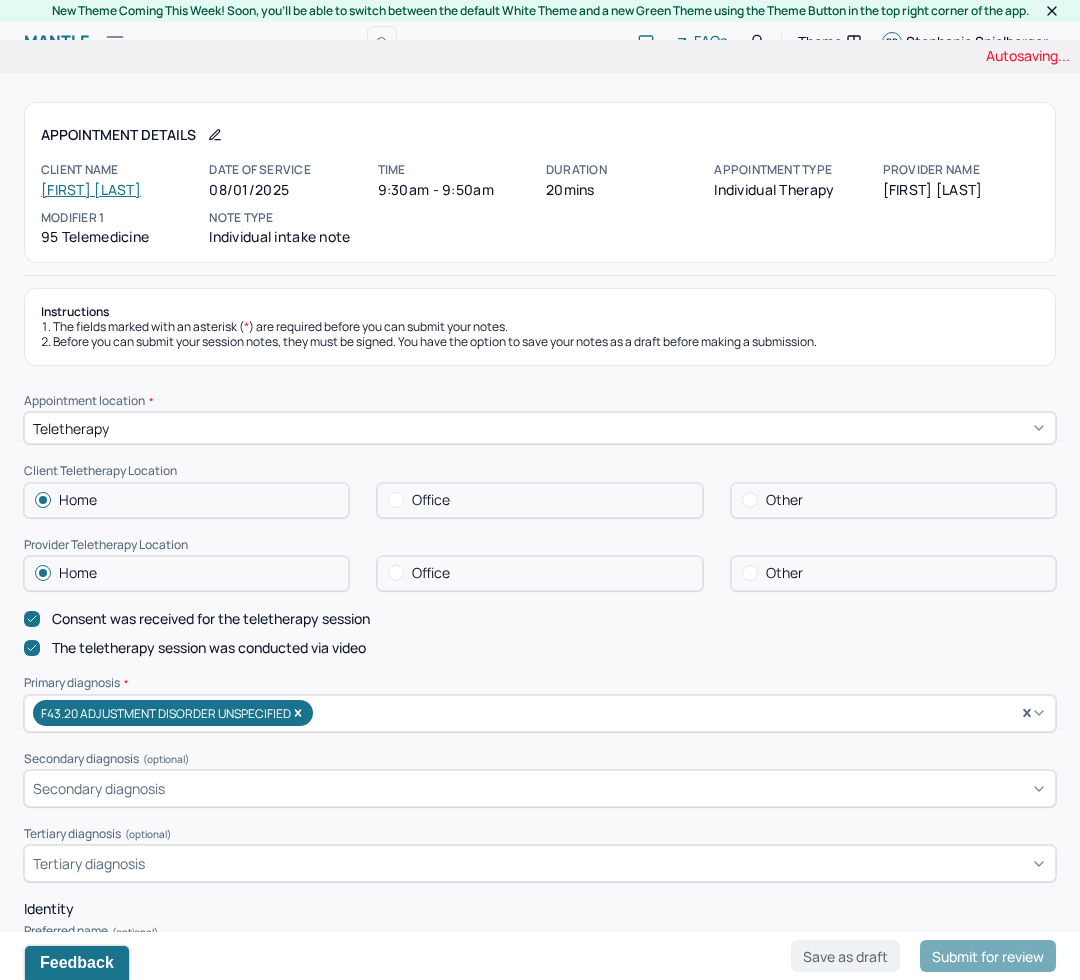 click on "Tertiary diagnosis (optional)" at bounding box center (540, 834) 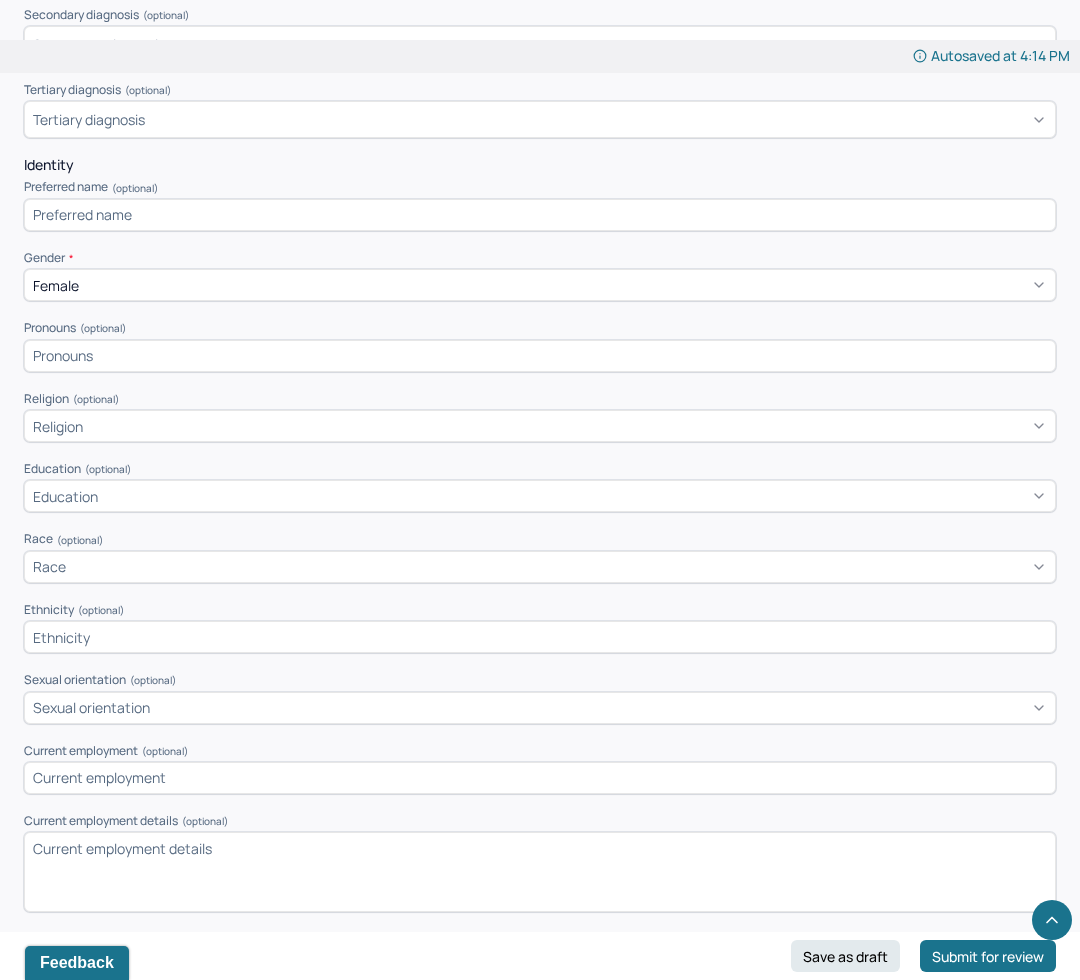 scroll, scrollTop: 750, scrollLeft: 0, axis: vertical 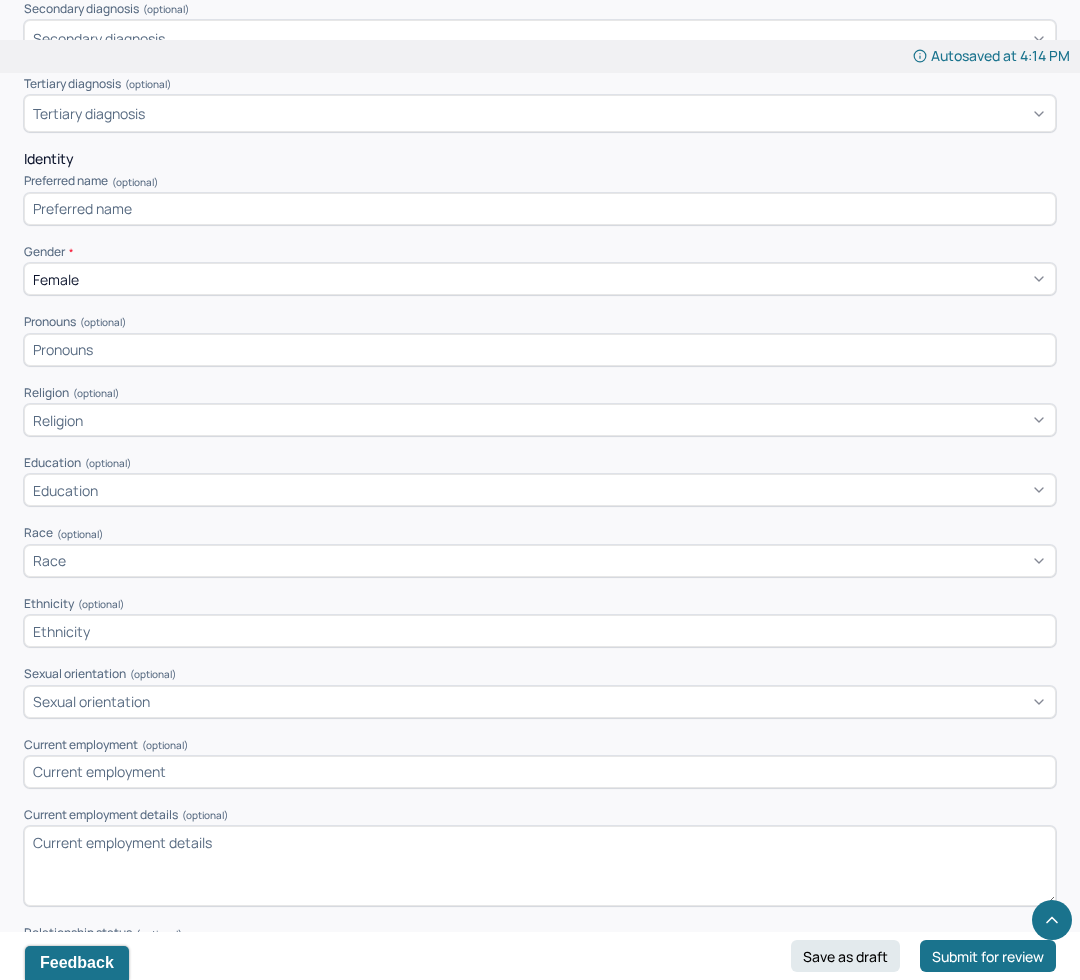 click on "Current employment details (optional)" at bounding box center [540, 815] 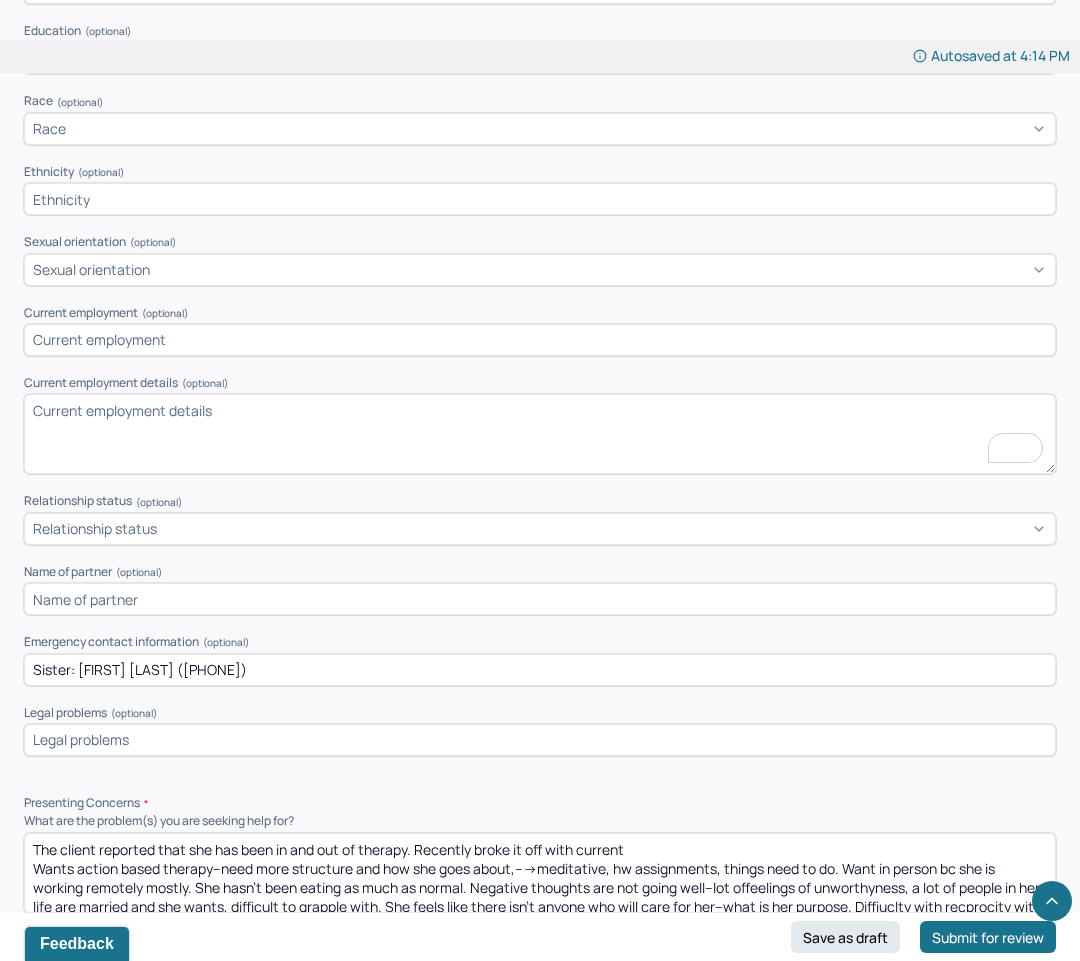 scroll, scrollTop: 1185, scrollLeft: 0, axis: vertical 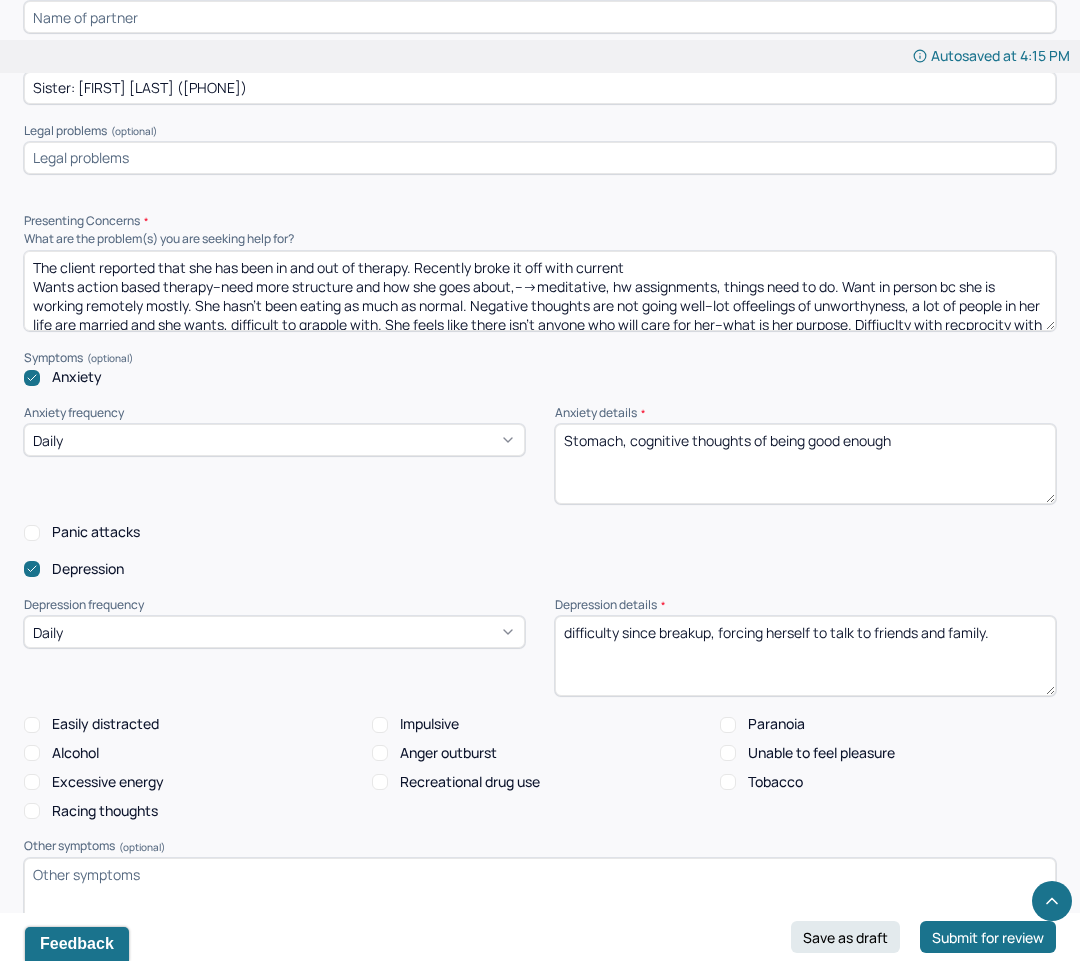 type on "The client is currently employed full-time." 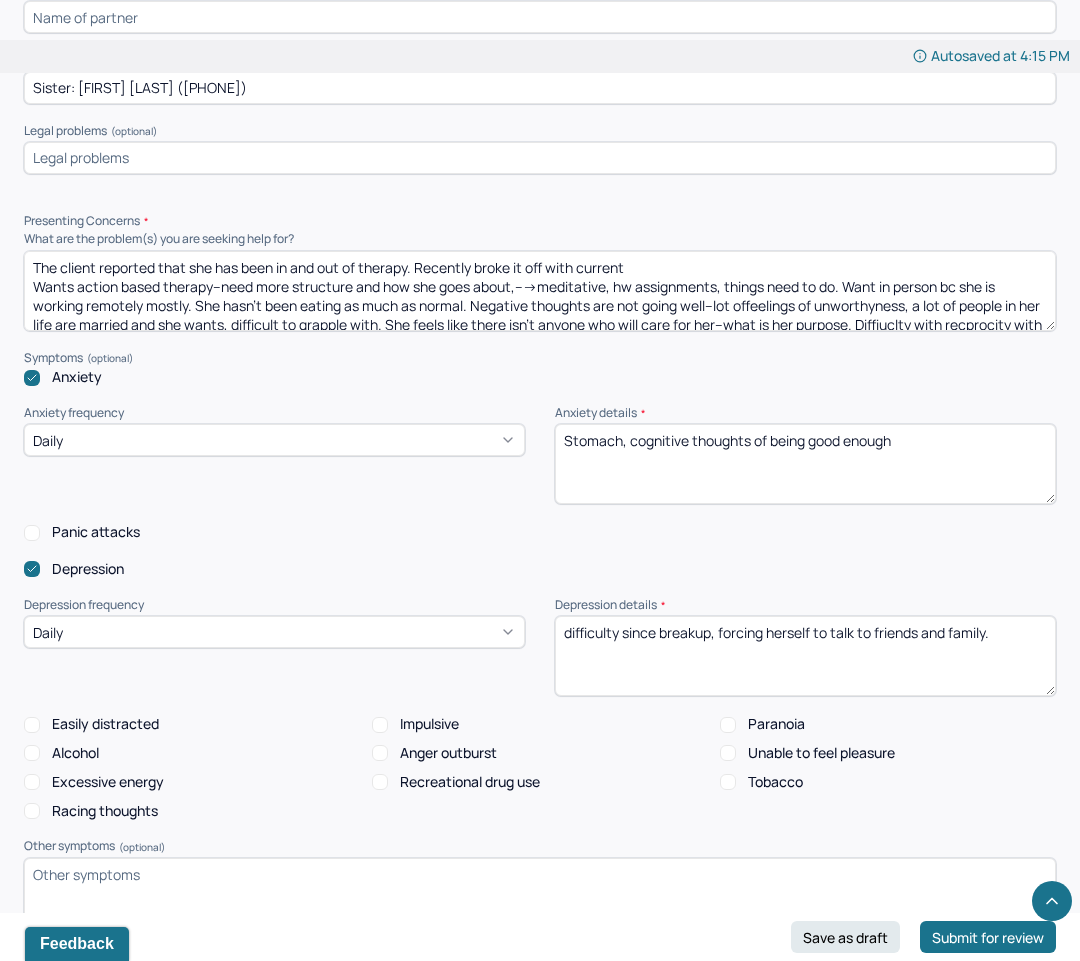 click on "The client reported that she has been in and out of therapy. Recently broke it off with current
Wants action based therapy--need more structure and how she goes about,--->meditative, hw assignments, things need to do. Want in person bc she is working remotely mostly. She hasn't been eating as much as normal. Negative thoughts are not going well--lot offeelings of unworthyness, a lot of people in her life are married and she wants, difficult to grapple with. She feels like there isn't anyone who will care for her--what is her purpose. Diffiuclty with recprocity with friends" at bounding box center (540, 291) 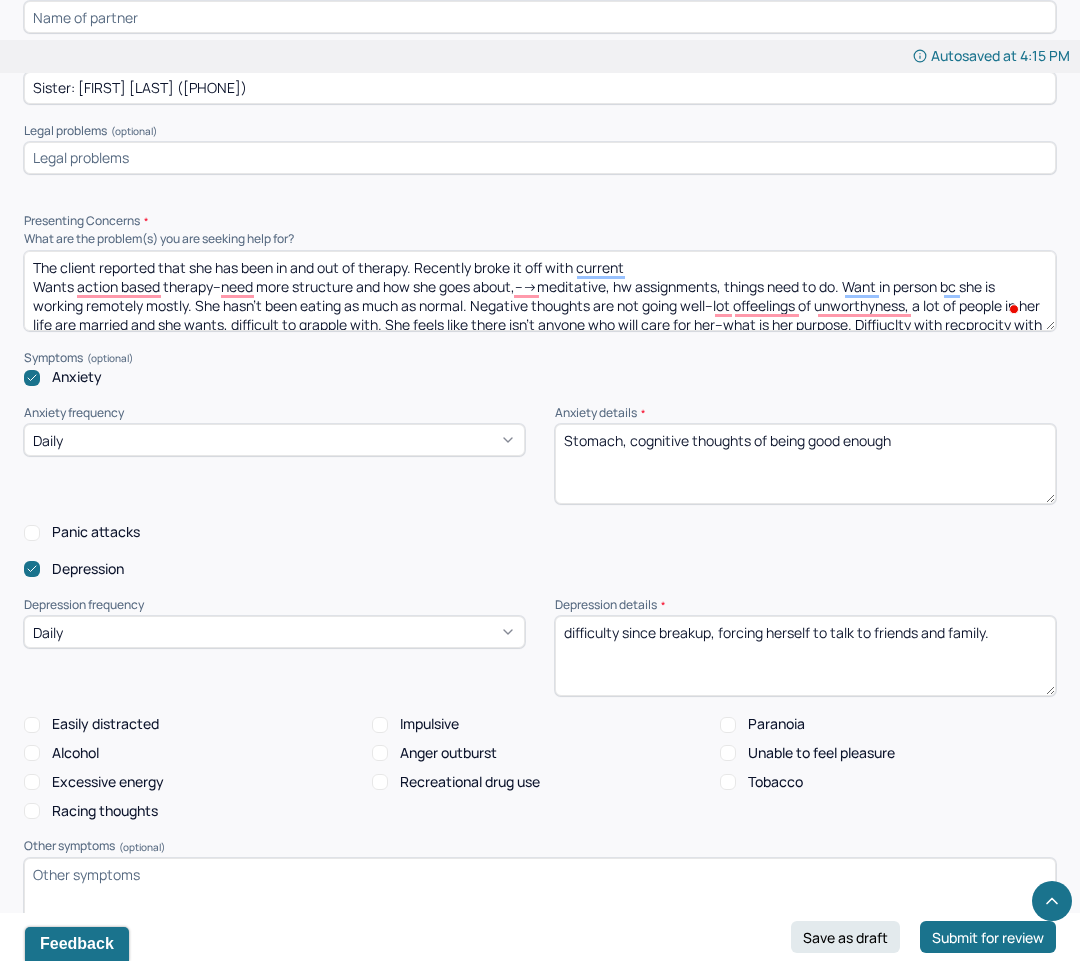 click on "The client reported that she has been in and out of therapy. Recently broke it off with current
Wants action based therapy--need more structure and how she goes about,--->meditative, hw assignments, things need to do. Want in person bc she is working remotely mostly. She hasn't been eating as much as normal. Negative thoughts are not going well--lot offeelings of unworthyness, a lot of people in her life are married and she wants, difficult to grapple with. She feels like there isn't anyone who will care for her--what is her purpose. Diffiuclty with recprocity with friends" at bounding box center [540, 291] 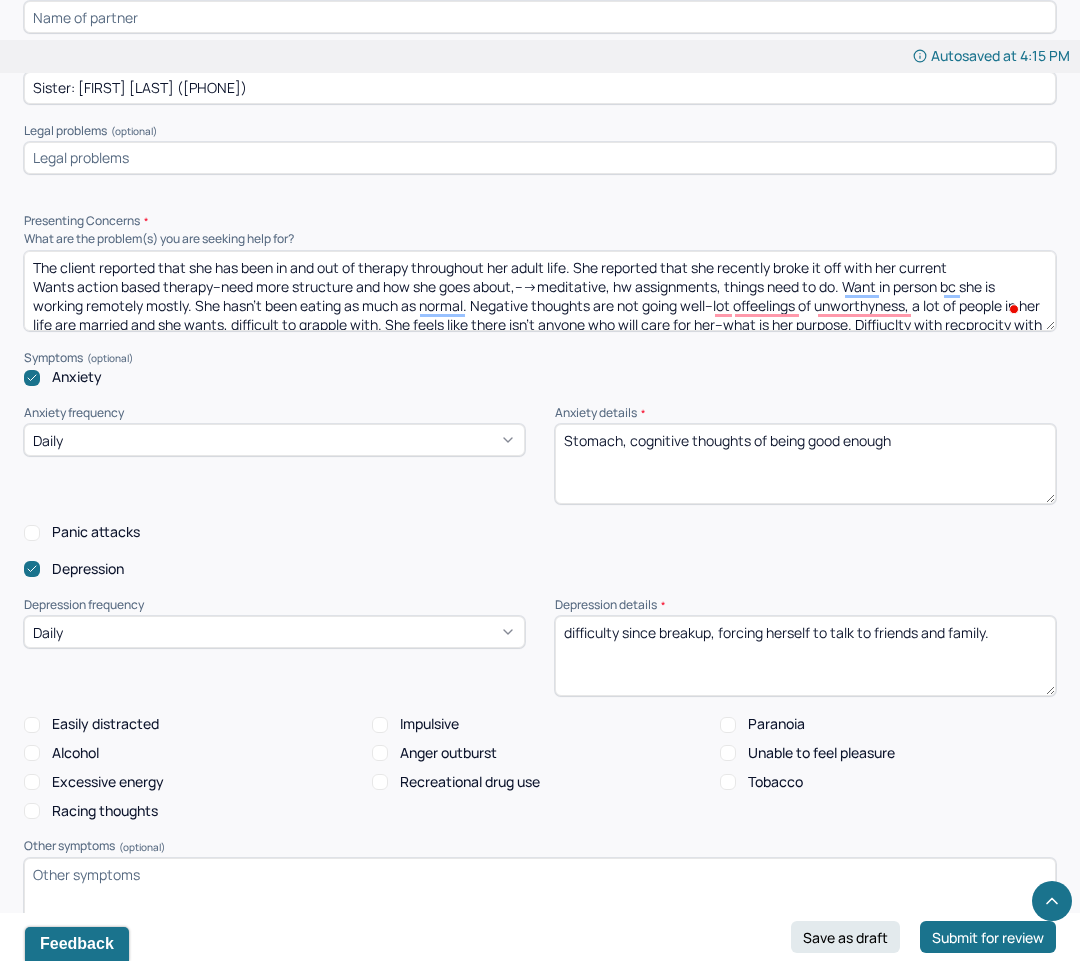 click on "The client reported that she has been in and out of therapy throughout her adult life. She reported that she recently broke it off with her current
Wants action based therapy--need more structure and how she goes about,--->meditative, hw assignments, things need to do. Want in person bc she is working remotely mostly. She hasn't been eating as much as normal. Negative thoughts are not going well--lot offeelings of unworthyness, a lot of people in her life are married and she wants, difficult to grapple with. She feels like there isn't anyone who will care for her--what is her purpose. Diffiuclty with recprocity with friends" at bounding box center (540, 291) 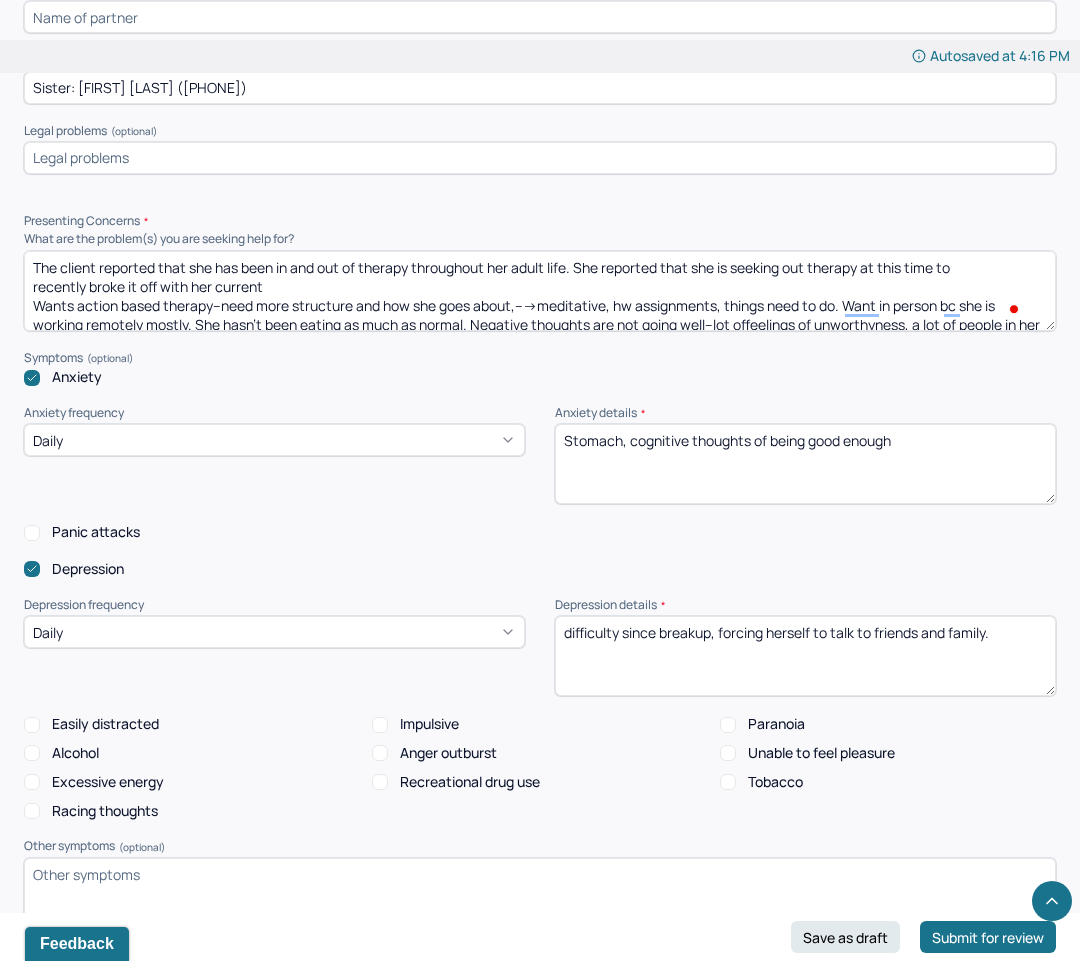 type on "The client reported that she has been in and out of therapy throughout her adult life. She reported that she is seeking out therapy at this time to
recently broke it off with her current
Wants action based therapy--need more structure and how she goes about,--->meditative, hw assignments, things need to do. Want in person bc she is working remotely mostly. She hasn't been eating as much as normal. Negative thoughts are not going well--lot offeelings of unworthyness, a lot of people in her life are married and she wants, difficult to grapple with. She feels like there isn't anyone who will care for her--what is her purpose. Diffiuclty with recprocity with friends" 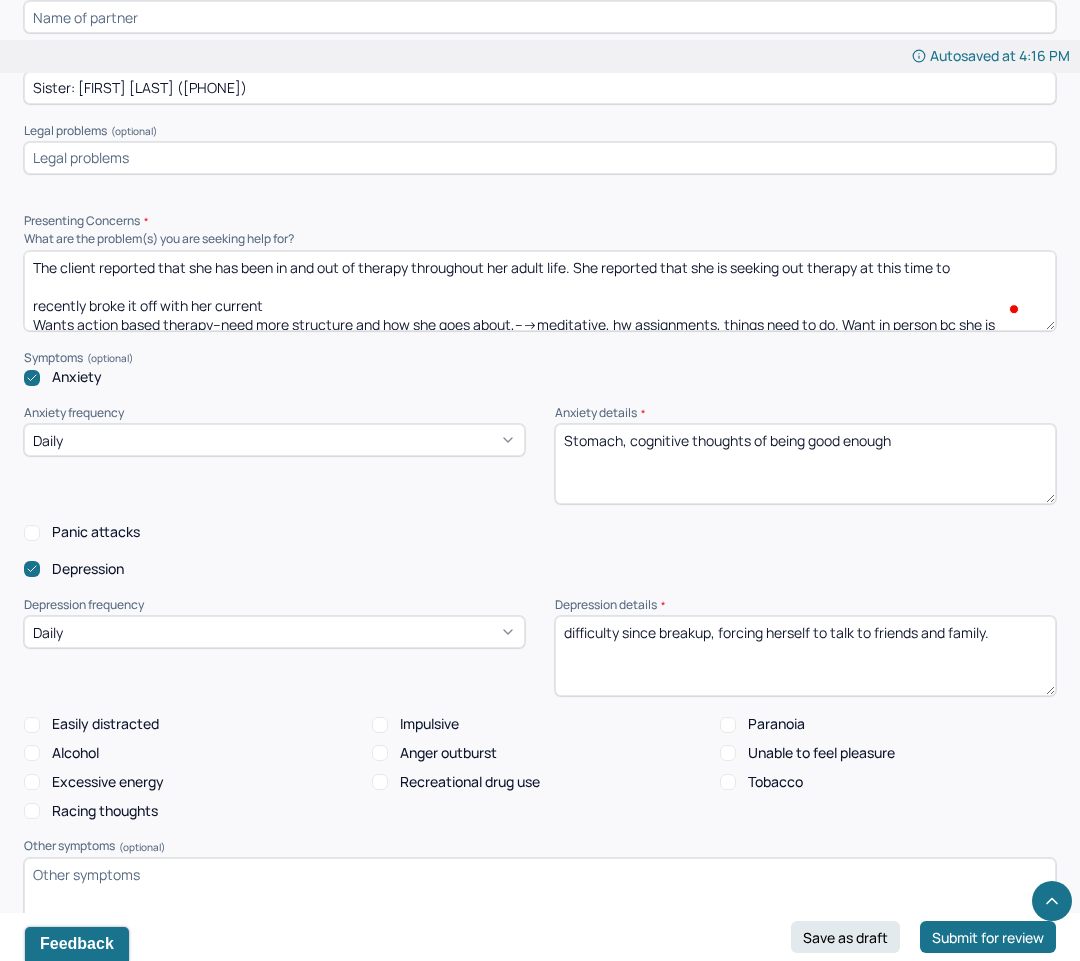 scroll, scrollTop: 4, scrollLeft: 0, axis: vertical 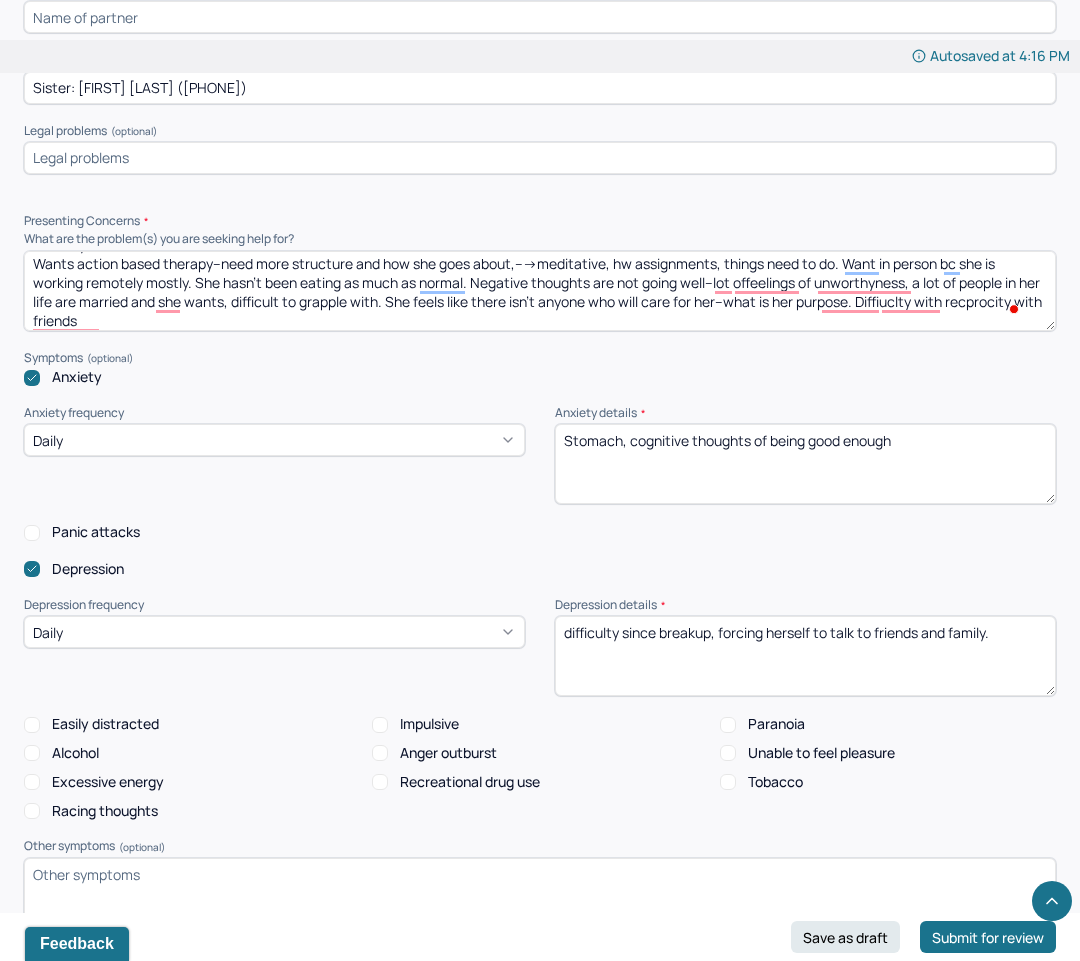 click on "The client reported that she has been in and out of therapy throughout her adult life. She reported that she is seeking out therapy at this time to
recently broke it off with her current
Wants action based therapy--need more structure and how she goes about,--->meditative, hw assignments, things need to do. Want in person bc she is working remotely mostly. She hasn't been eating as much as normal. Negative thoughts are not going well--lot offeelings of unworthyness, a lot of people in her life are married and she wants, difficult to grapple with. She feels like there isn't anyone who will care for her--what is her purpose. Diffiuclty with recprocity with friends" at bounding box center [540, 291] 